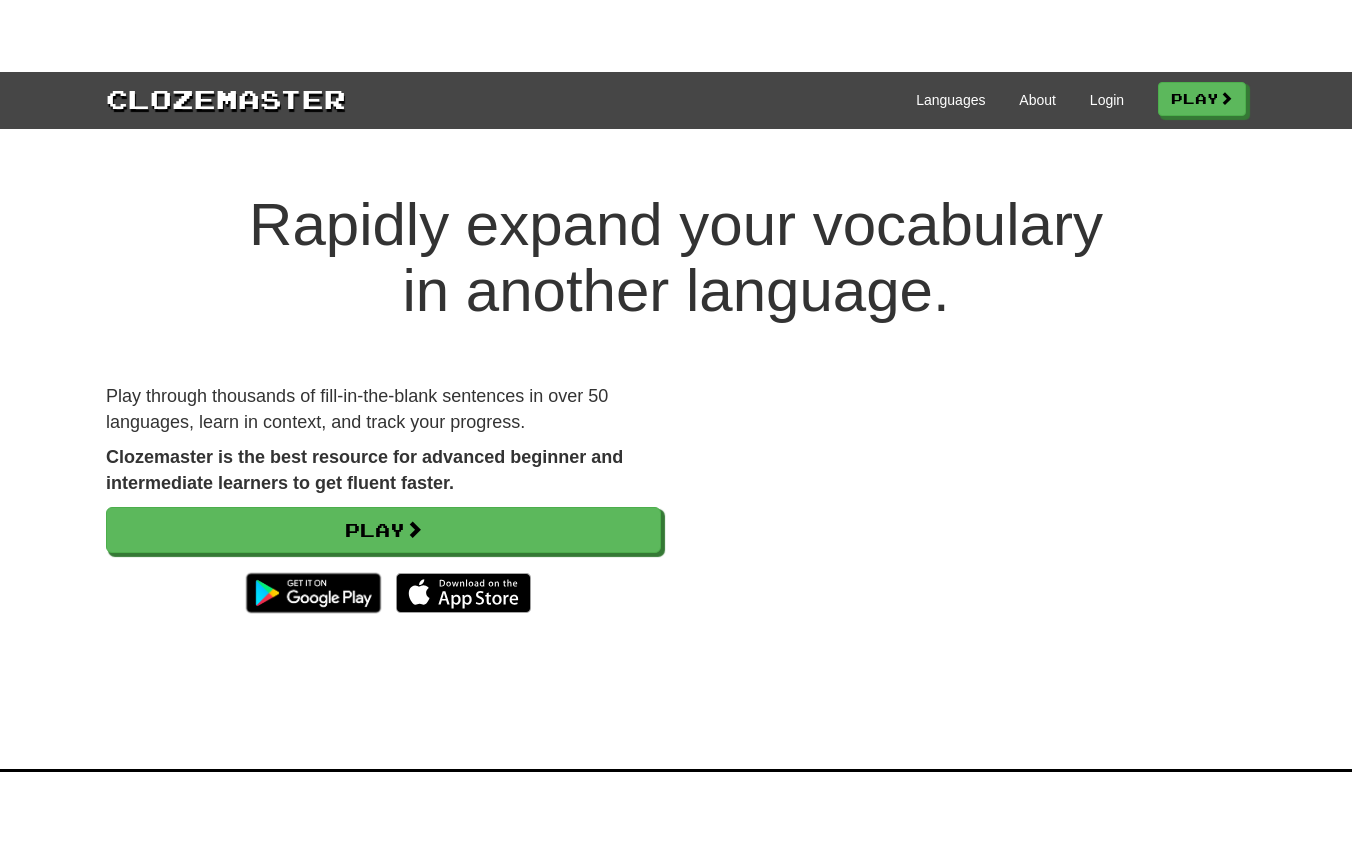 scroll, scrollTop: 0, scrollLeft: 0, axis: both 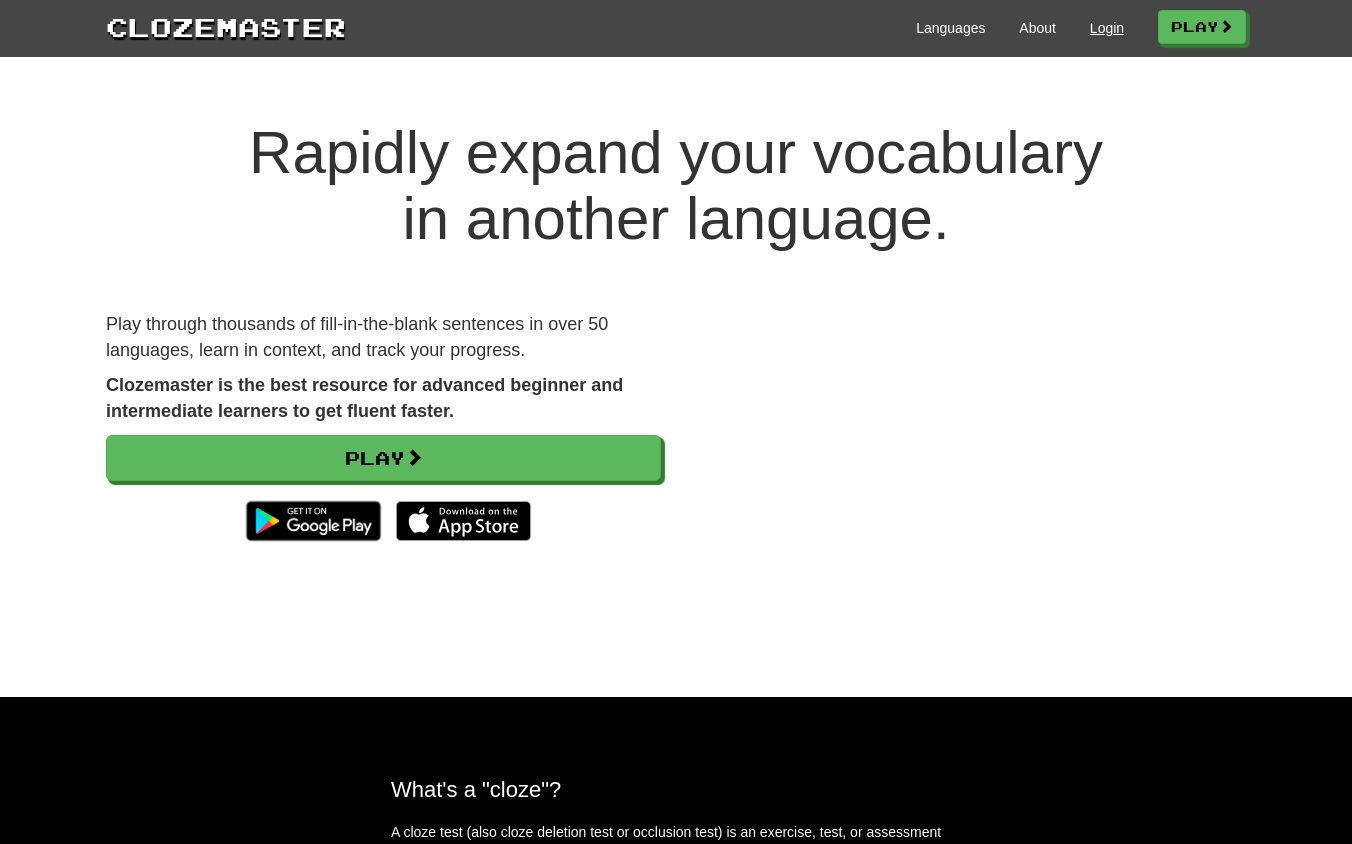 click on "Login" at bounding box center [1107, 28] 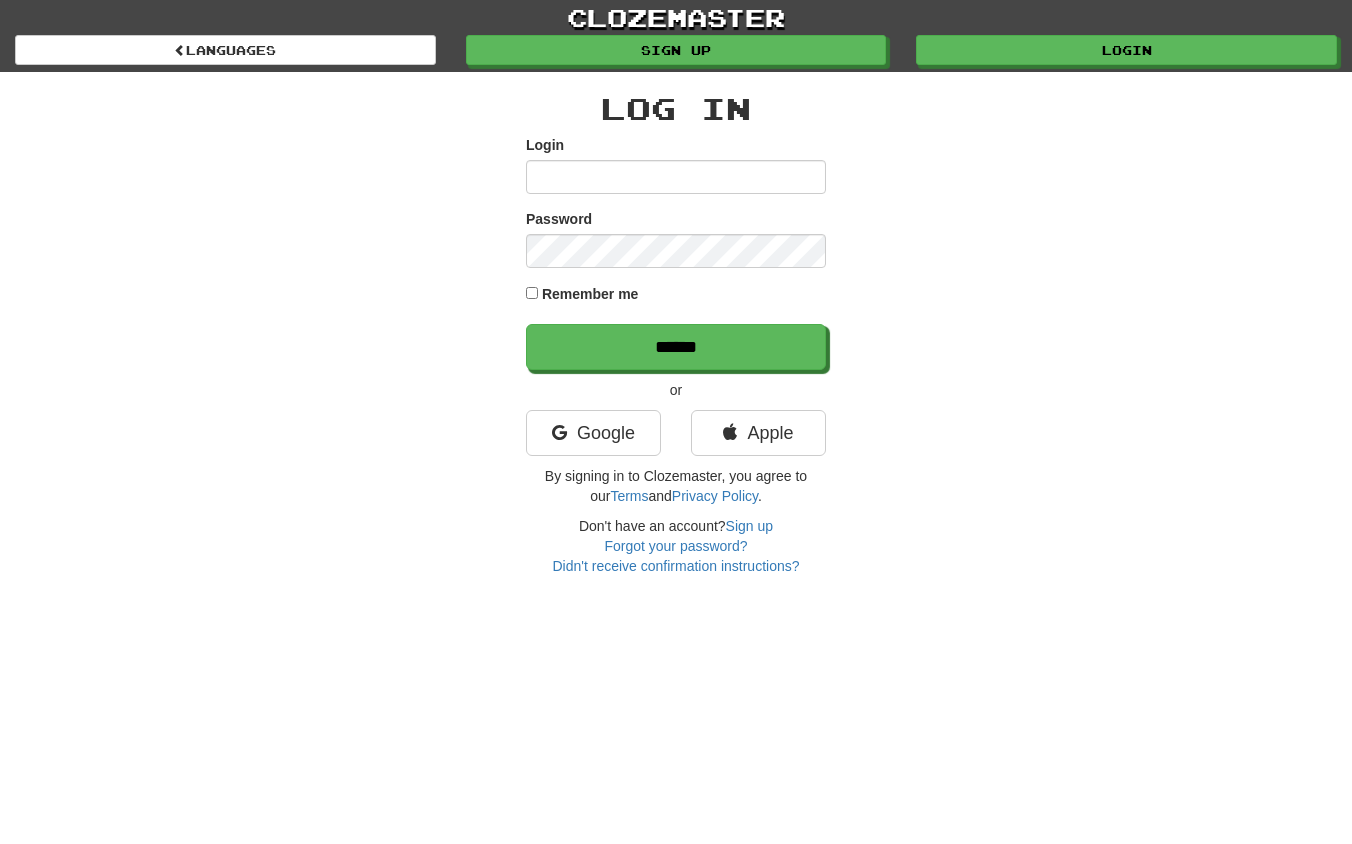 scroll, scrollTop: 0, scrollLeft: 0, axis: both 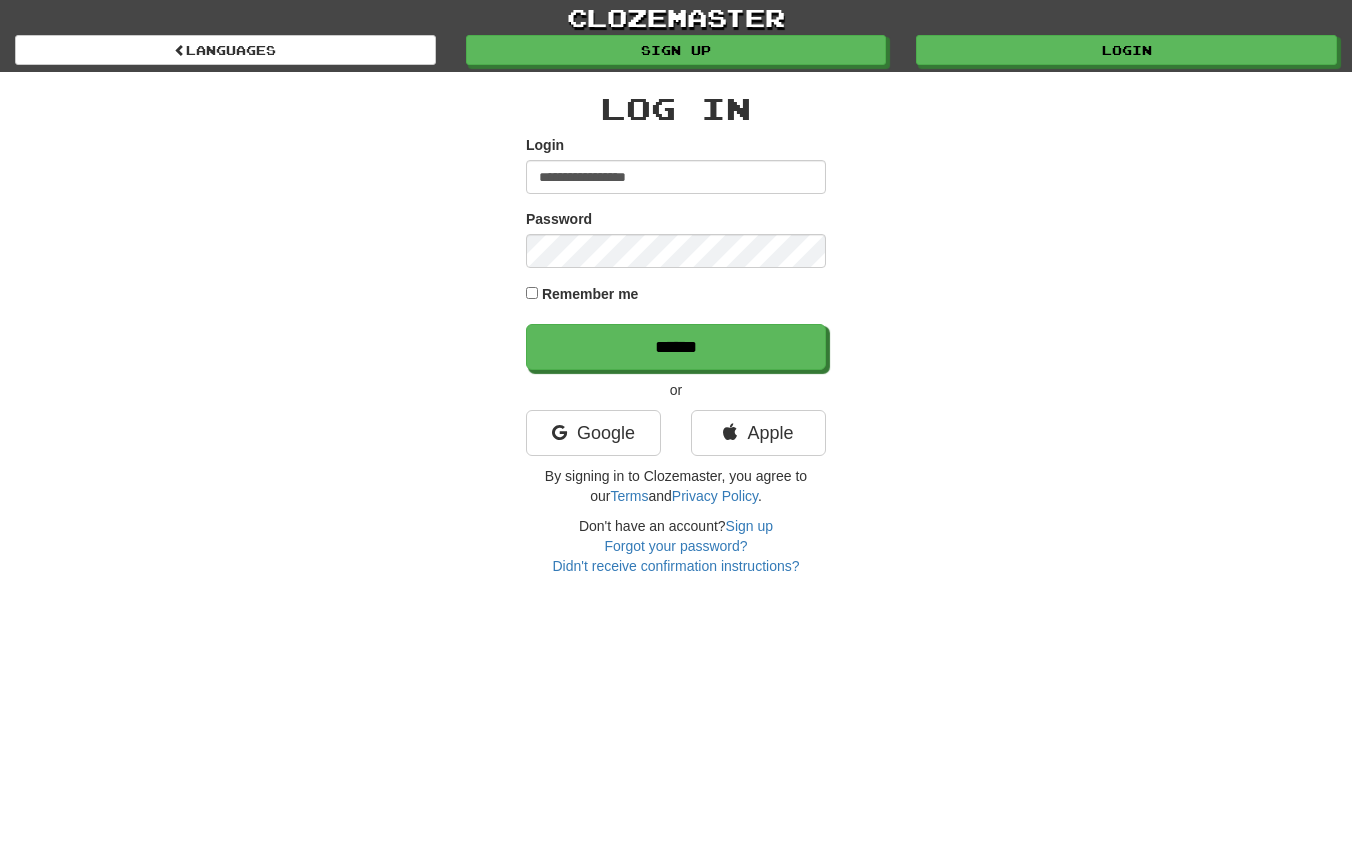 type on "**********" 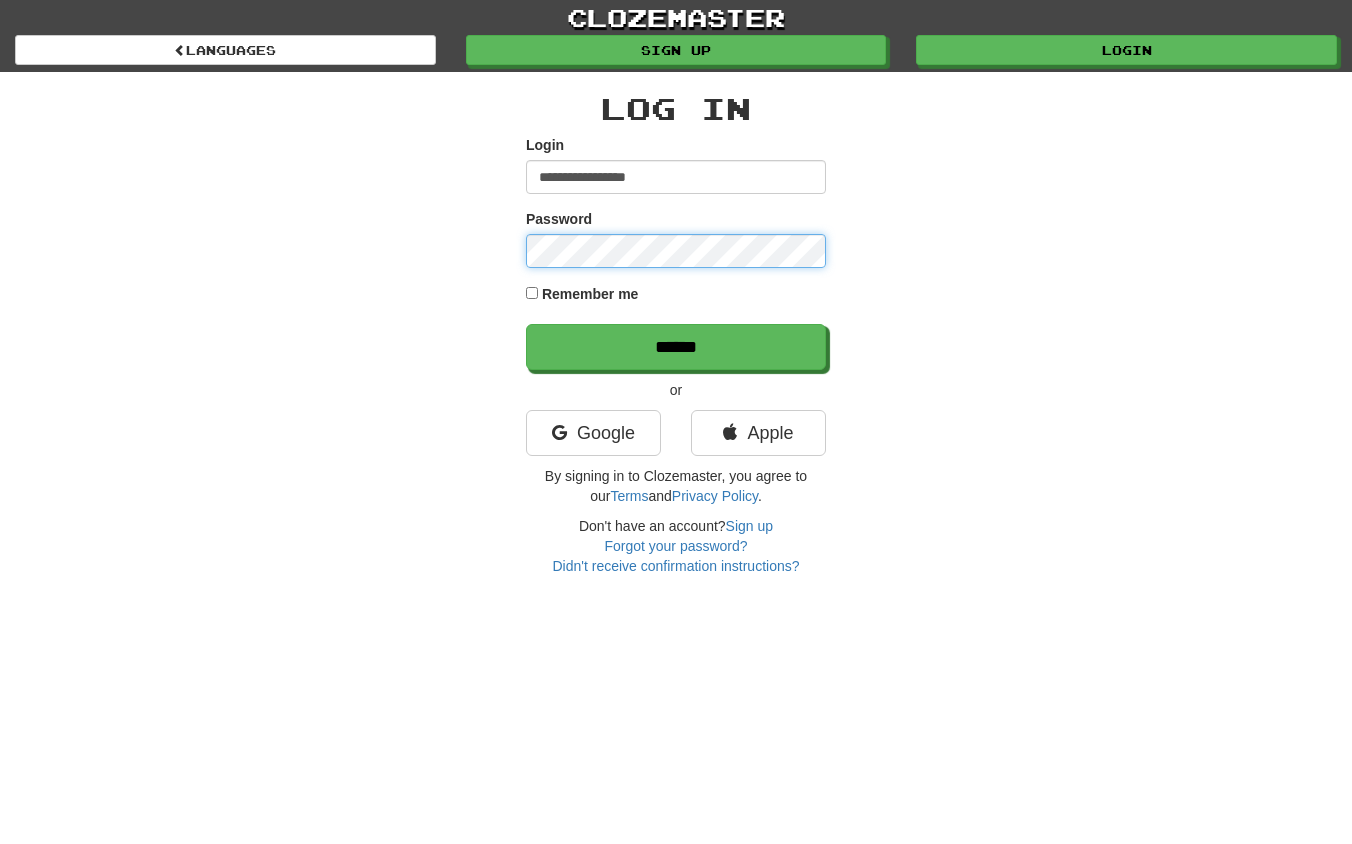 click on "******" at bounding box center (676, 347) 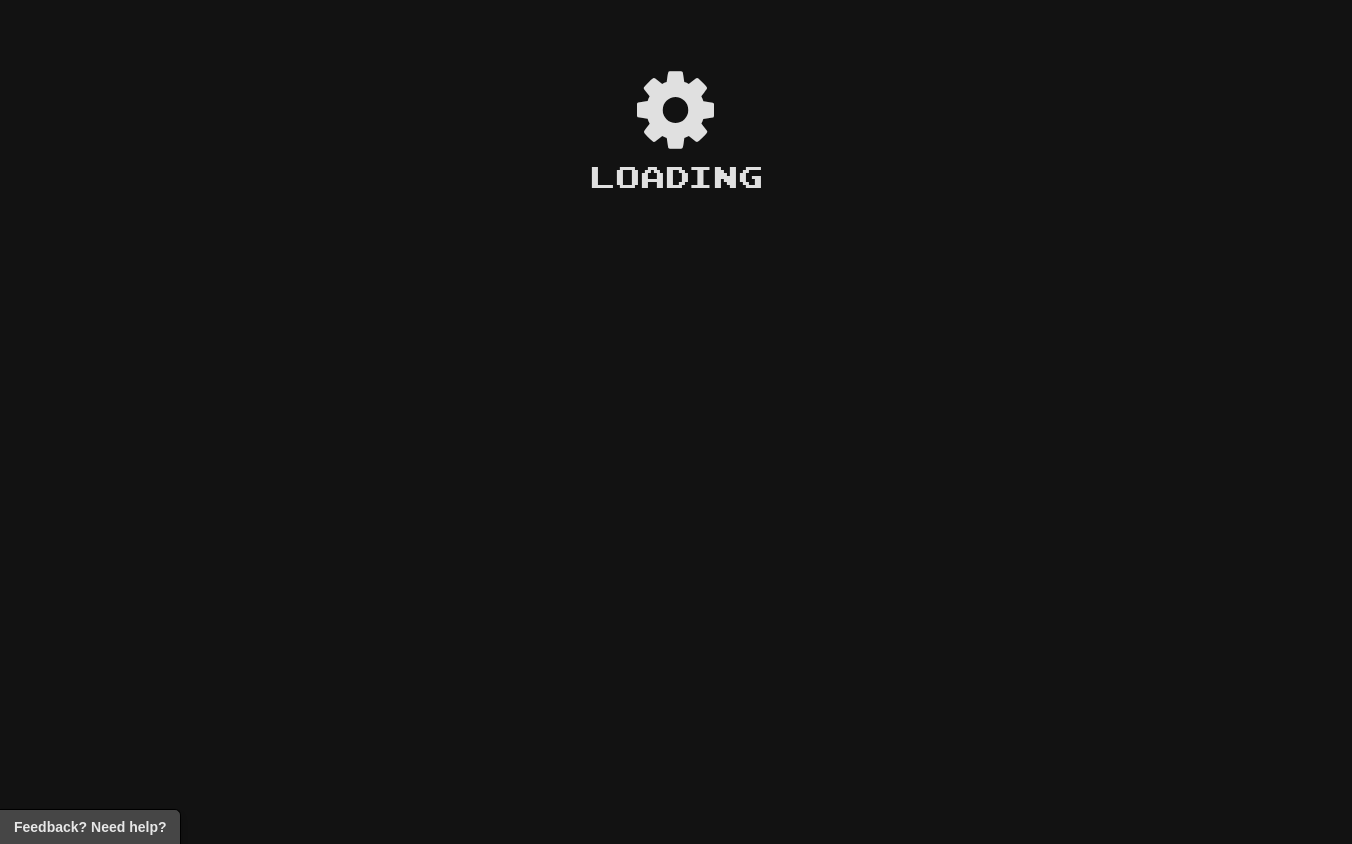 scroll, scrollTop: 0, scrollLeft: 0, axis: both 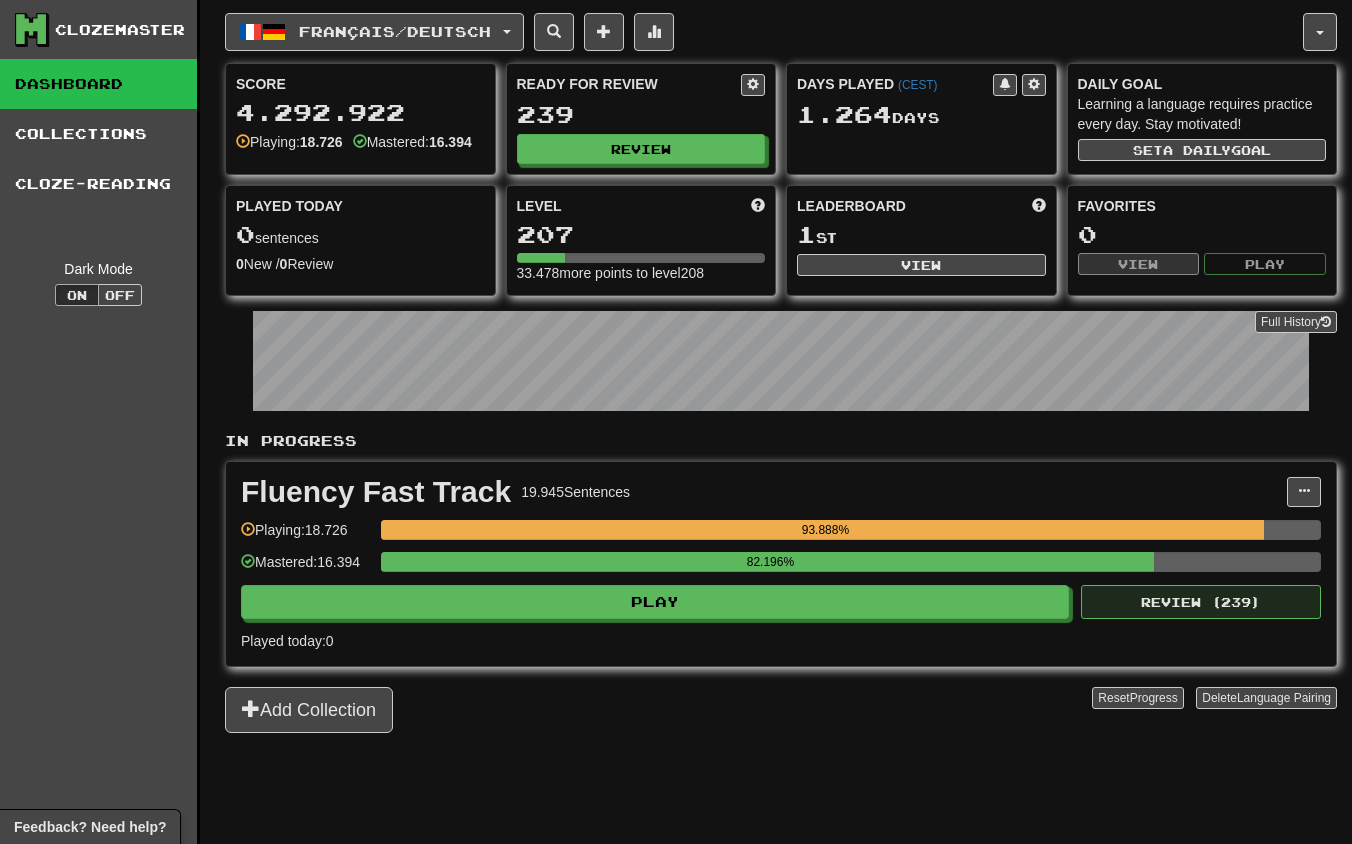 click on "Review ( 239 )" at bounding box center [1201, 602] 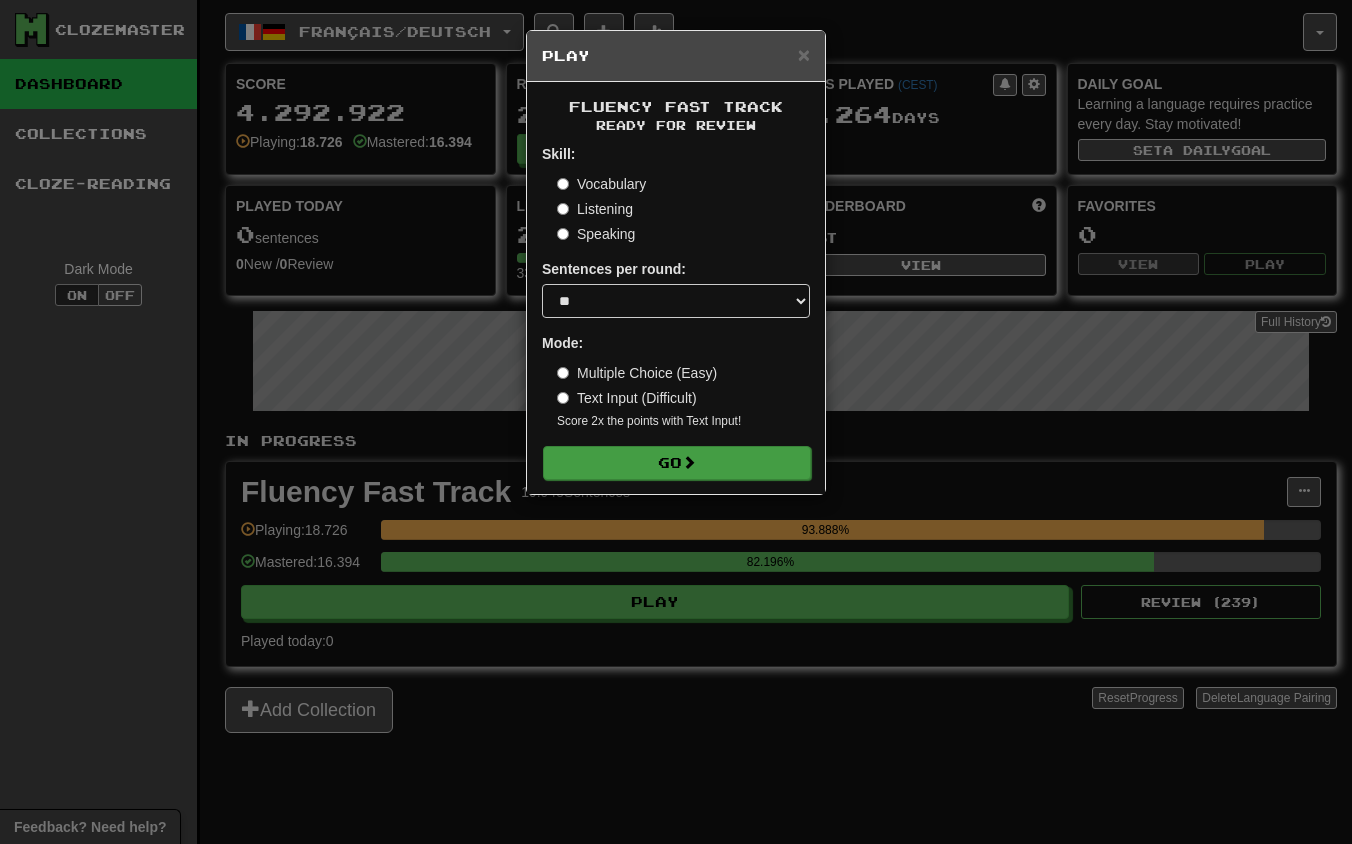 click on "Go" at bounding box center [677, 463] 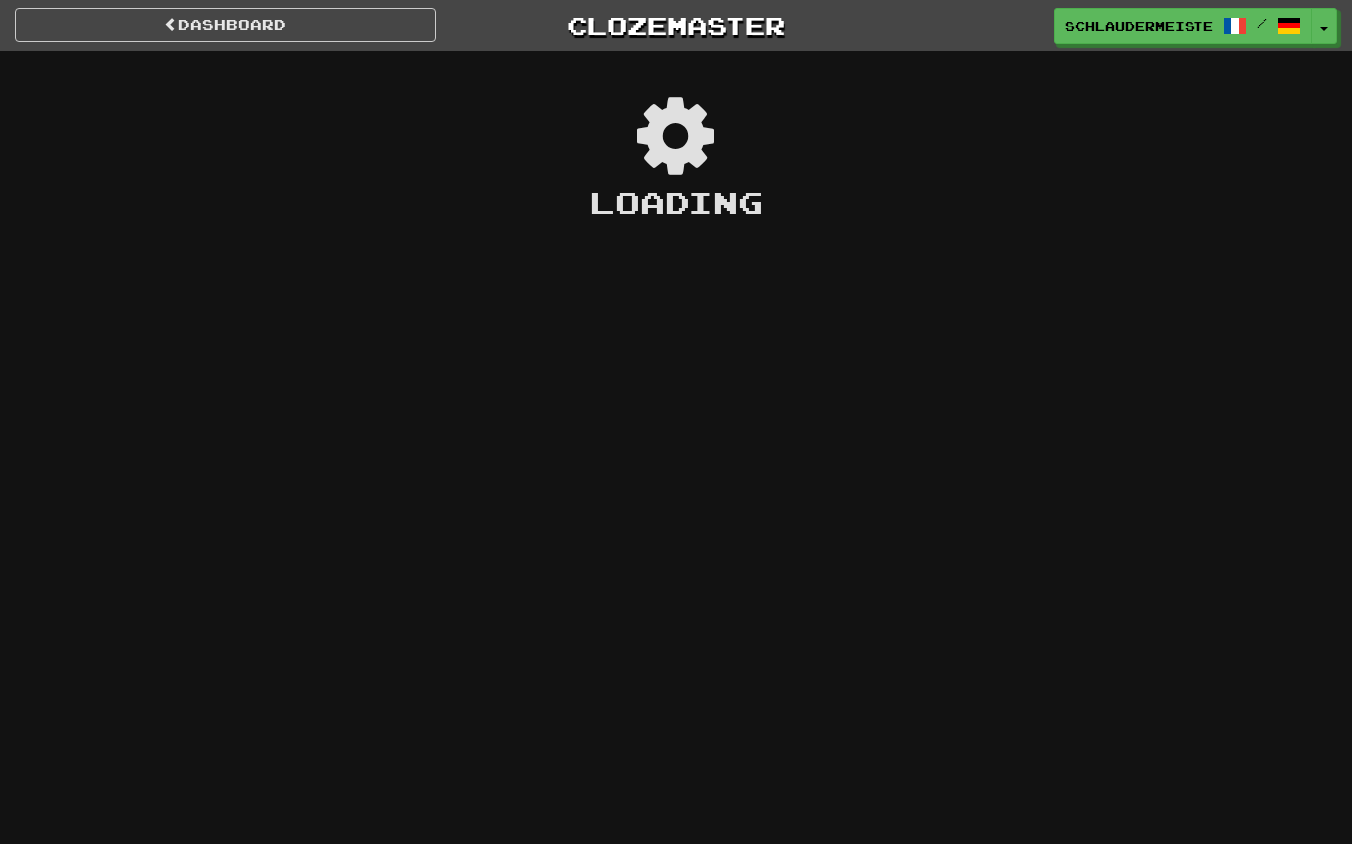 scroll, scrollTop: 0, scrollLeft: 0, axis: both 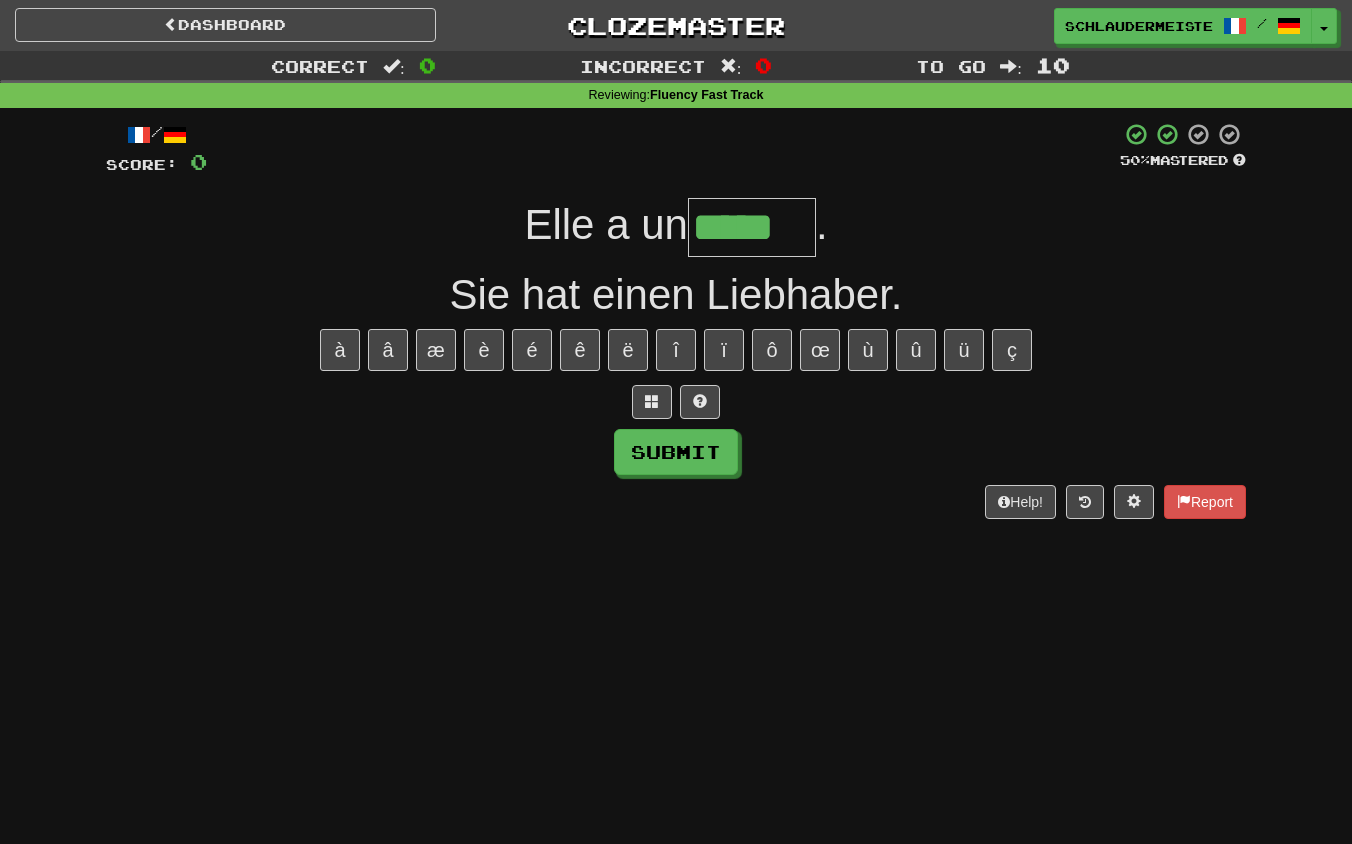 type on "*****" 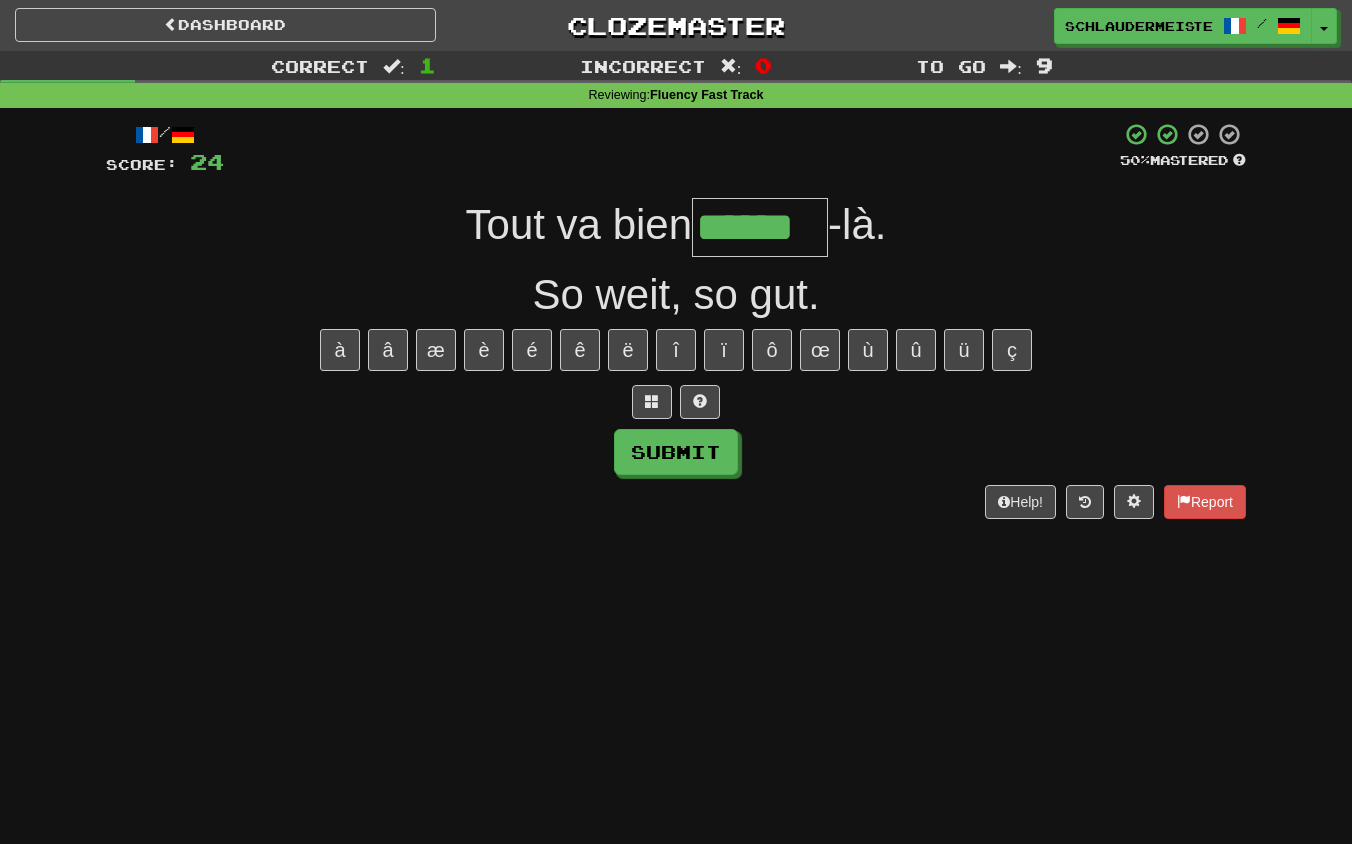 type on "******" 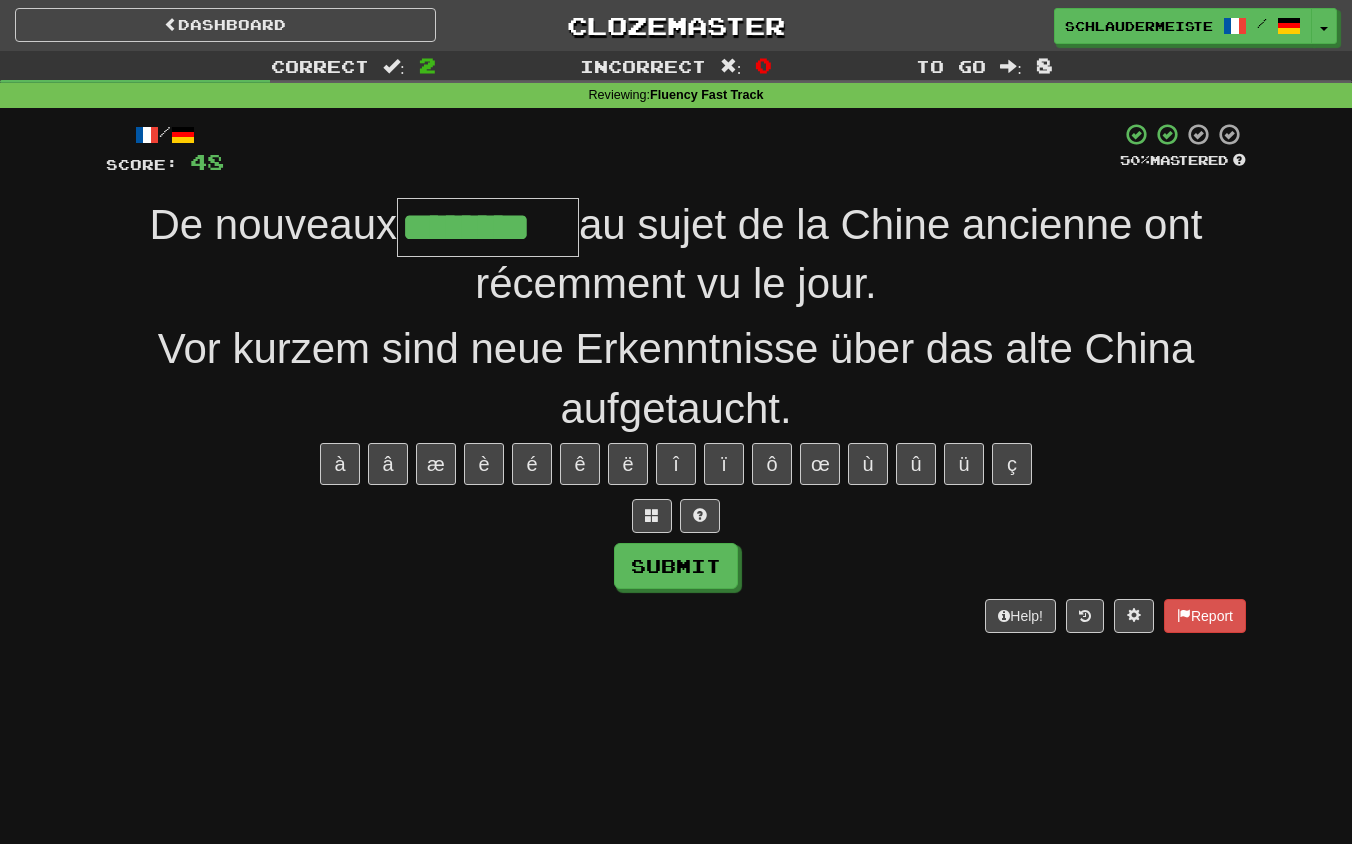 type on "********" 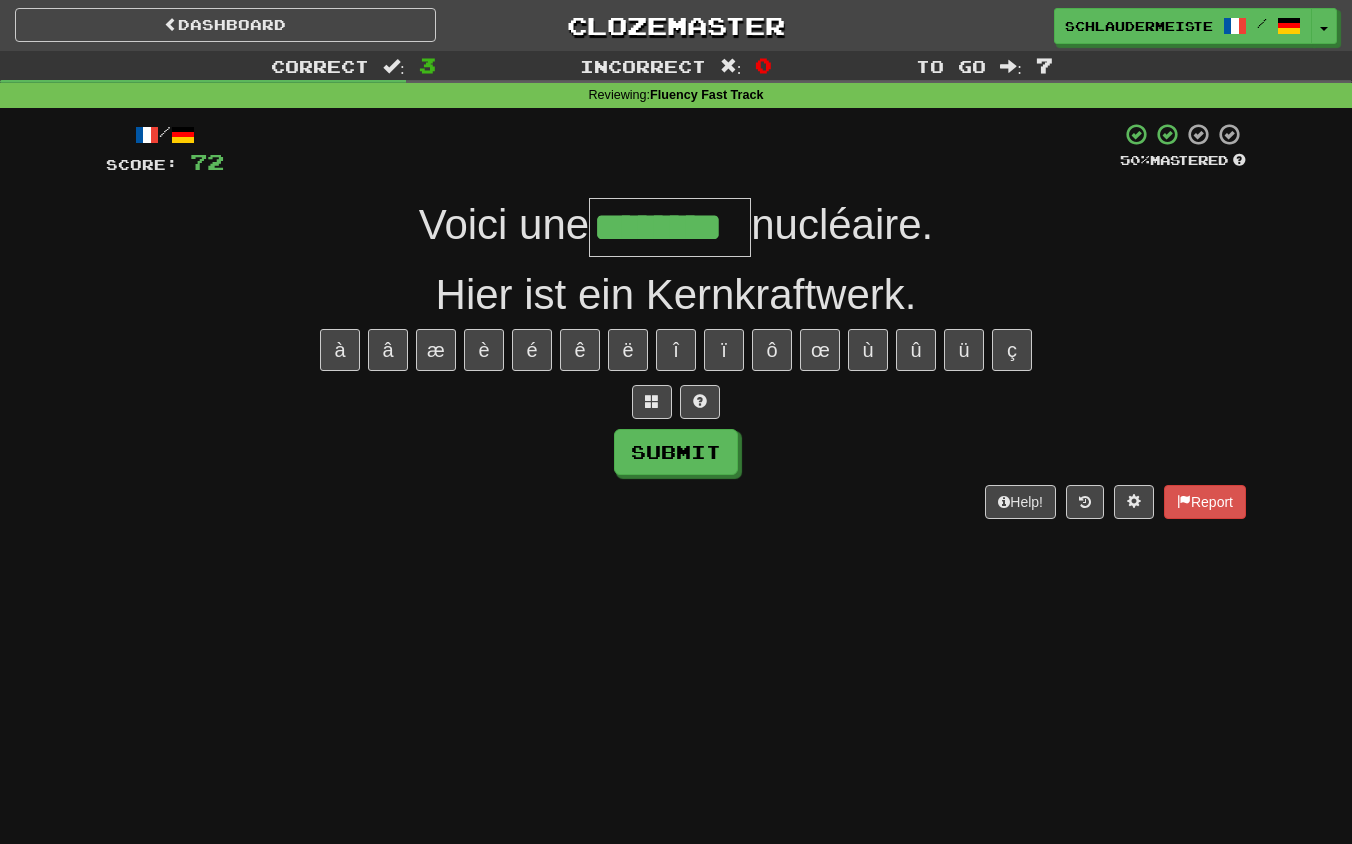 type on "********" 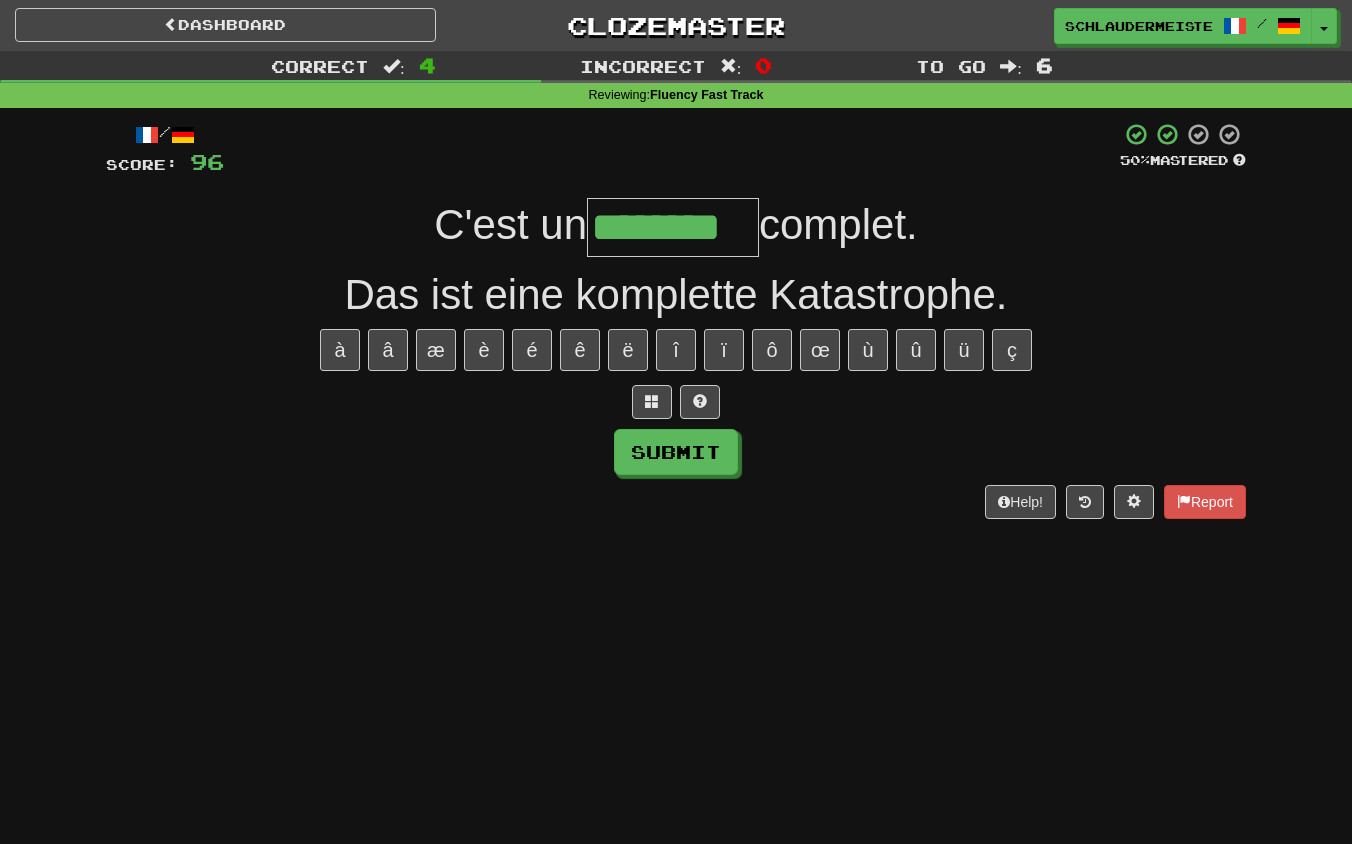 type on "********" 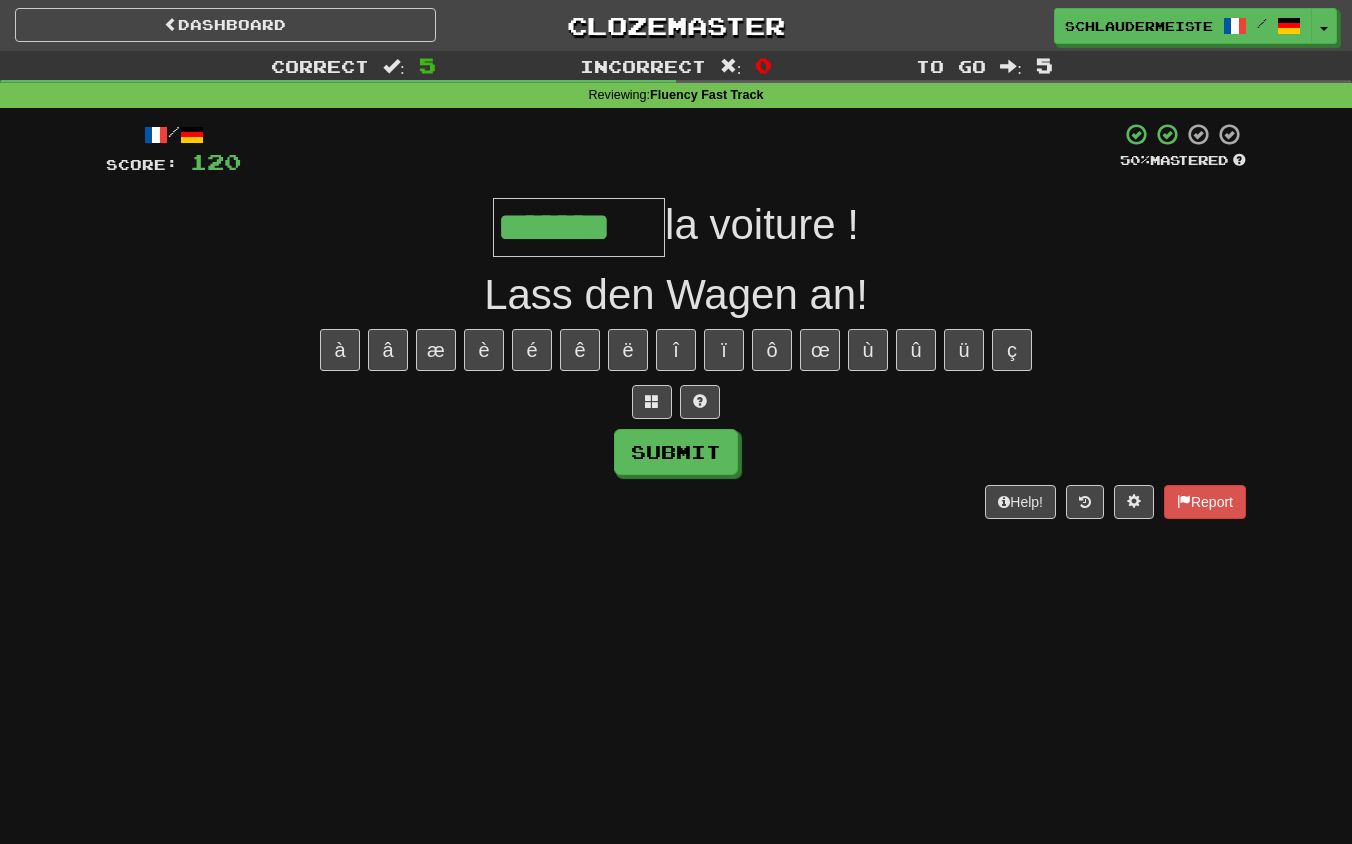 type on "*******" 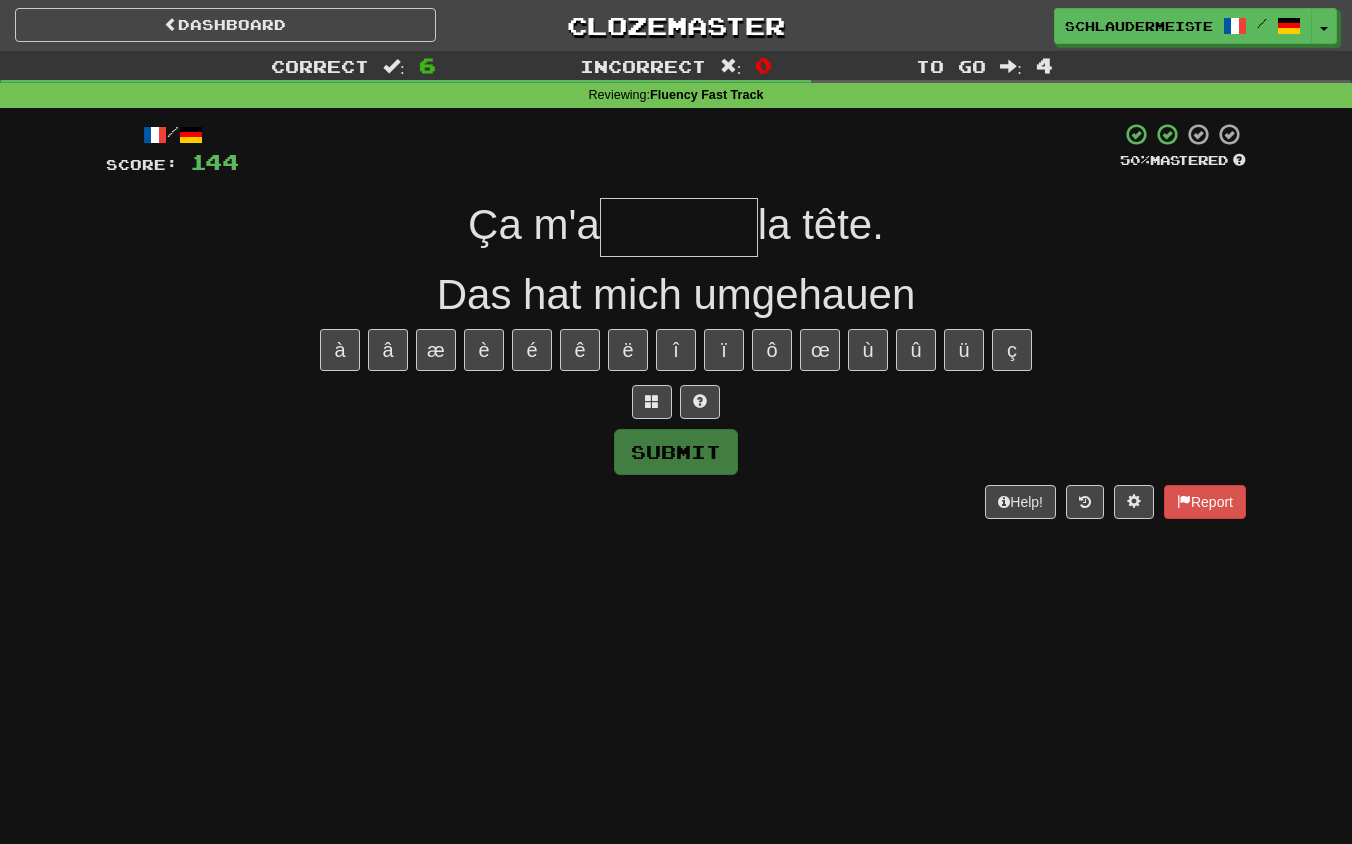 type on "*" 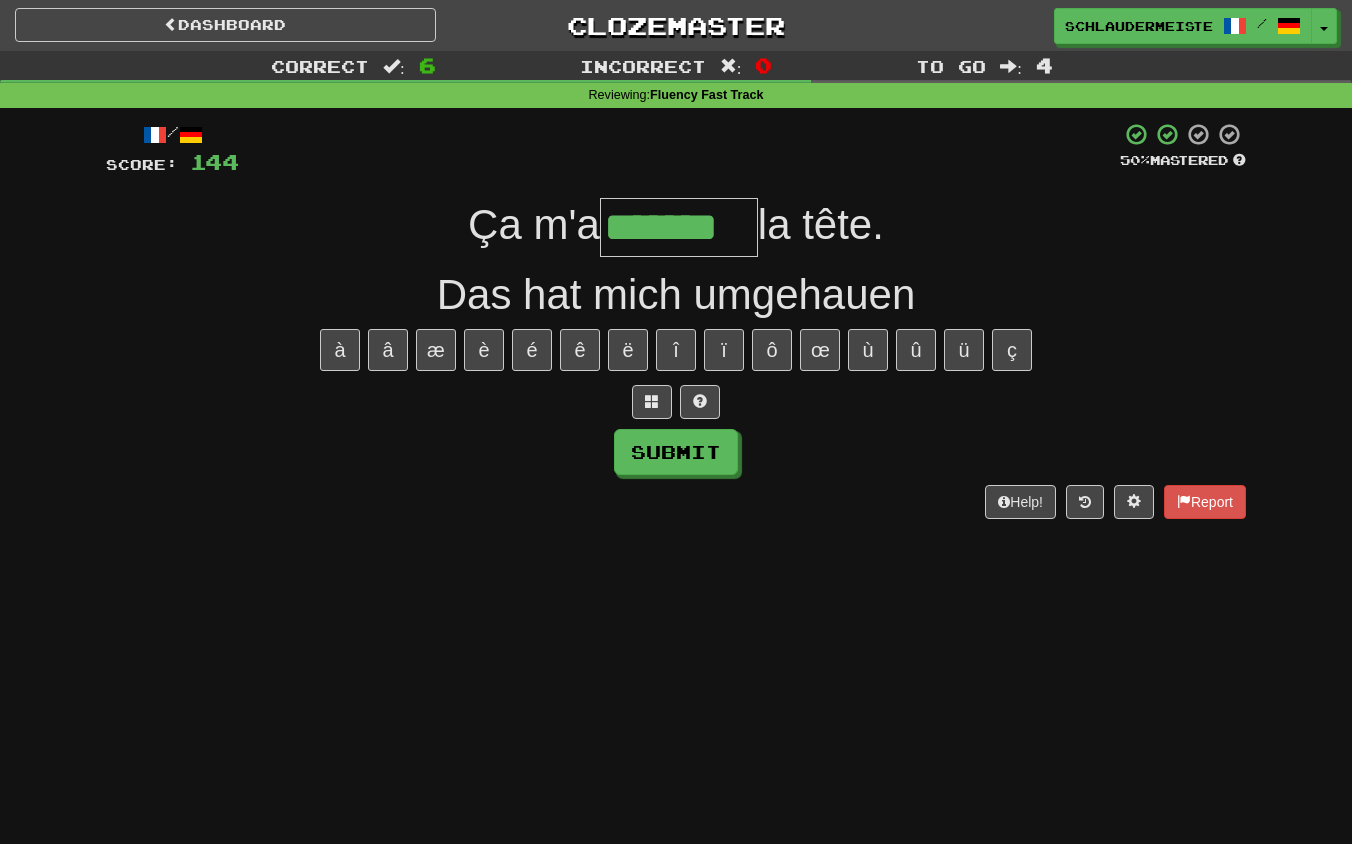 type on "*******" 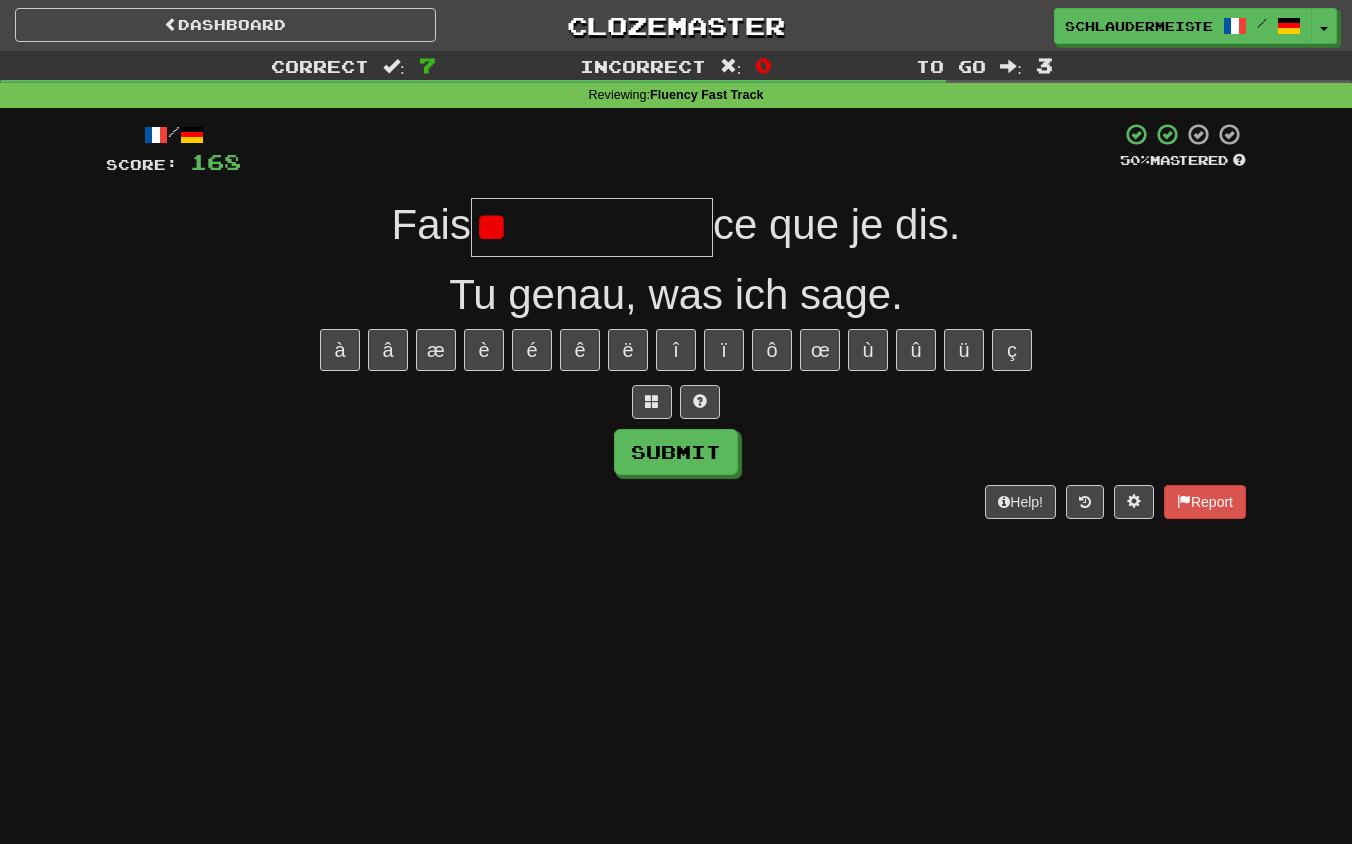 type on "*" 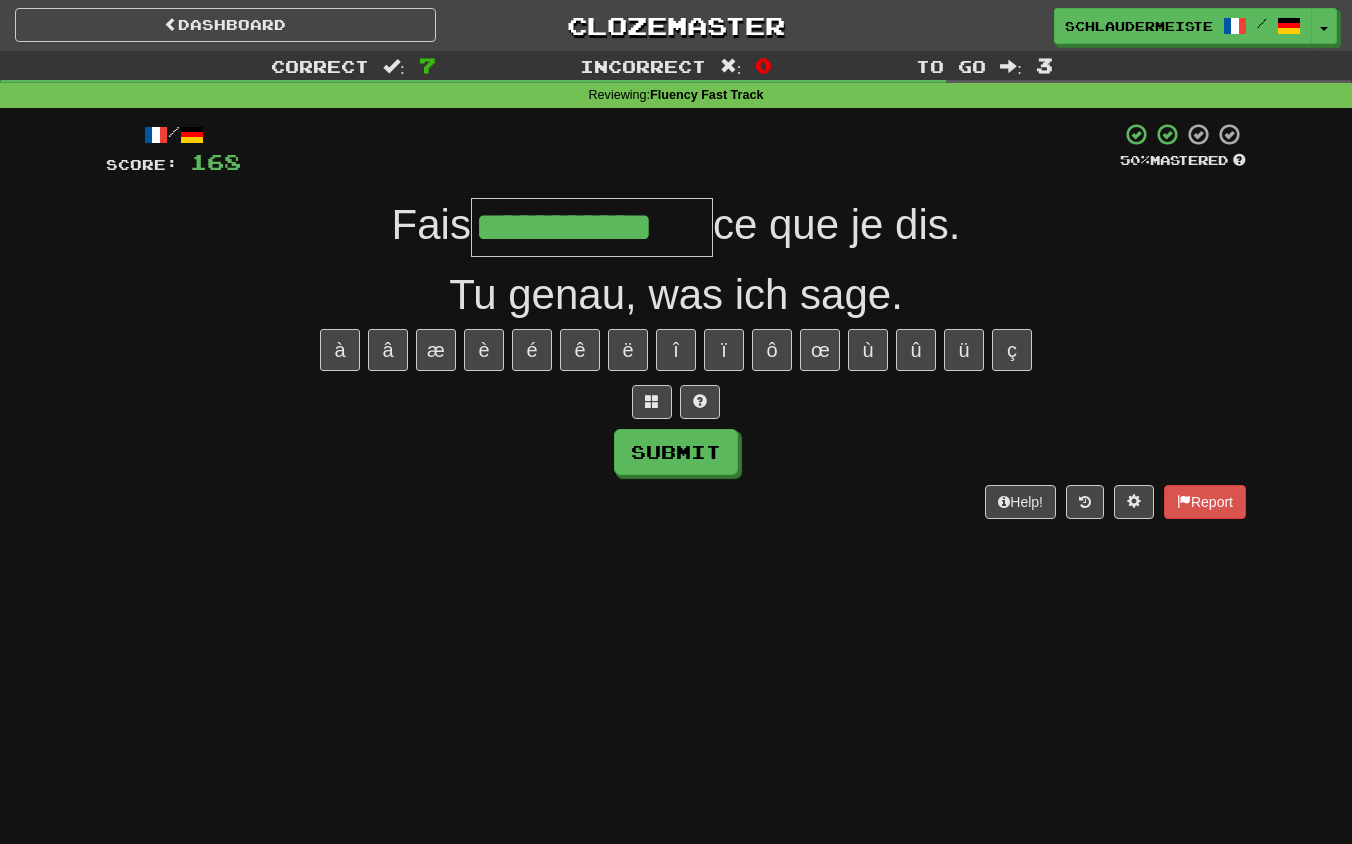 type on "**********" 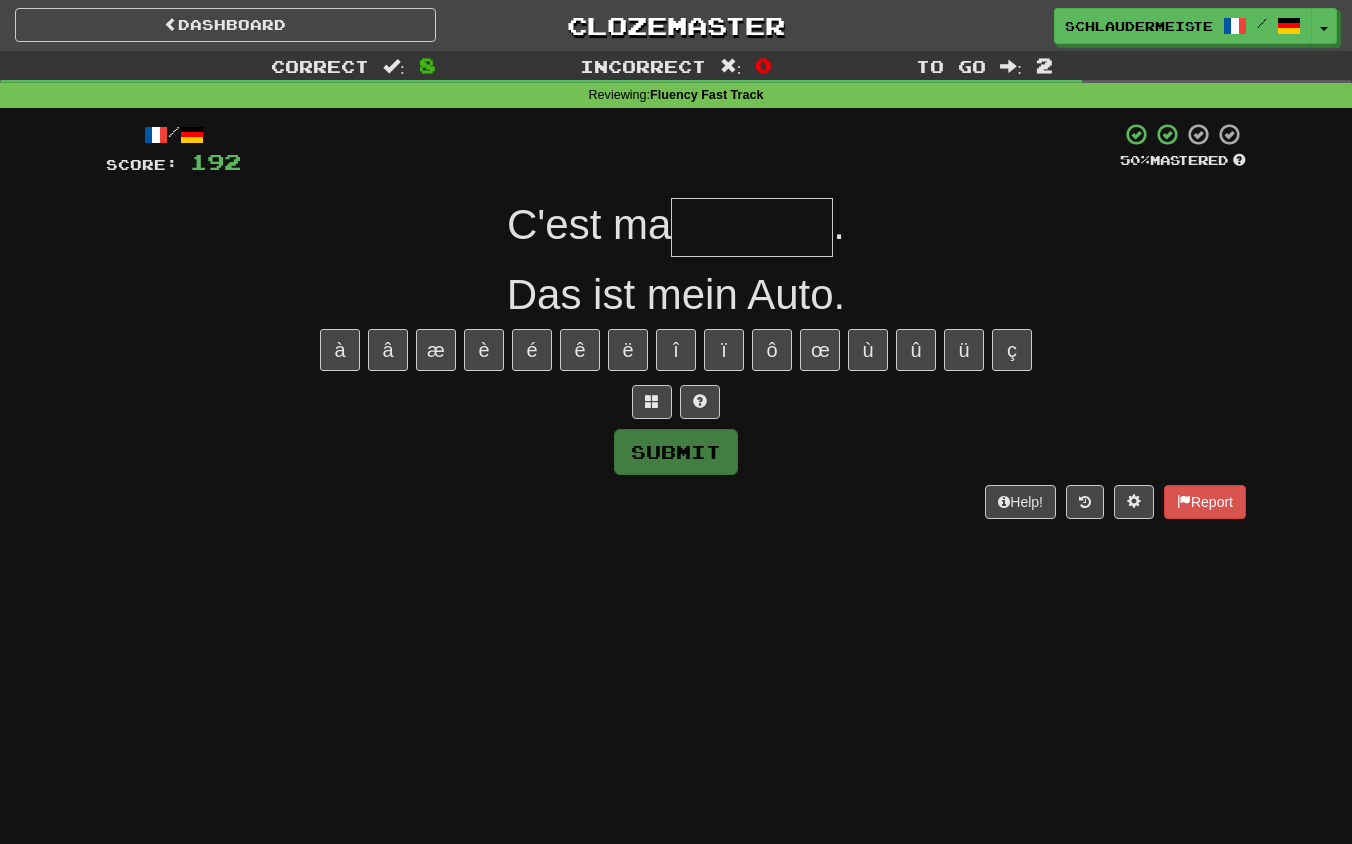 type on "*" 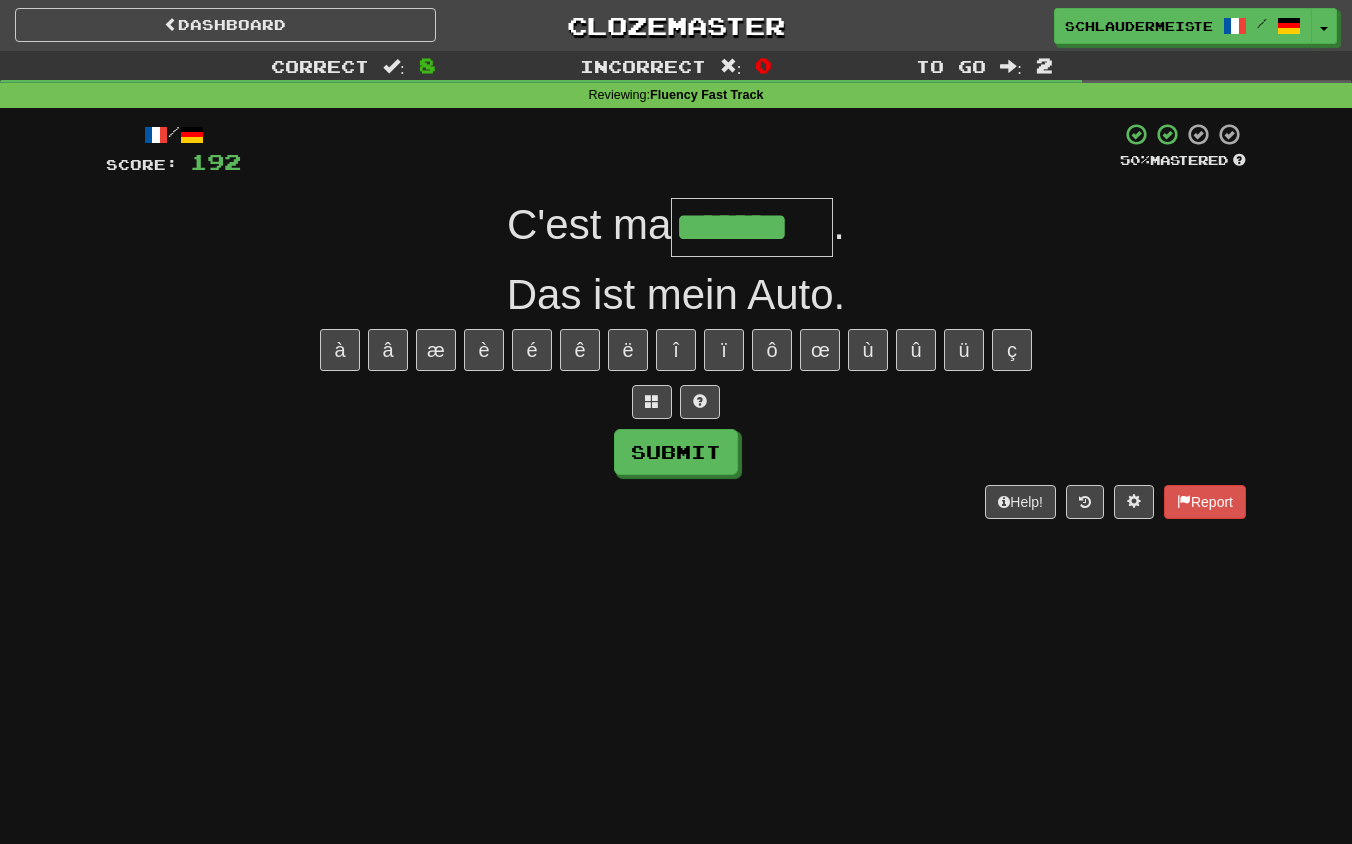 type on "*******" 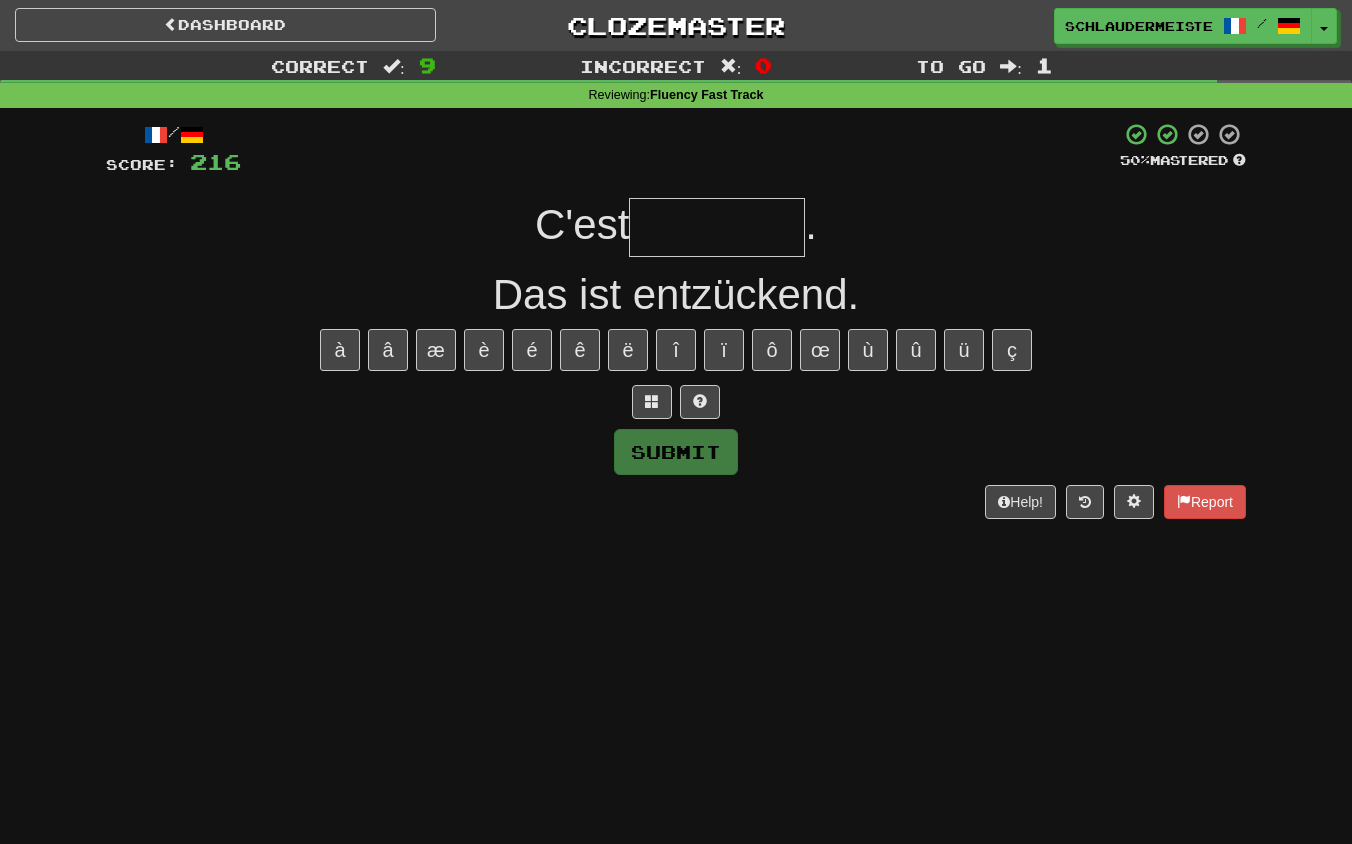 type on "*" 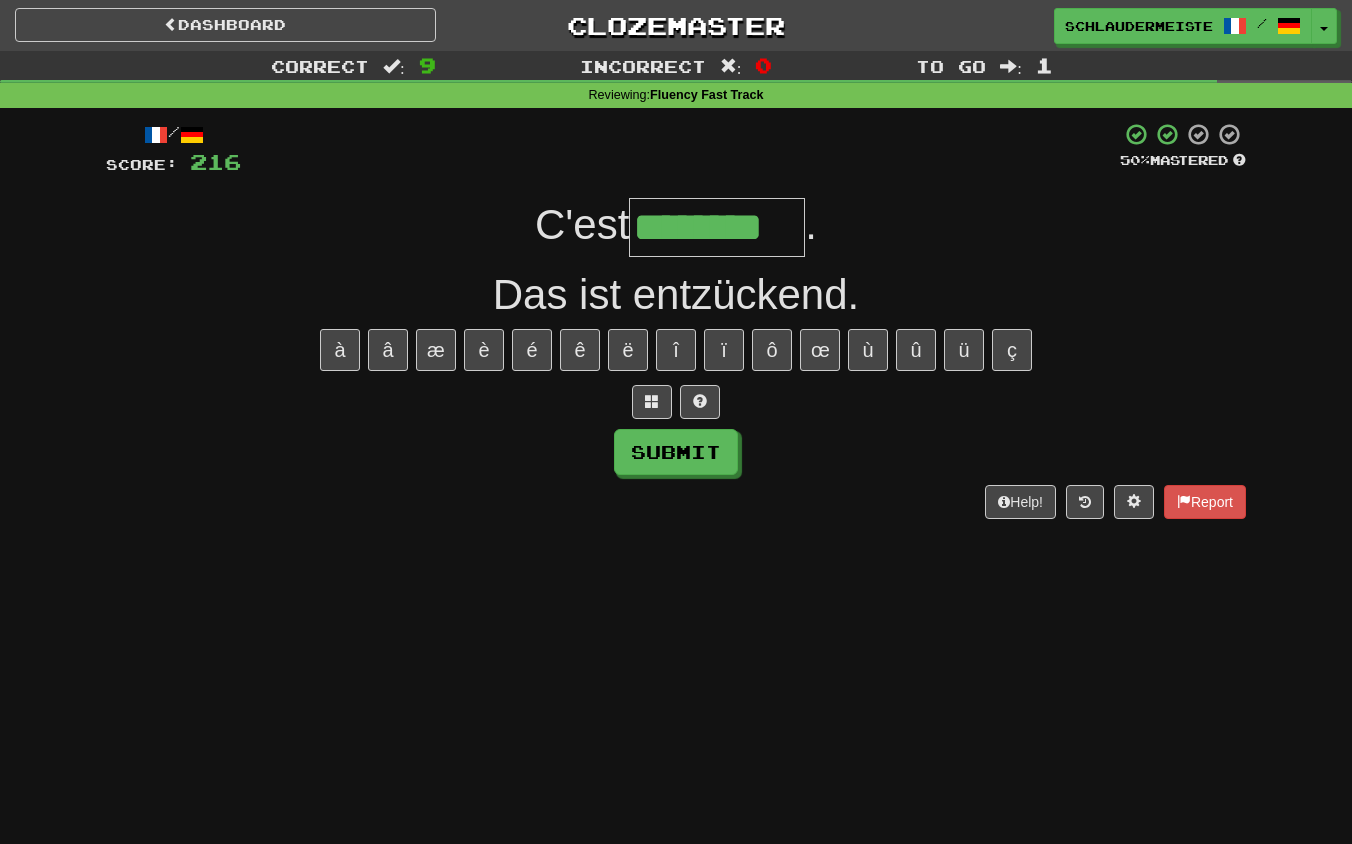type on "********" 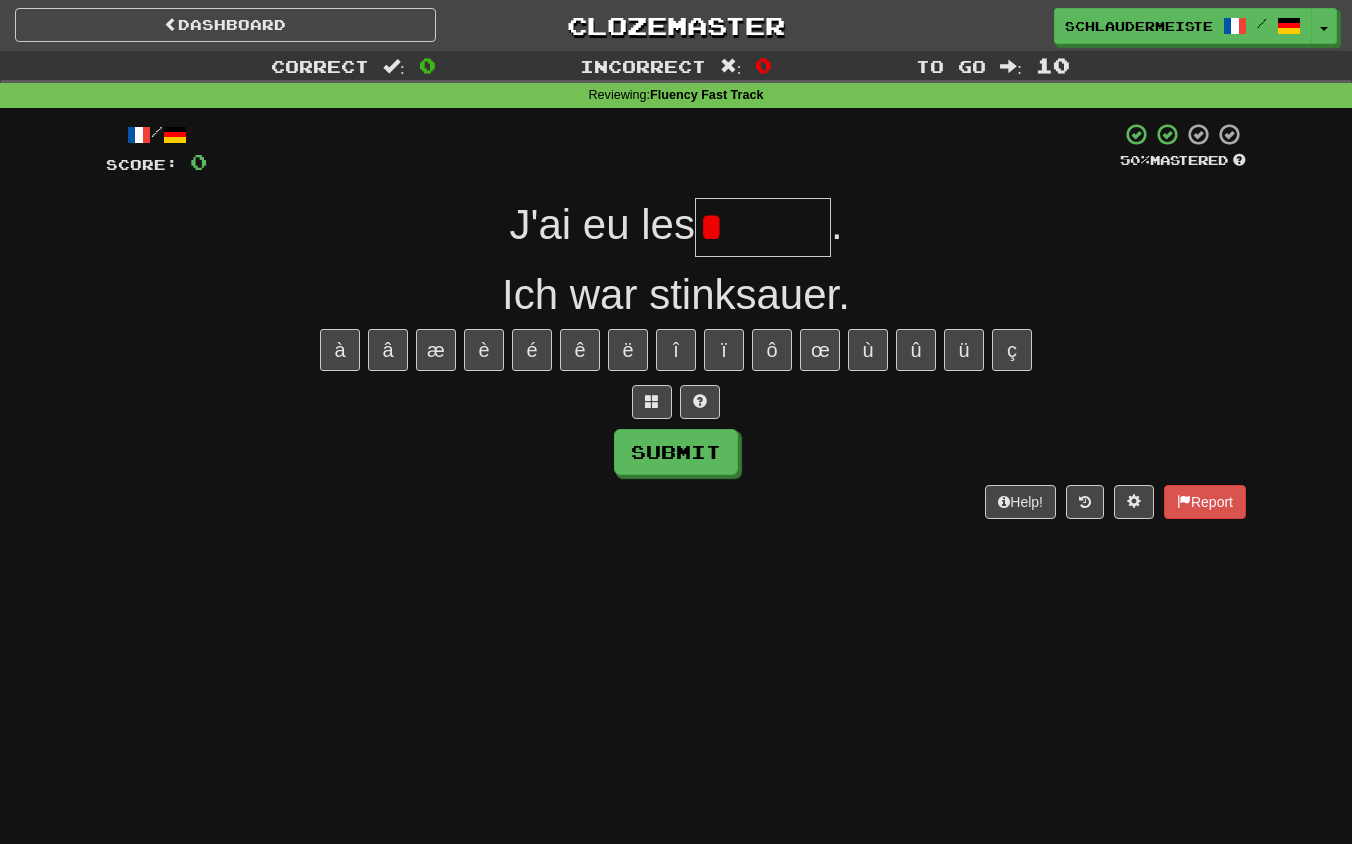type on "******" 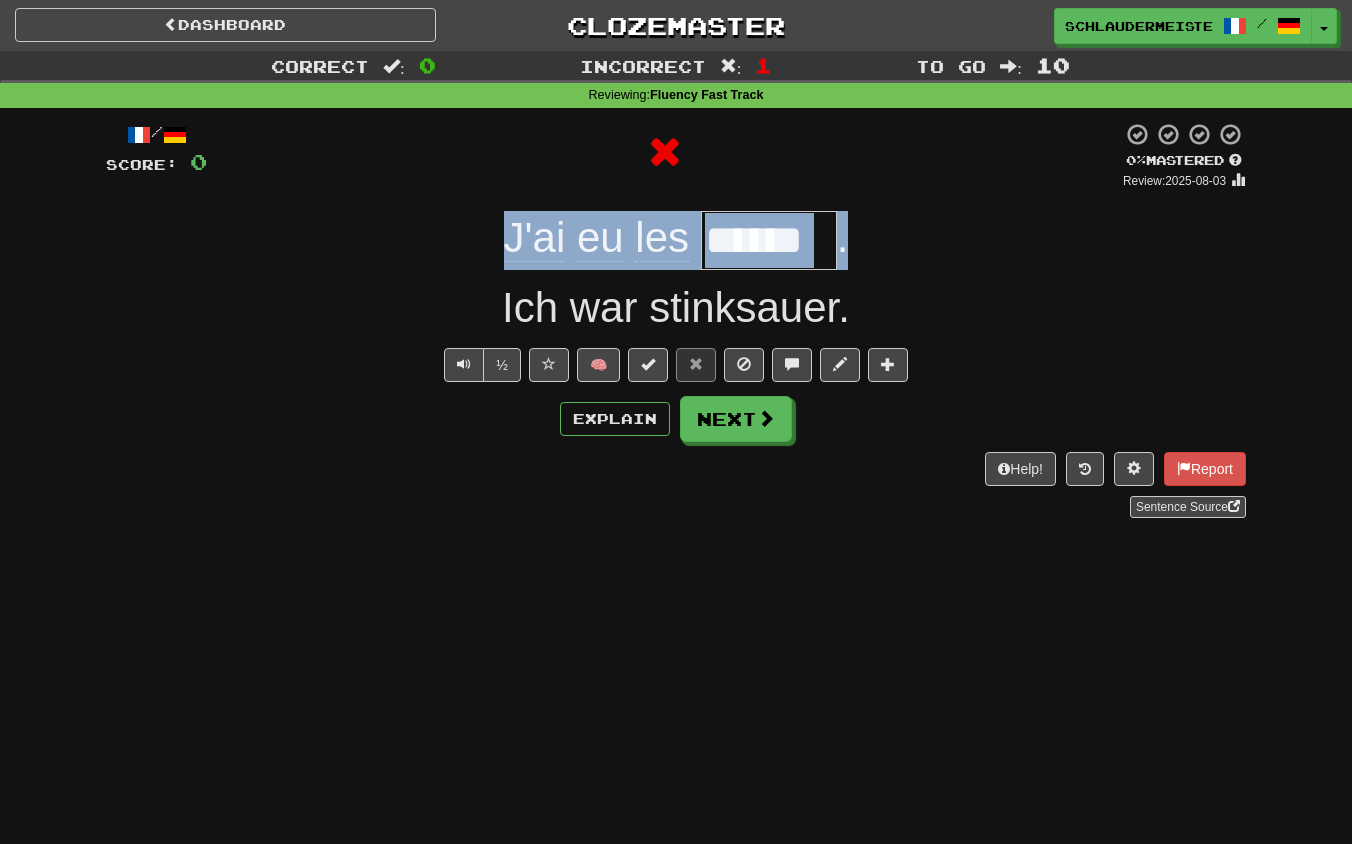 drag, startPoint x: 472, startPoint y: 239, endPoint x: 894, endPoint y: 253, distance: 422.23218 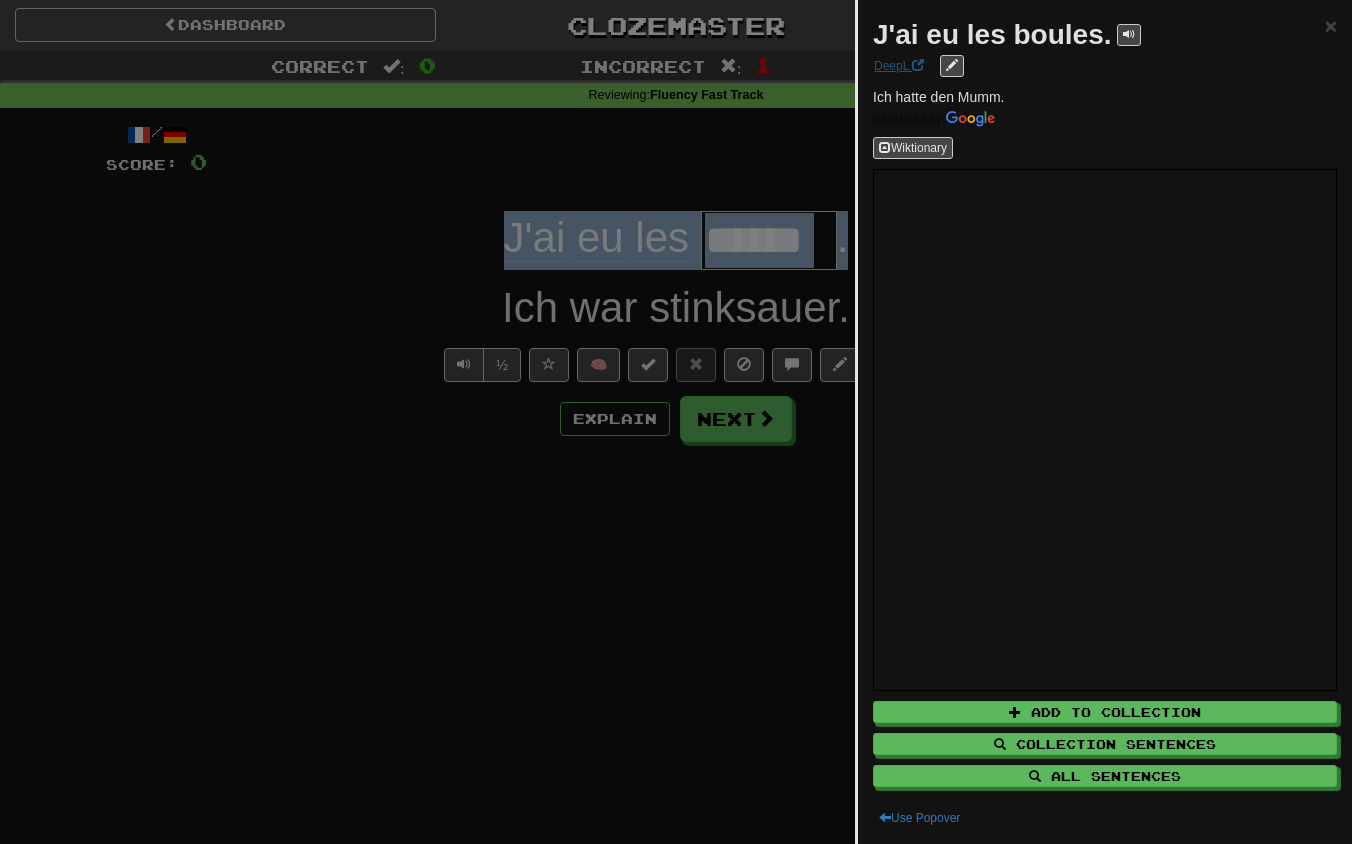 click on "DeepL" at bounding box center (899, 66) 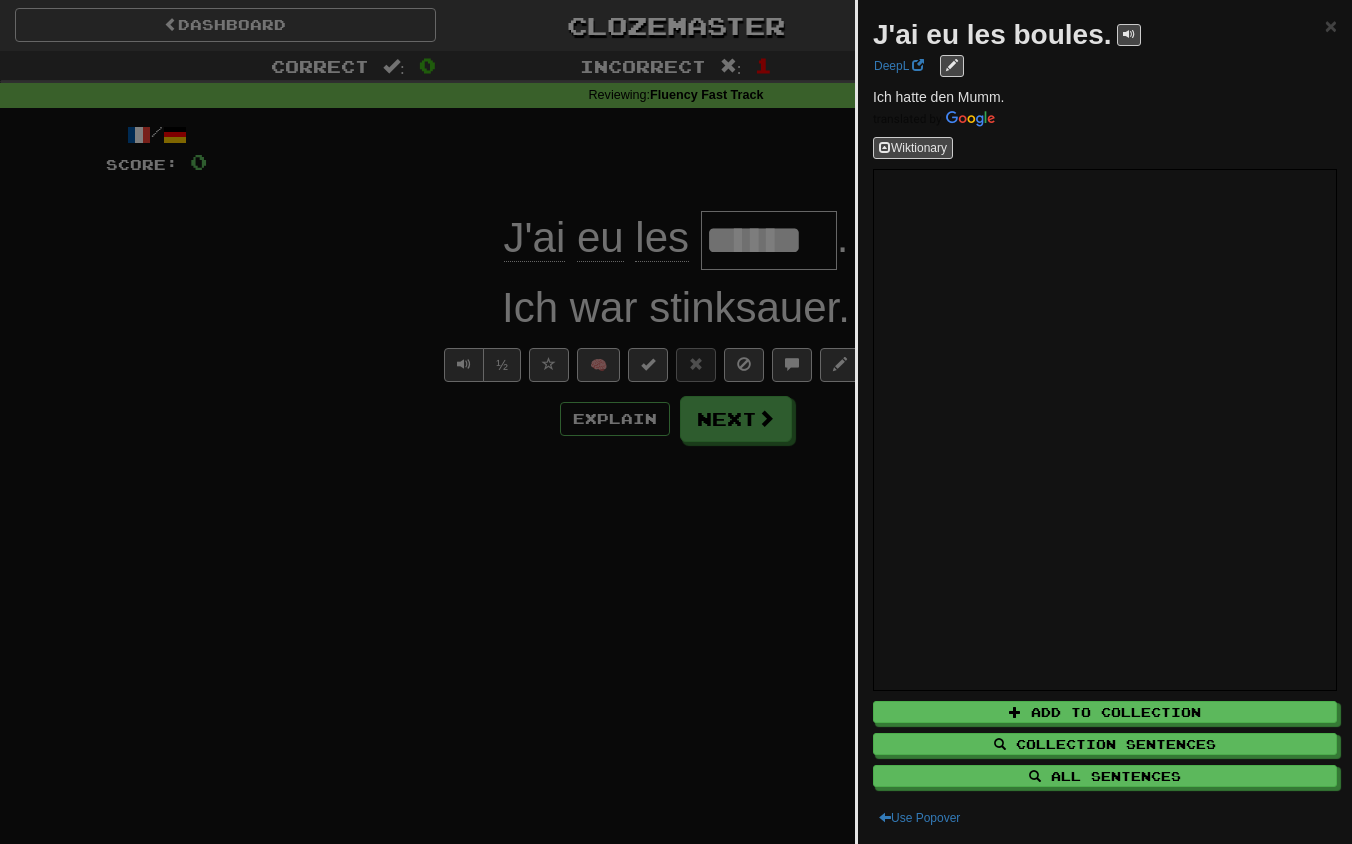 click at bounding box center [676, 422] 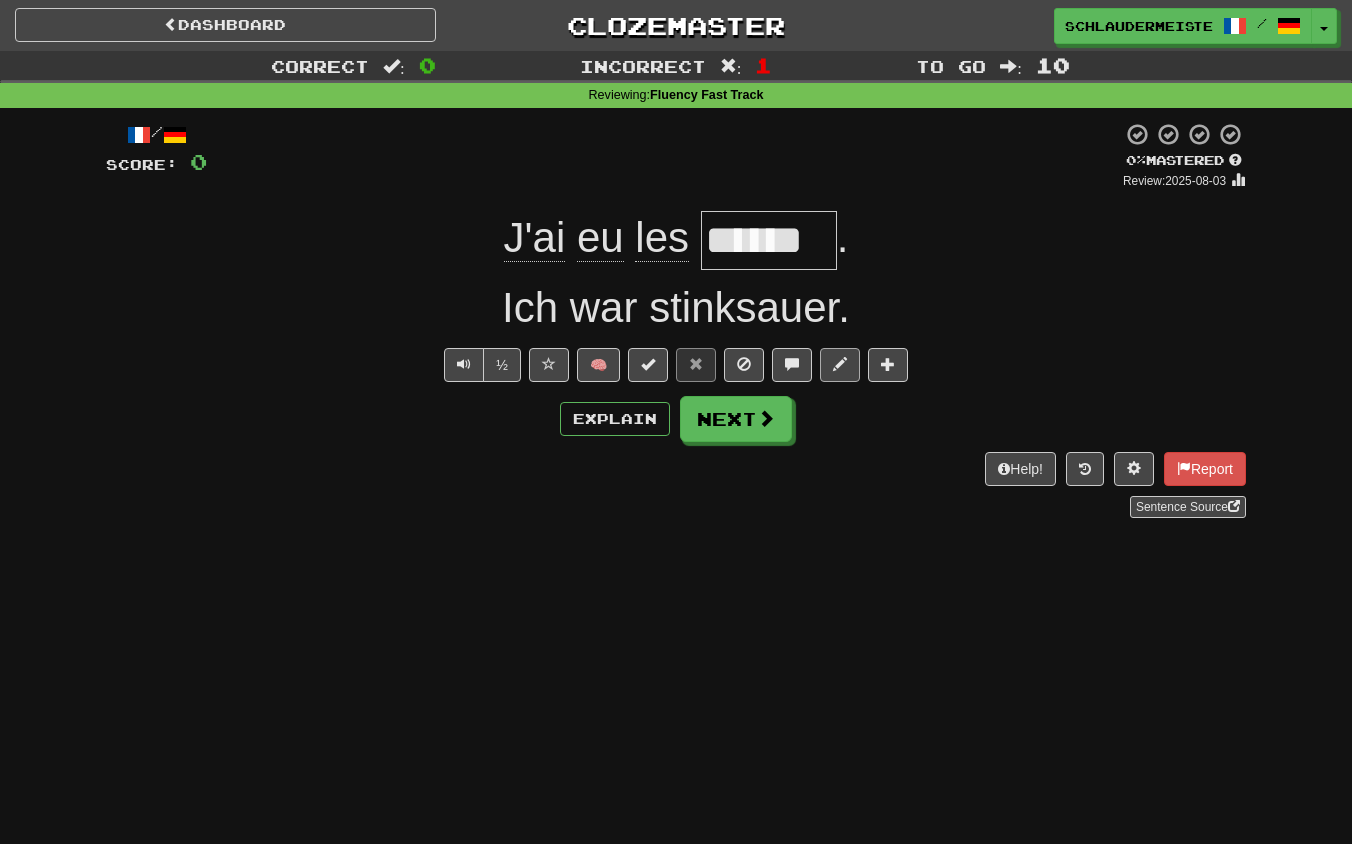 click at bounding box center (840, 364) 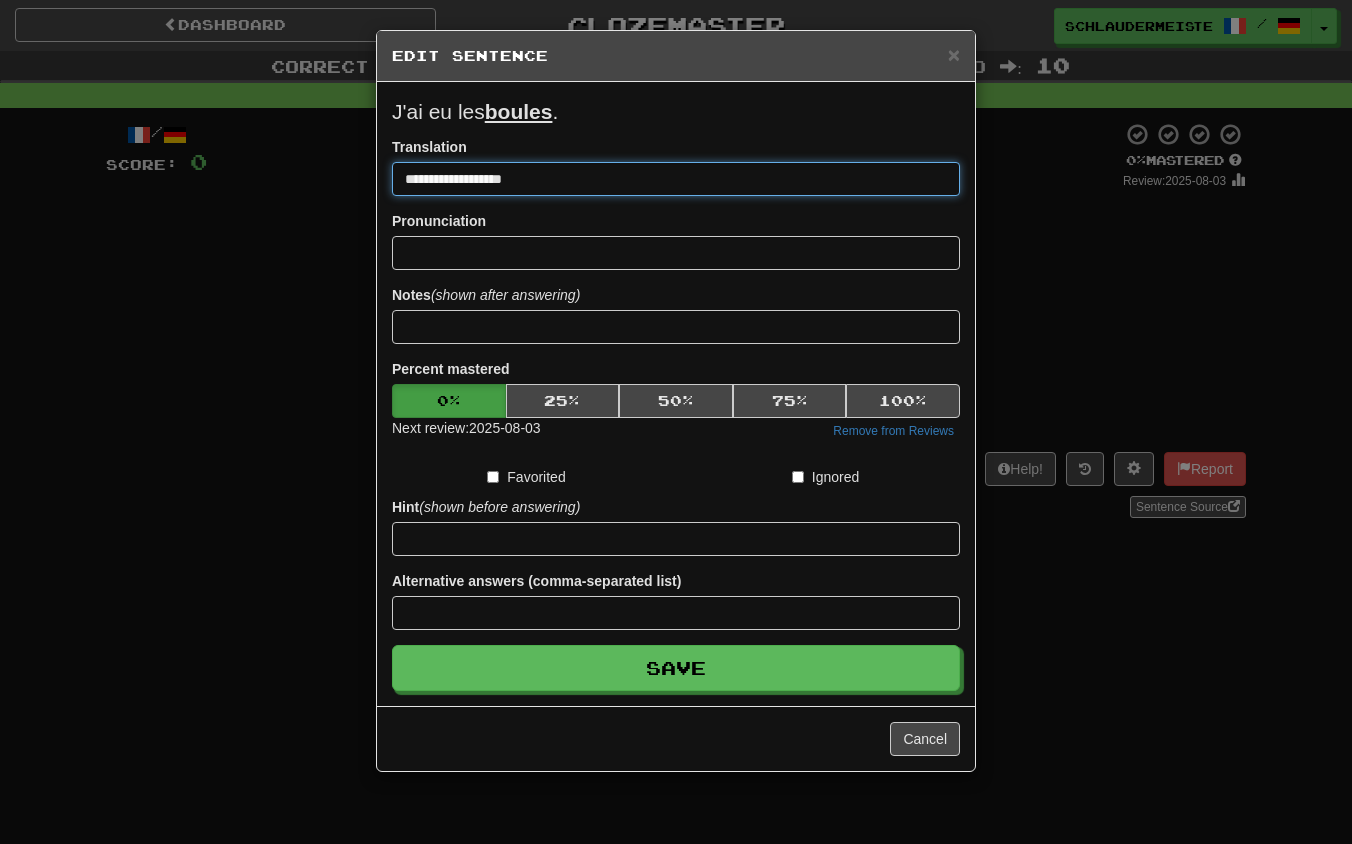 drag, startPoint x: 745, startPoint y: 182, endPoint x: 265, endPoint y: 148, distance: 481.20267 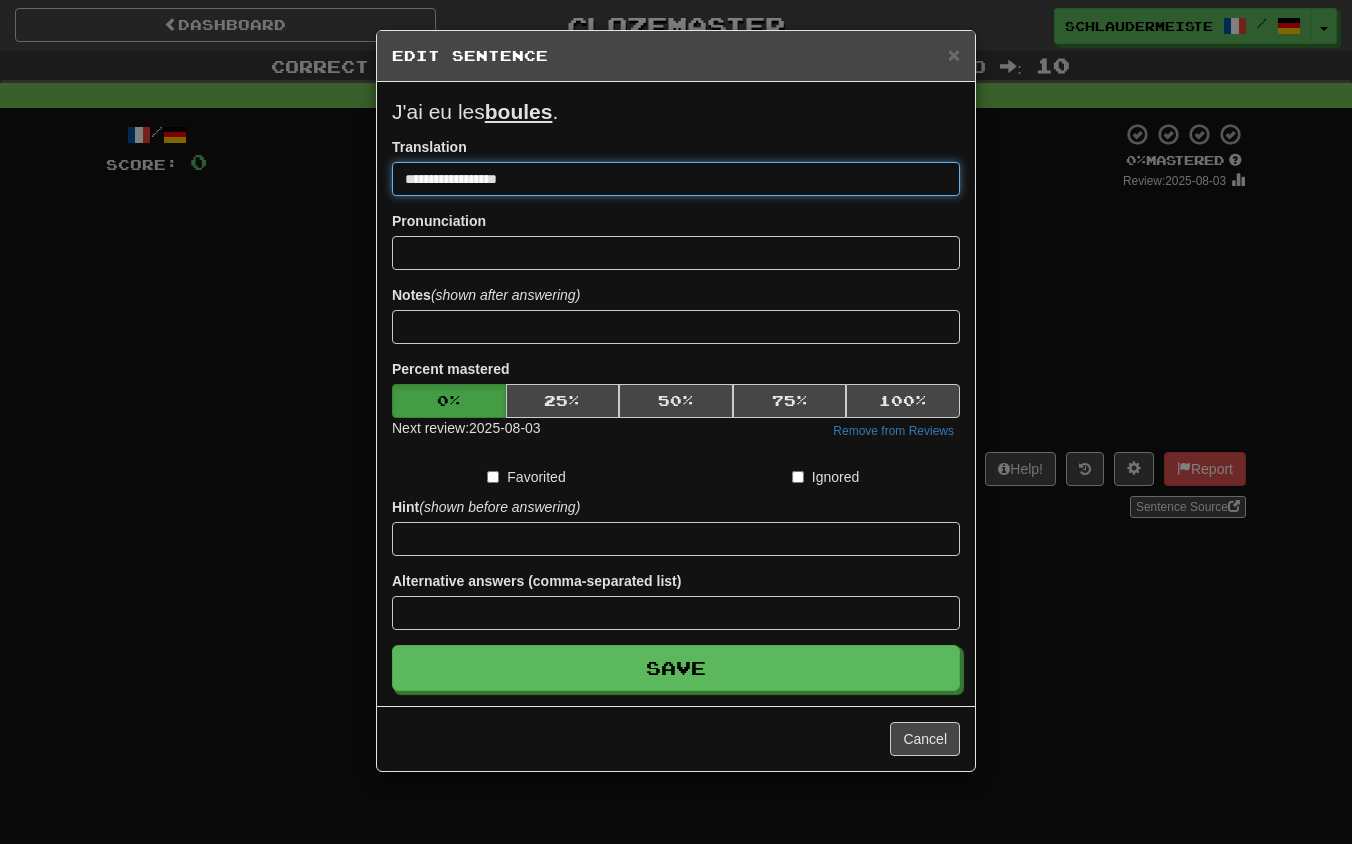 type on "**********" 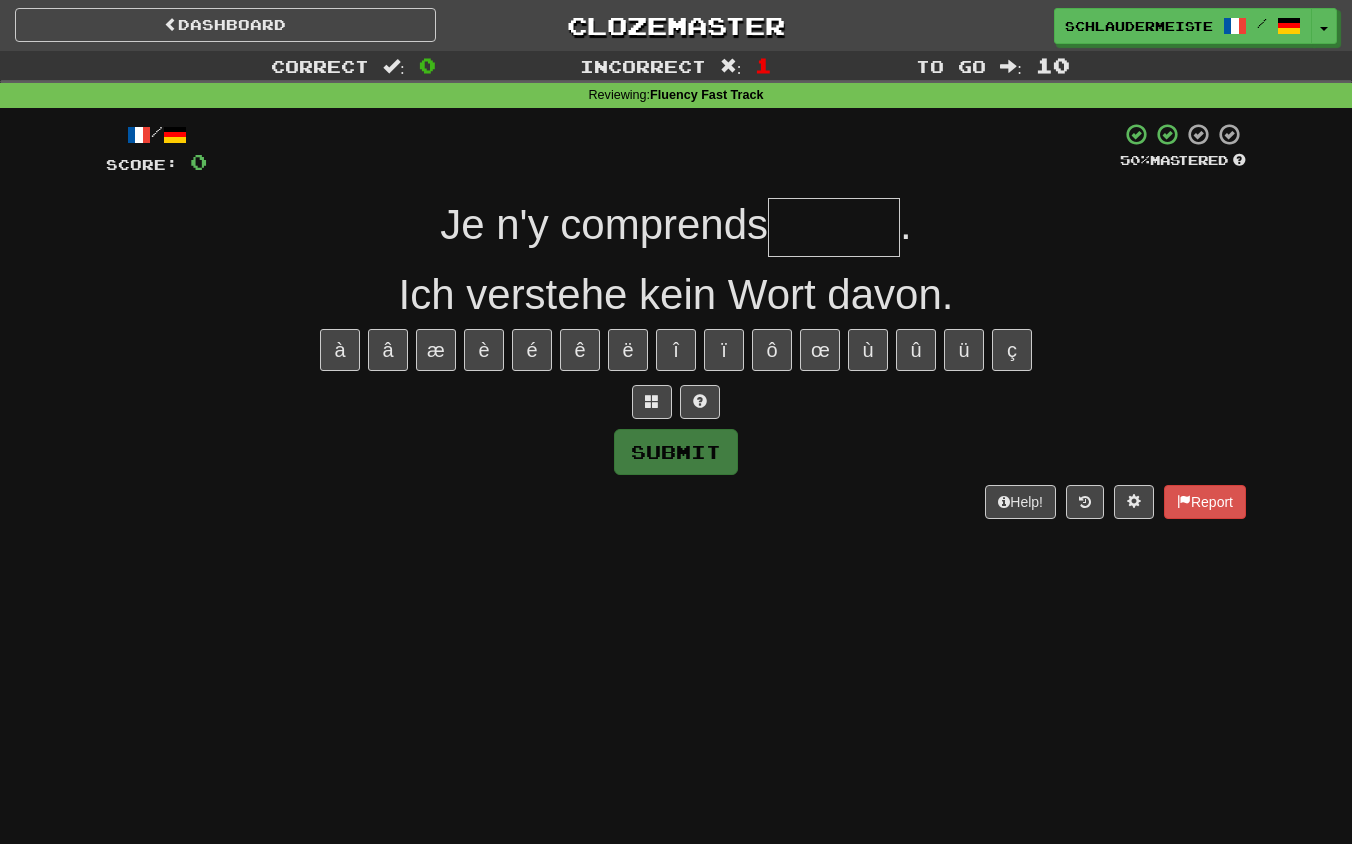 type on "*" 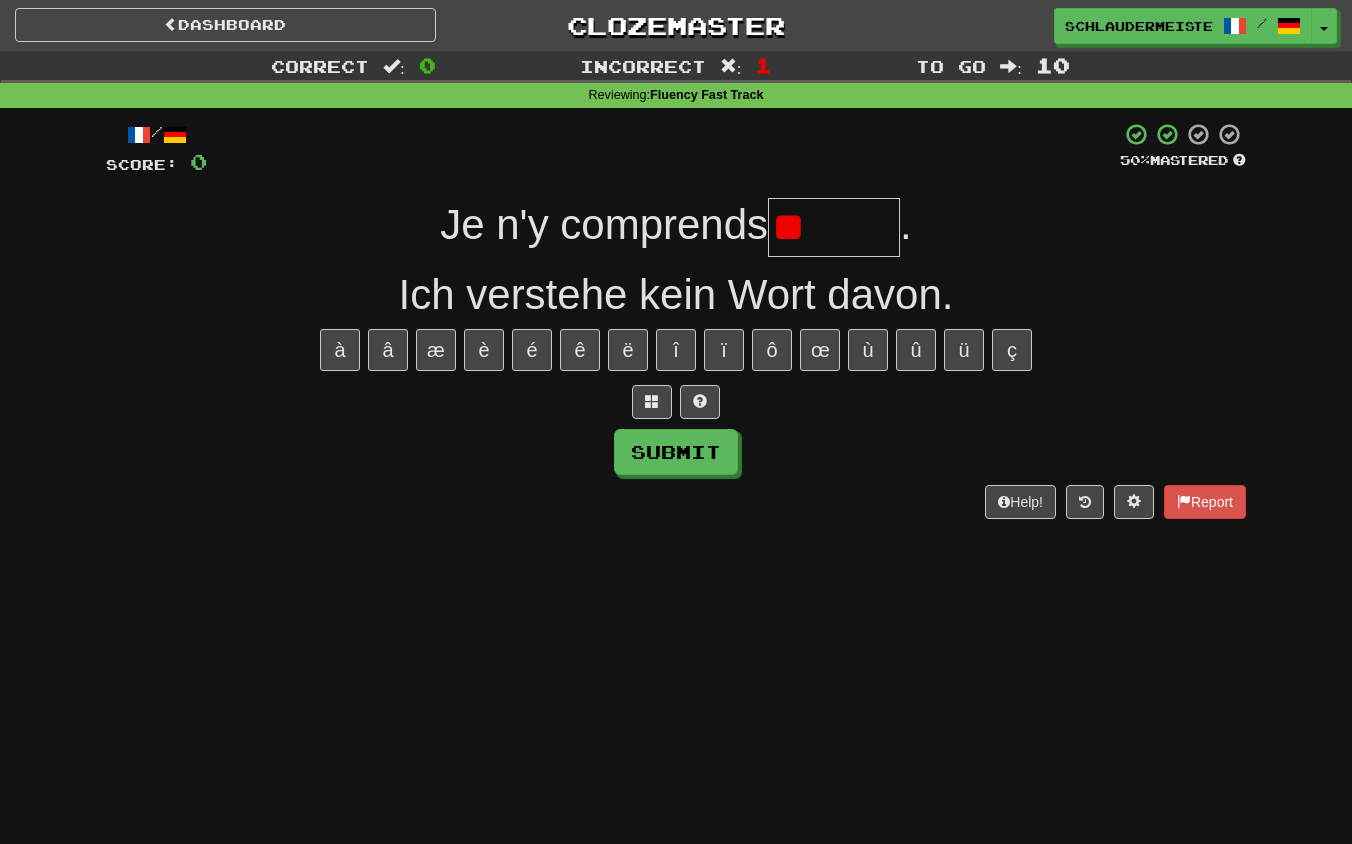 type on "******" 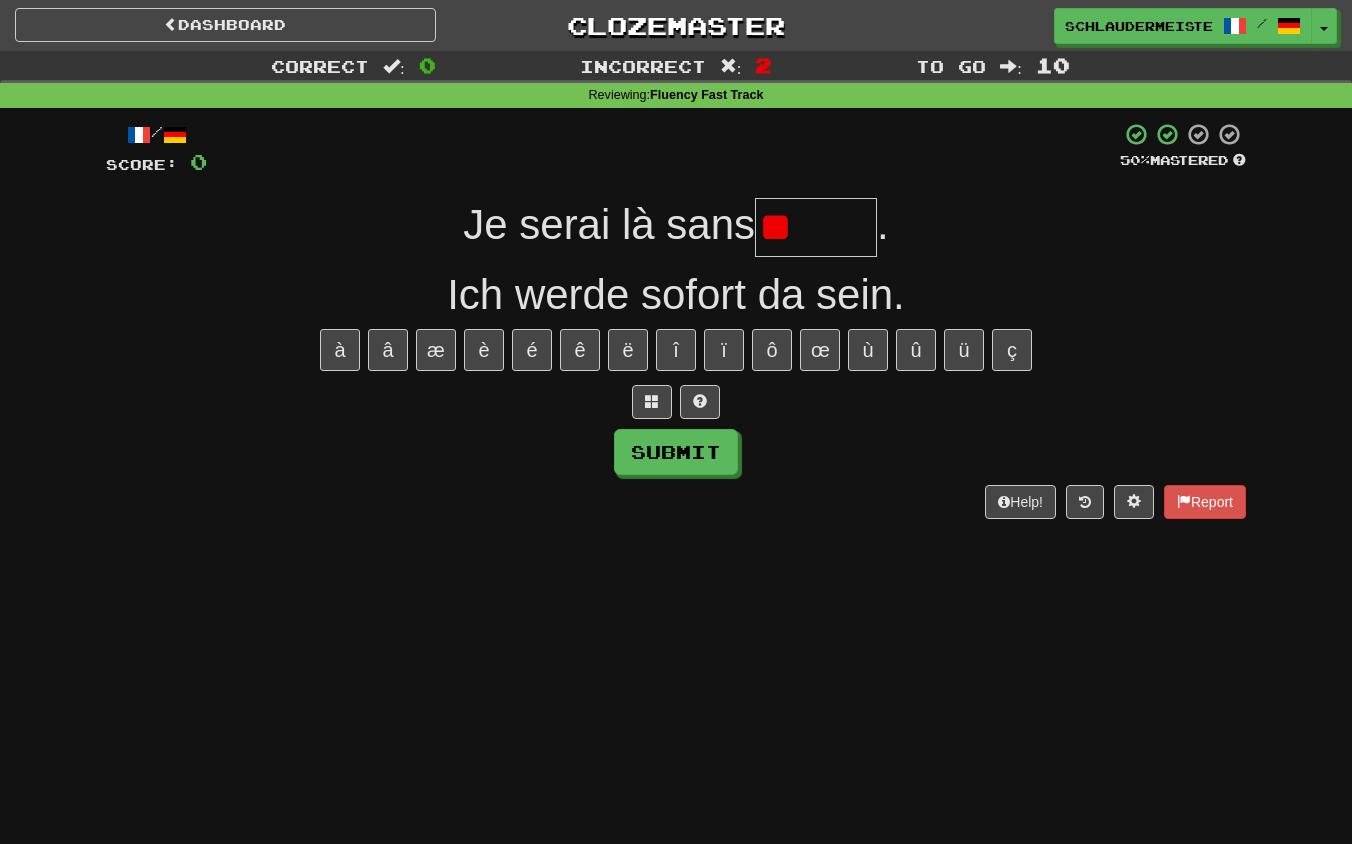 type on "*" 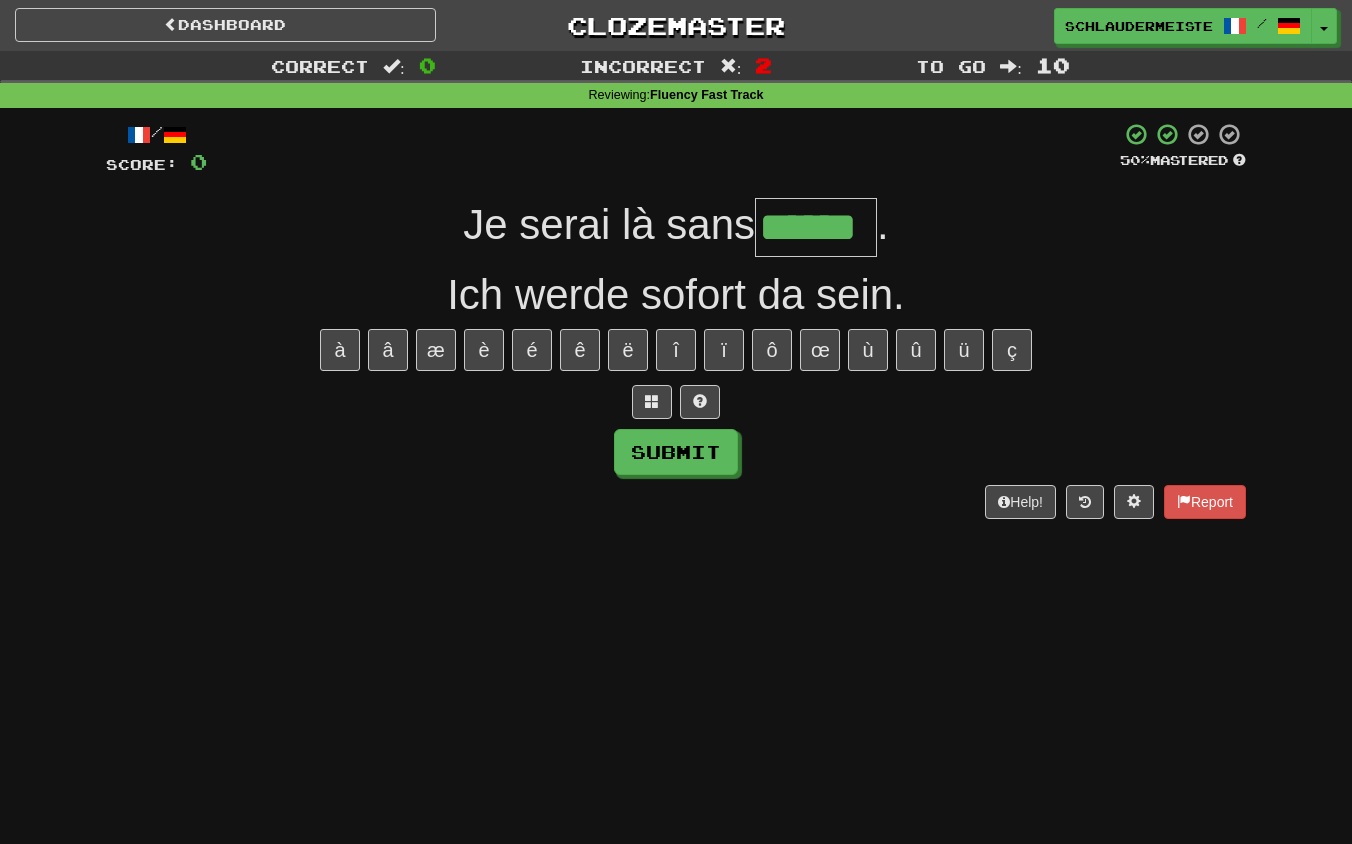 type on "******" 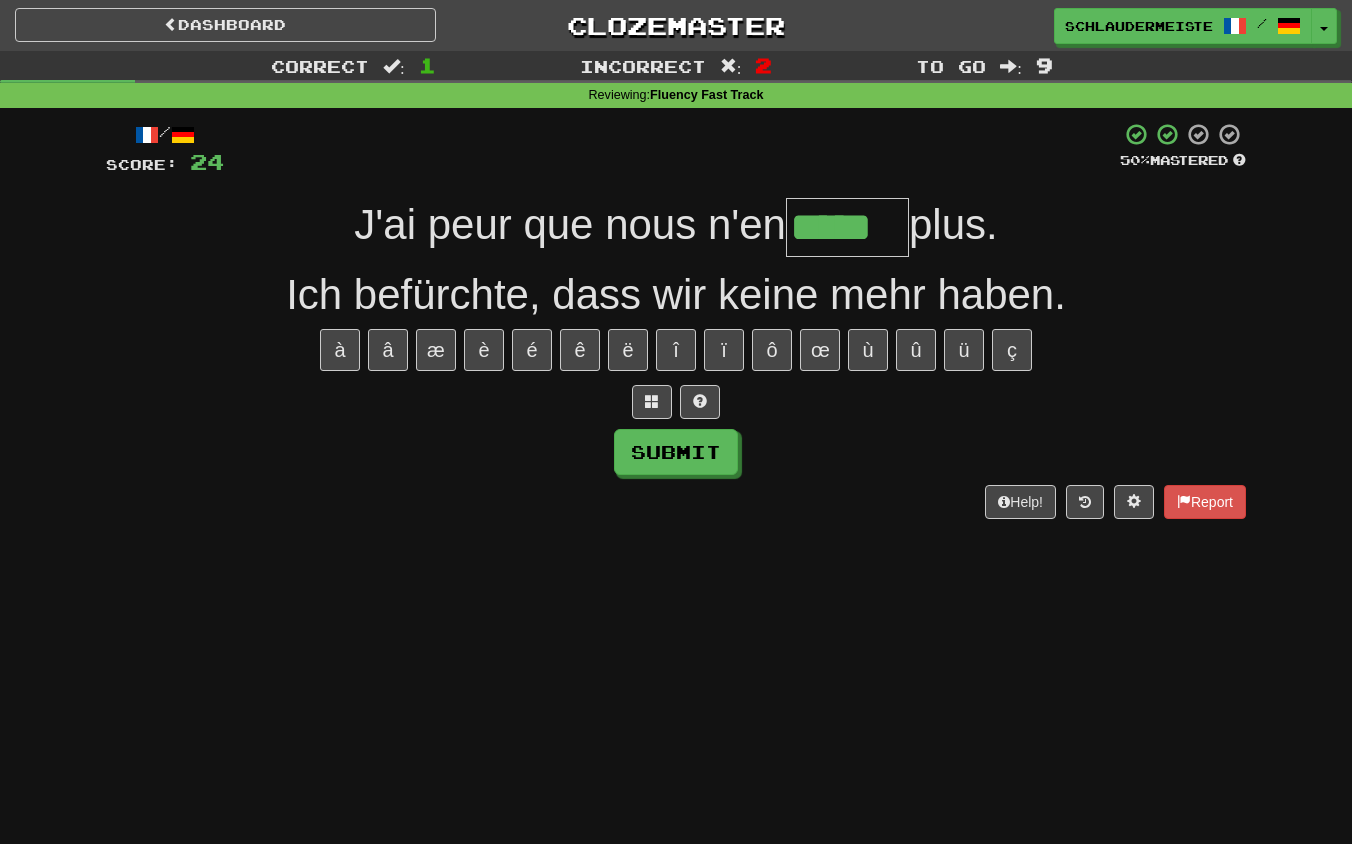 type on "*****" 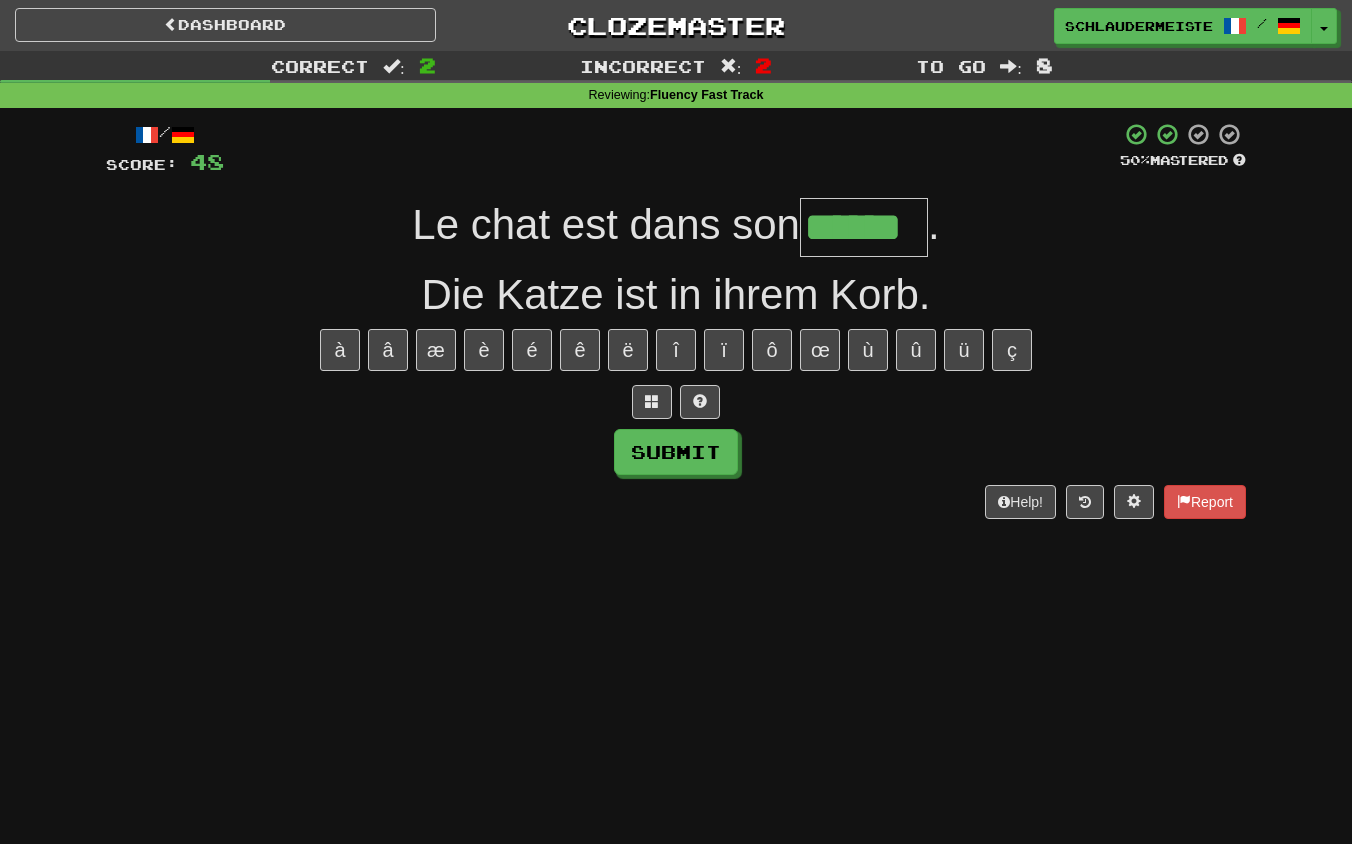 type on "******" 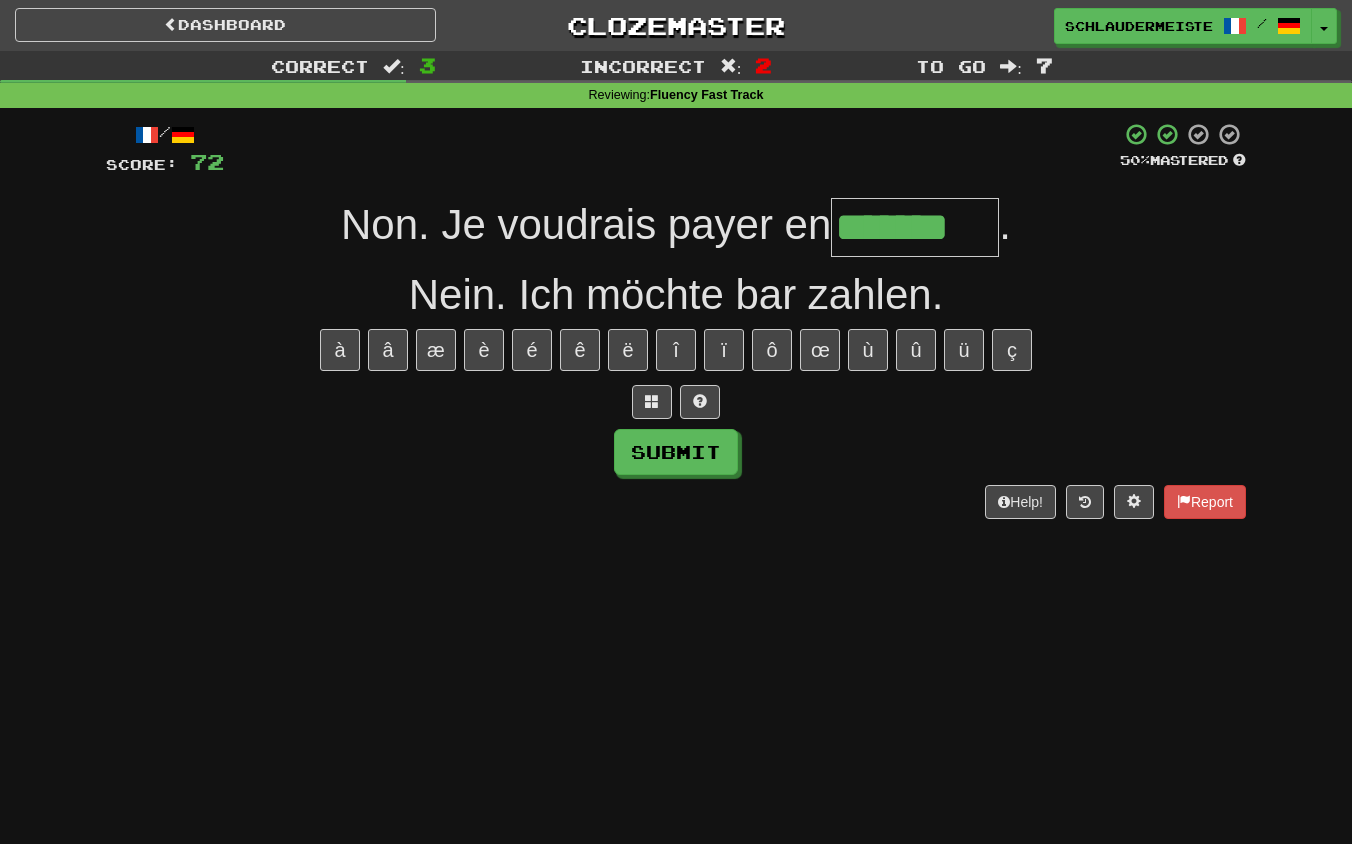 type on "*******" 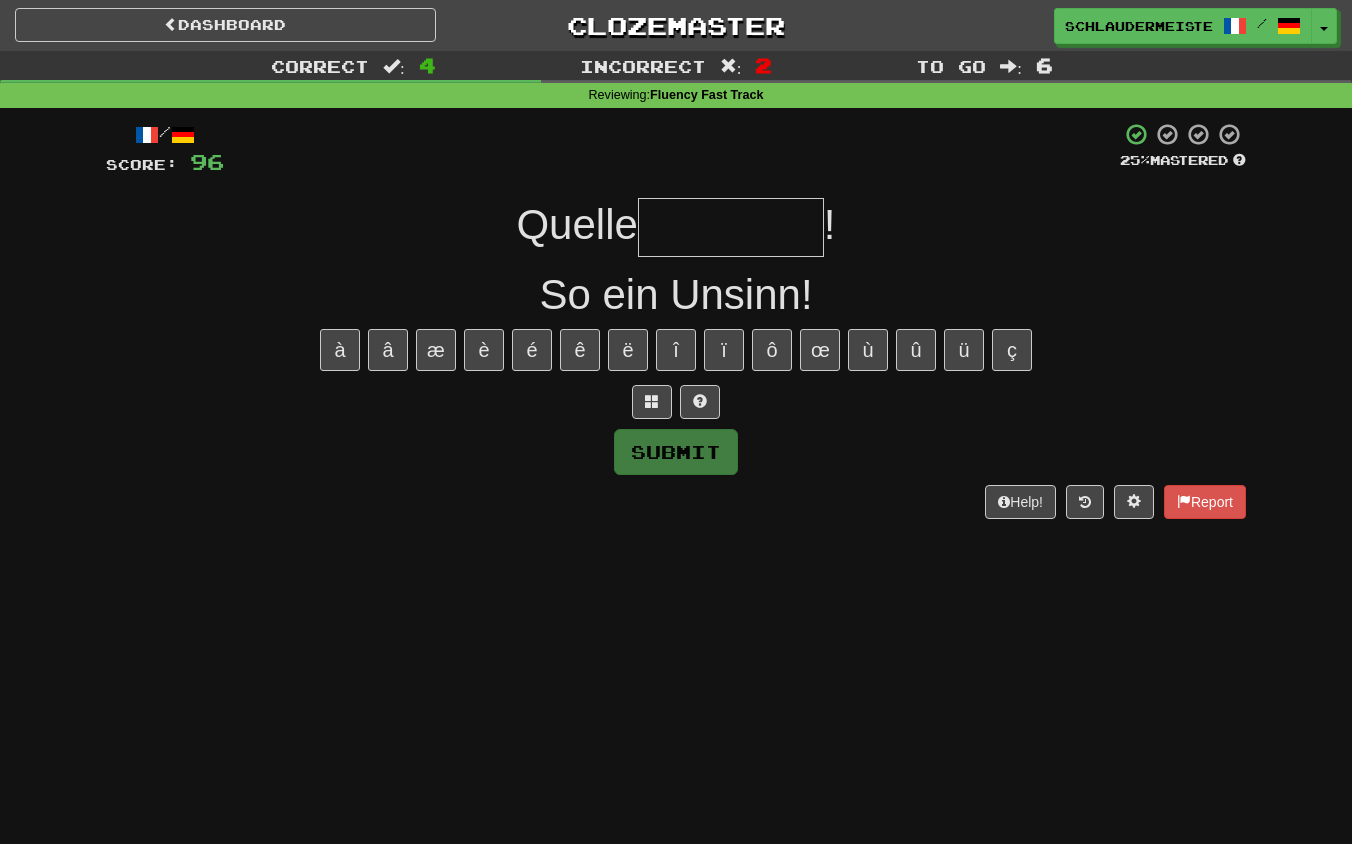 type on "*" 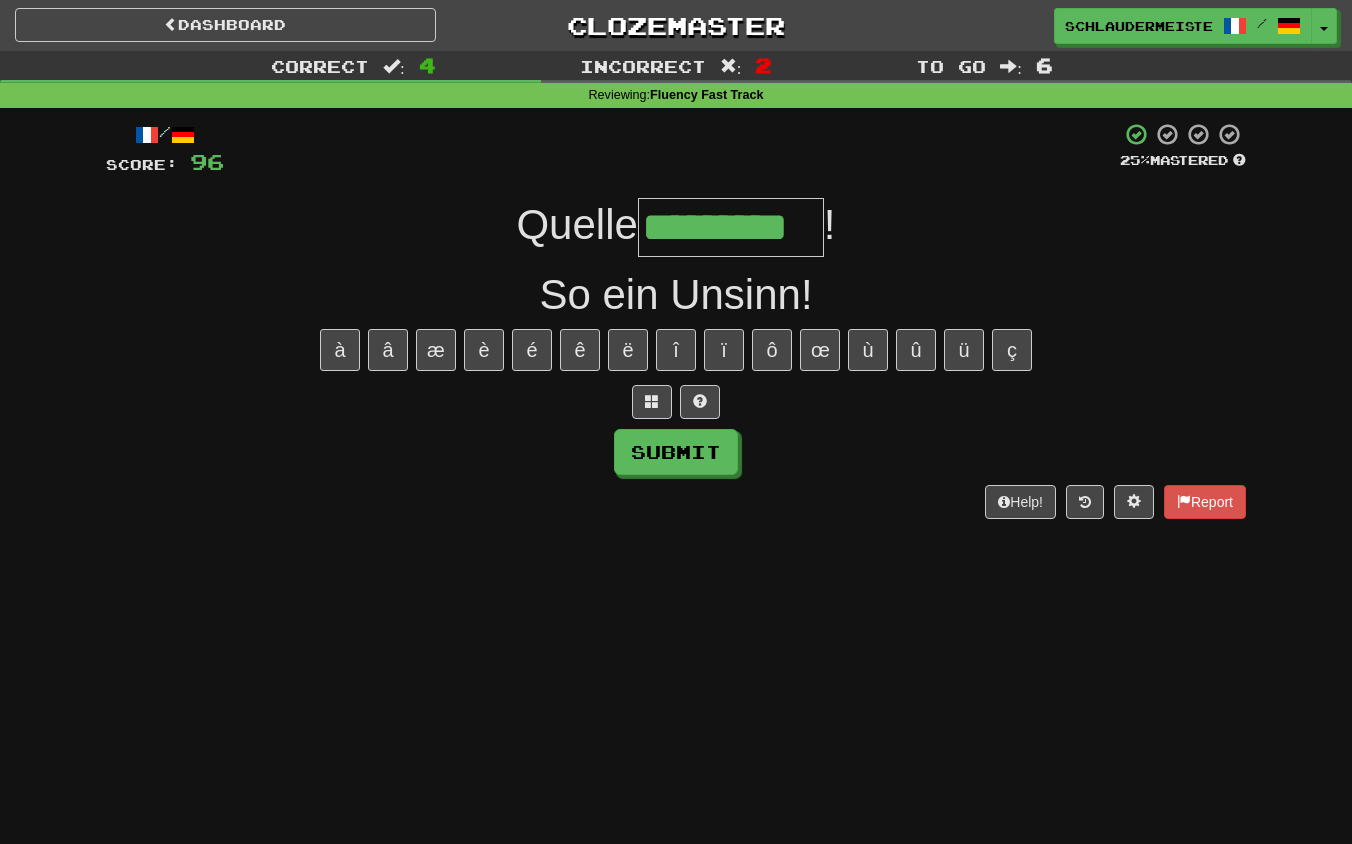 type on "*********" 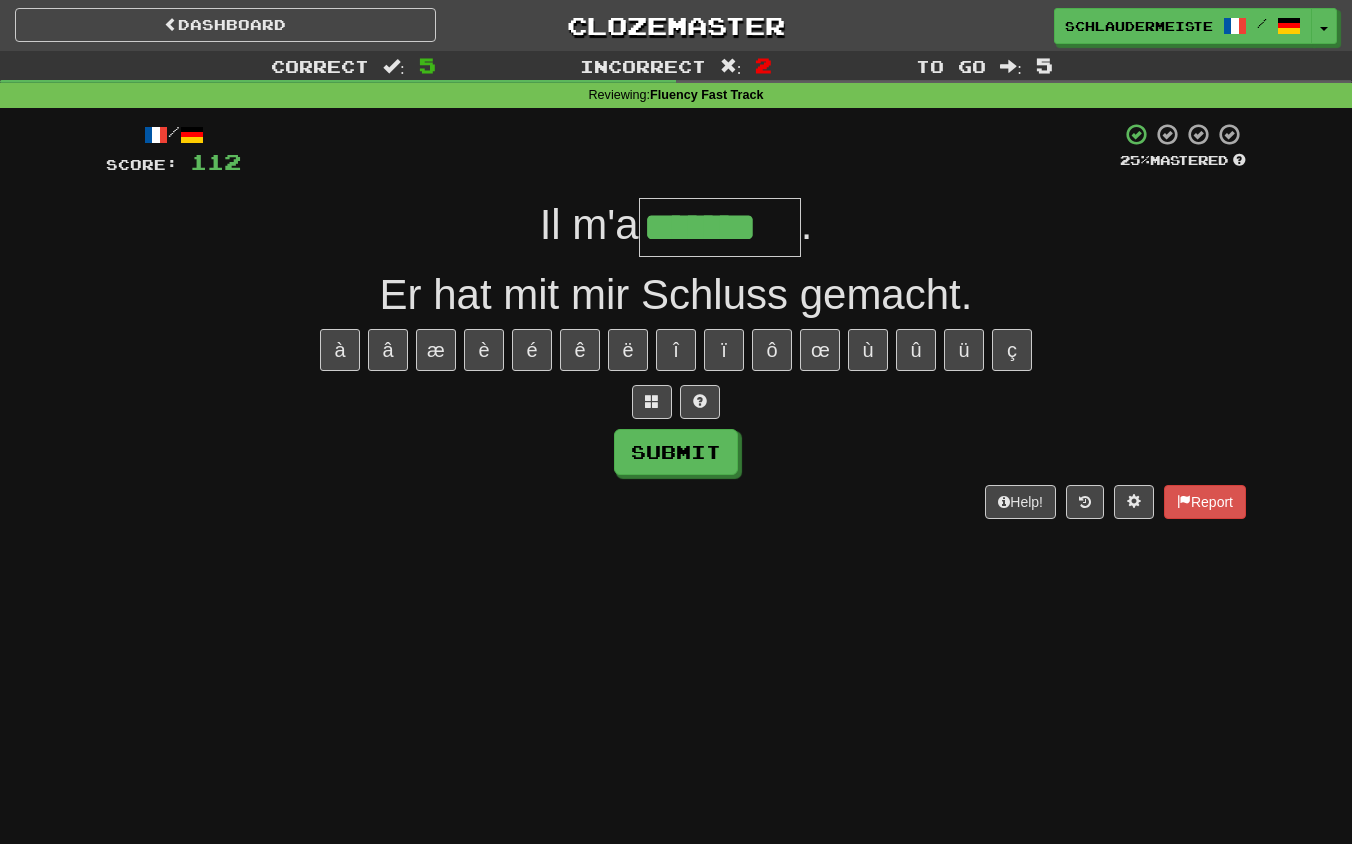 type on "*******" 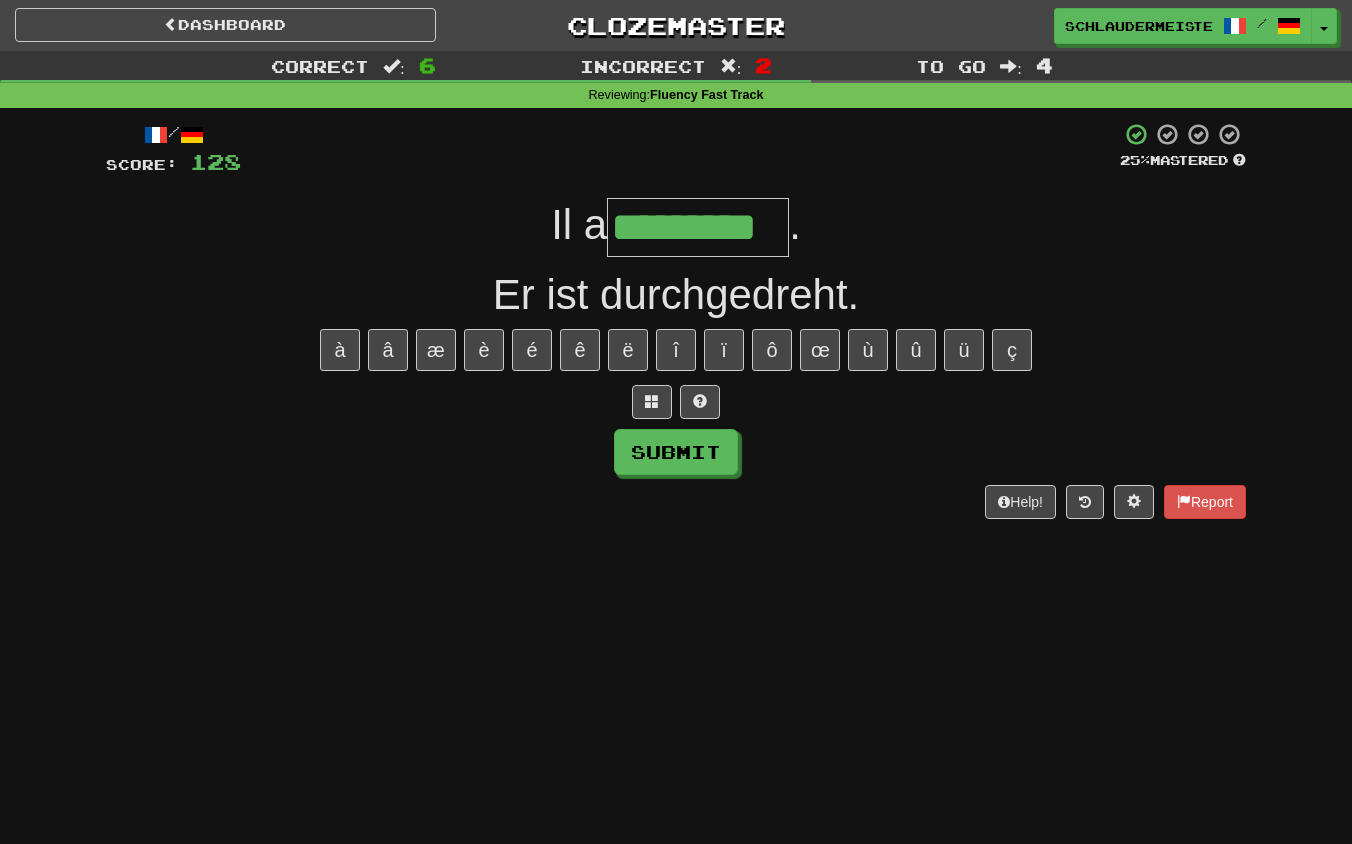 type on "*********" 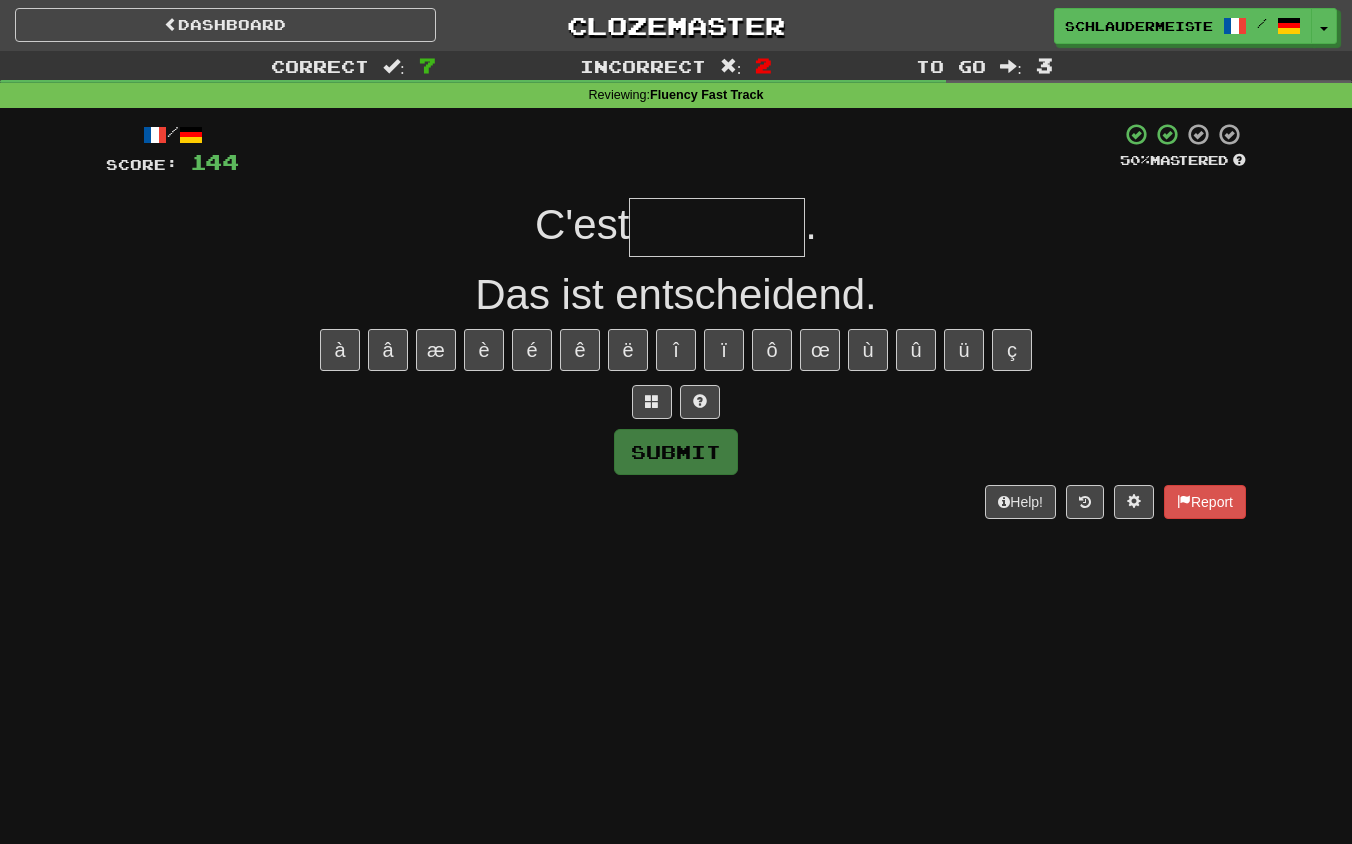 type on "*" 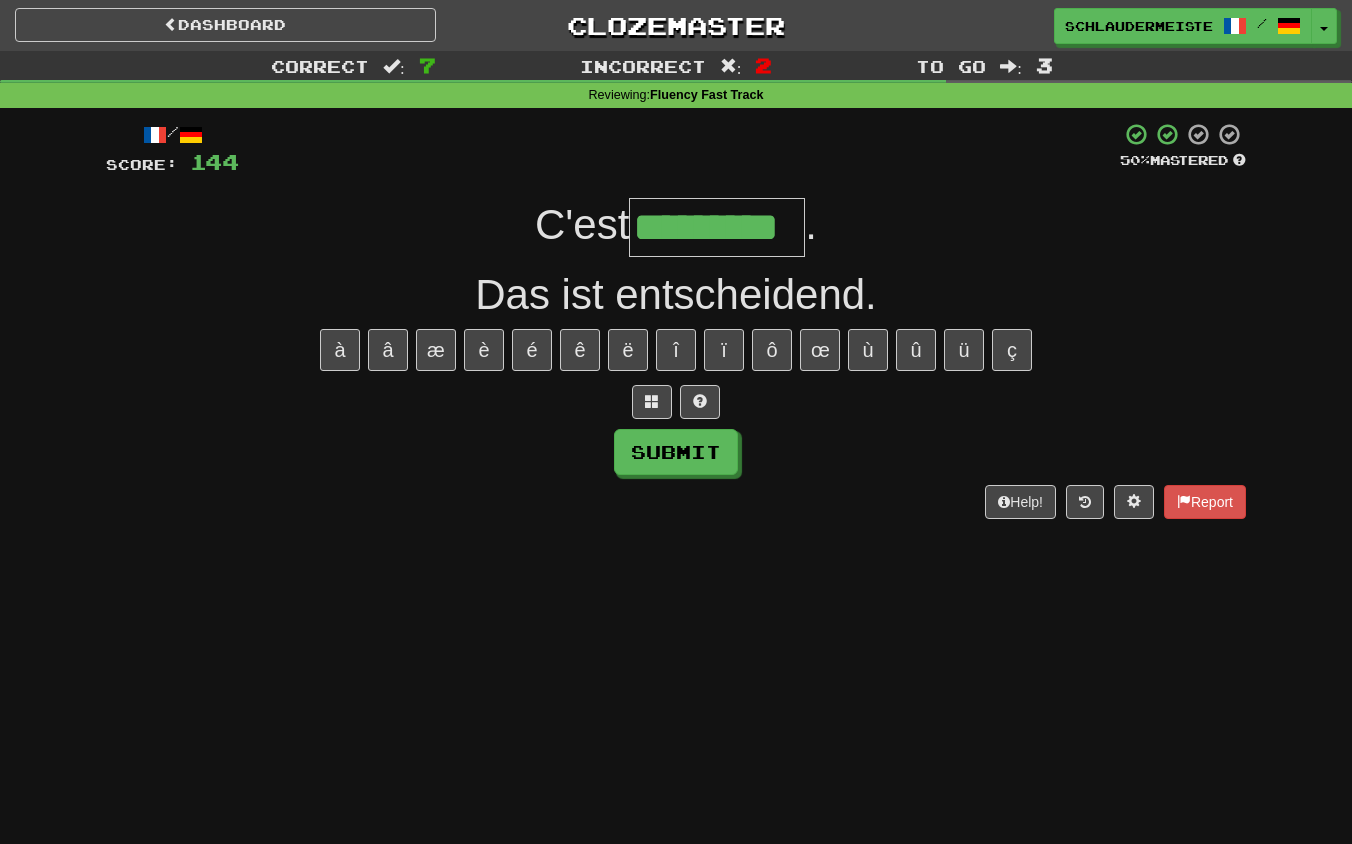 type on "*********" 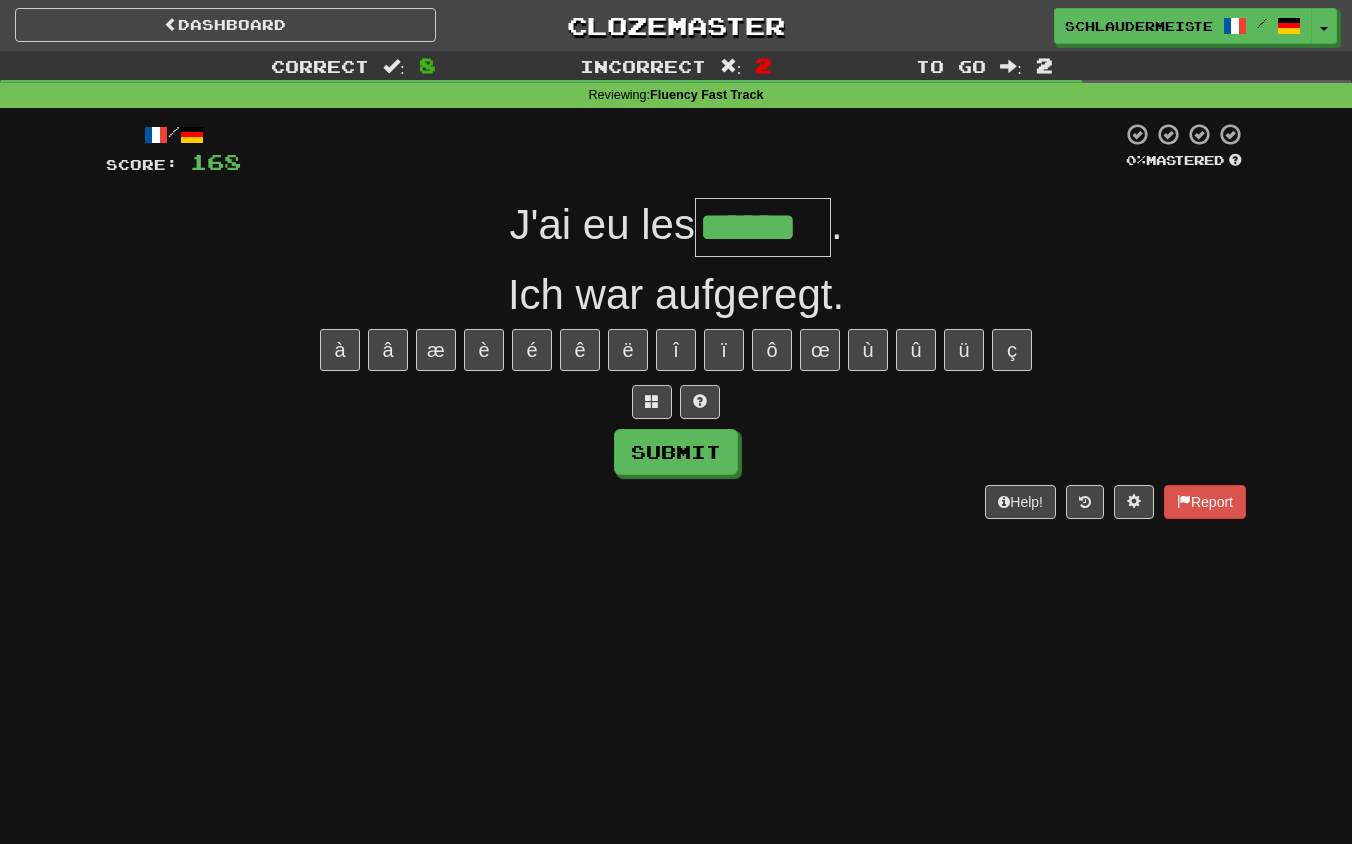 type on "******" 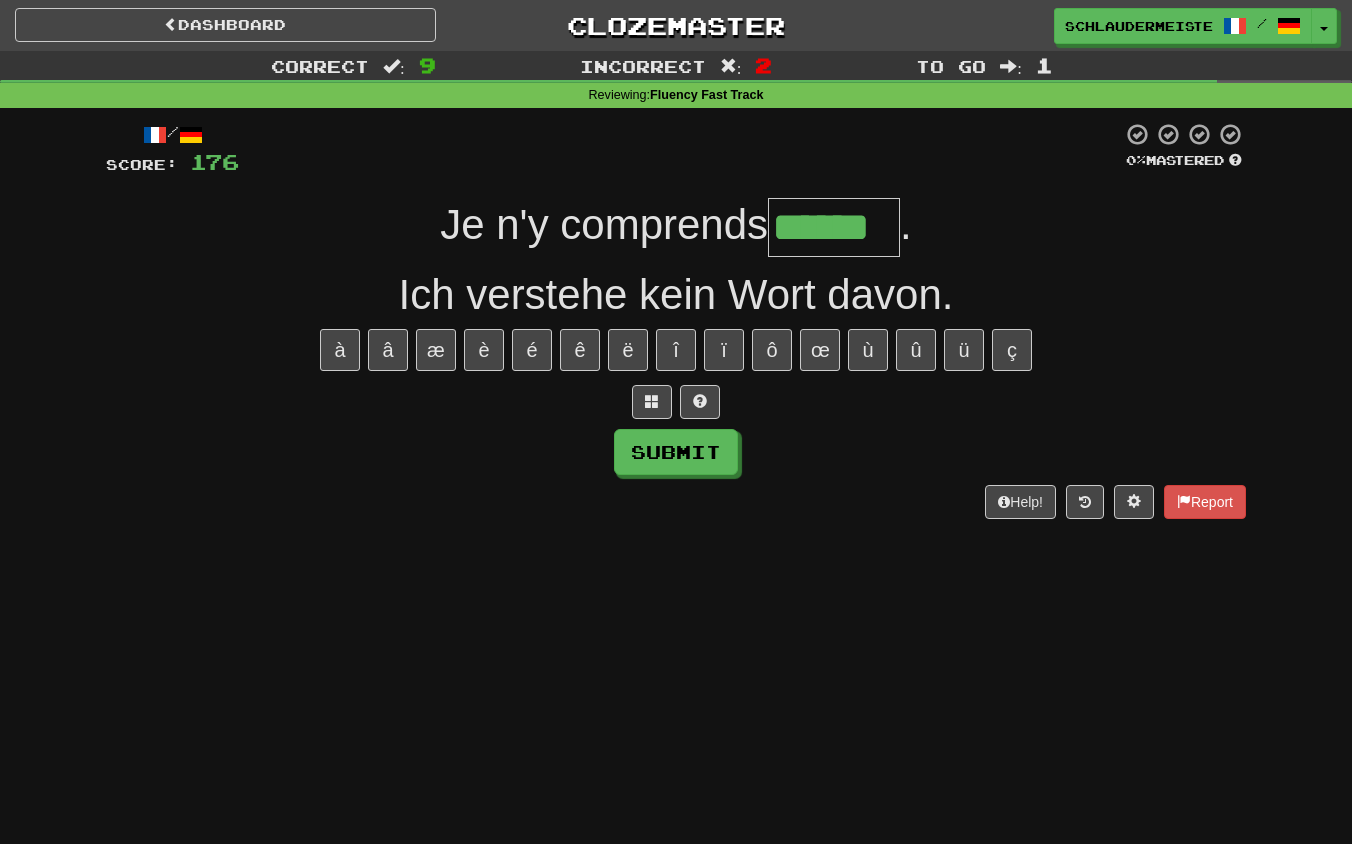 type on "******" 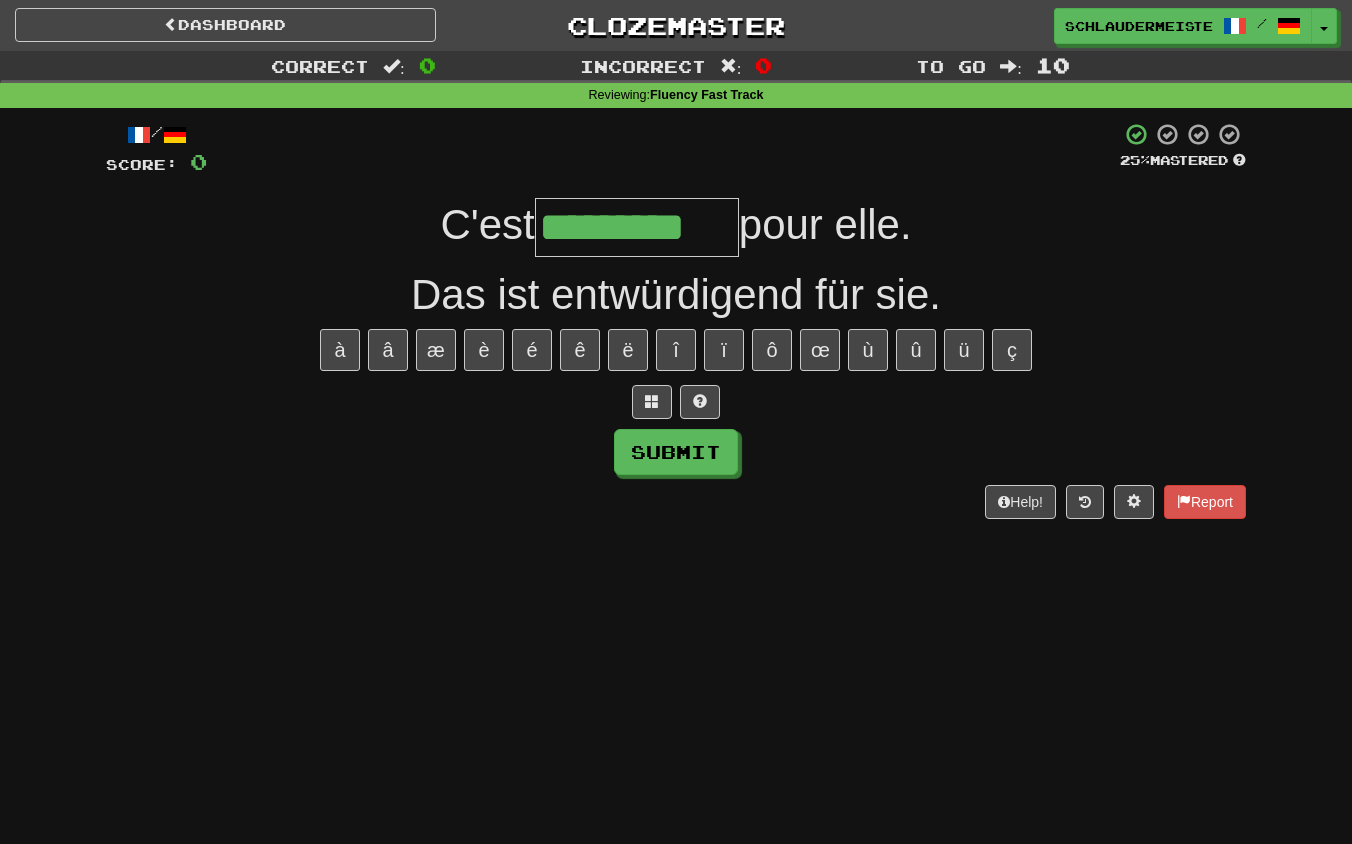 type on "*********" 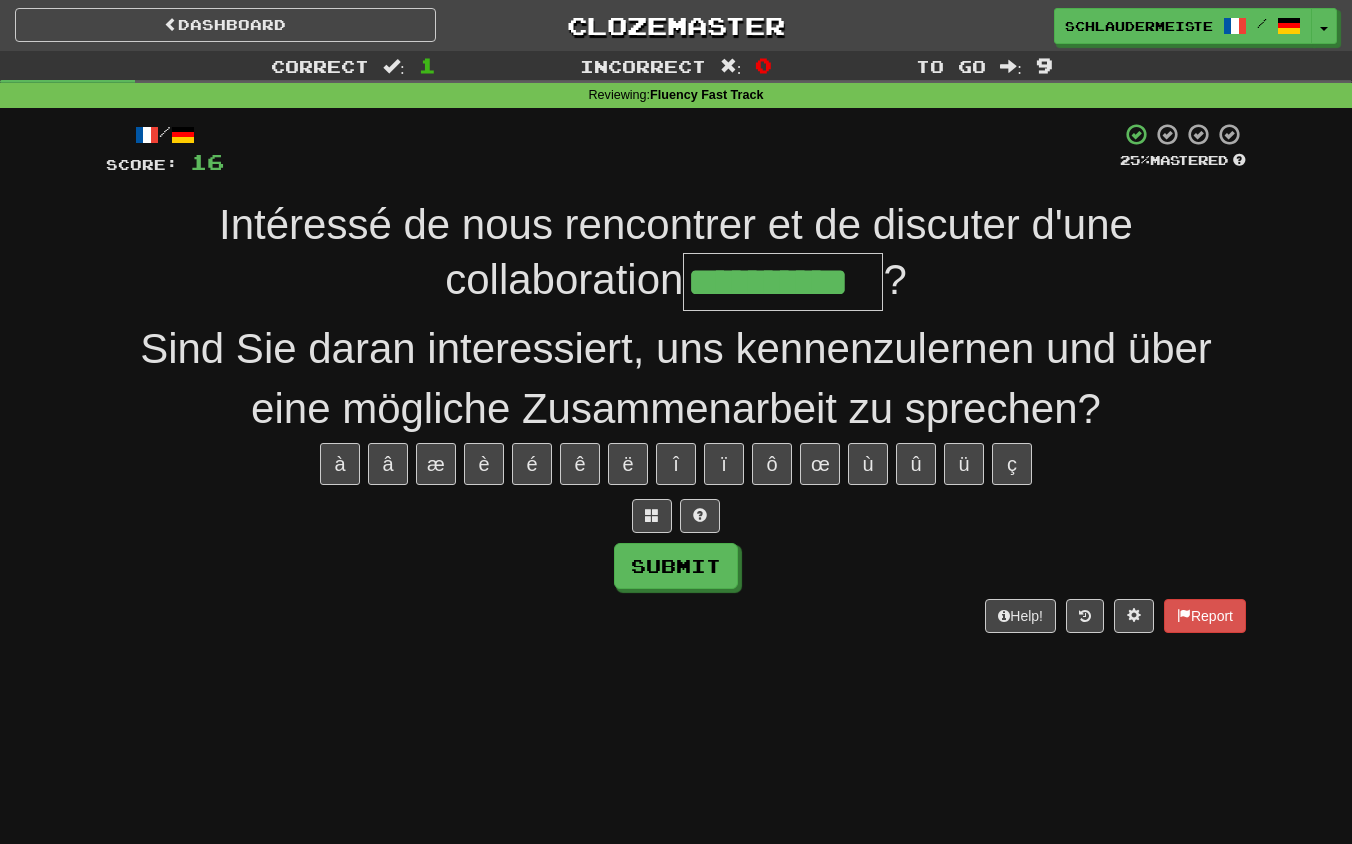 type on "**********" 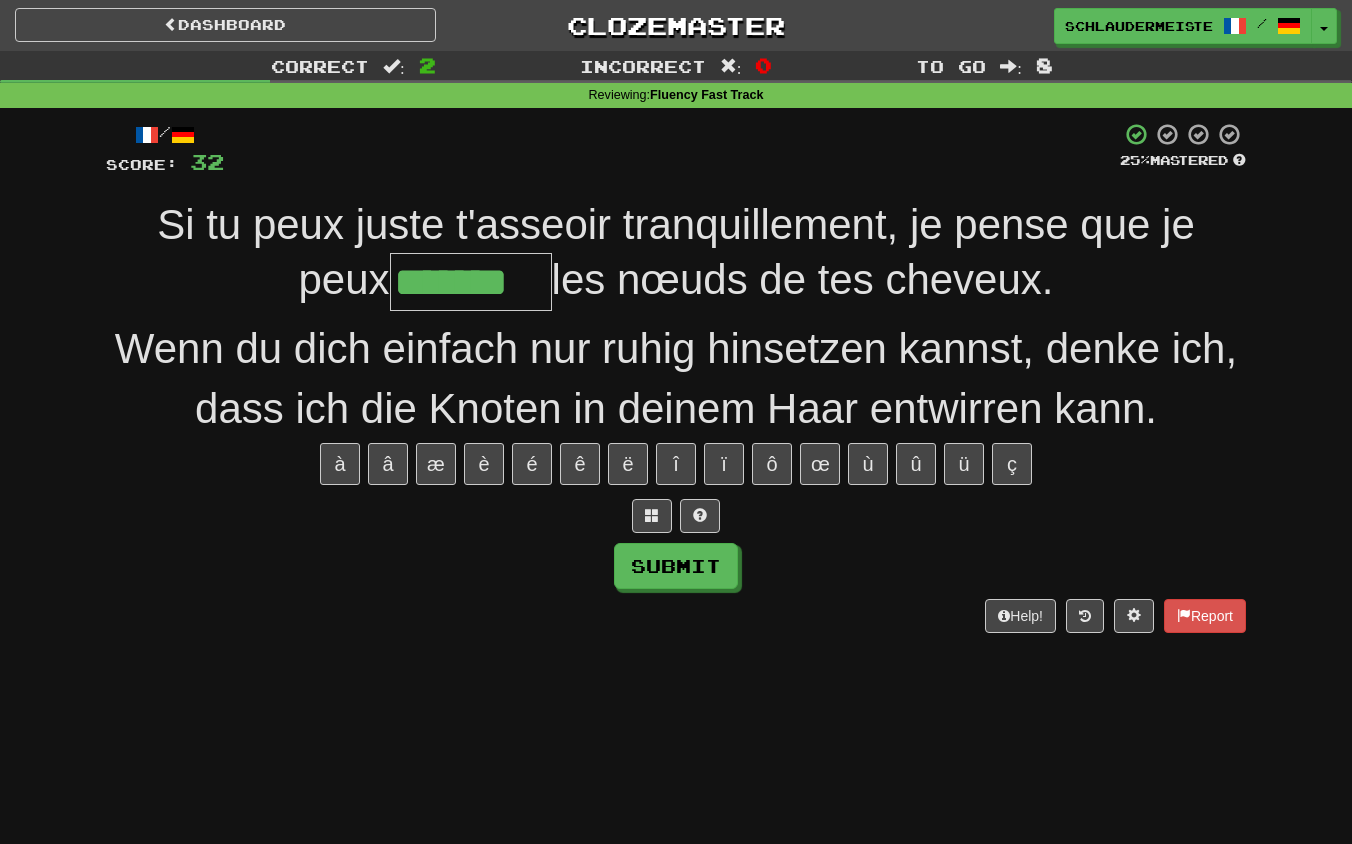 type on "*******" 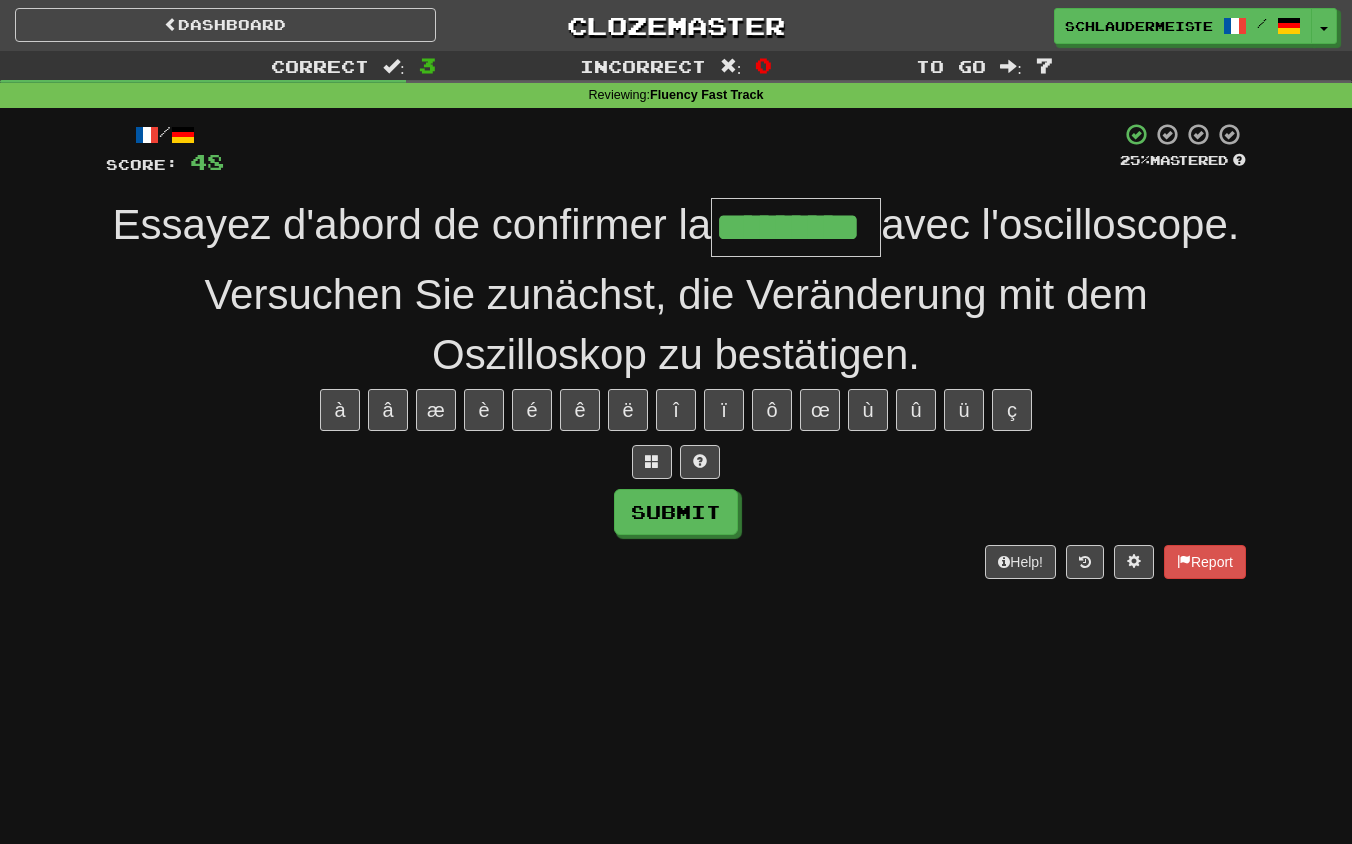 type on "*********" 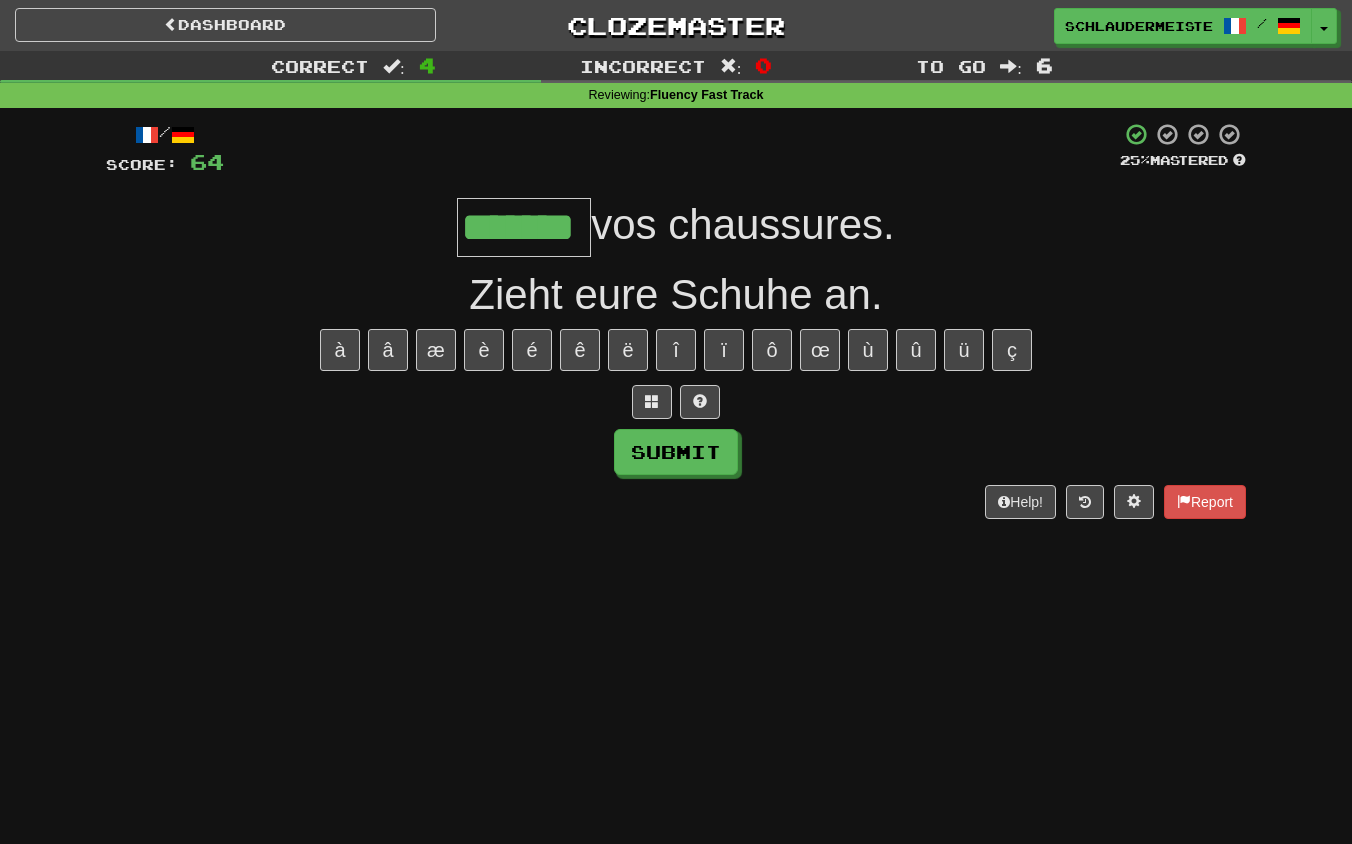 type on "*******" 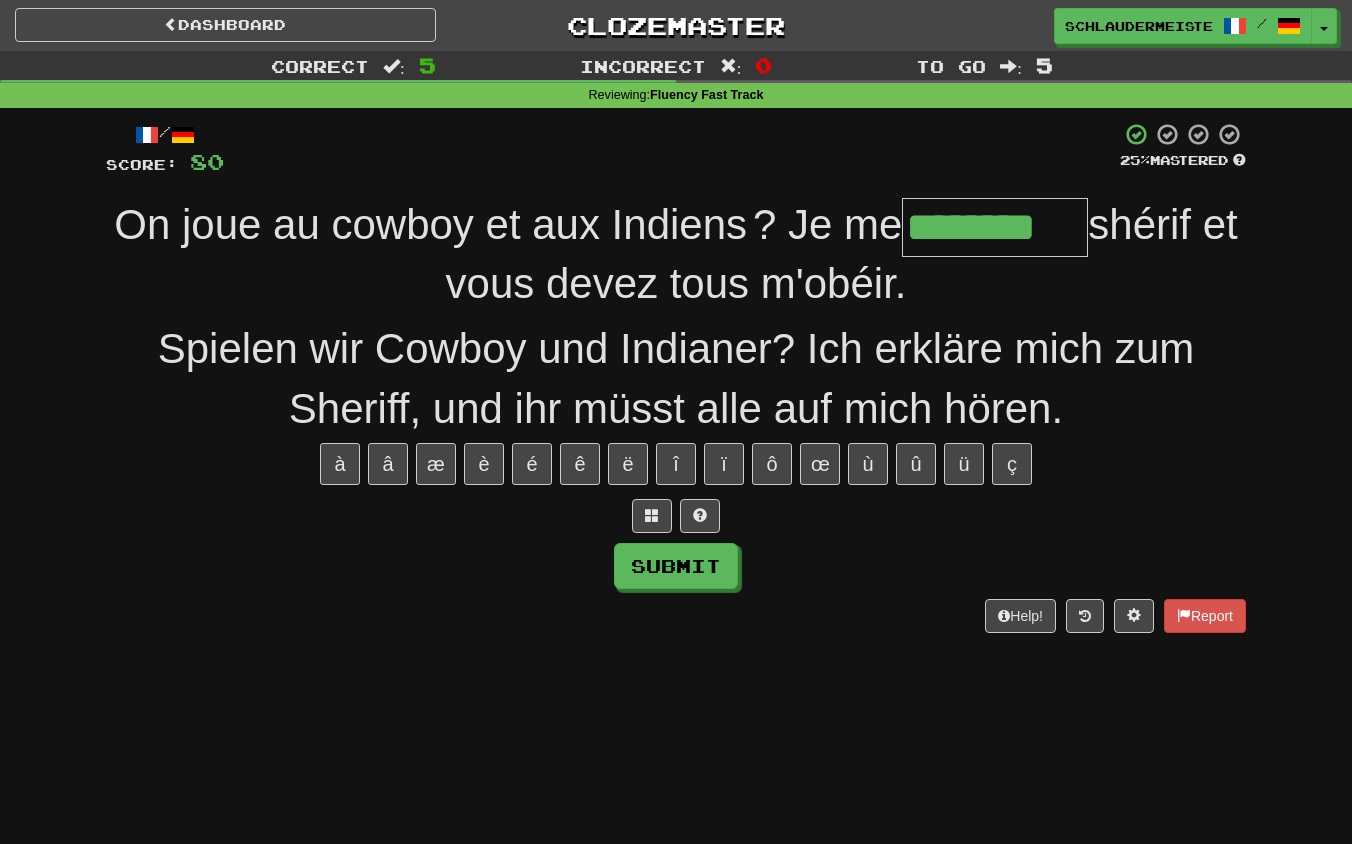 type on "********" 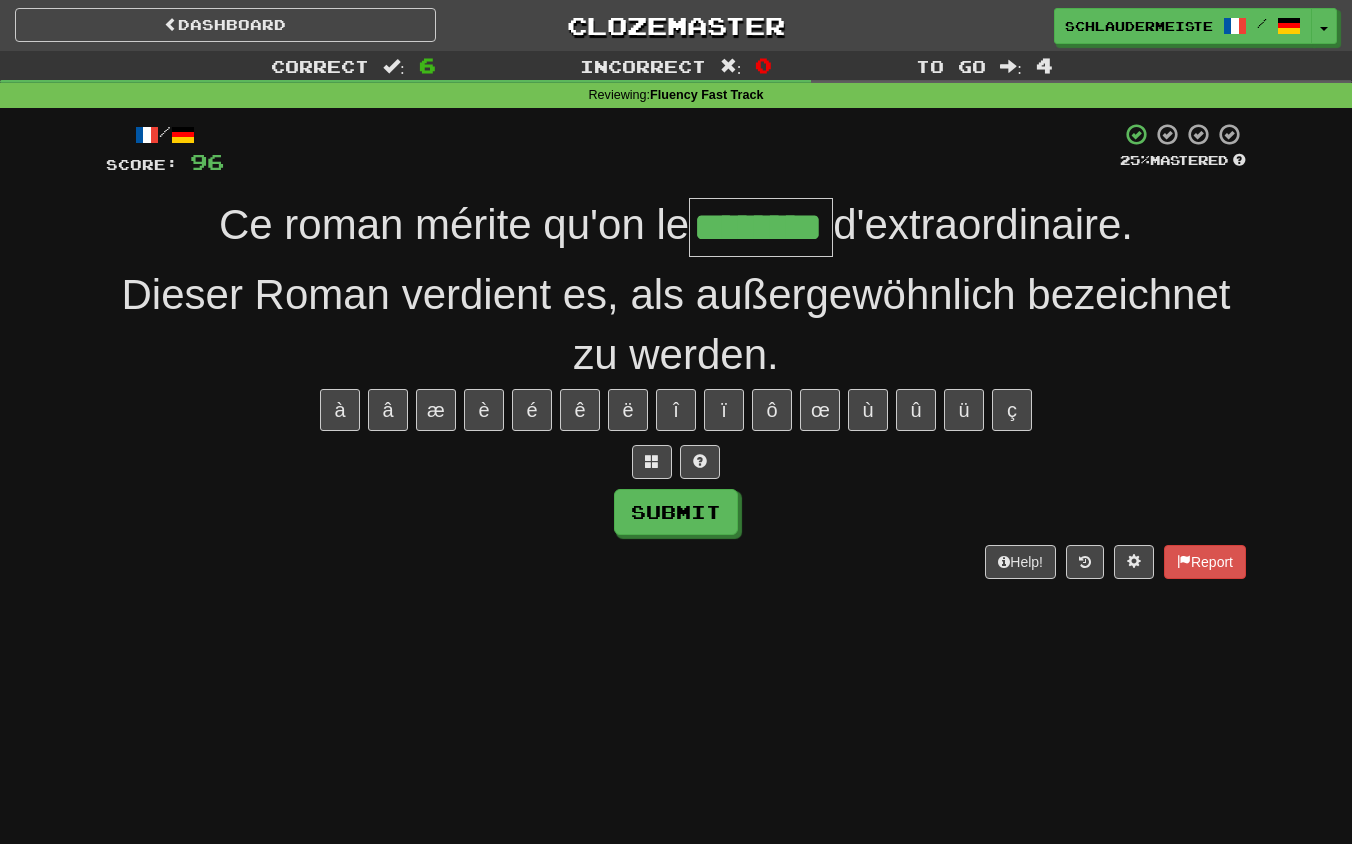 type on "********" 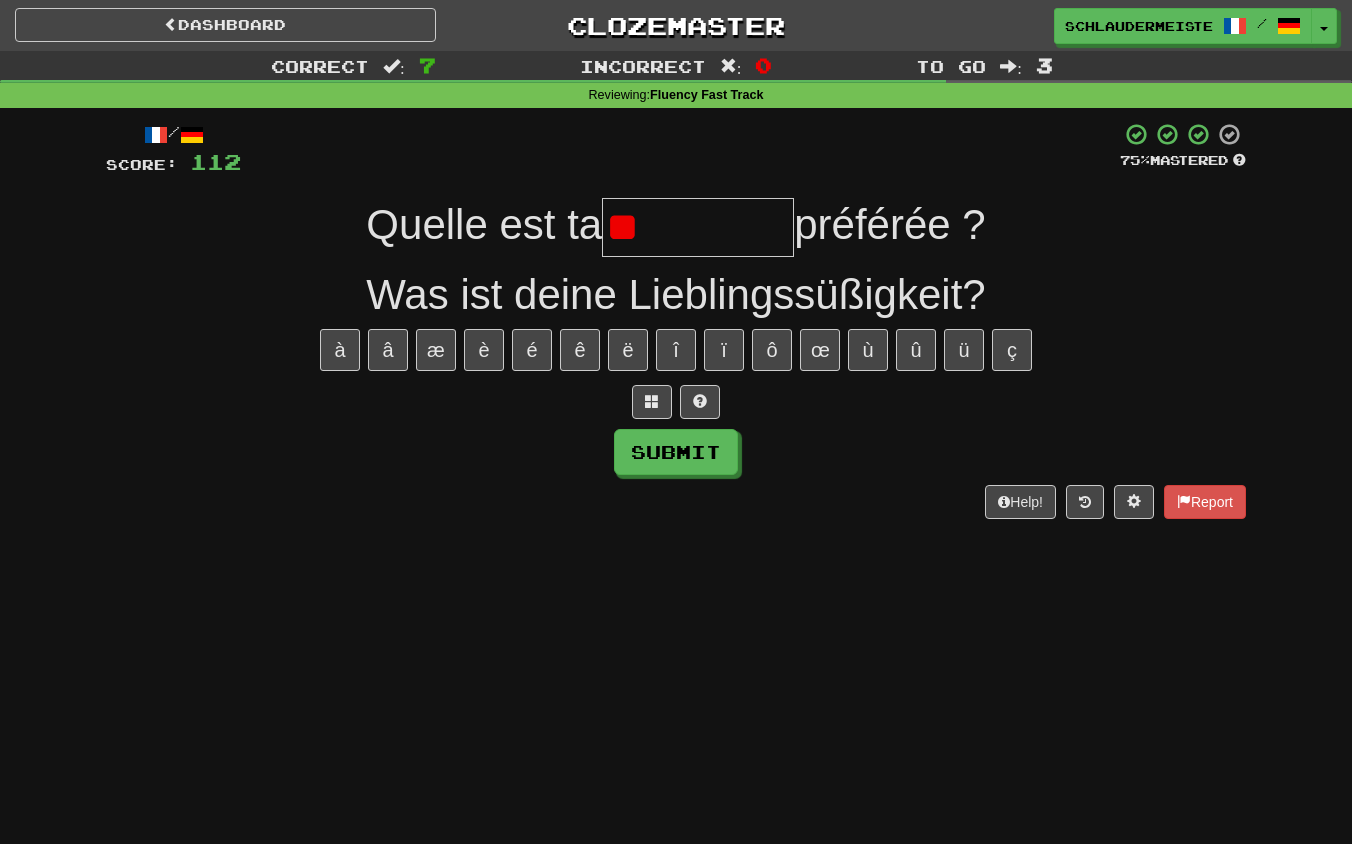 type on "*" 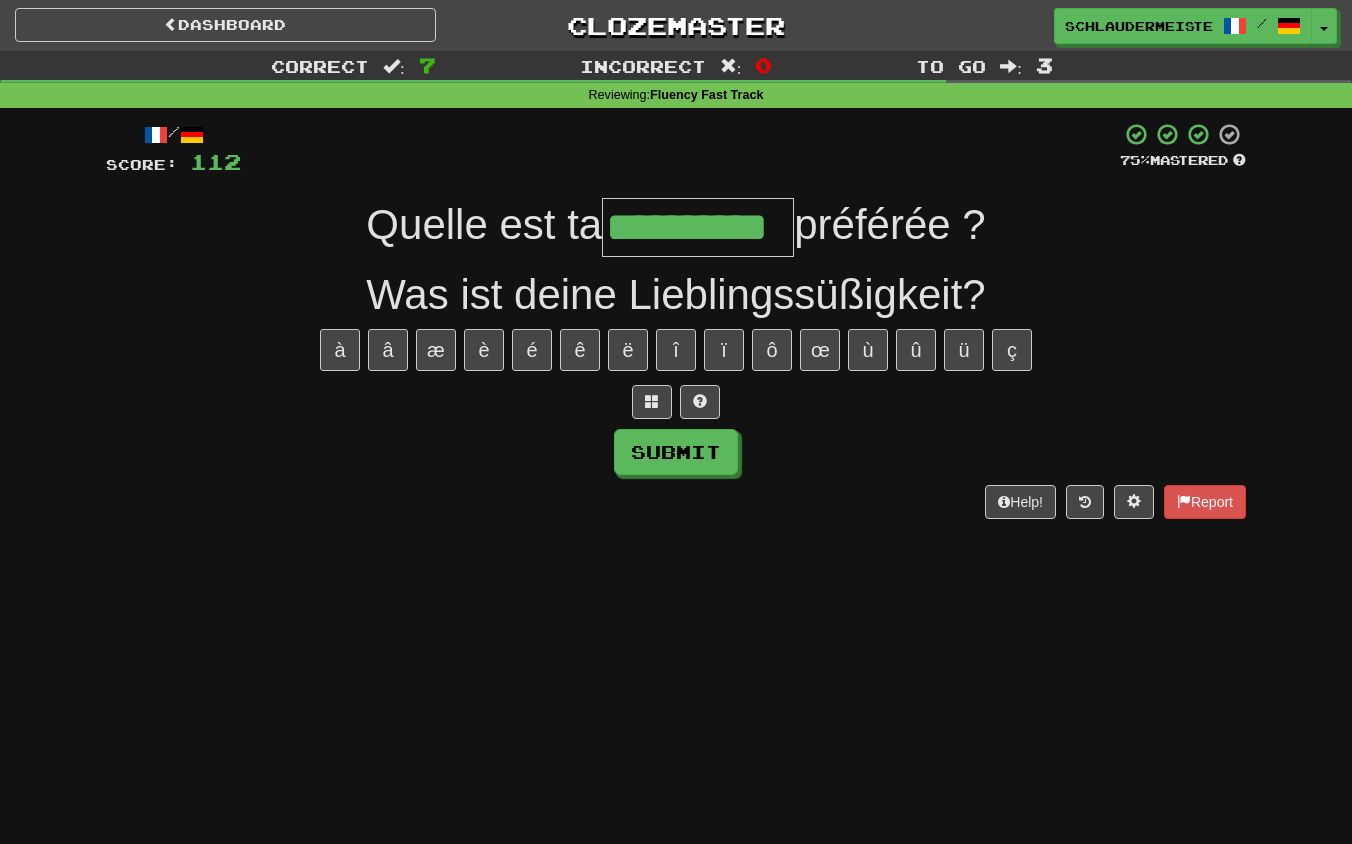 type on "**********" 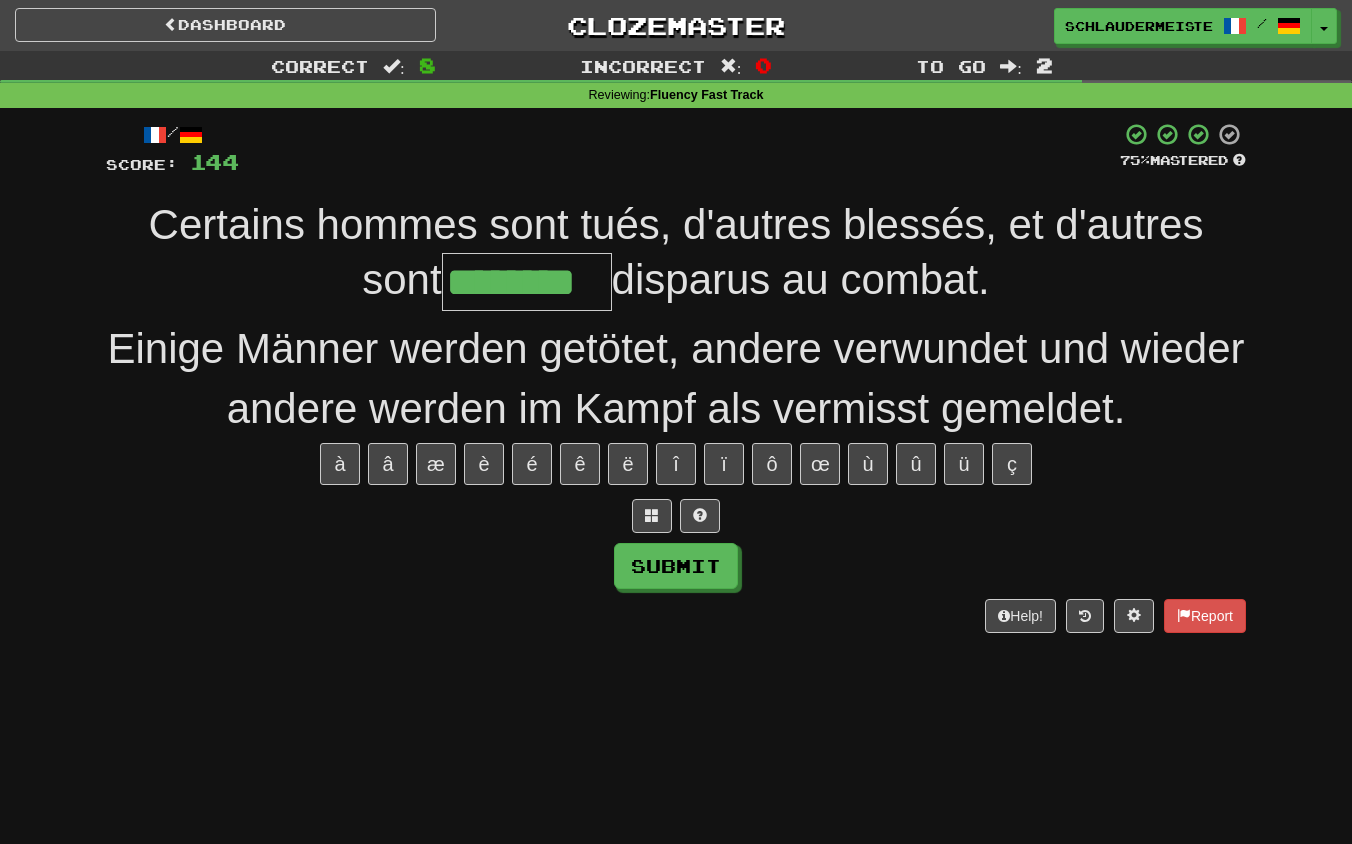 type on "********" 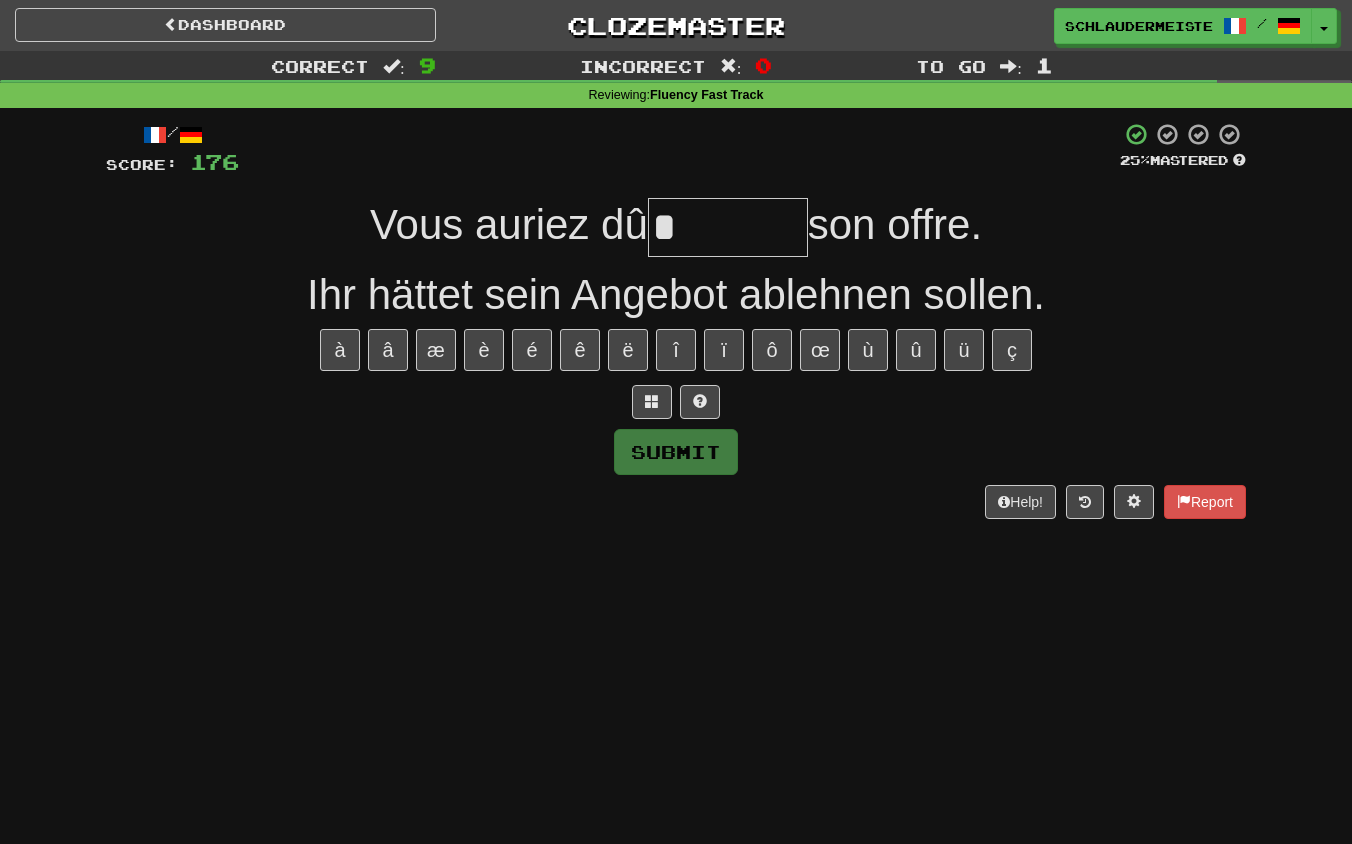 type on "*" 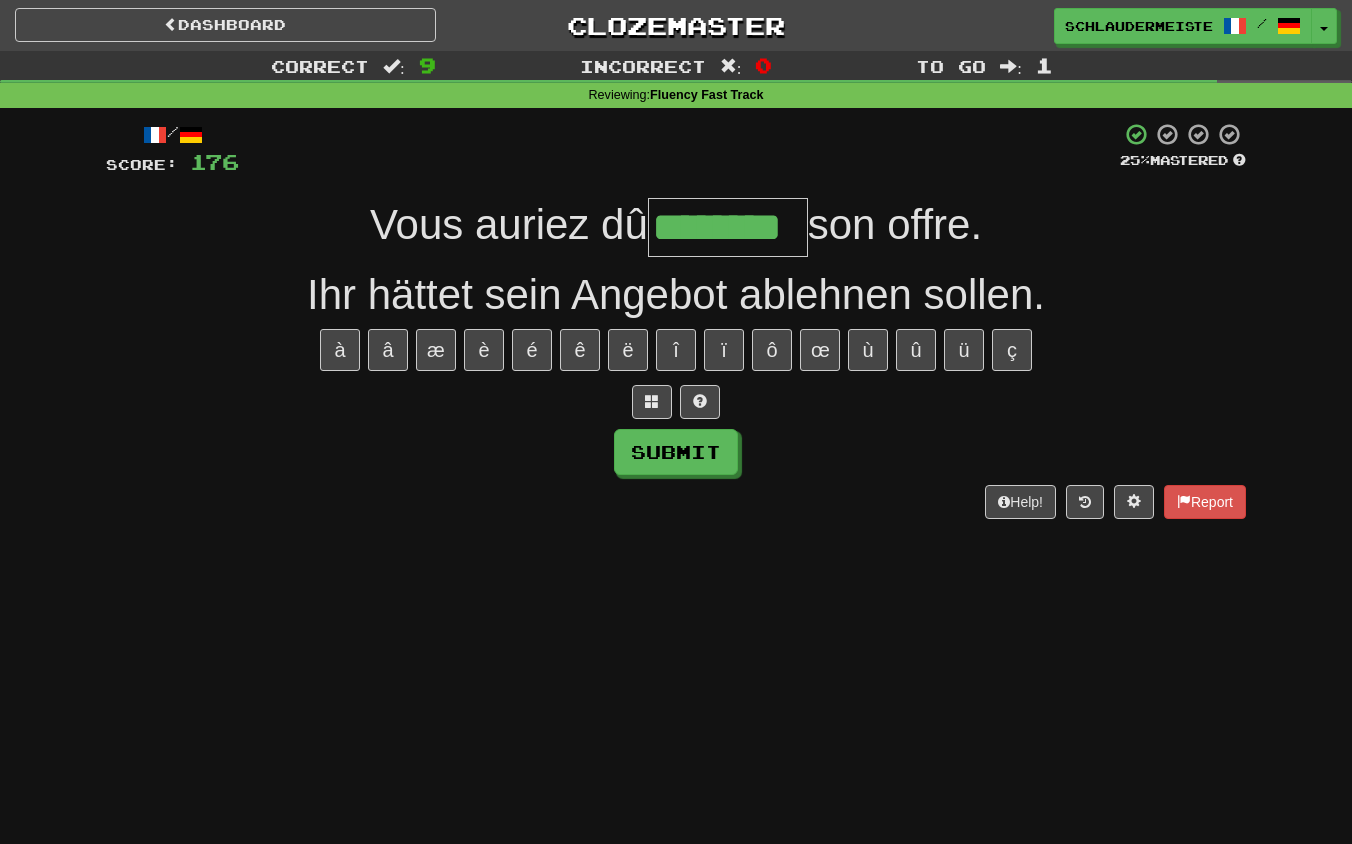 type on "********" 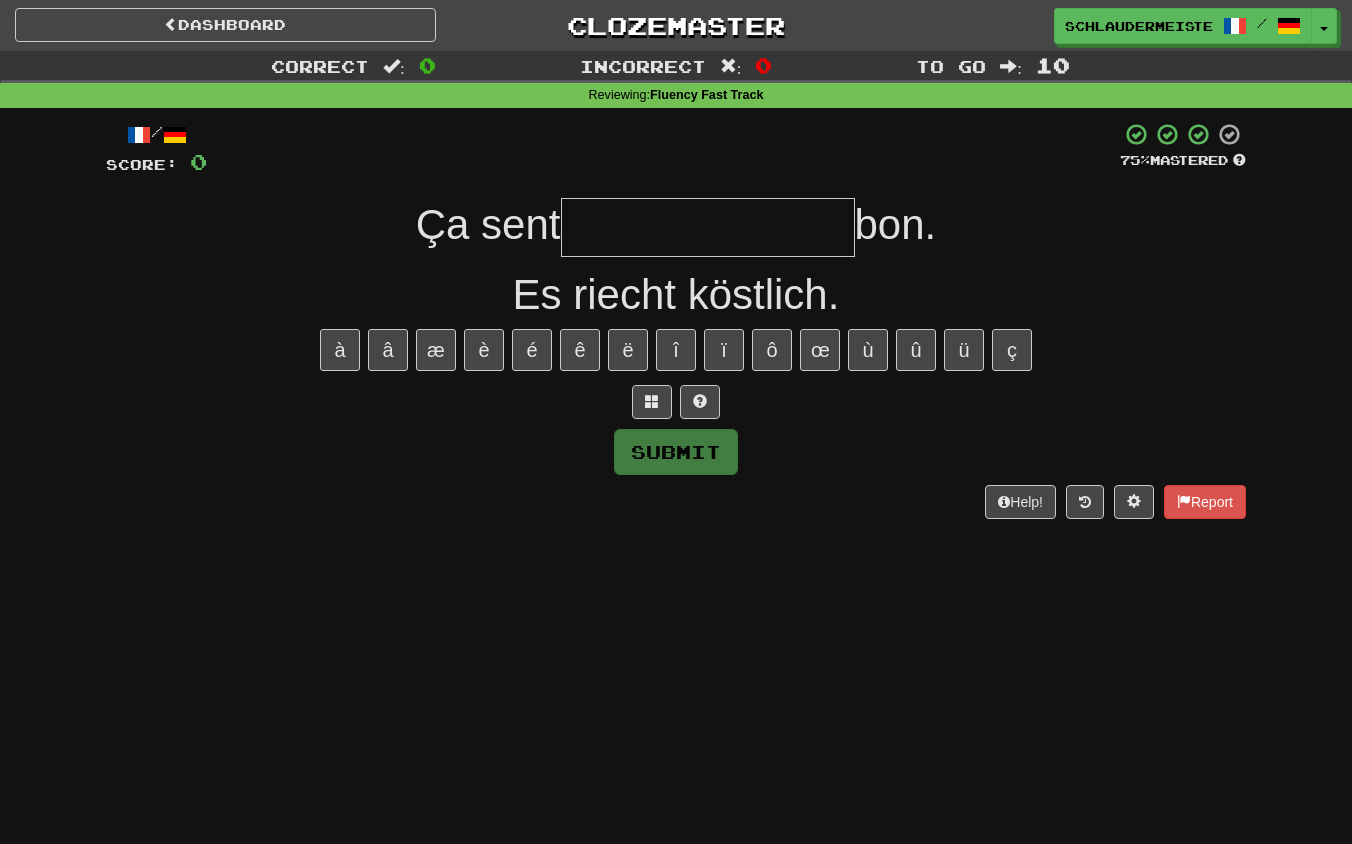 type on "*" 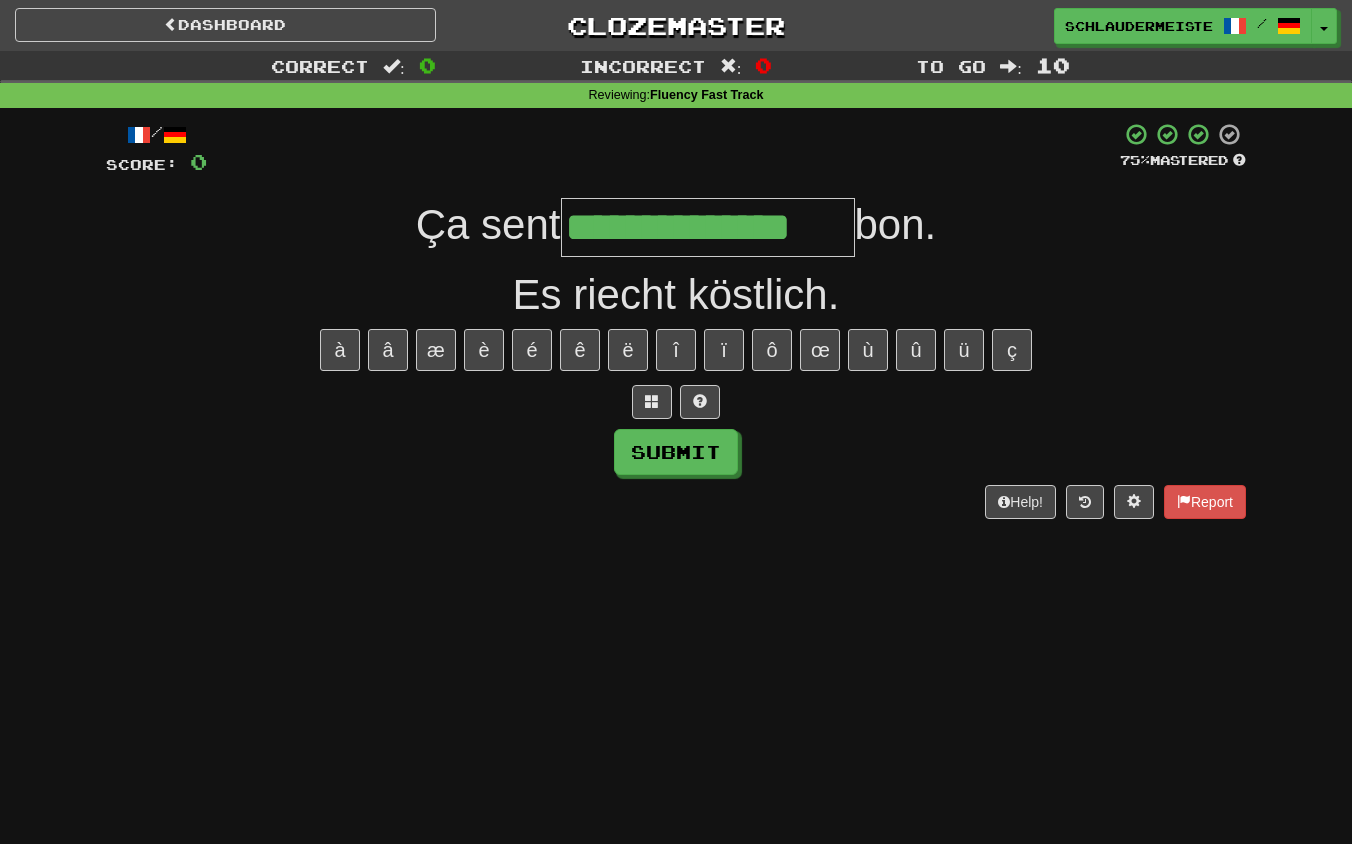 type on "**********" 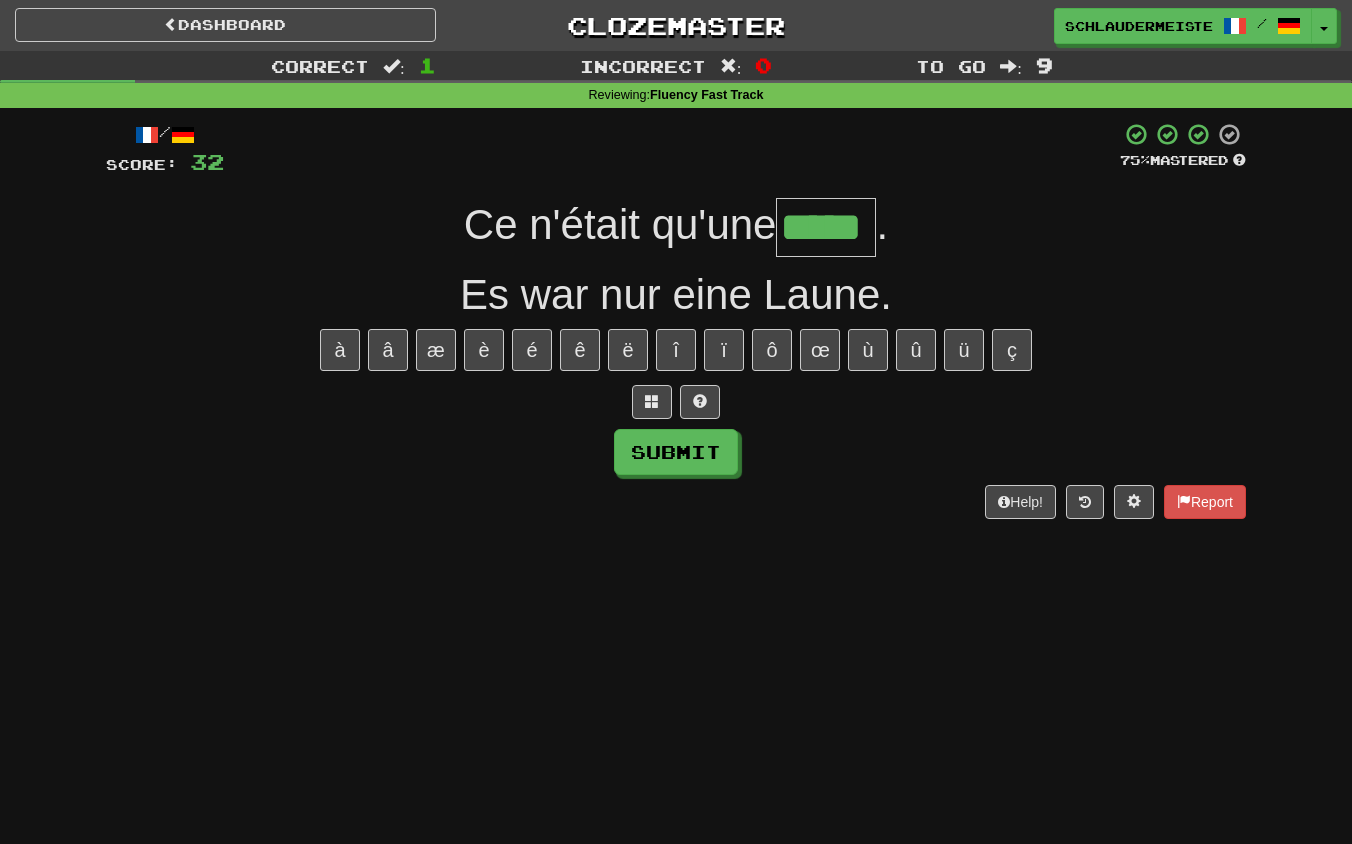 type on "*****" 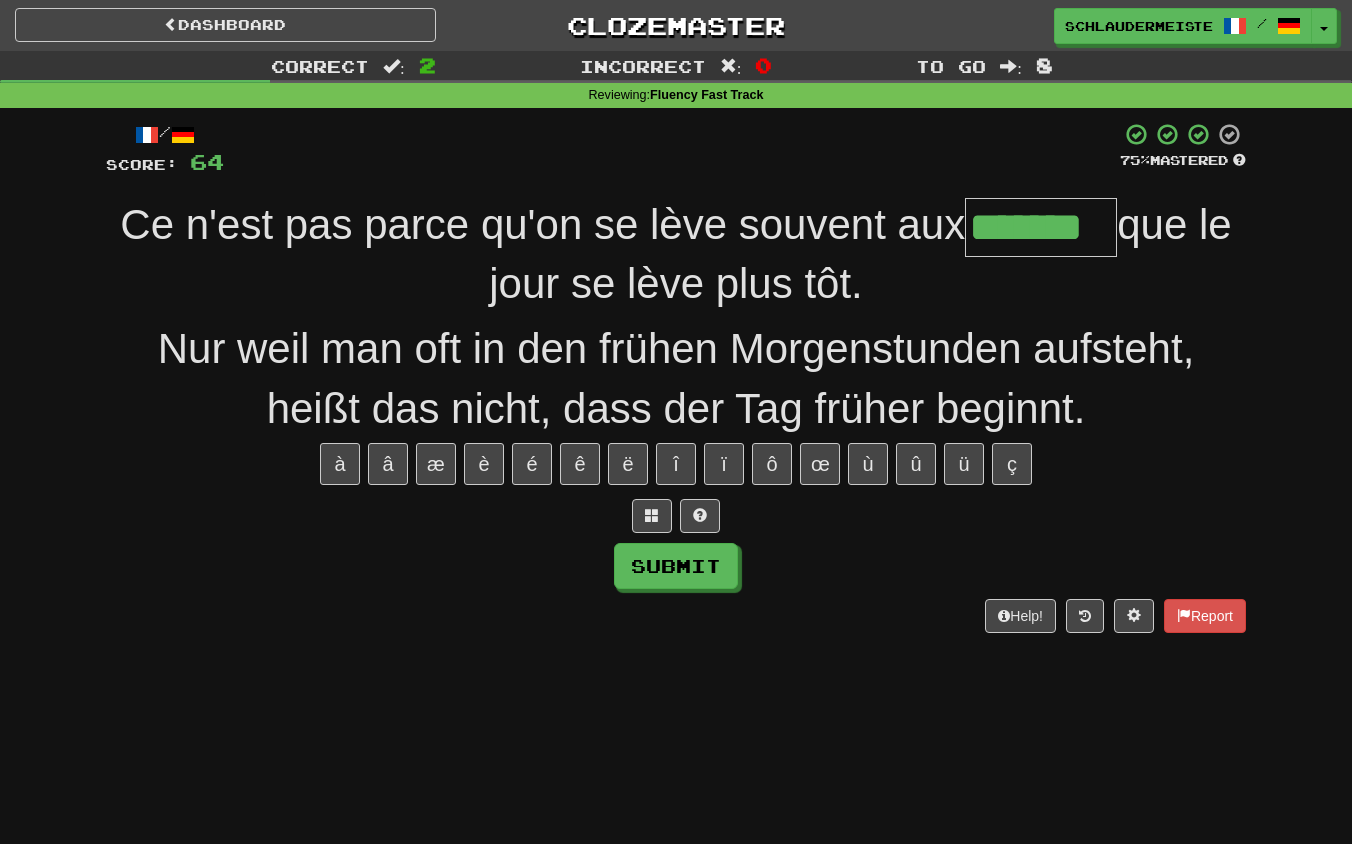 type on "*******" 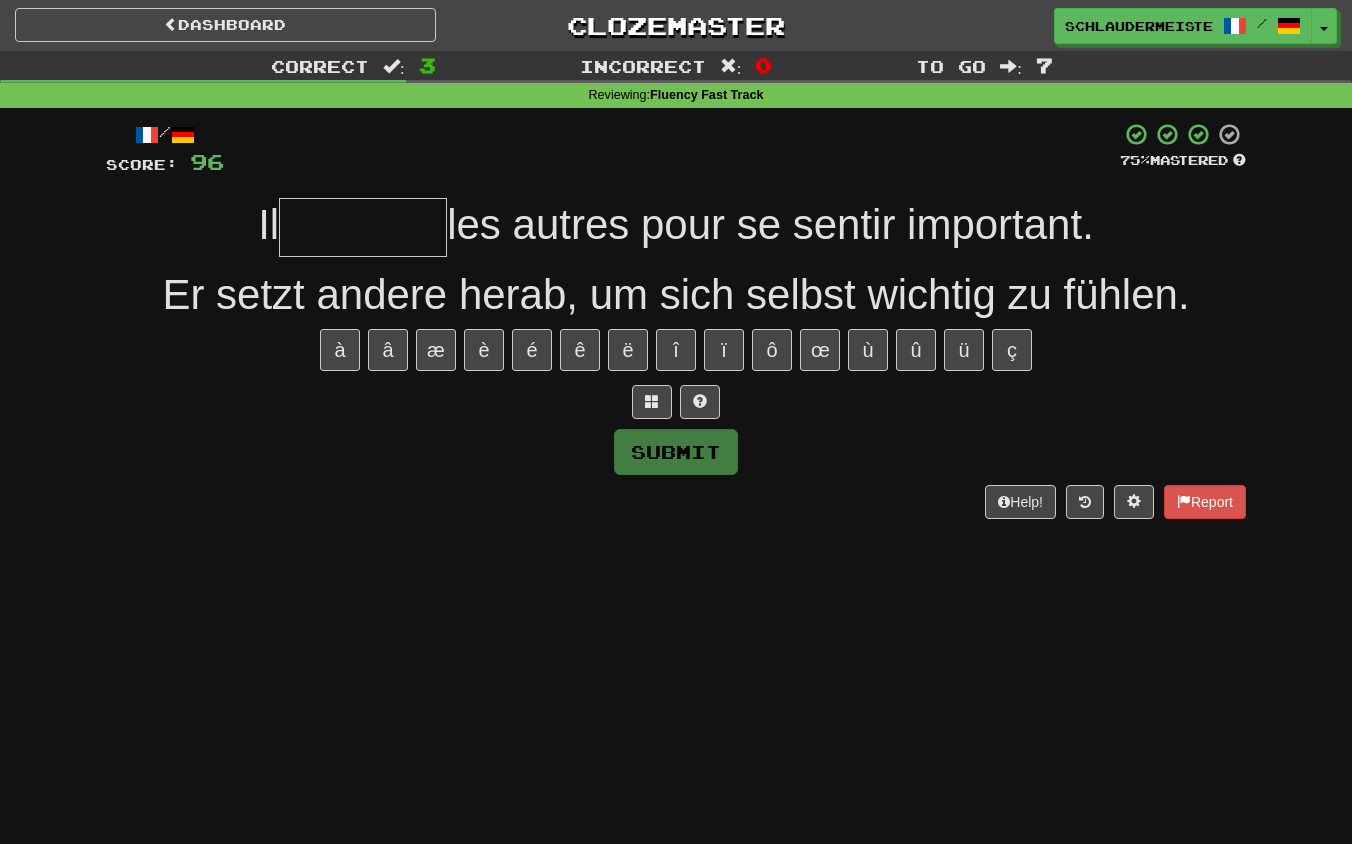 type on "*" 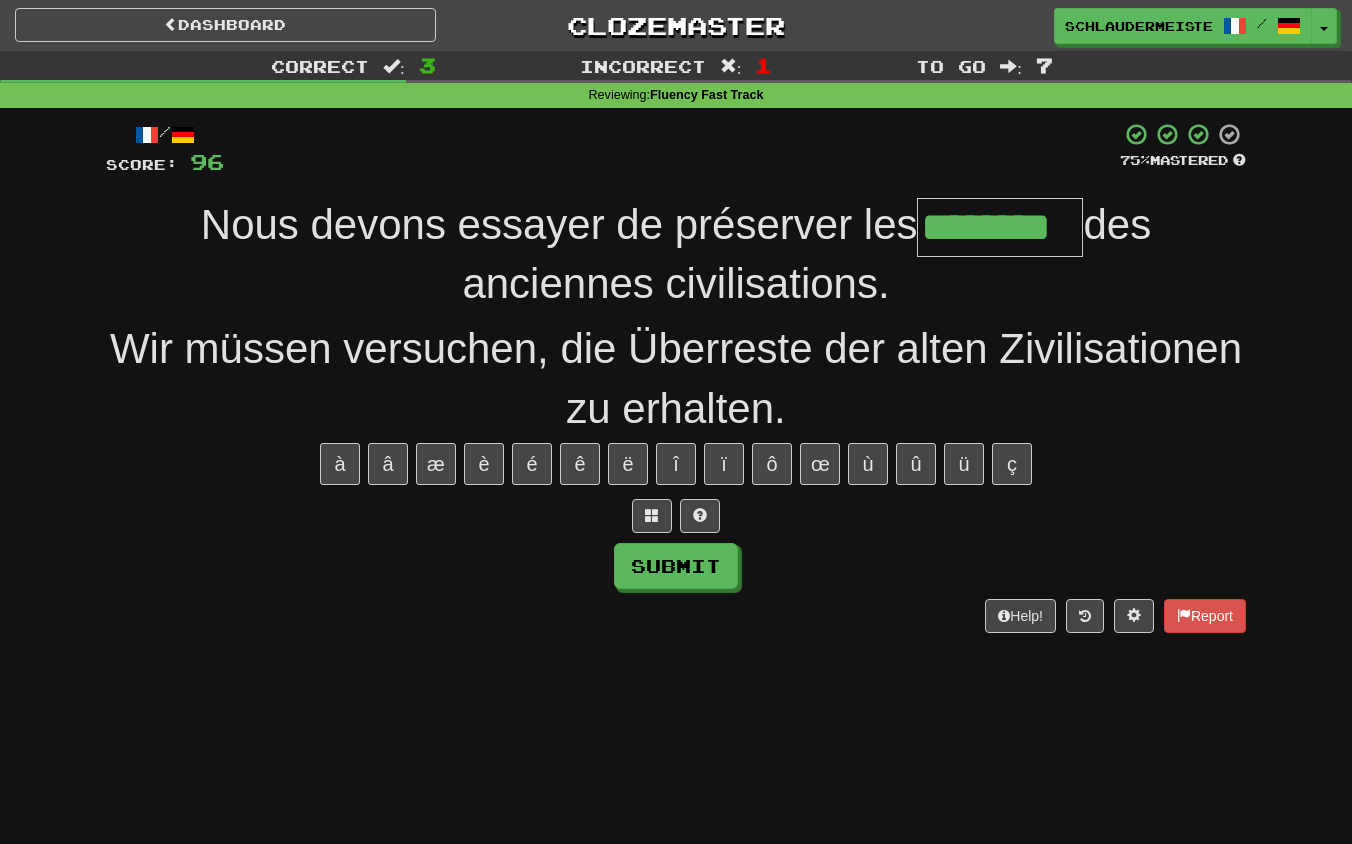 type on "********" 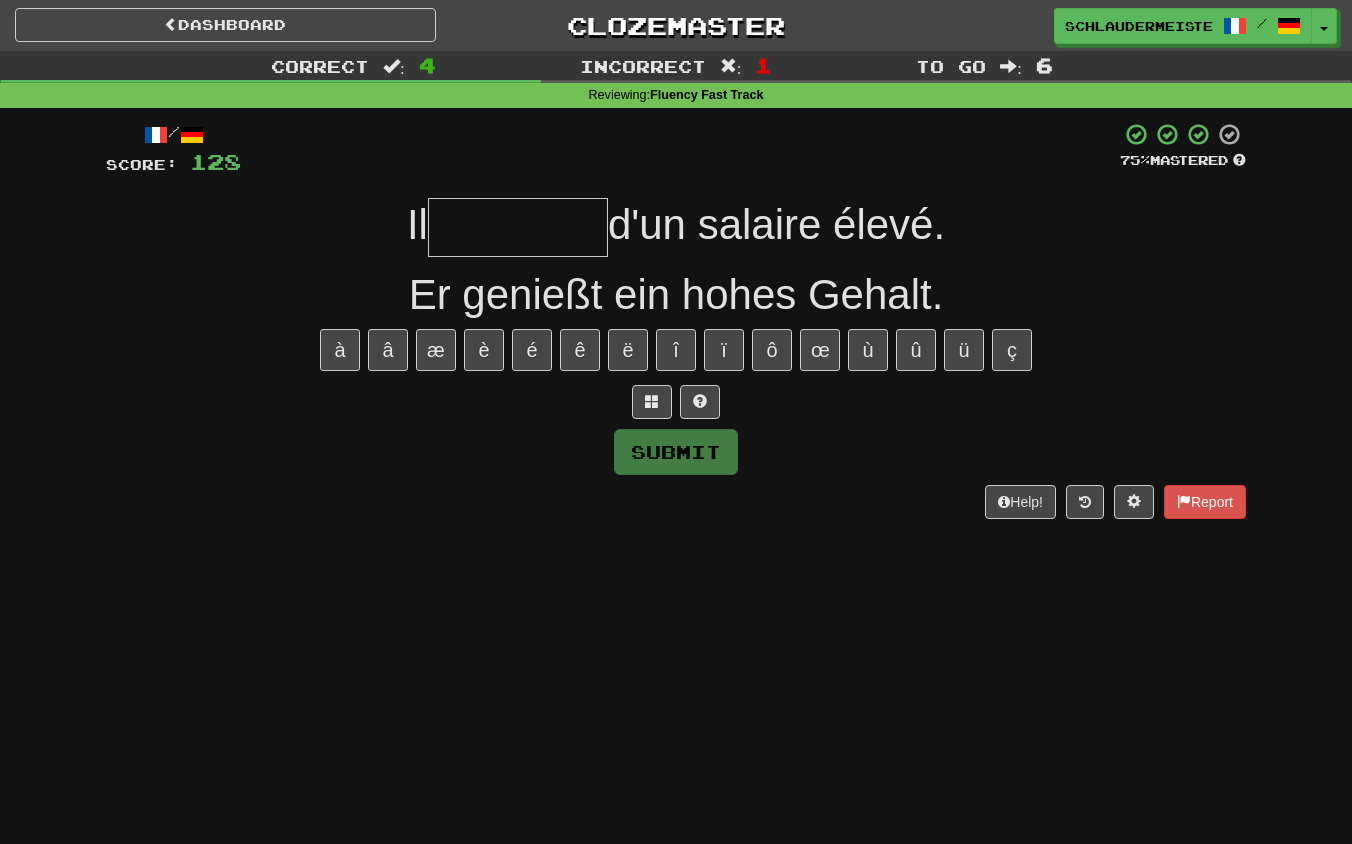 type on "*" 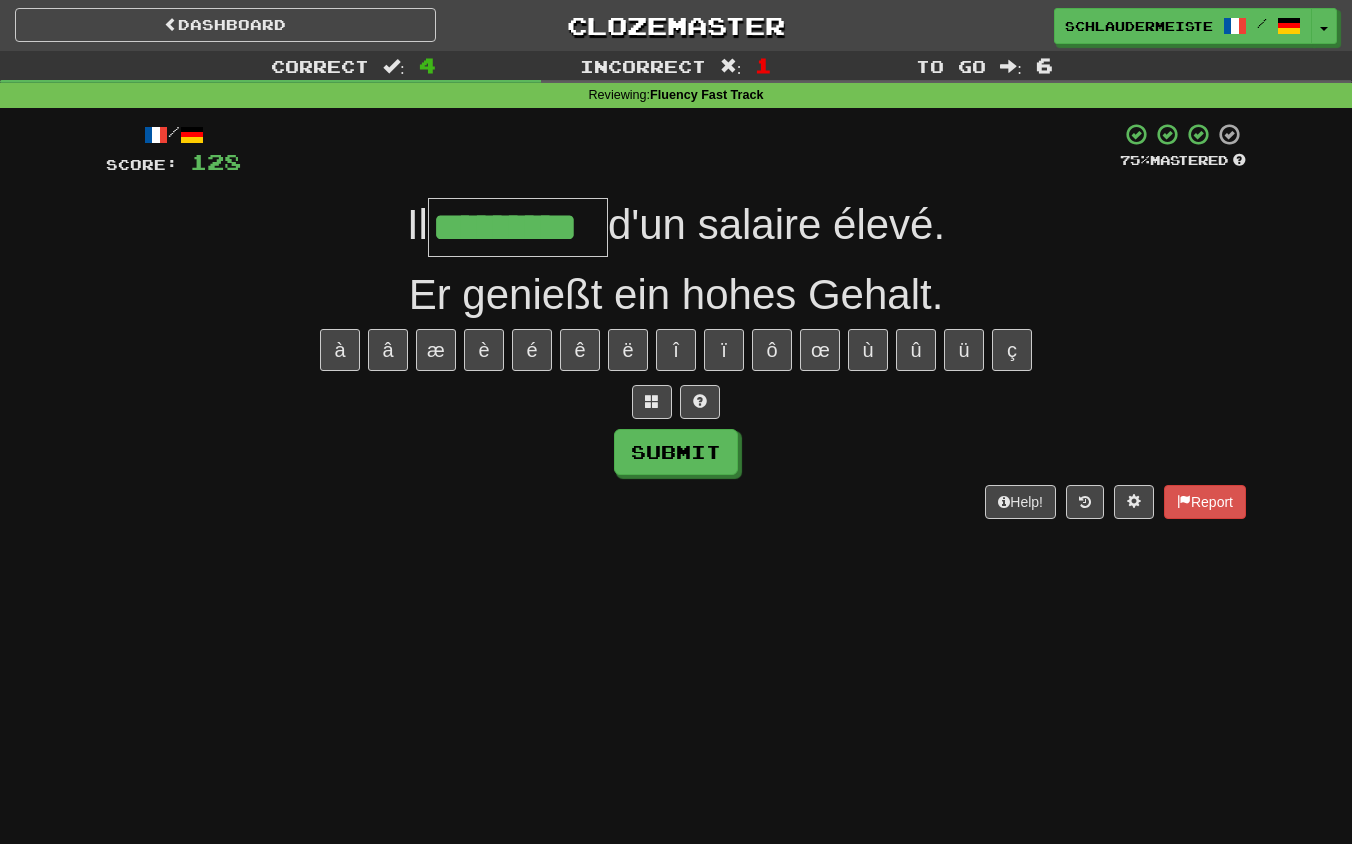 type on "*********" 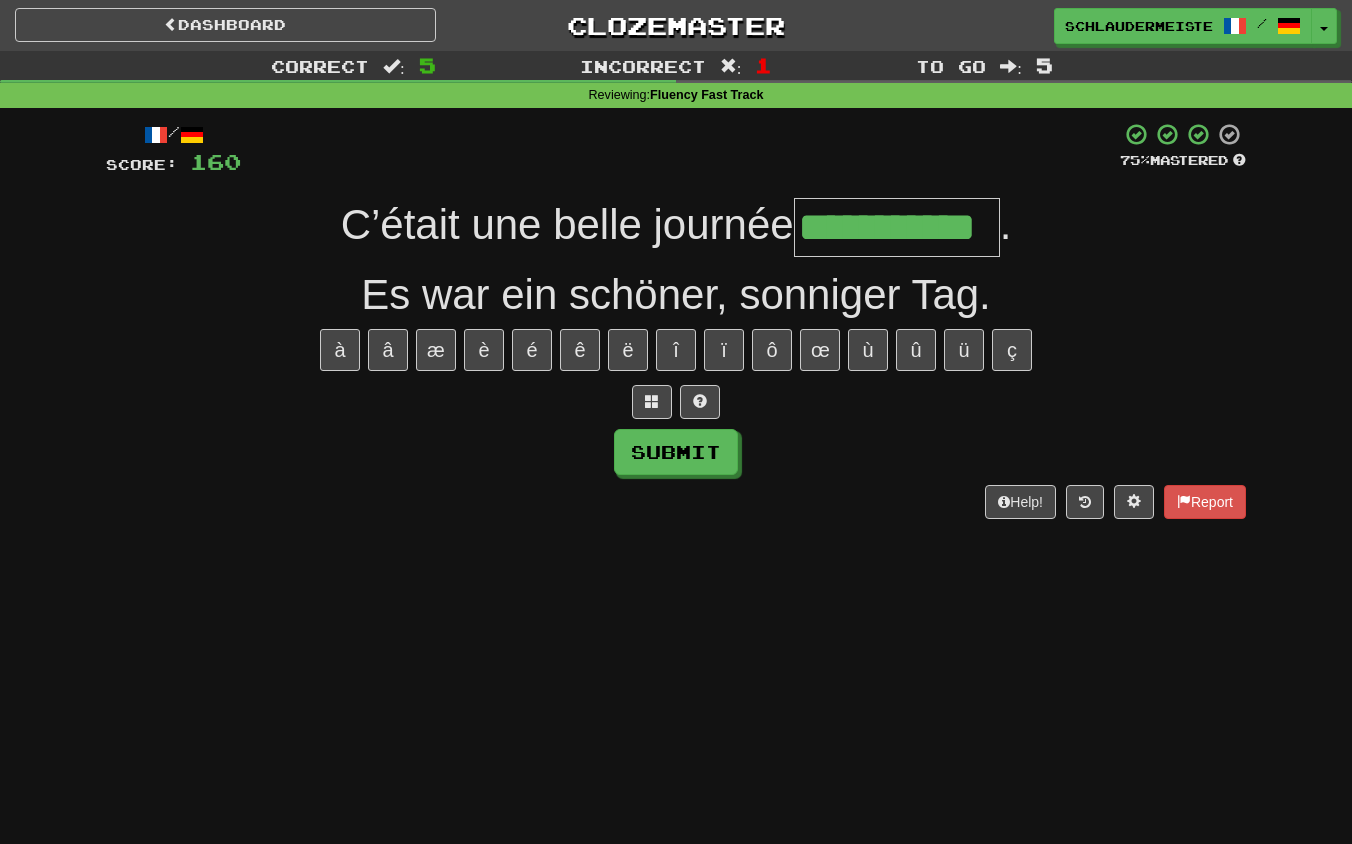 type on "**********" 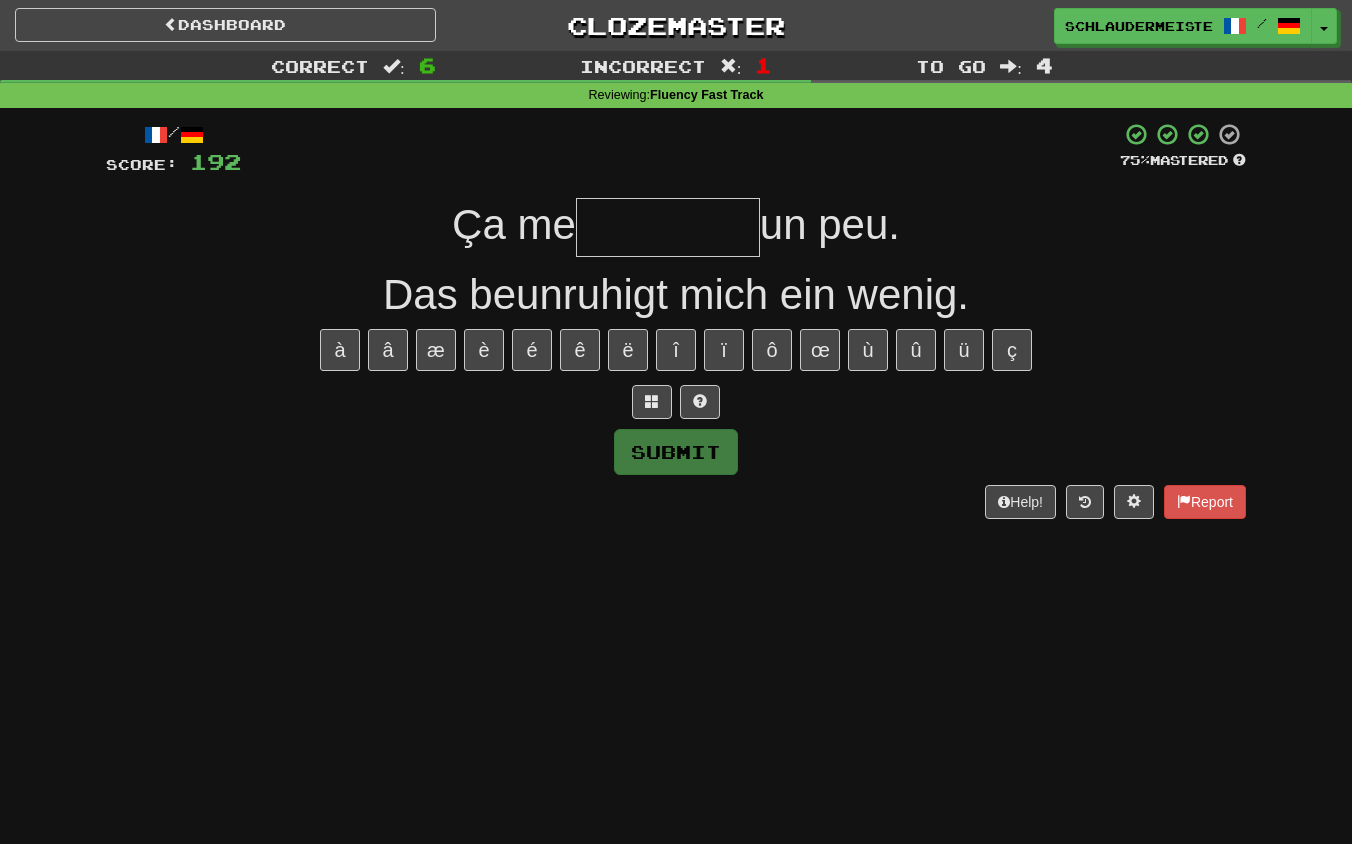 type on "*" 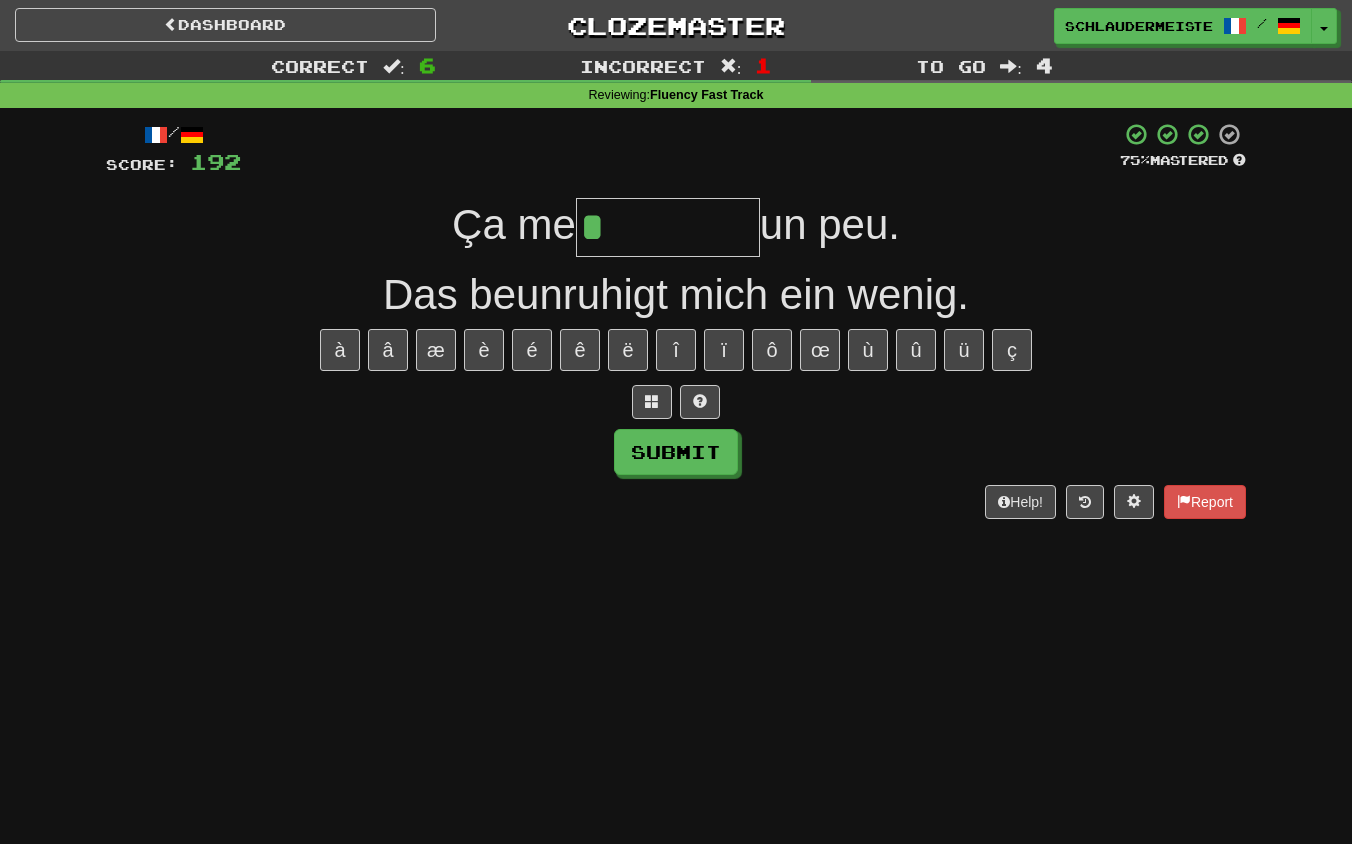 type on "*********" 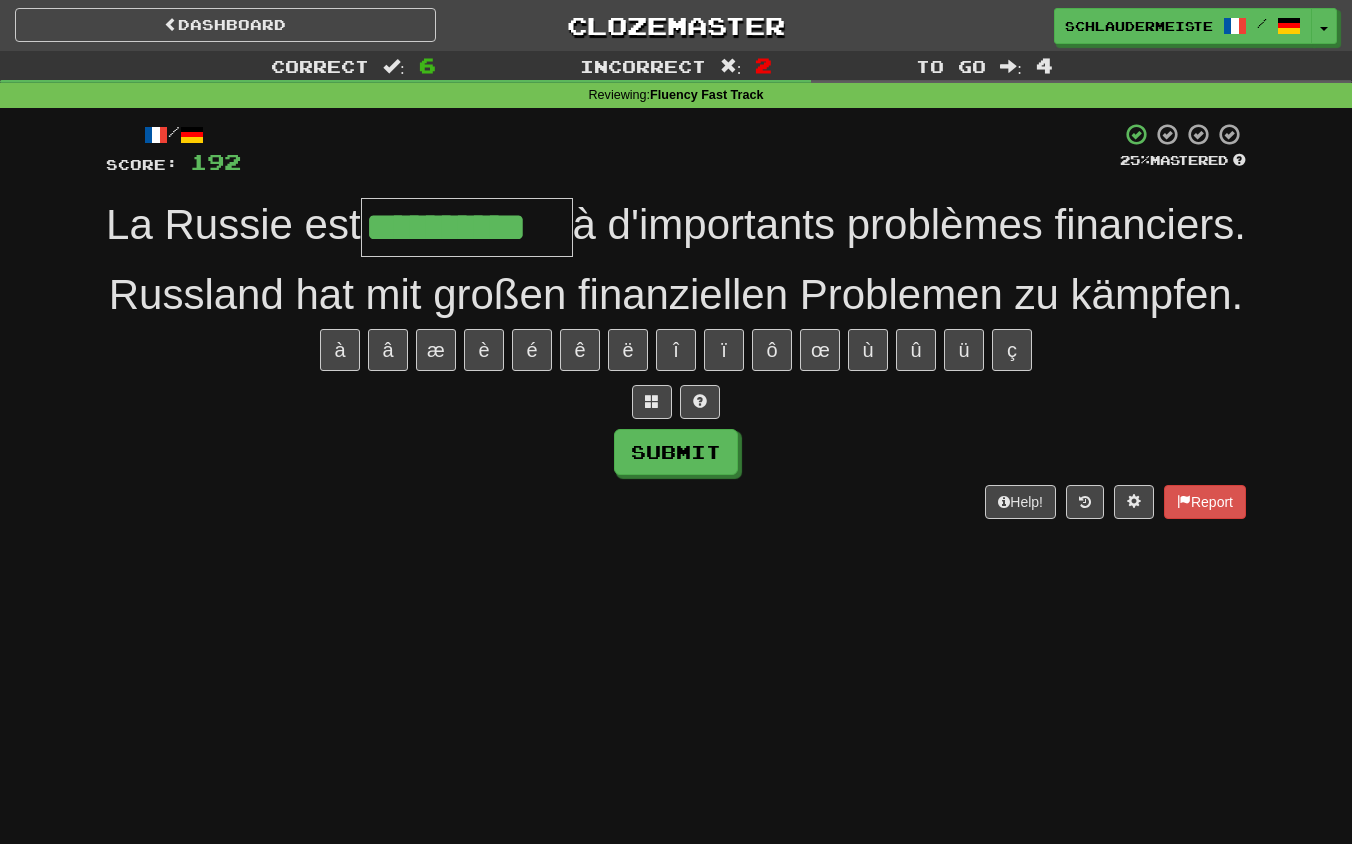 type on "**********" 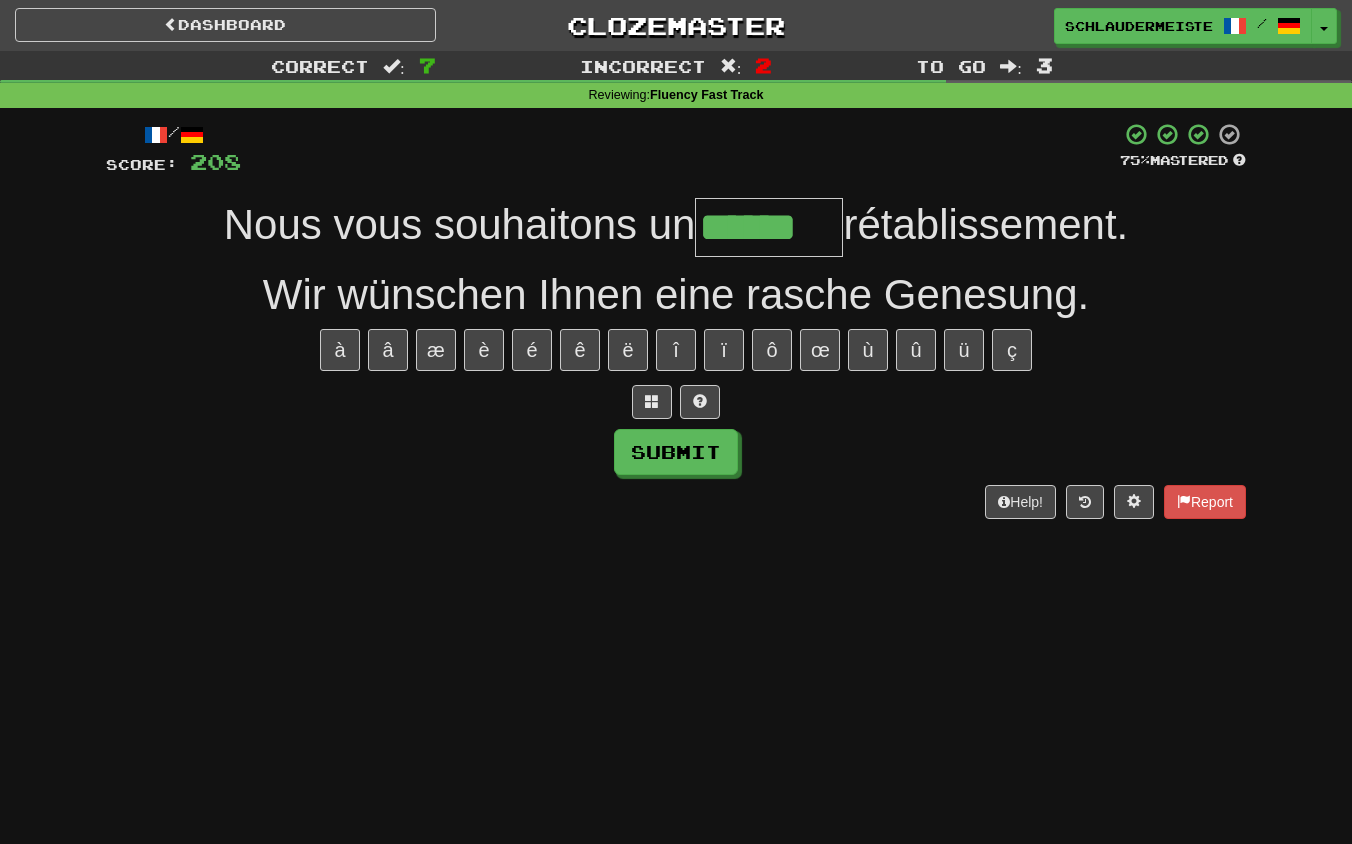 type on "******" 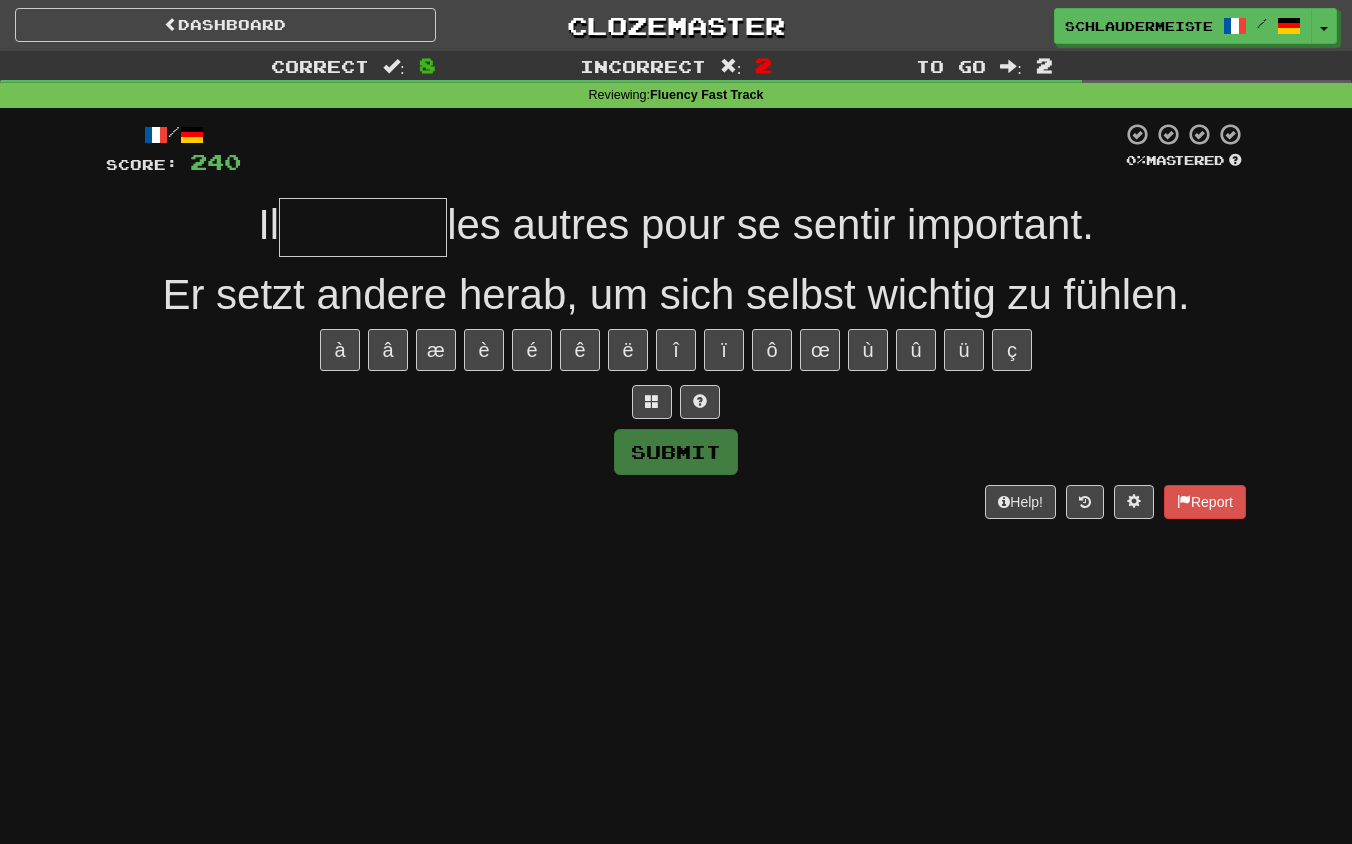 type on "*" 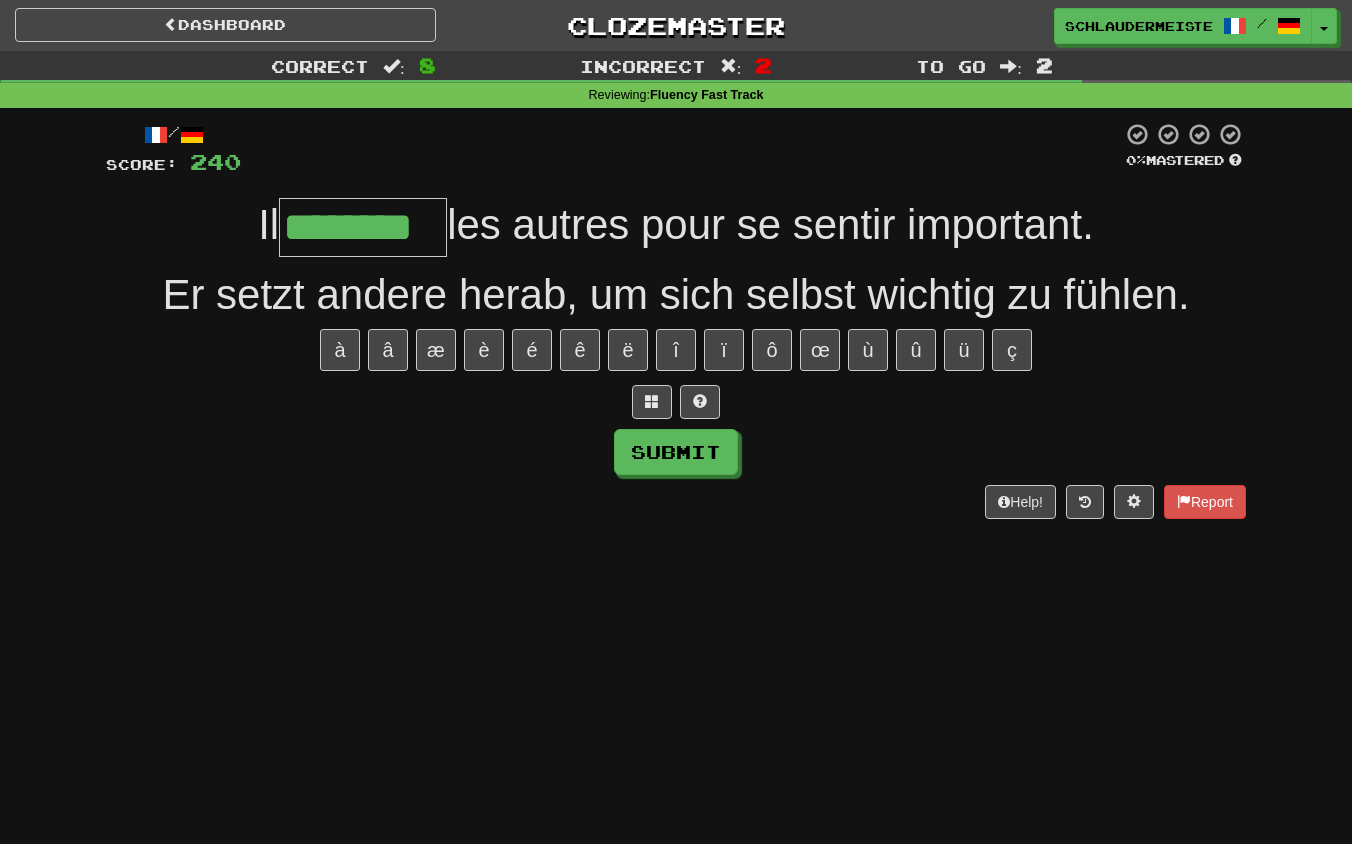 type on "********" 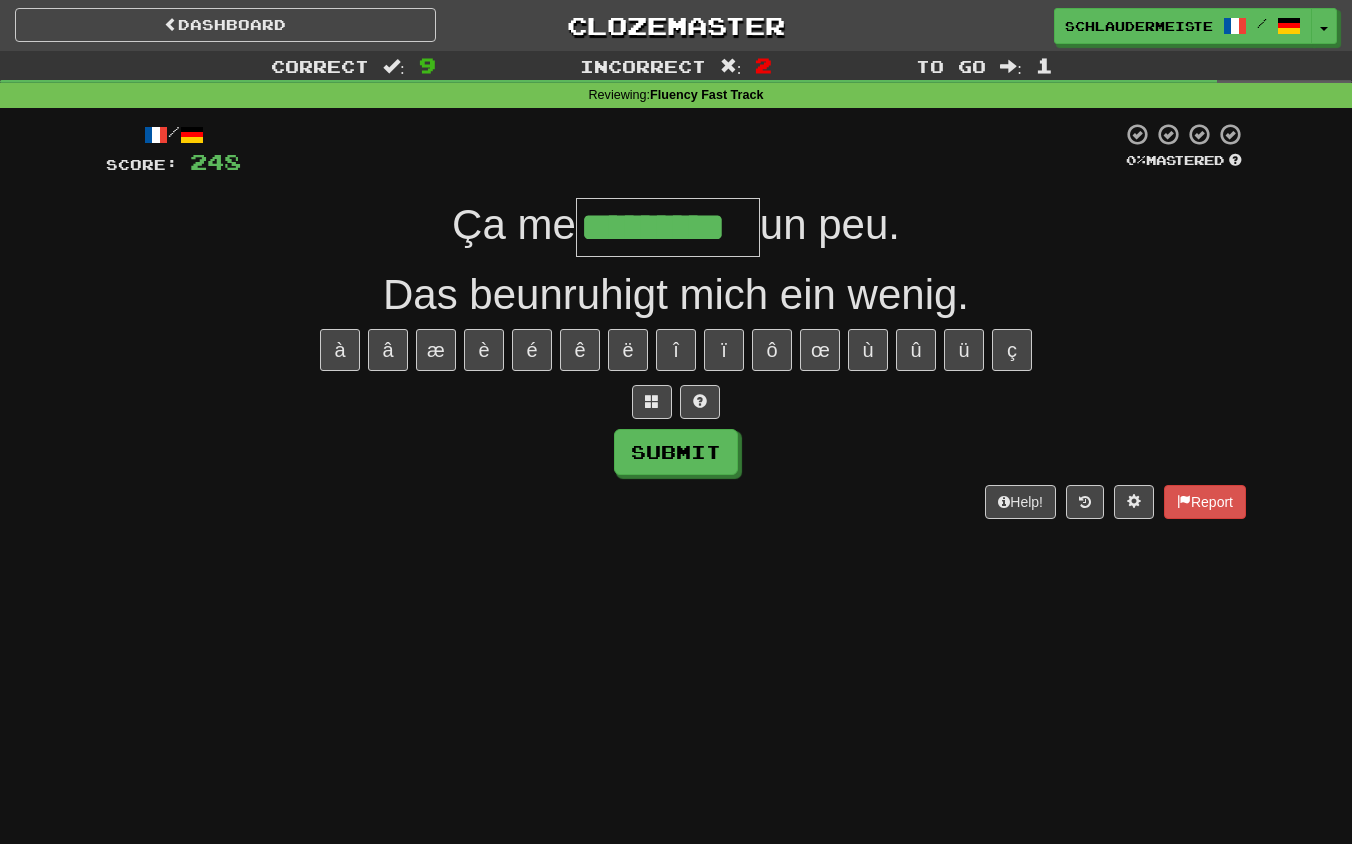 type on "*********" 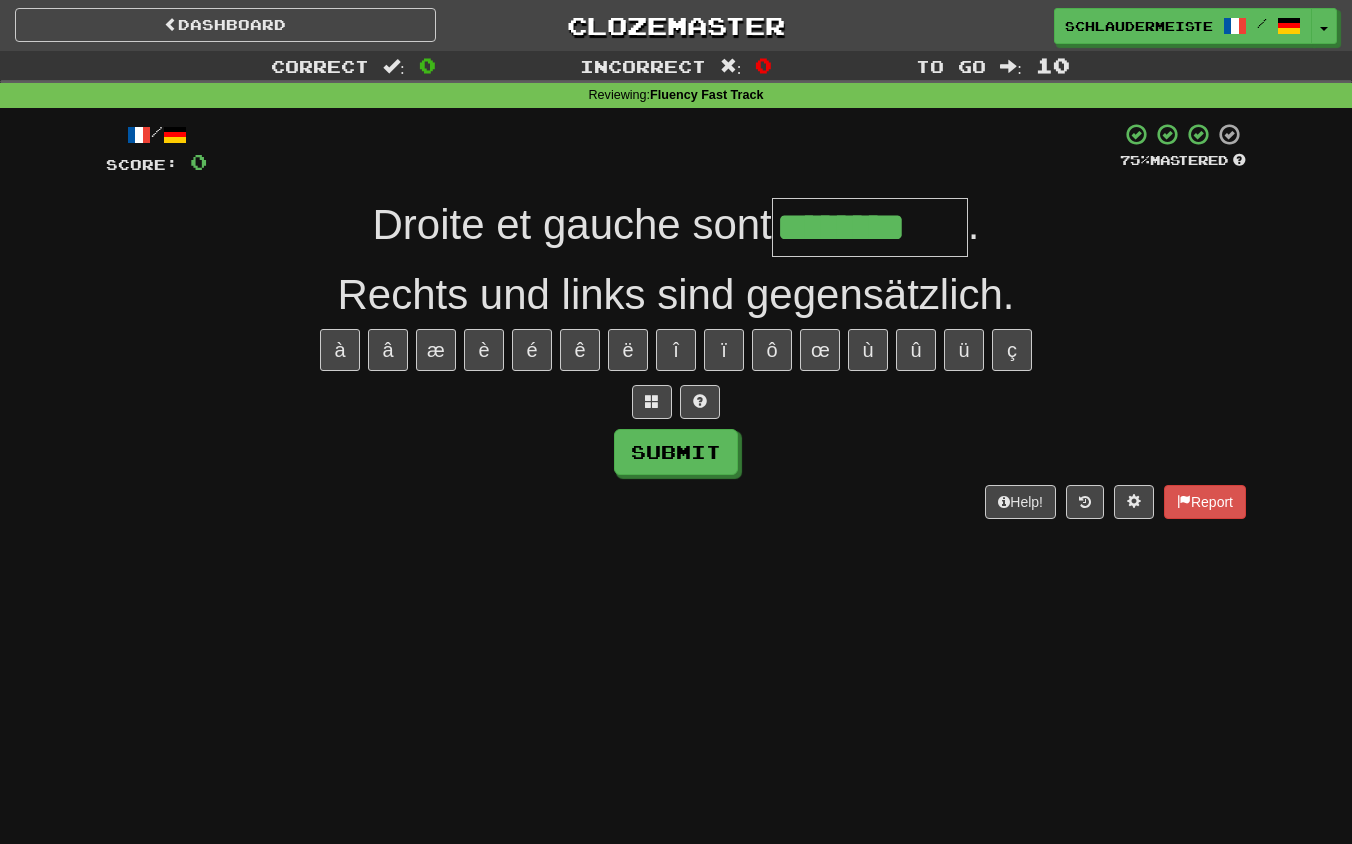 type on "********" 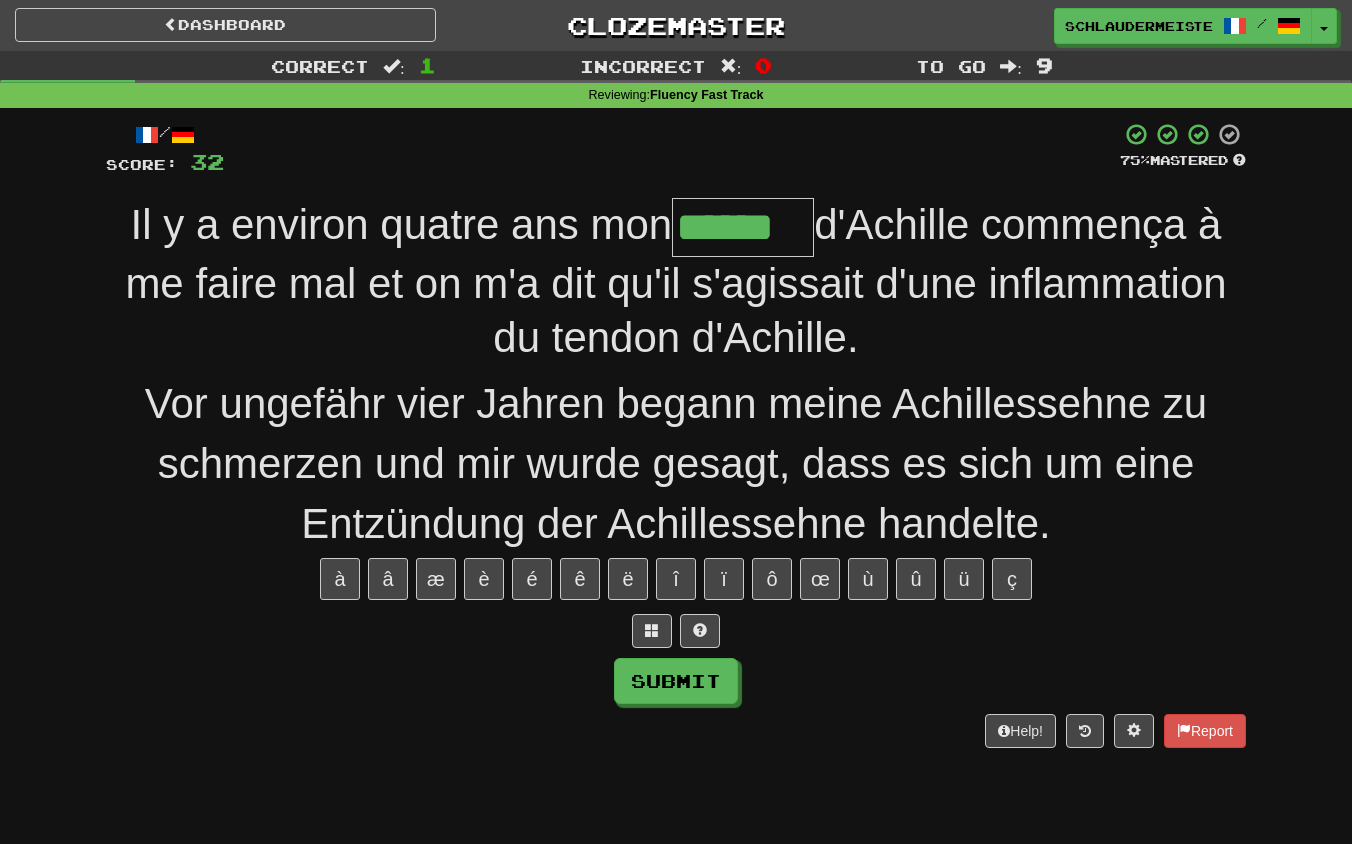 type on "******" 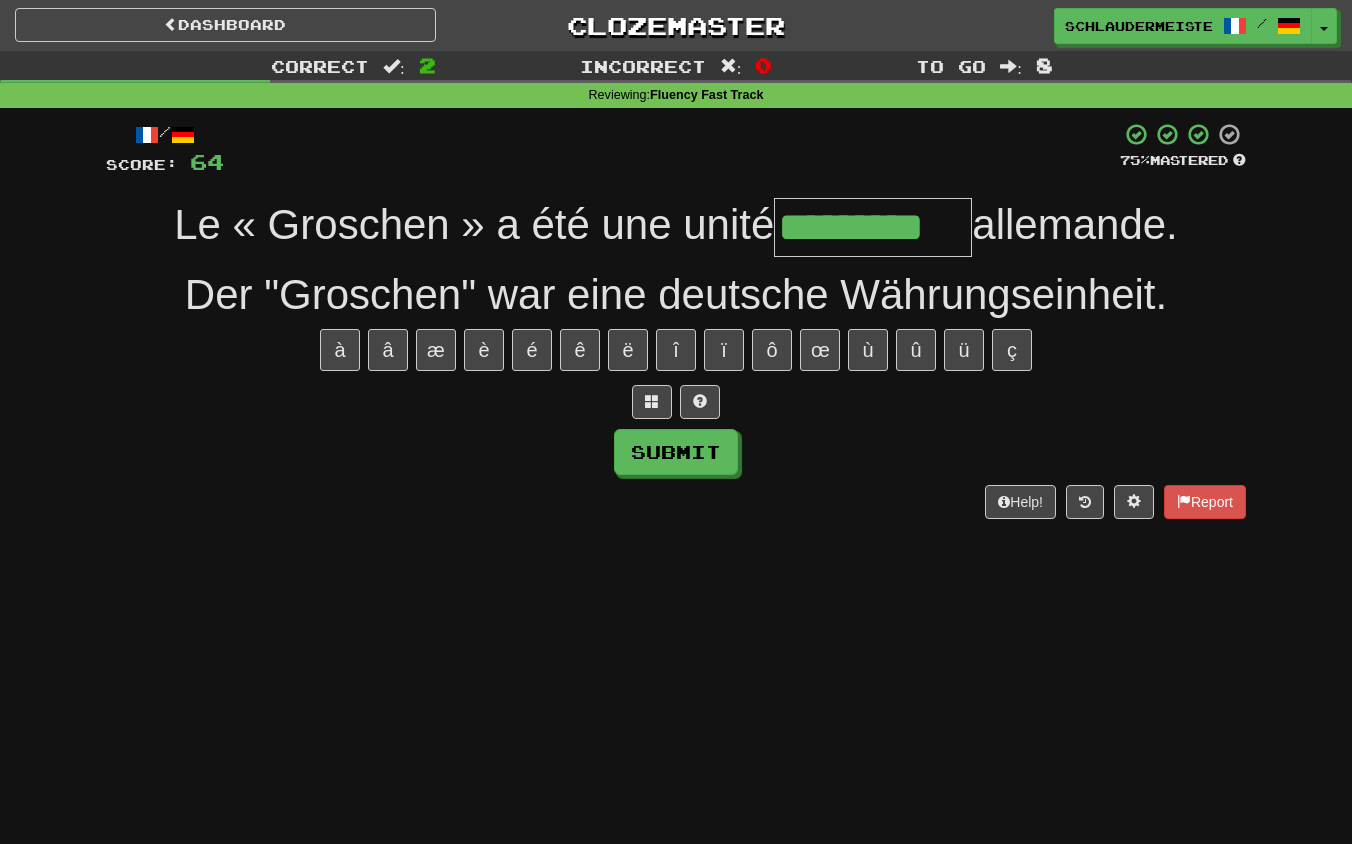 type on "*********" 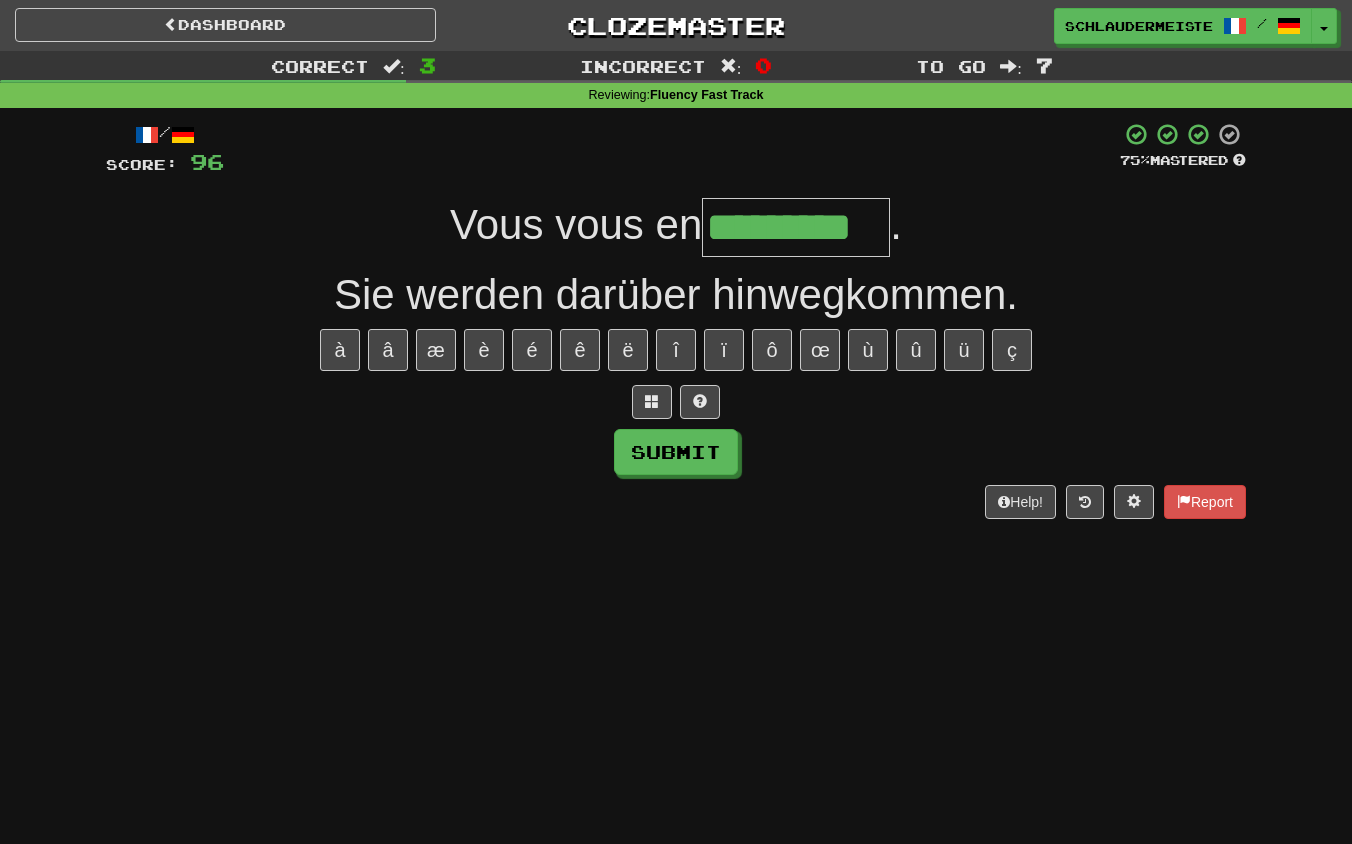 type on "*********" 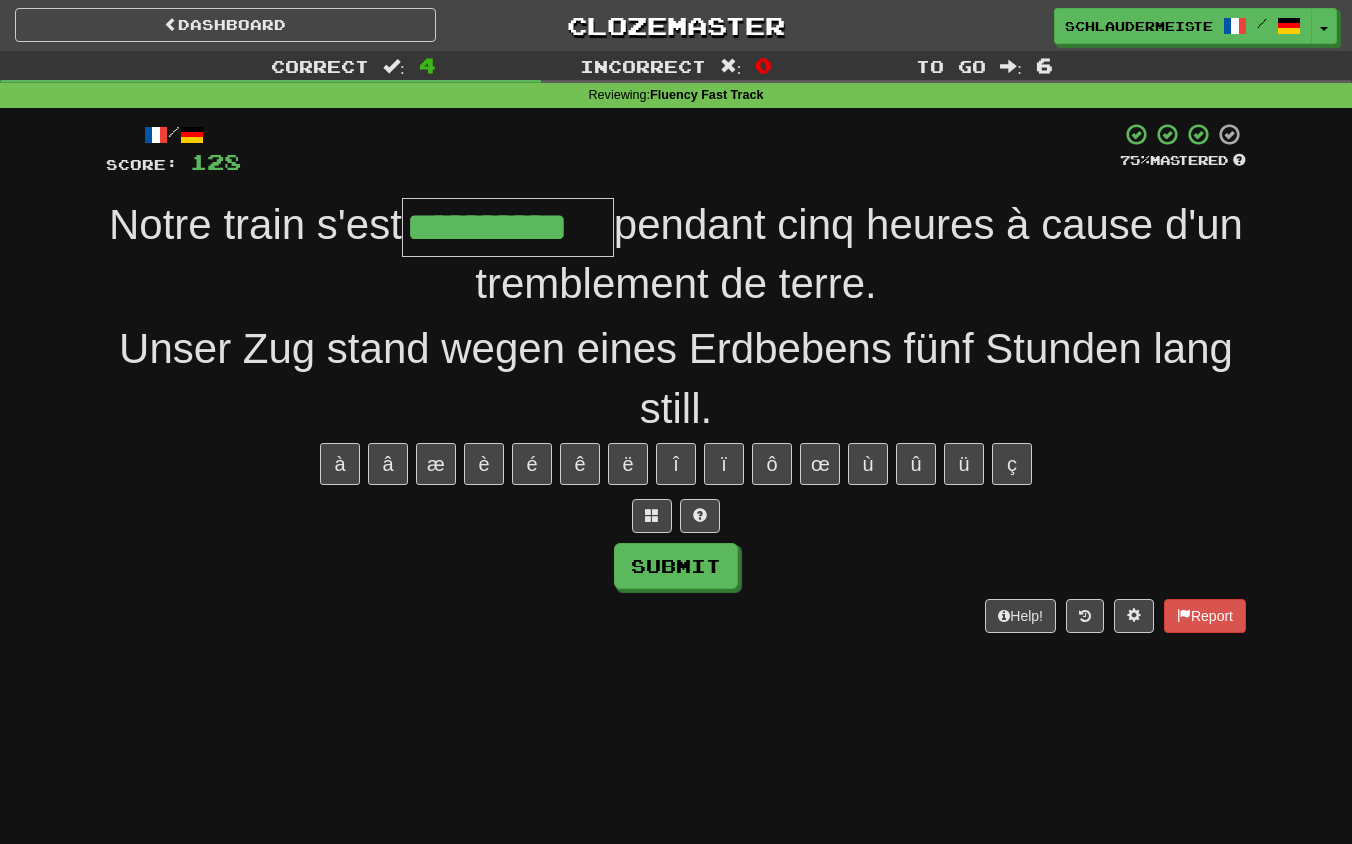 type on "**********" 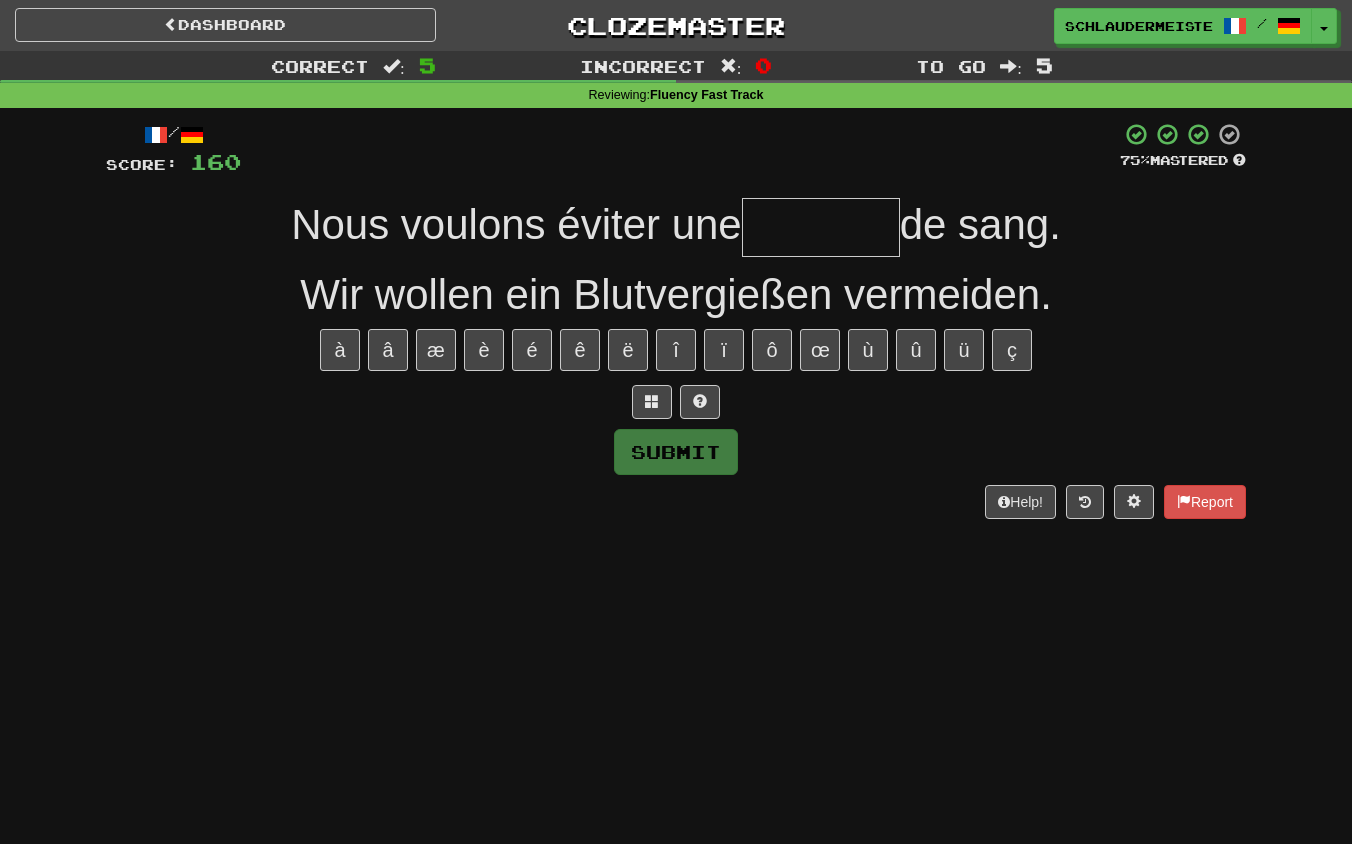 type on "*" 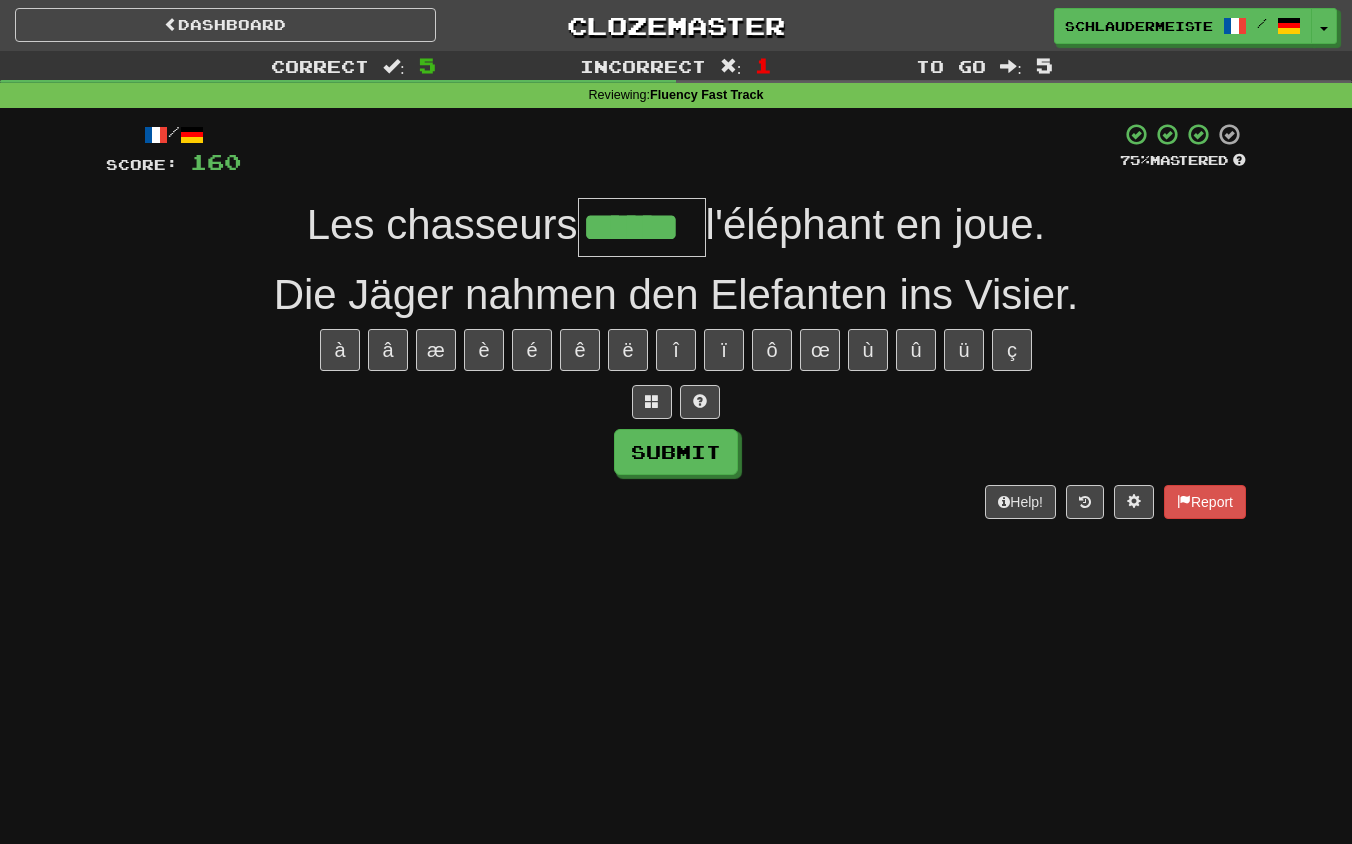 type on "******" 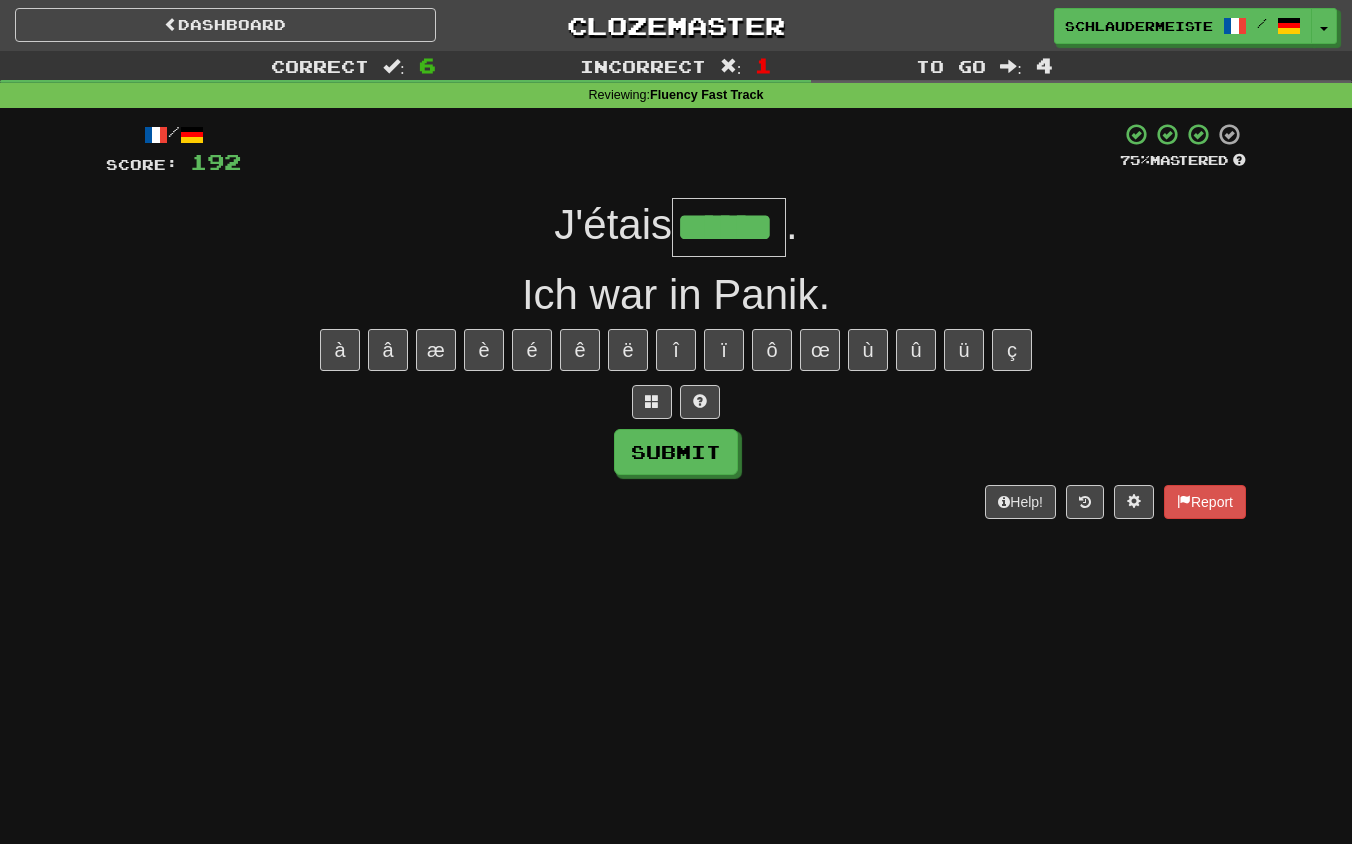 type on "******" 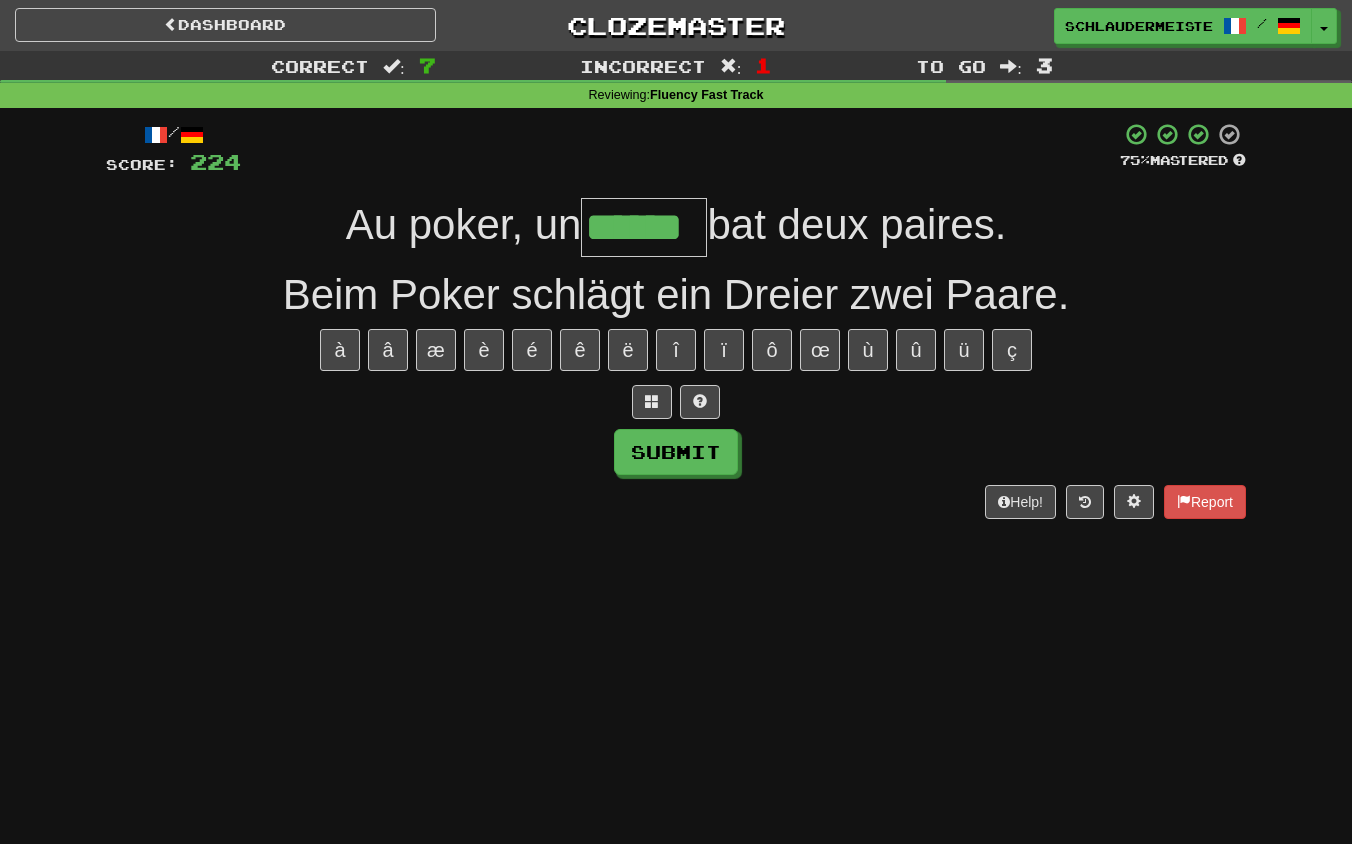 type on "******" 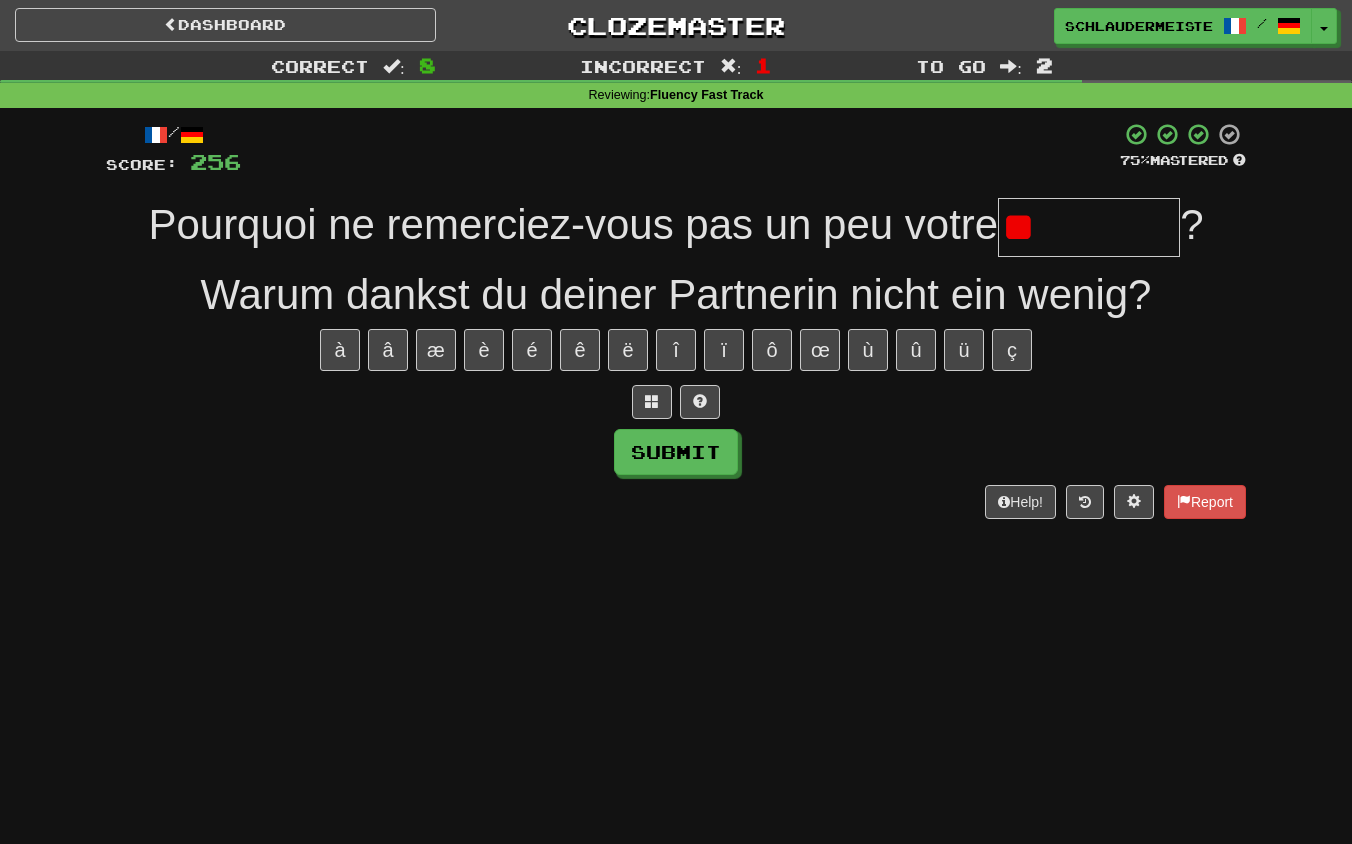 type on "*" 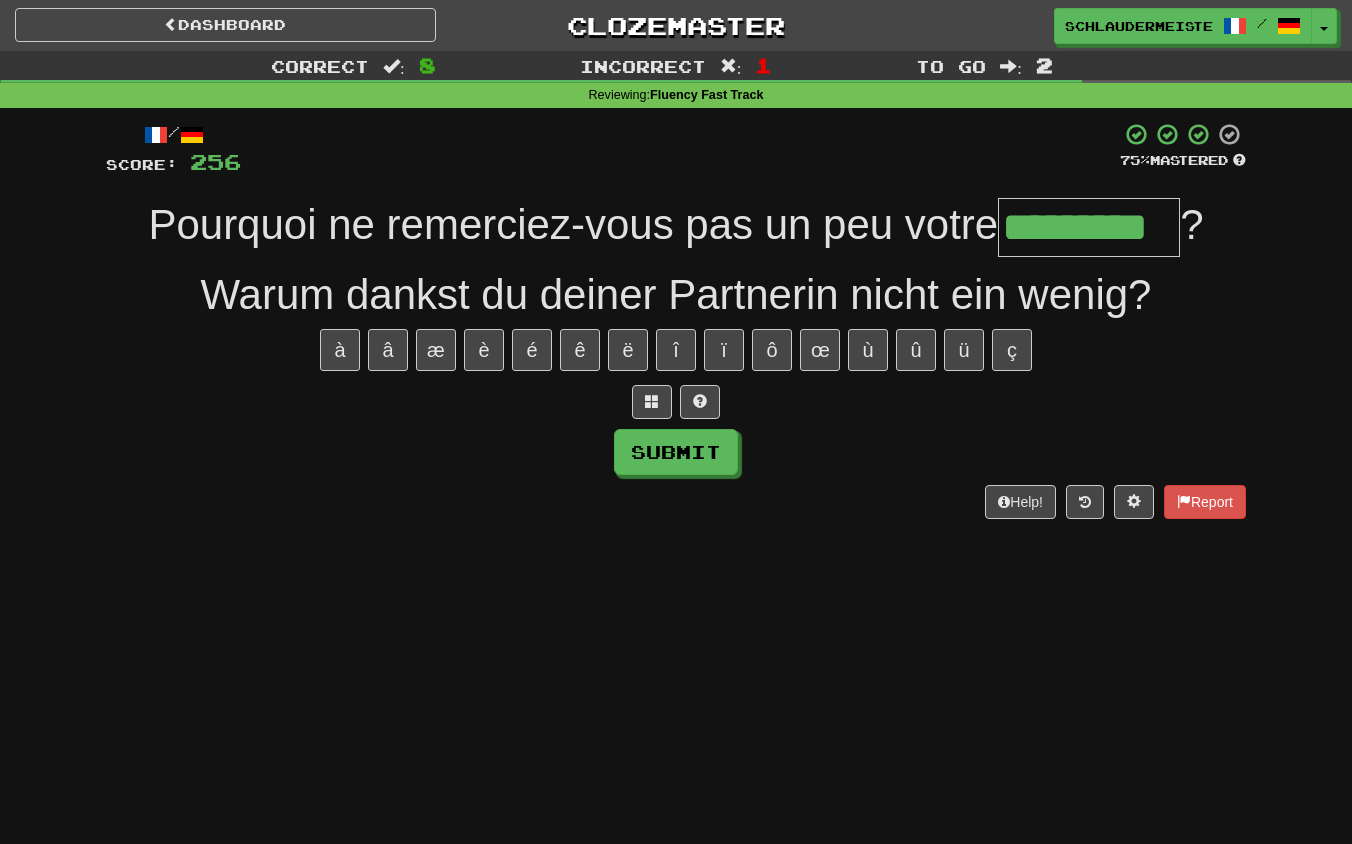 type on "*********" 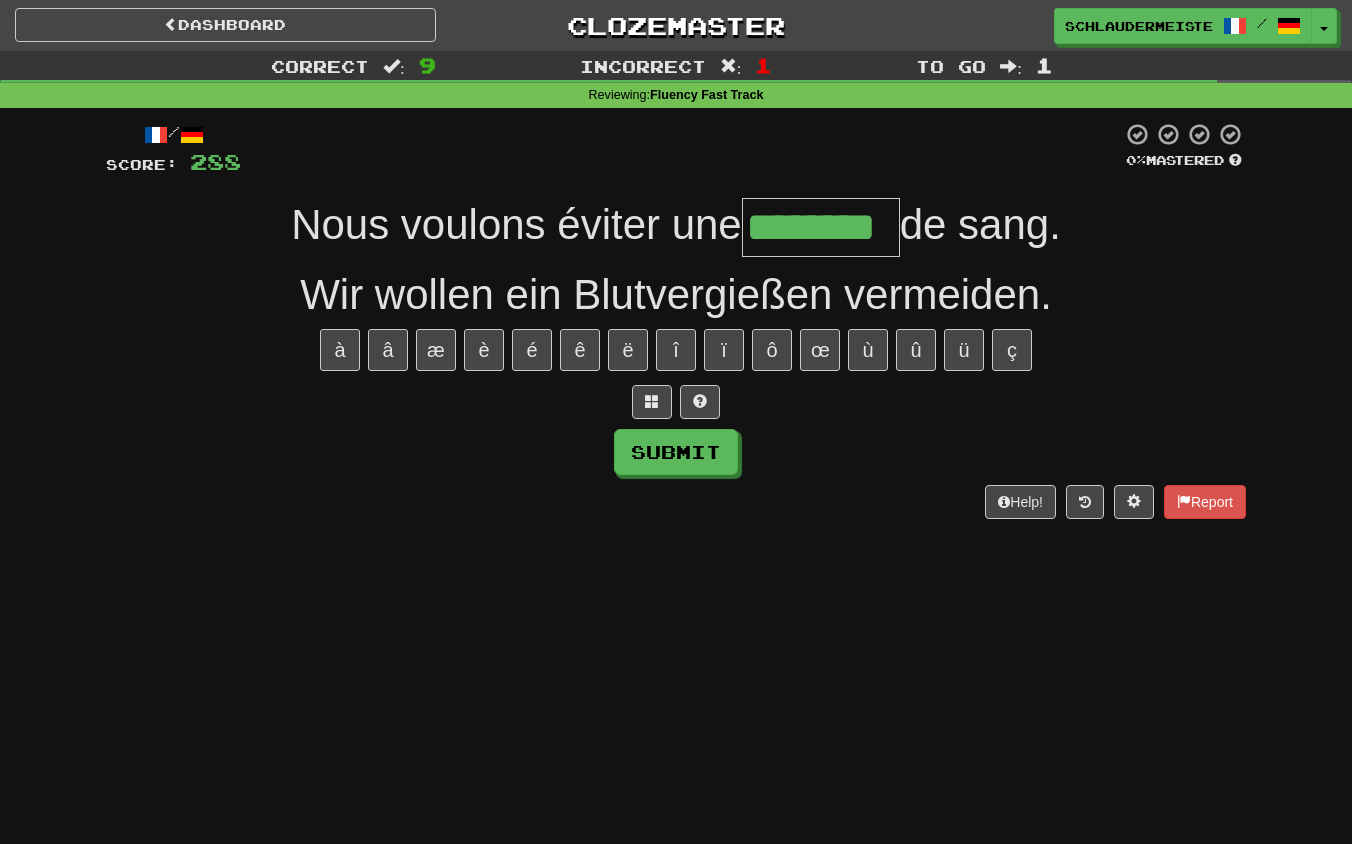 type on "********" 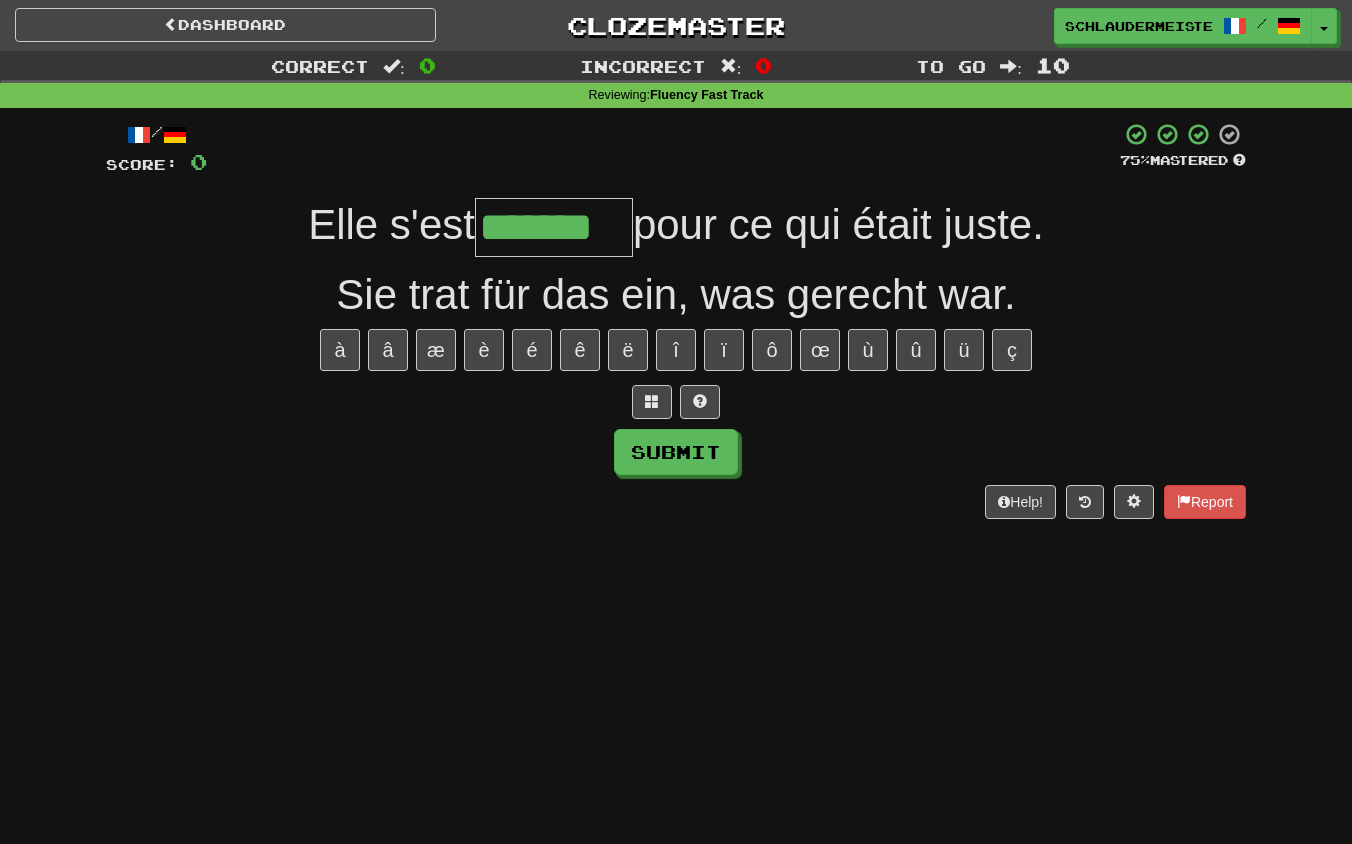 type on "*******" 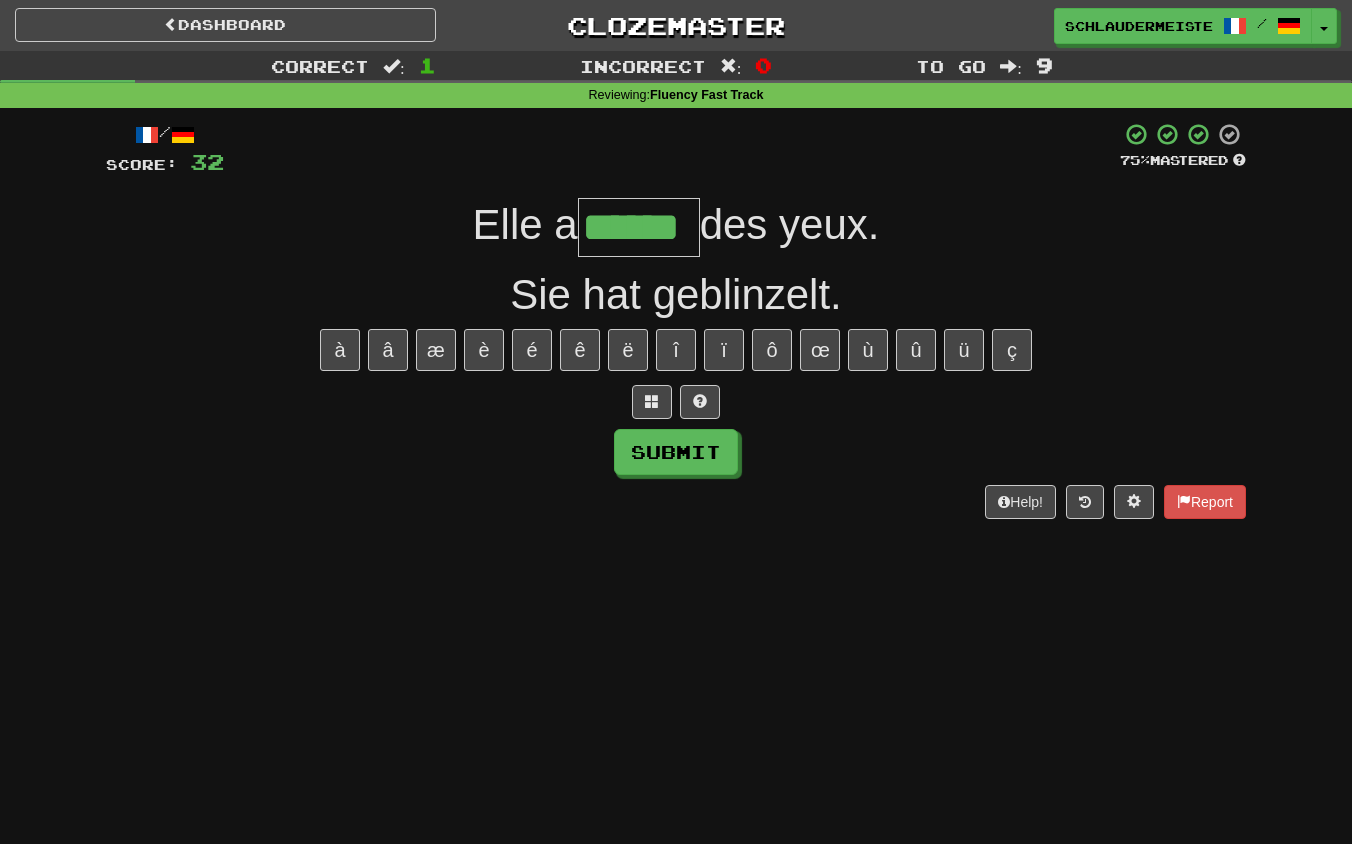 type on "******" 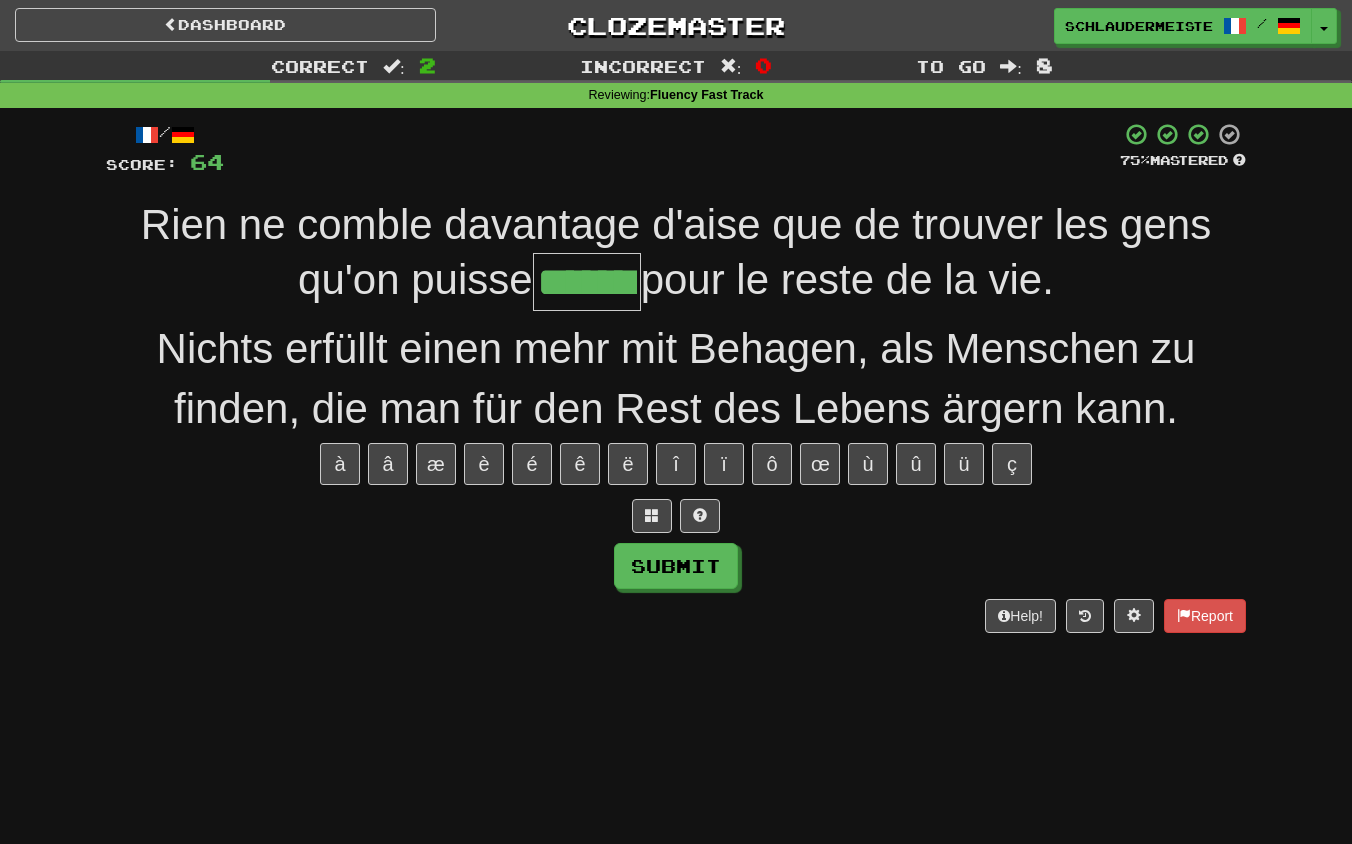 type on "*******" 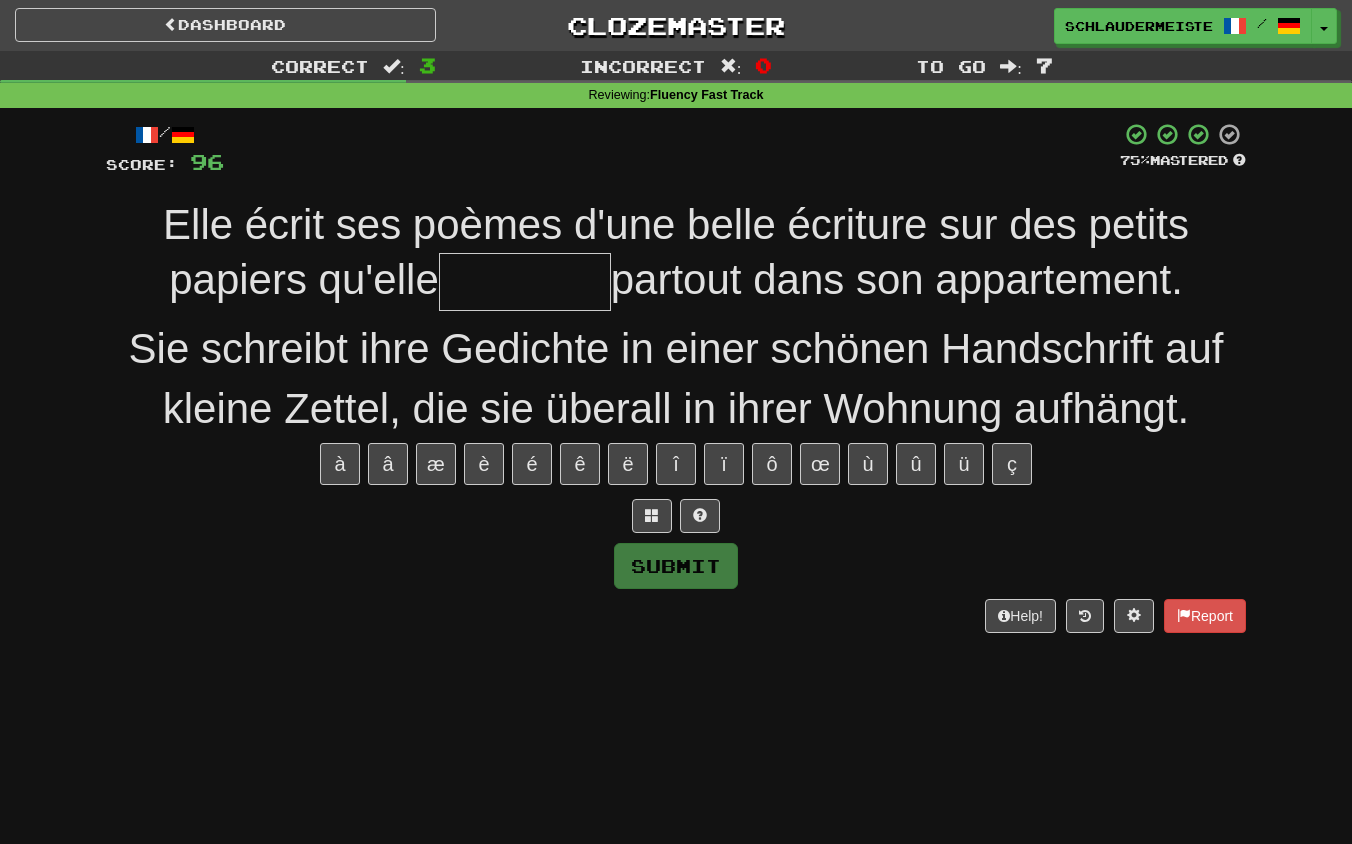 type on "*" 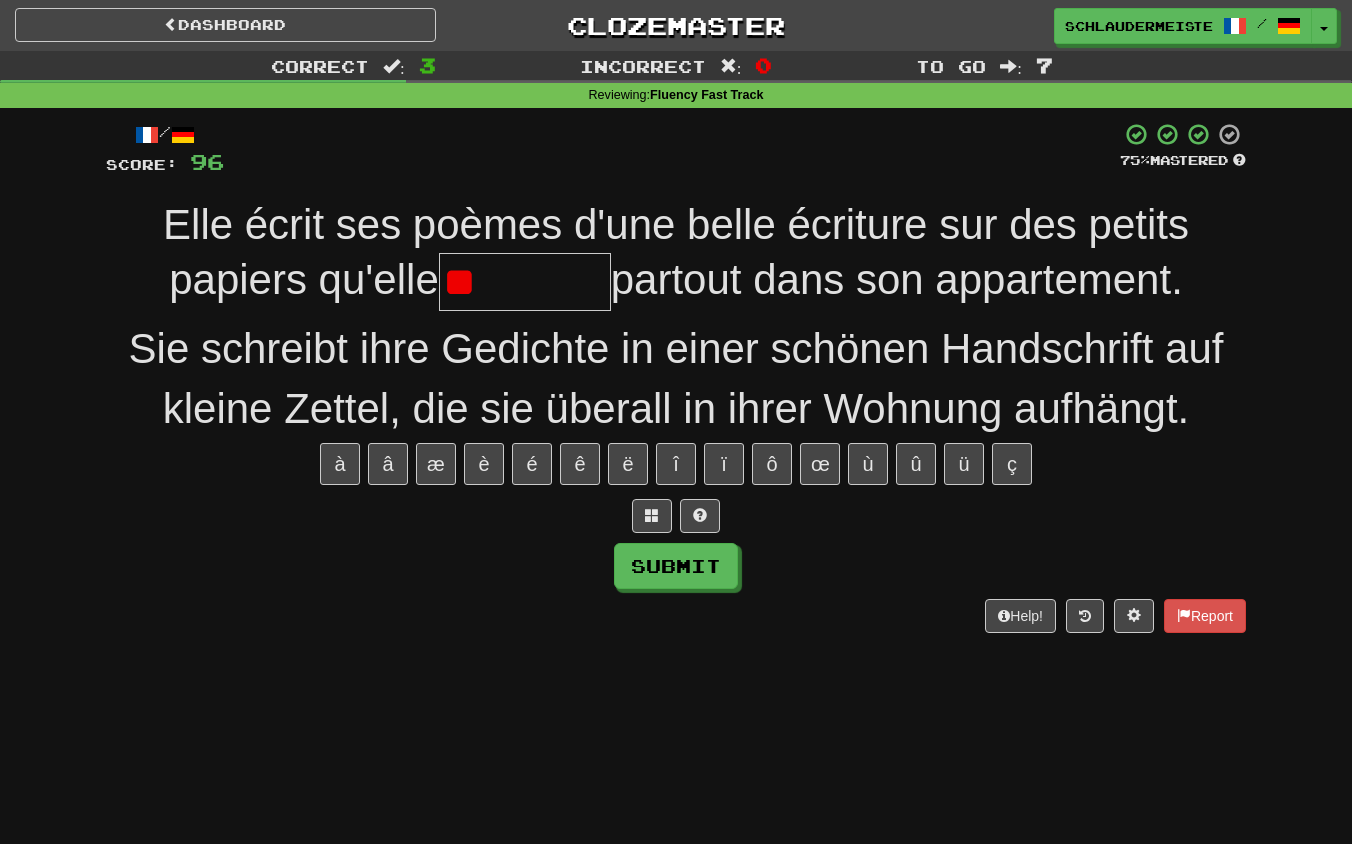 type on "*" 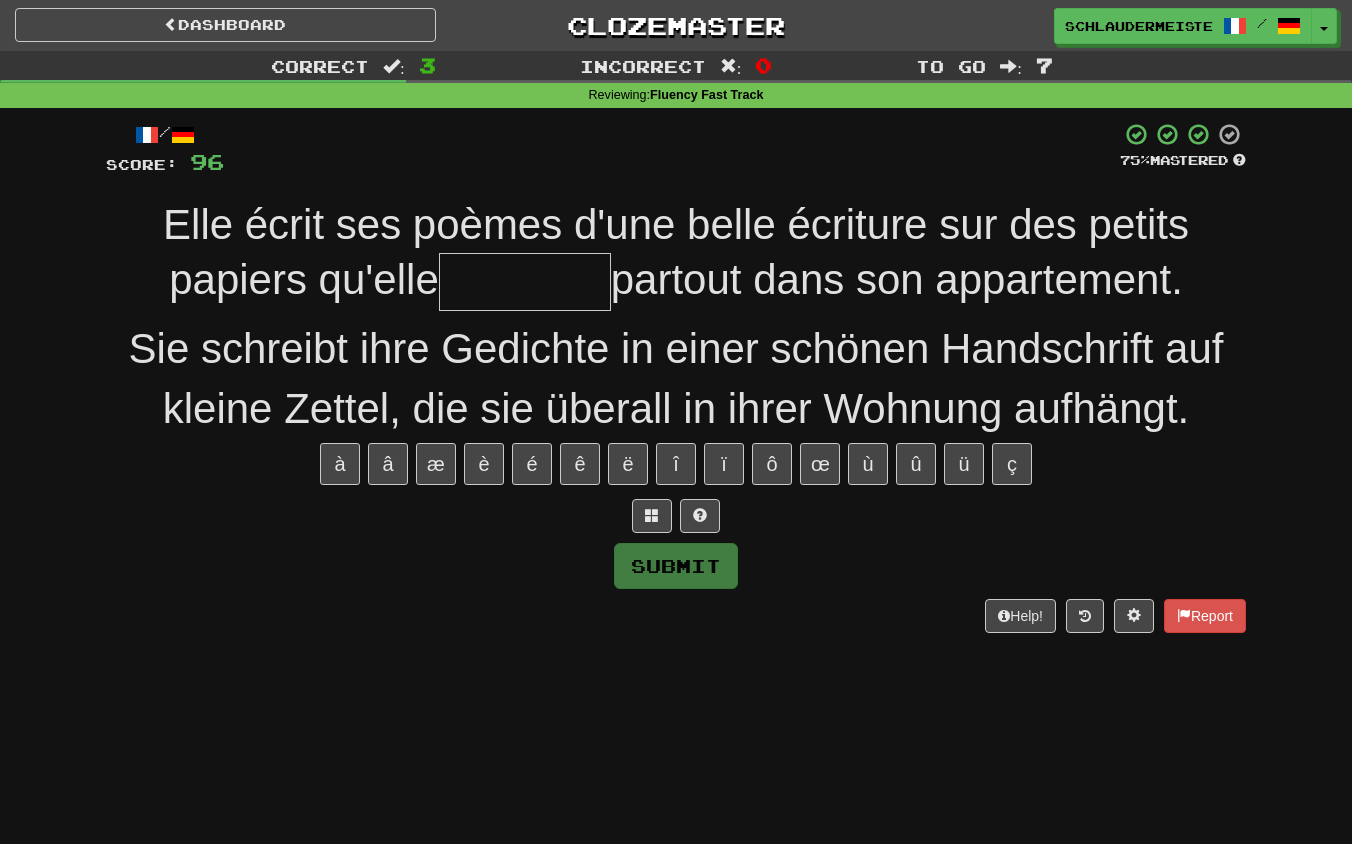 type on "*" 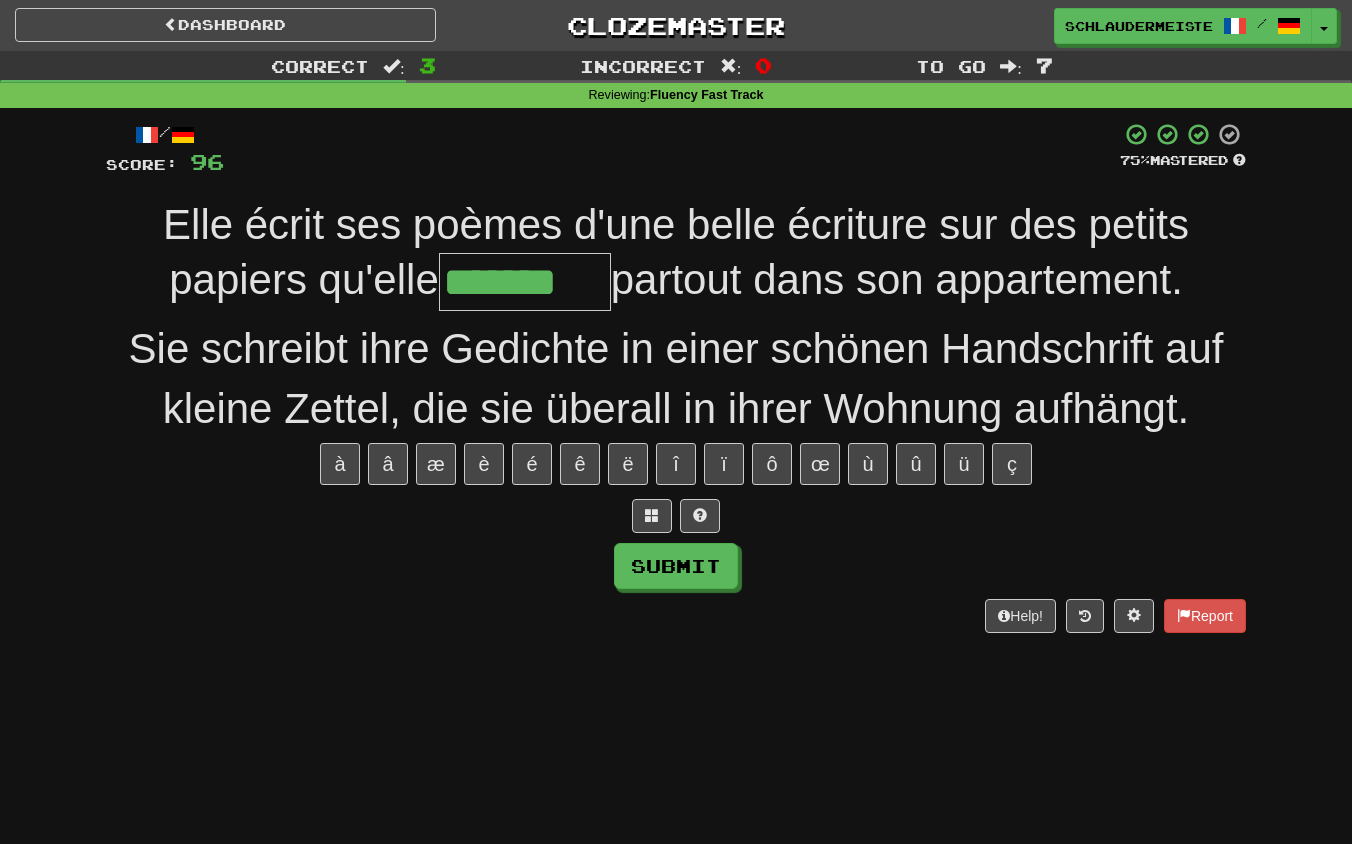 type on "*******" 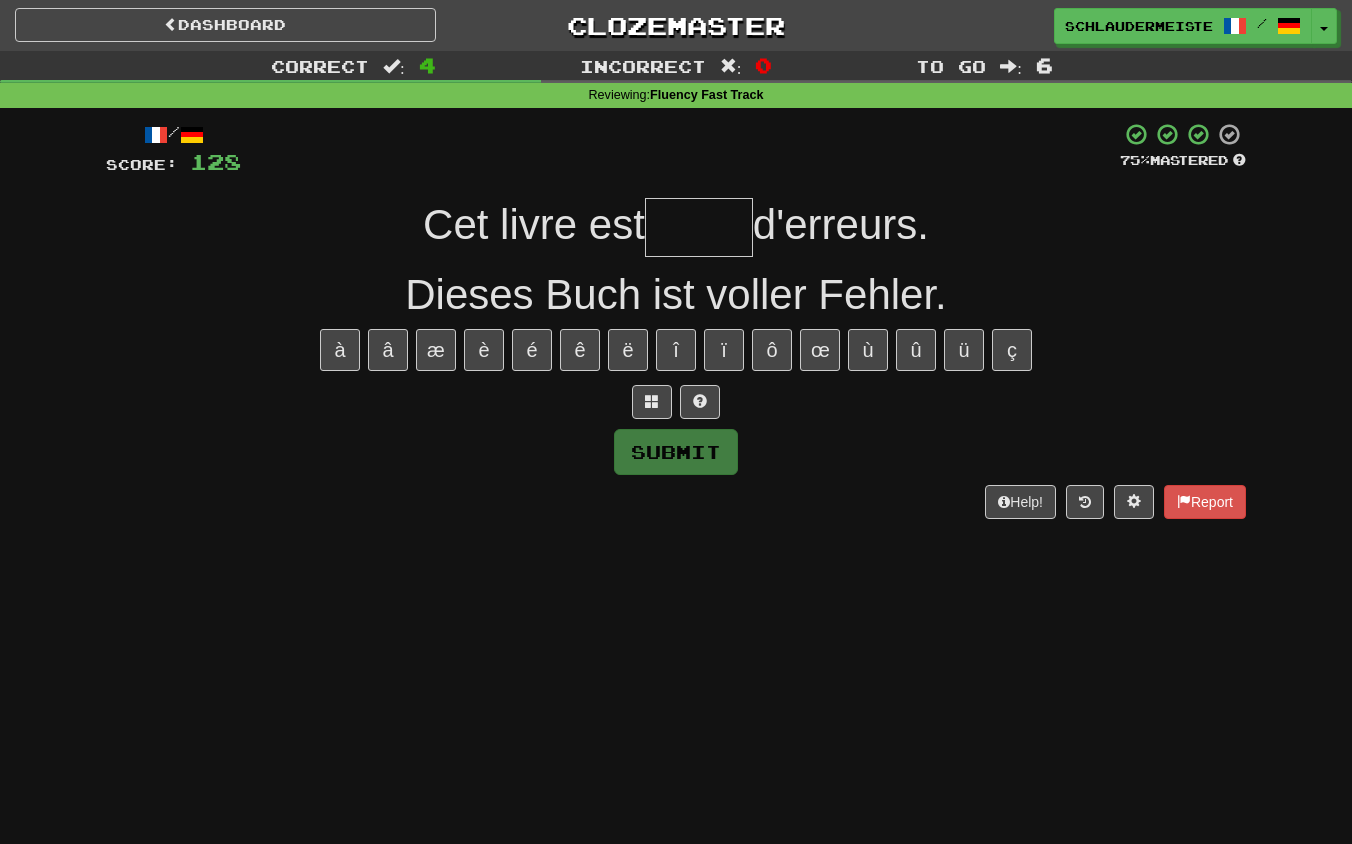 type on "*" 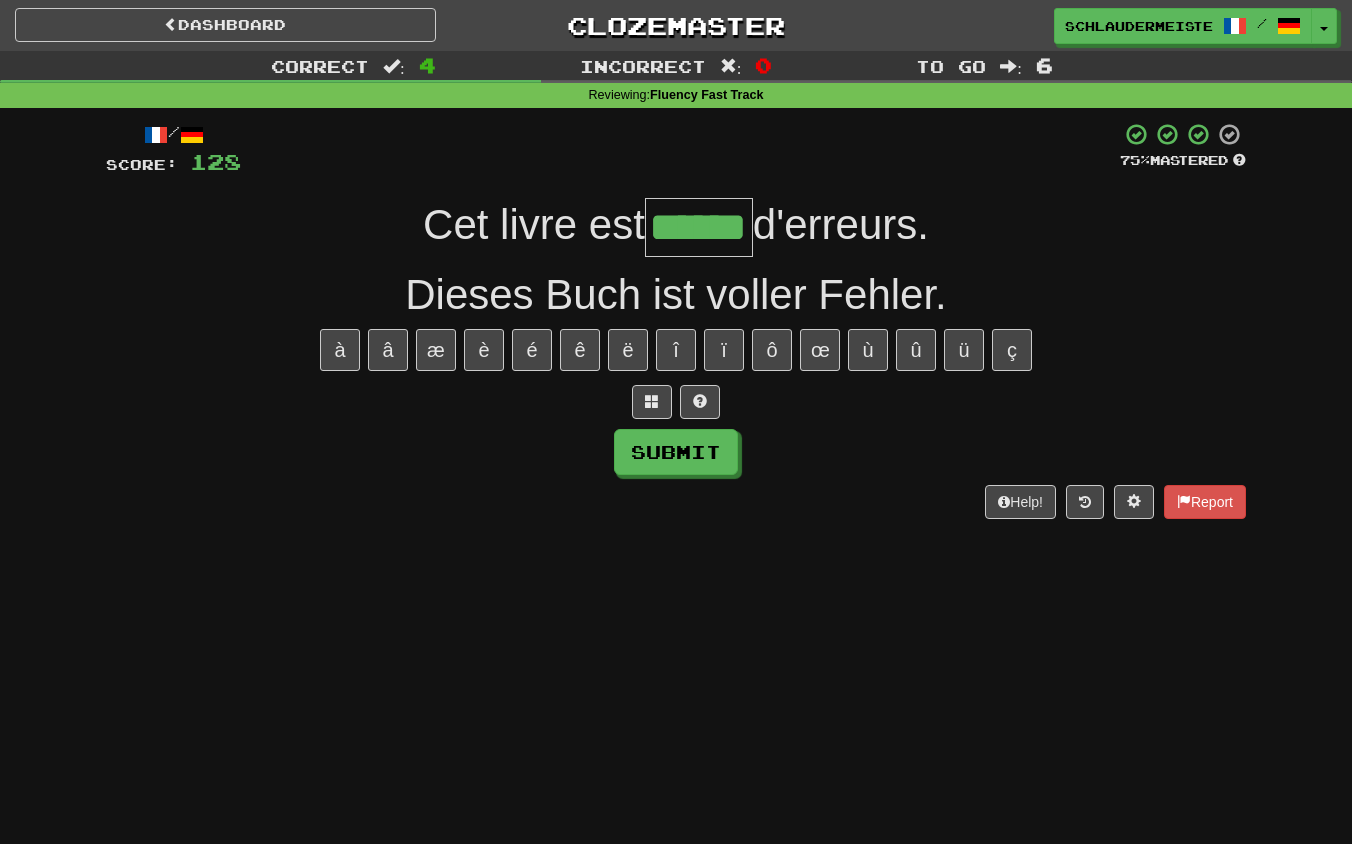 type on "******" 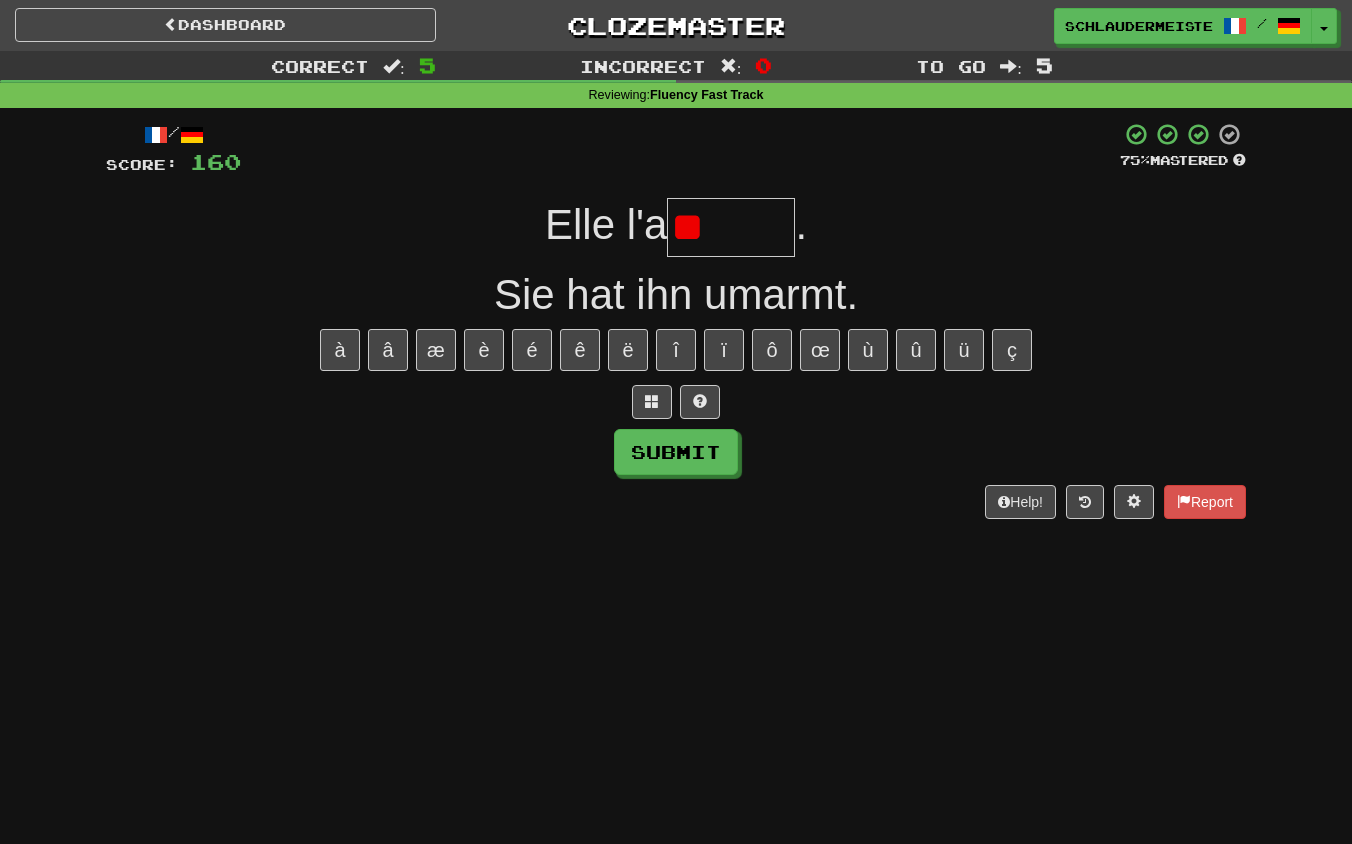 type on "*" 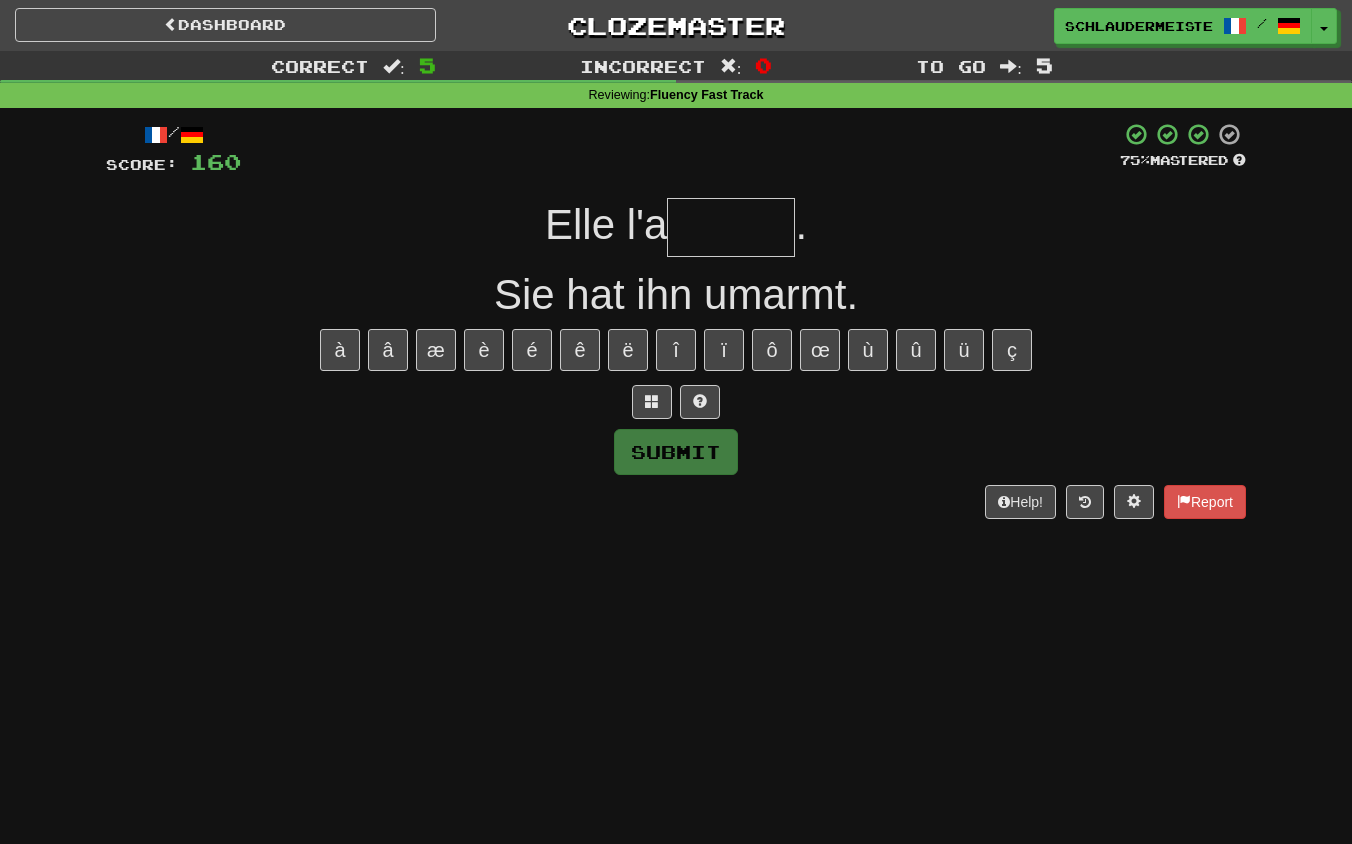 type on "*" 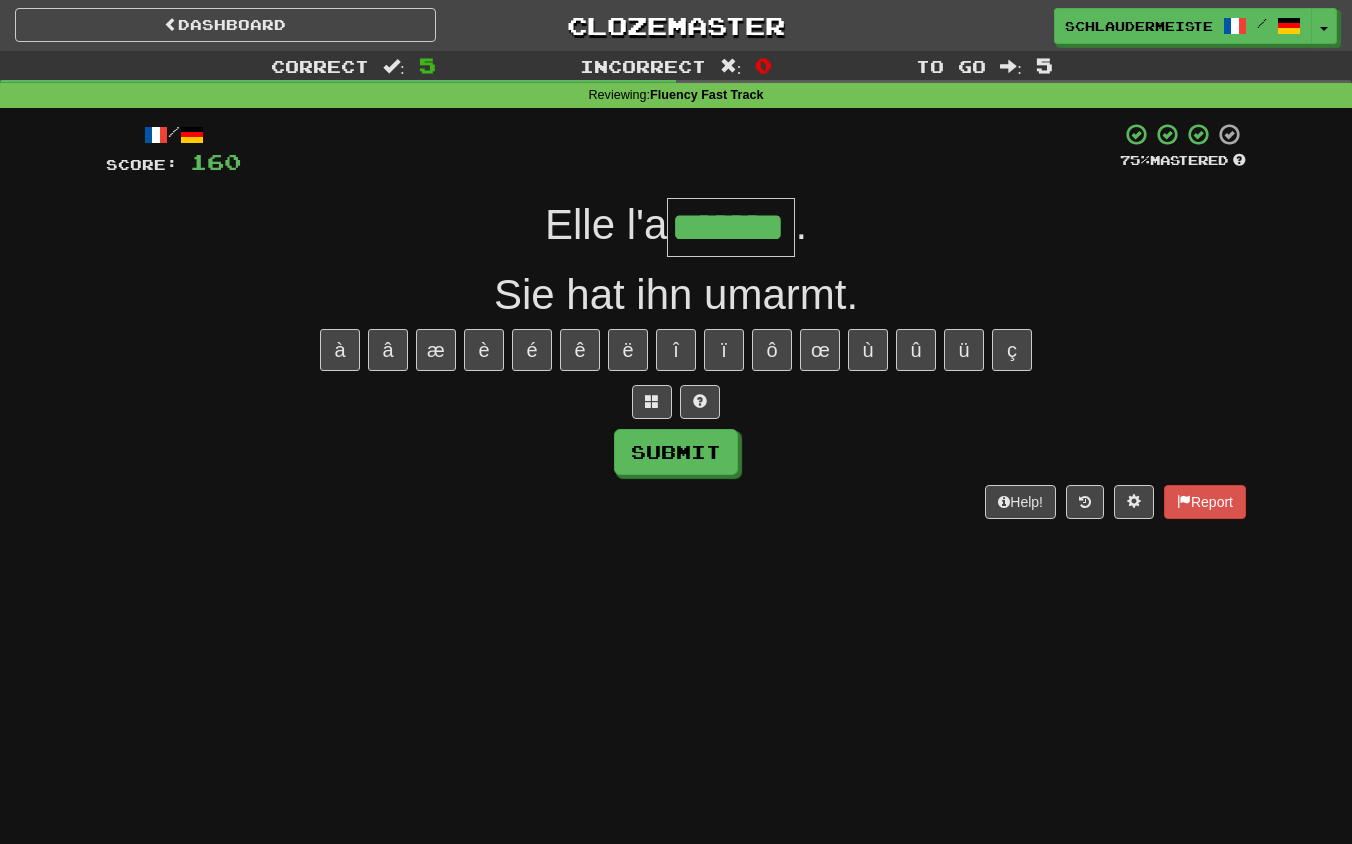 type on "*******" 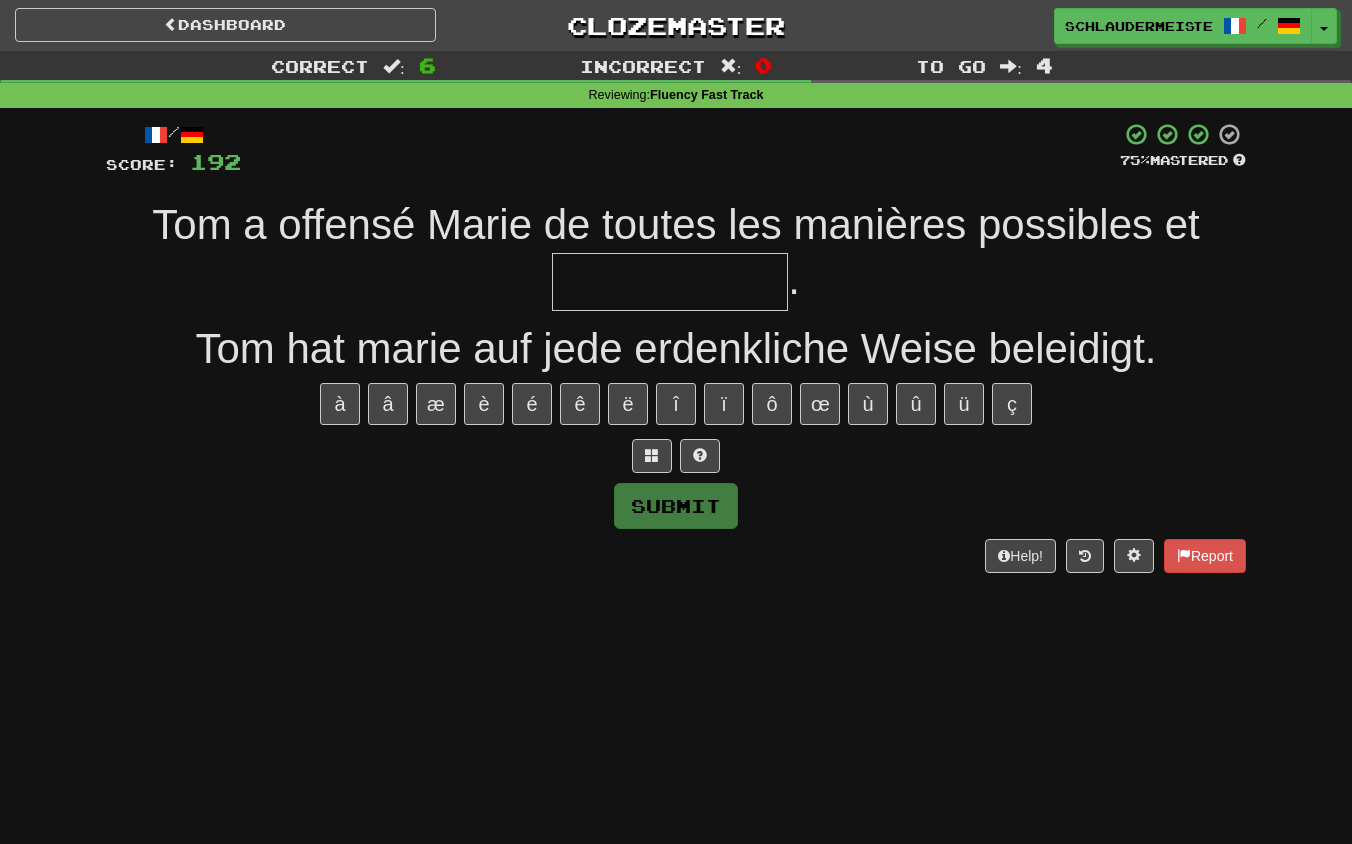 type on "*" 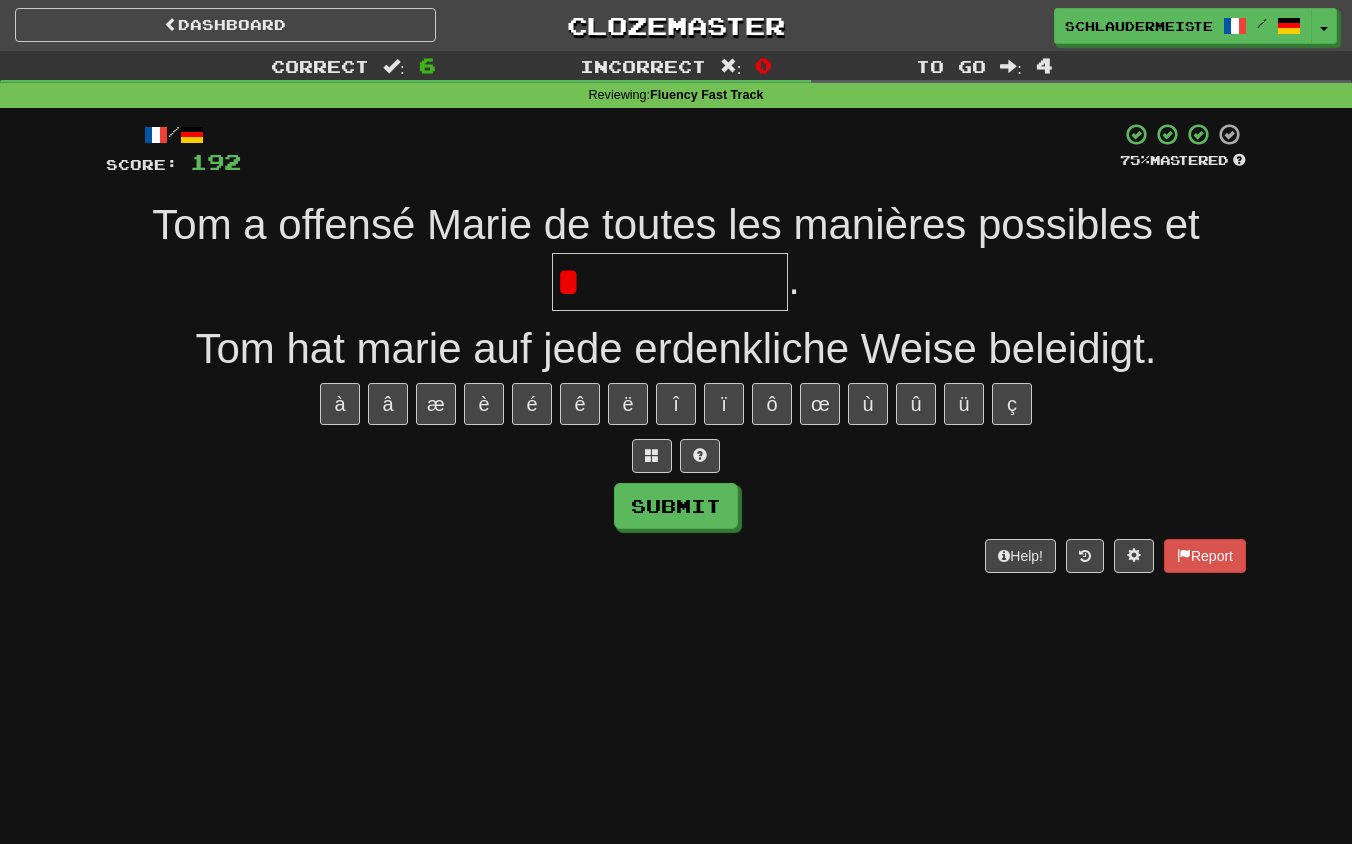 type on "**********" 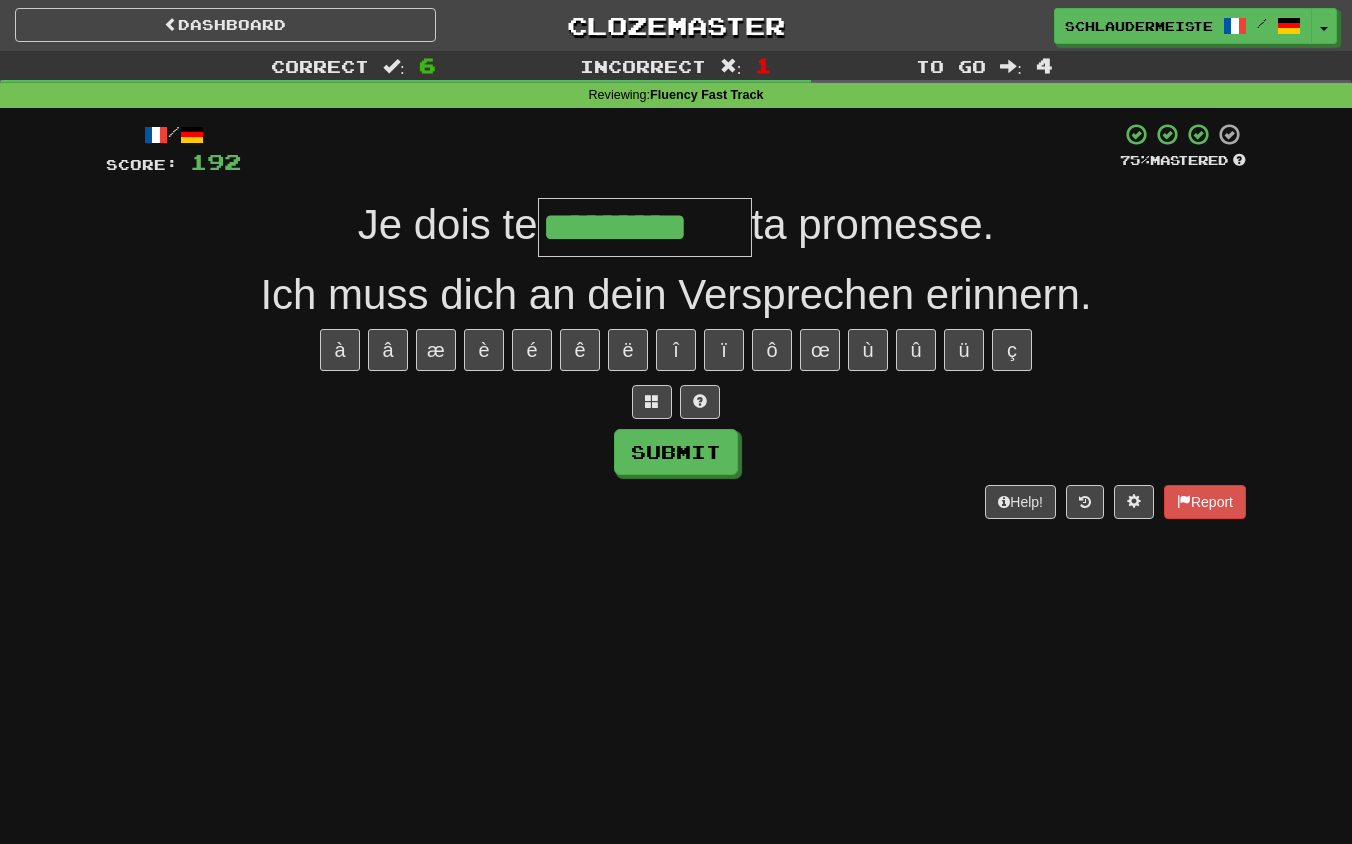 type on "*********" 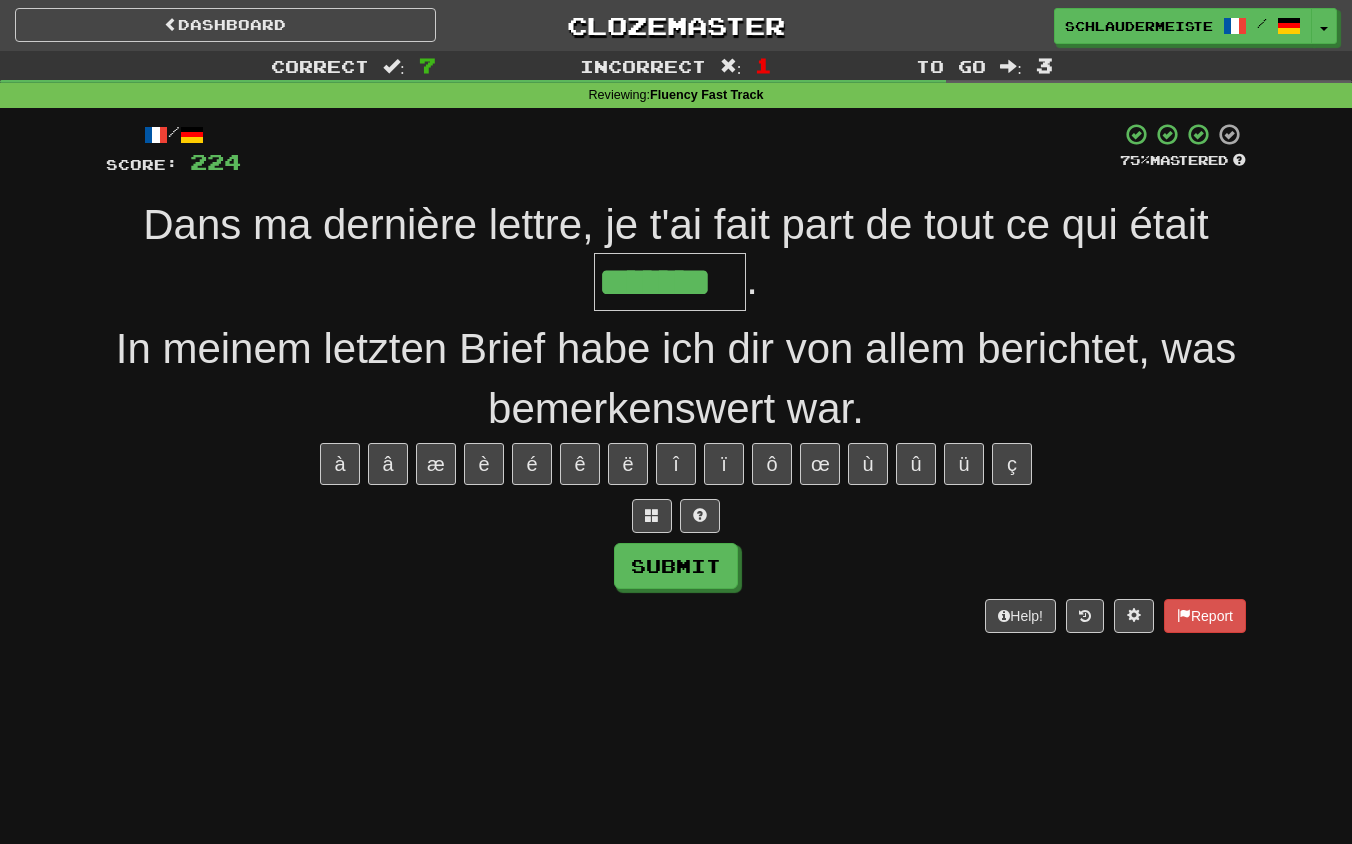 type on "*******" 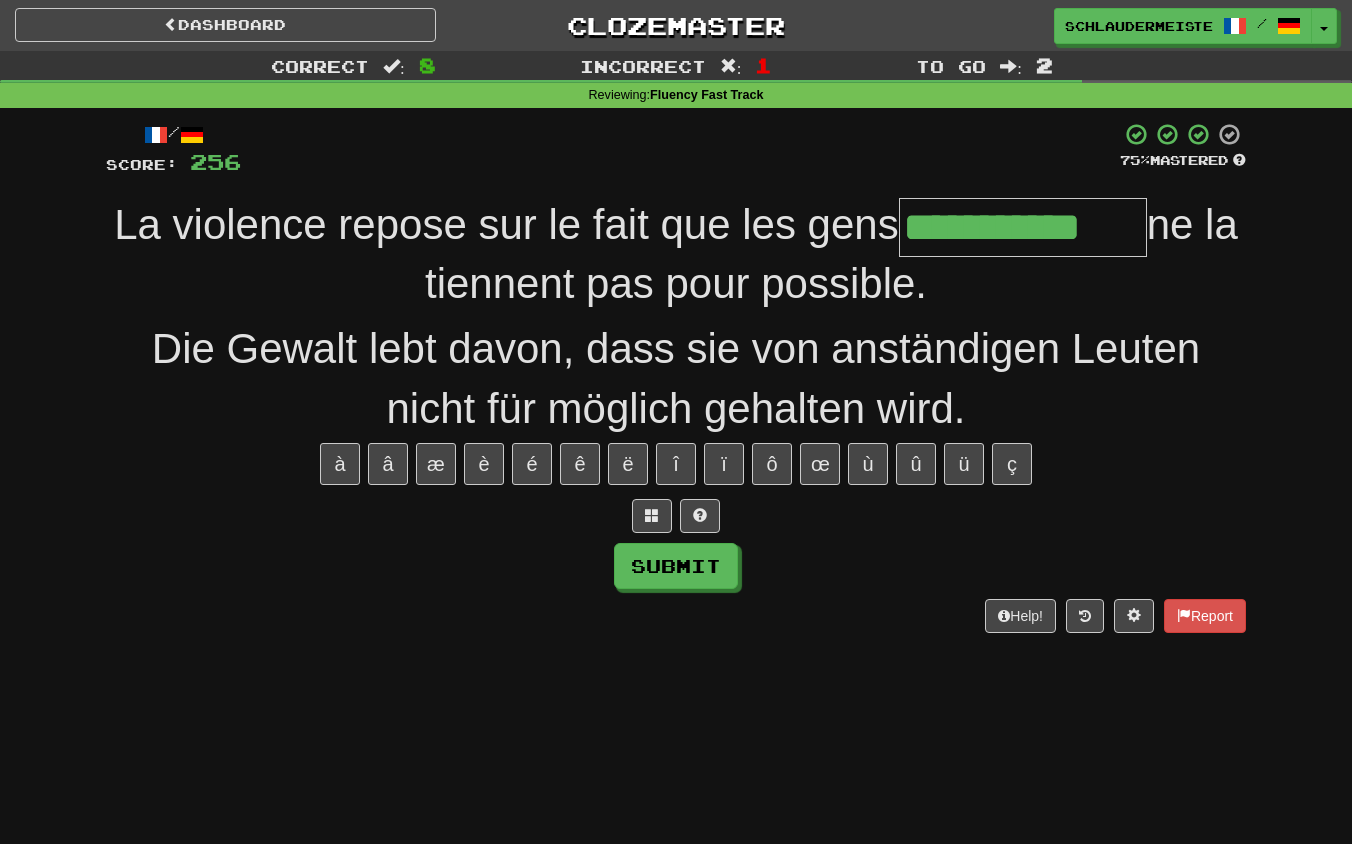 type on "**********" 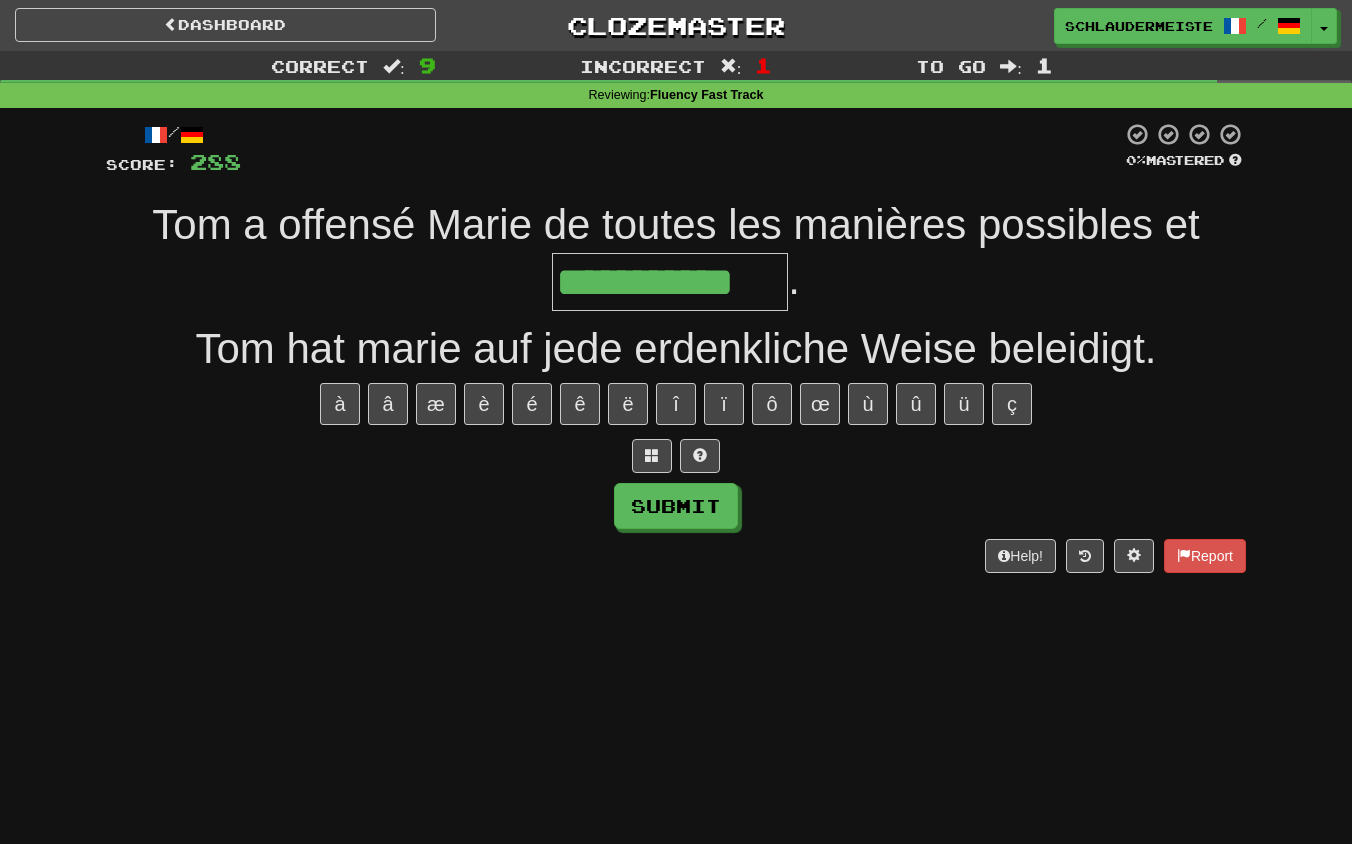 type on "**********" 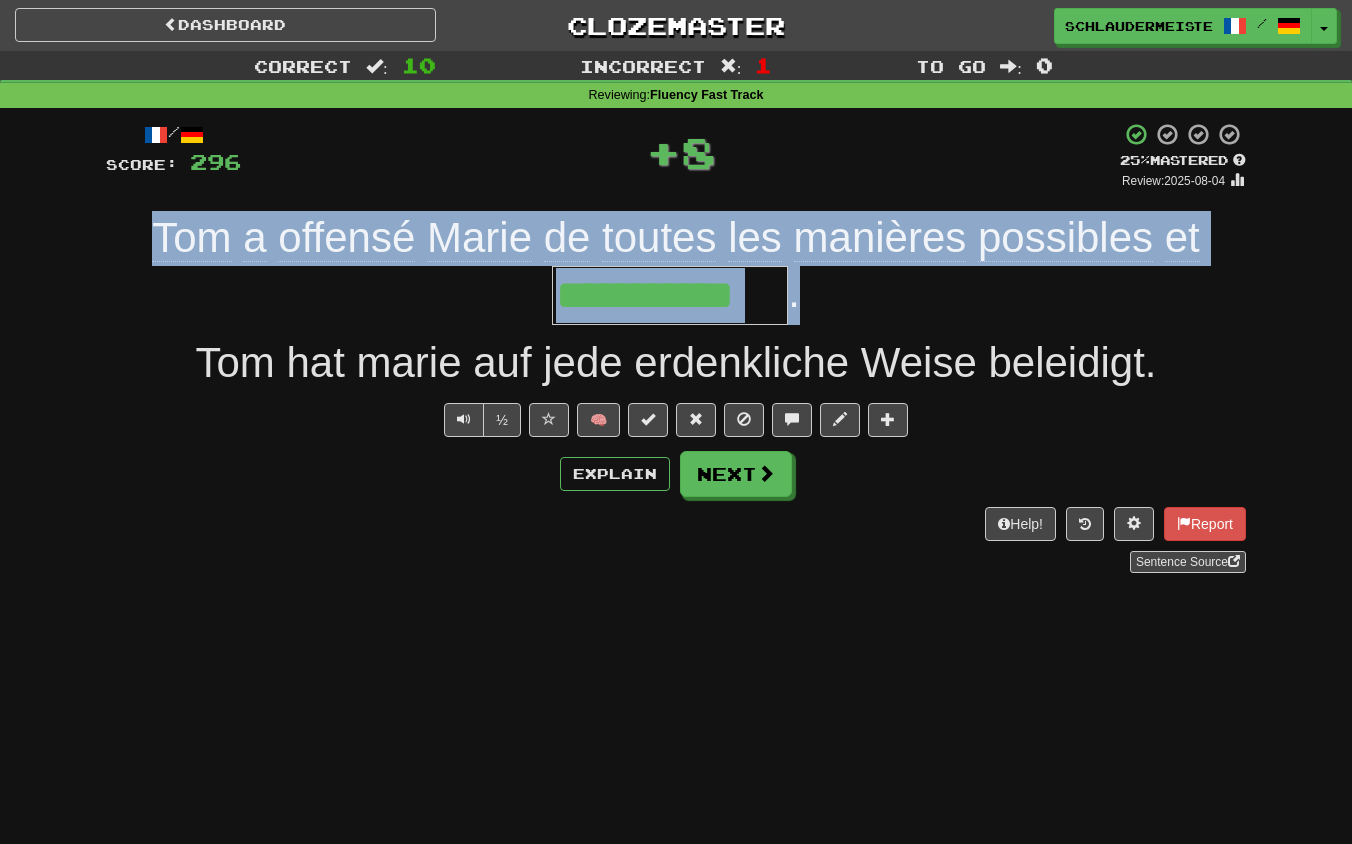 drag, startPoint x: 120, startPoint y: 203, endPoint x: 879, endPoint y: 294, distance: 764.4357 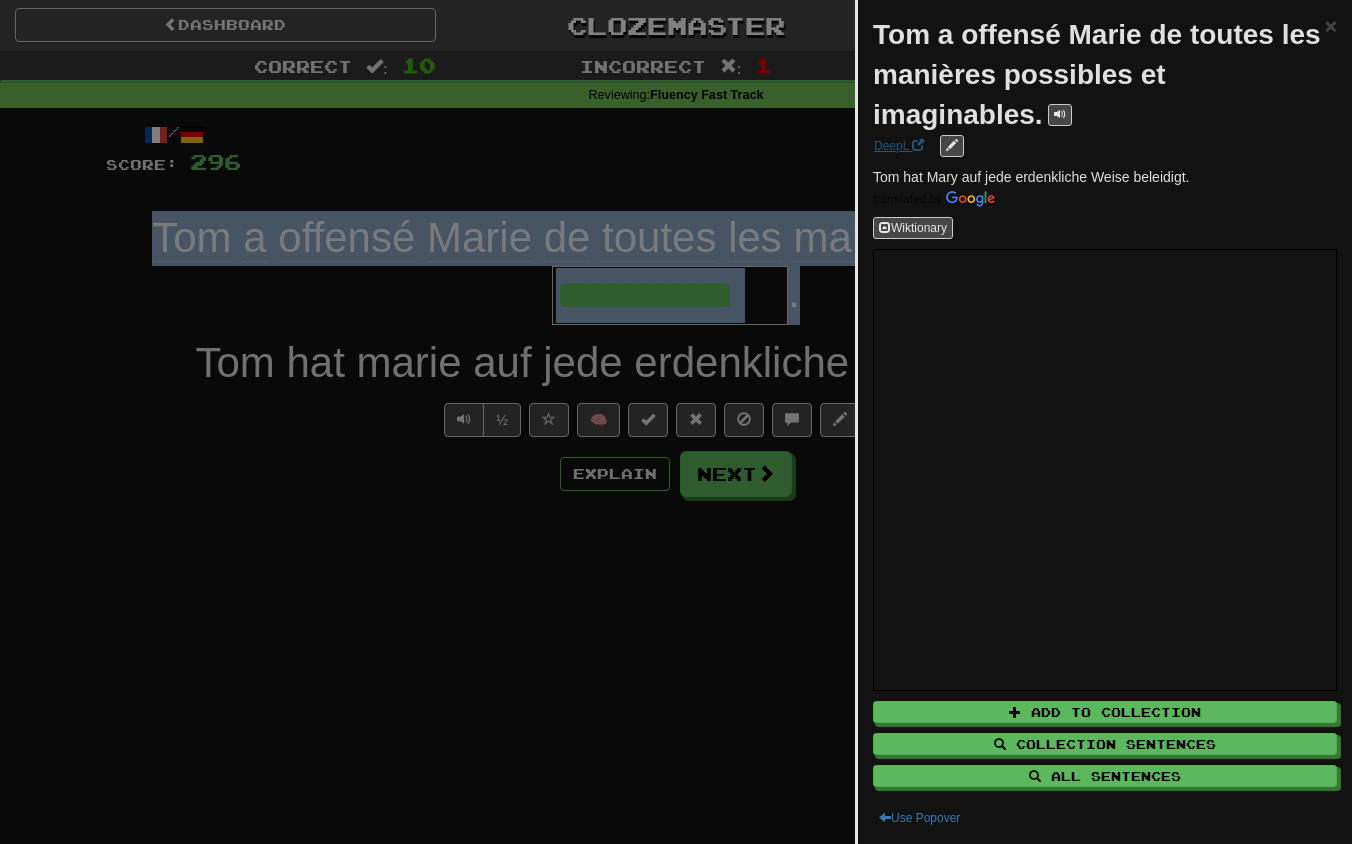 click on "DeepL" at bounding box center [899, 146] 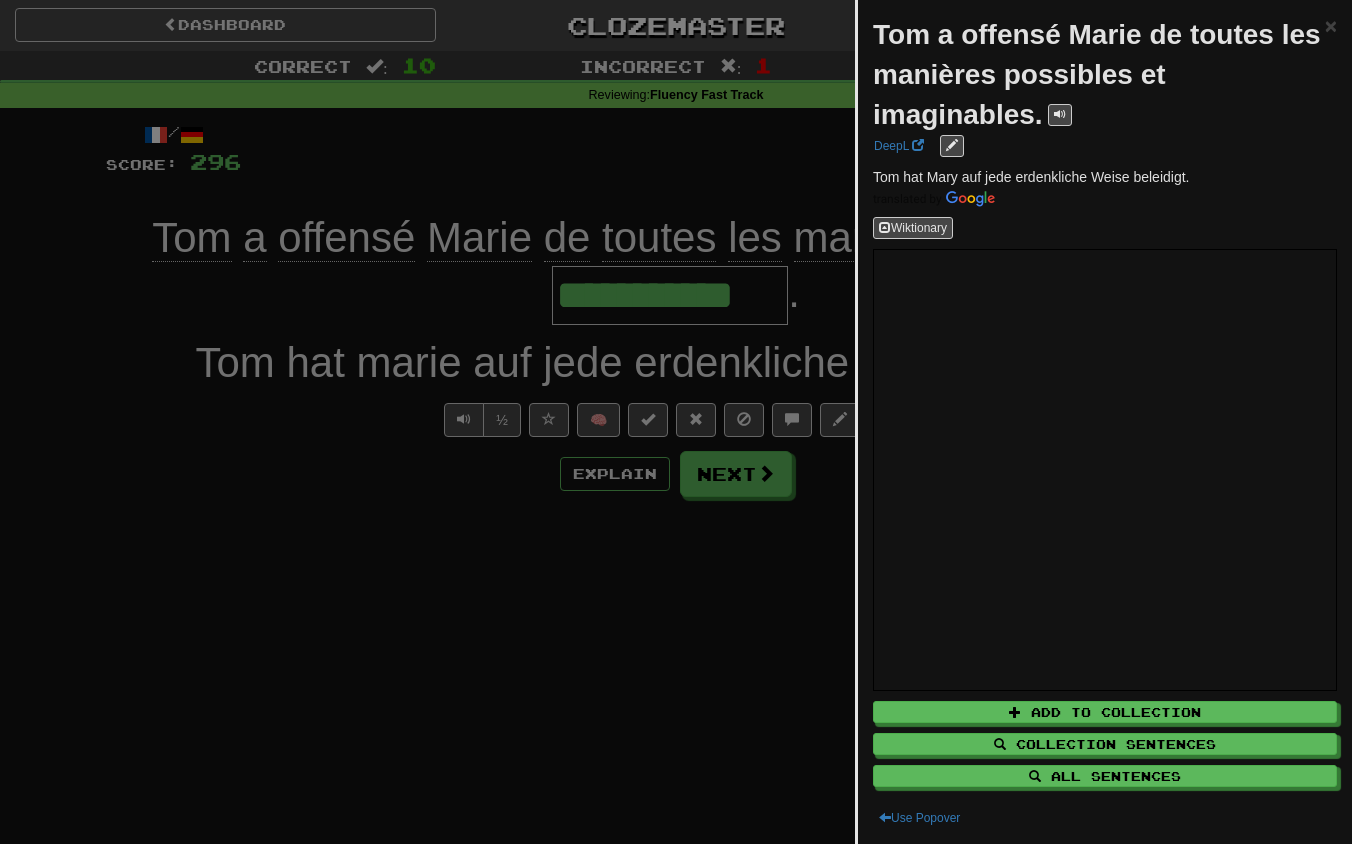 click at bounding box center [676, 422] 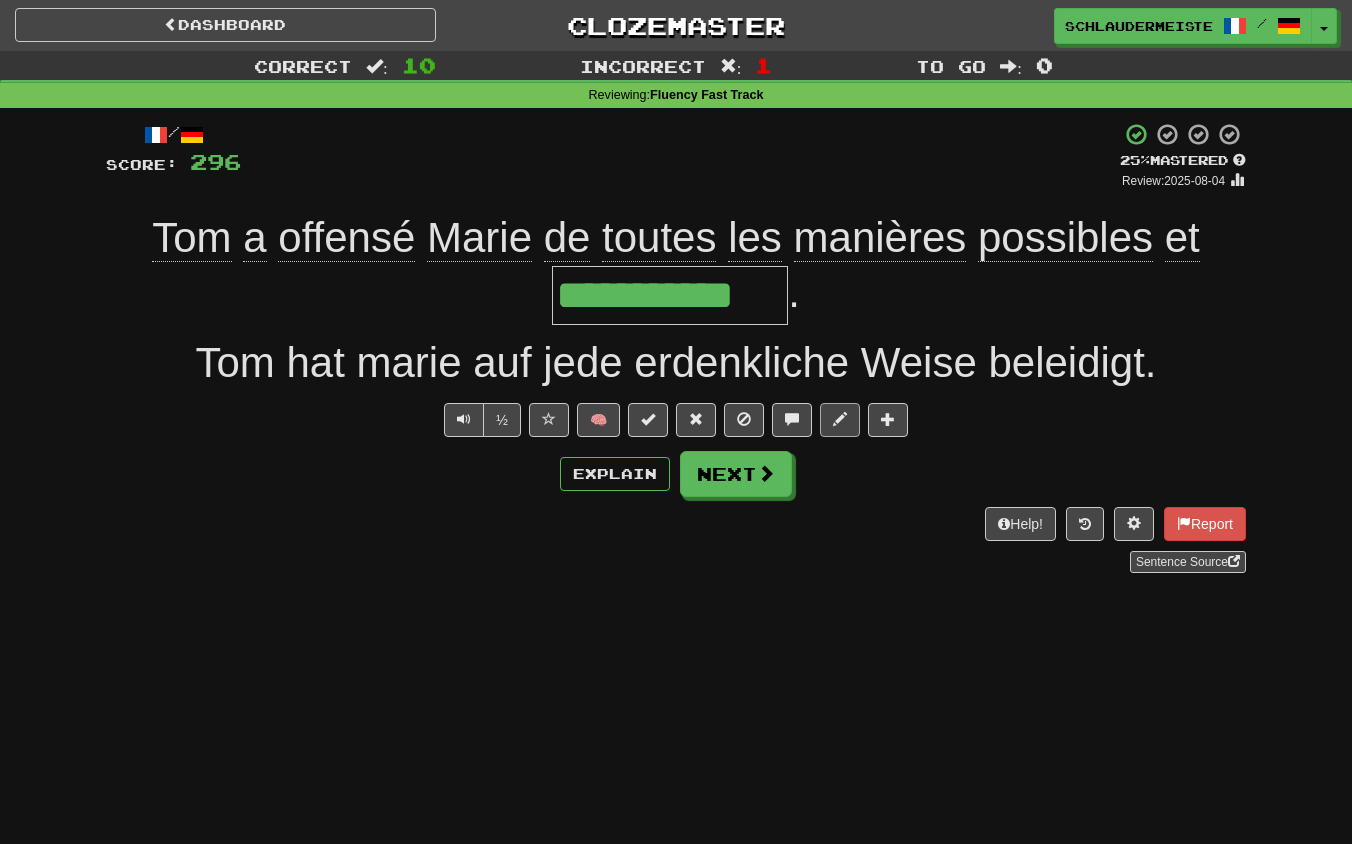 click at bounding box center [840, 419] 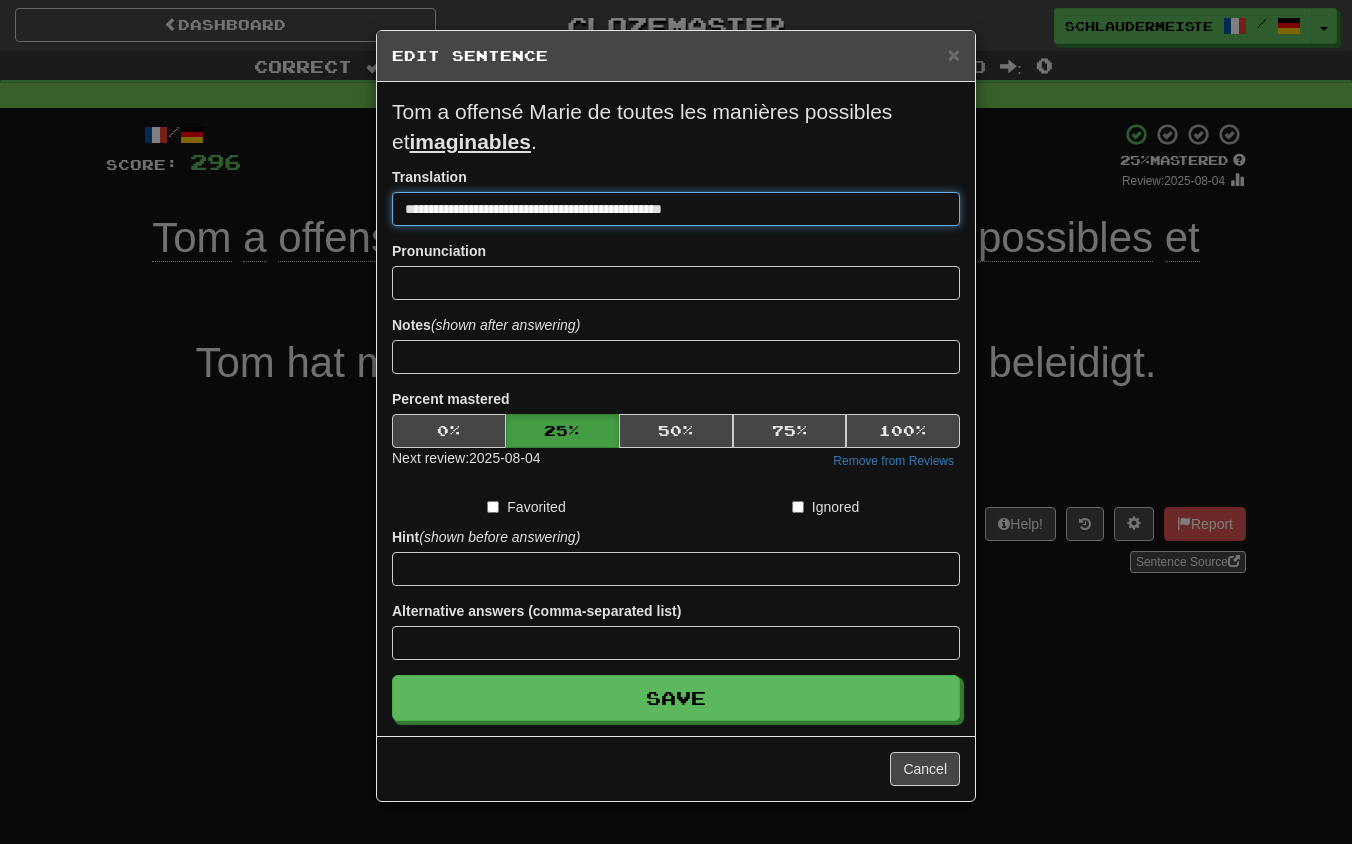 drag, startPoint x: 803, startPoint y: 217, endPoint x: 189, endPoint y: 187, distance: 614.7325 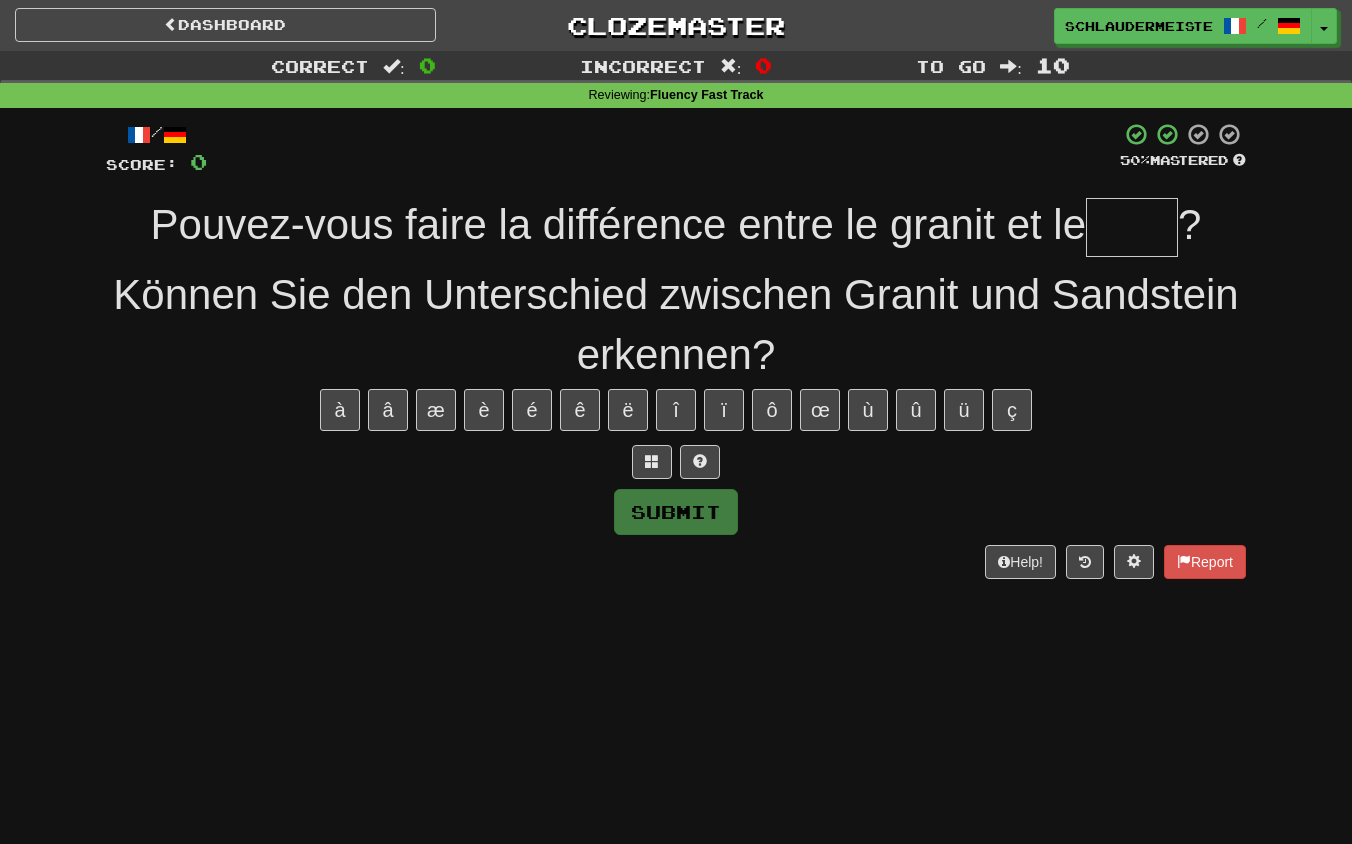 type on "*" 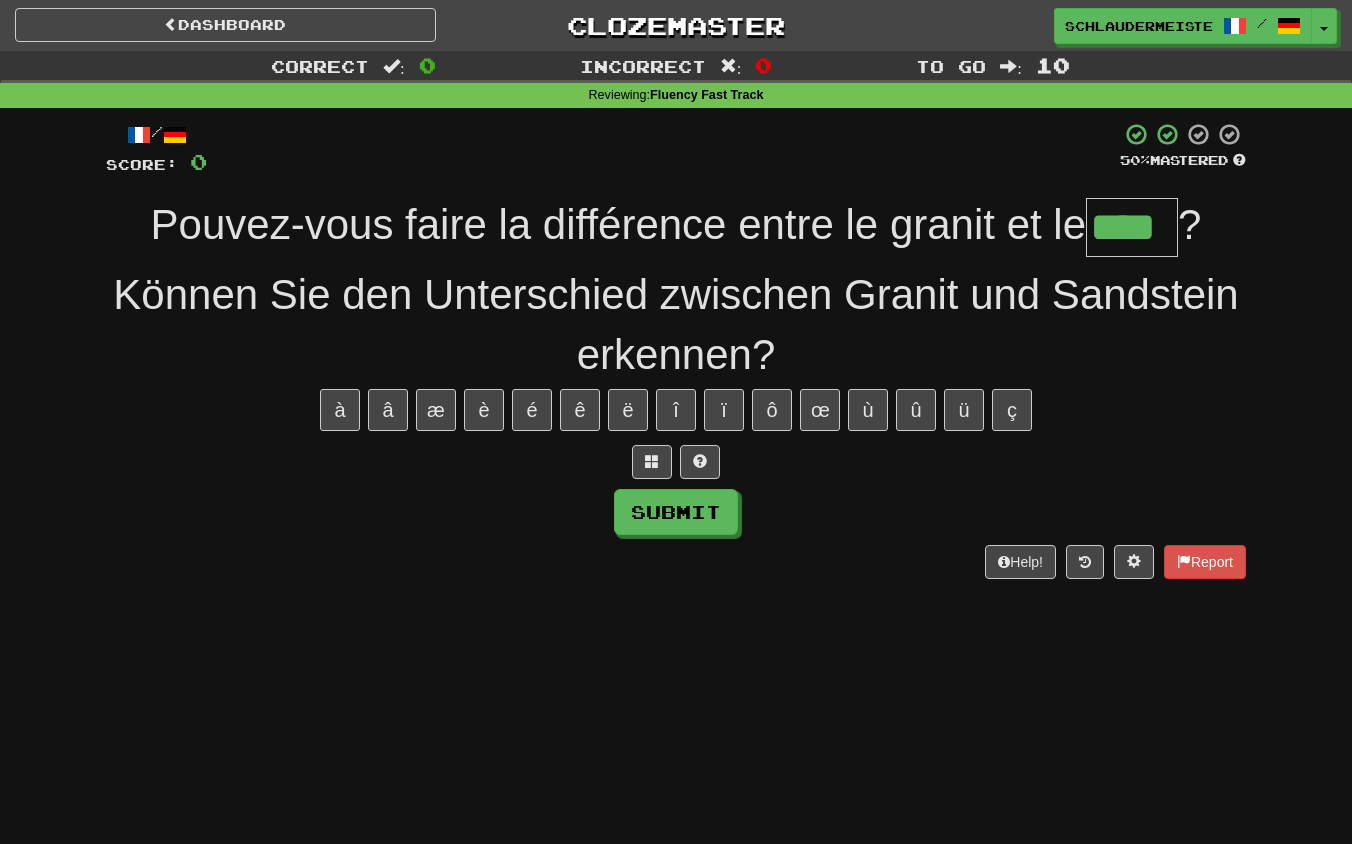 type on "****" 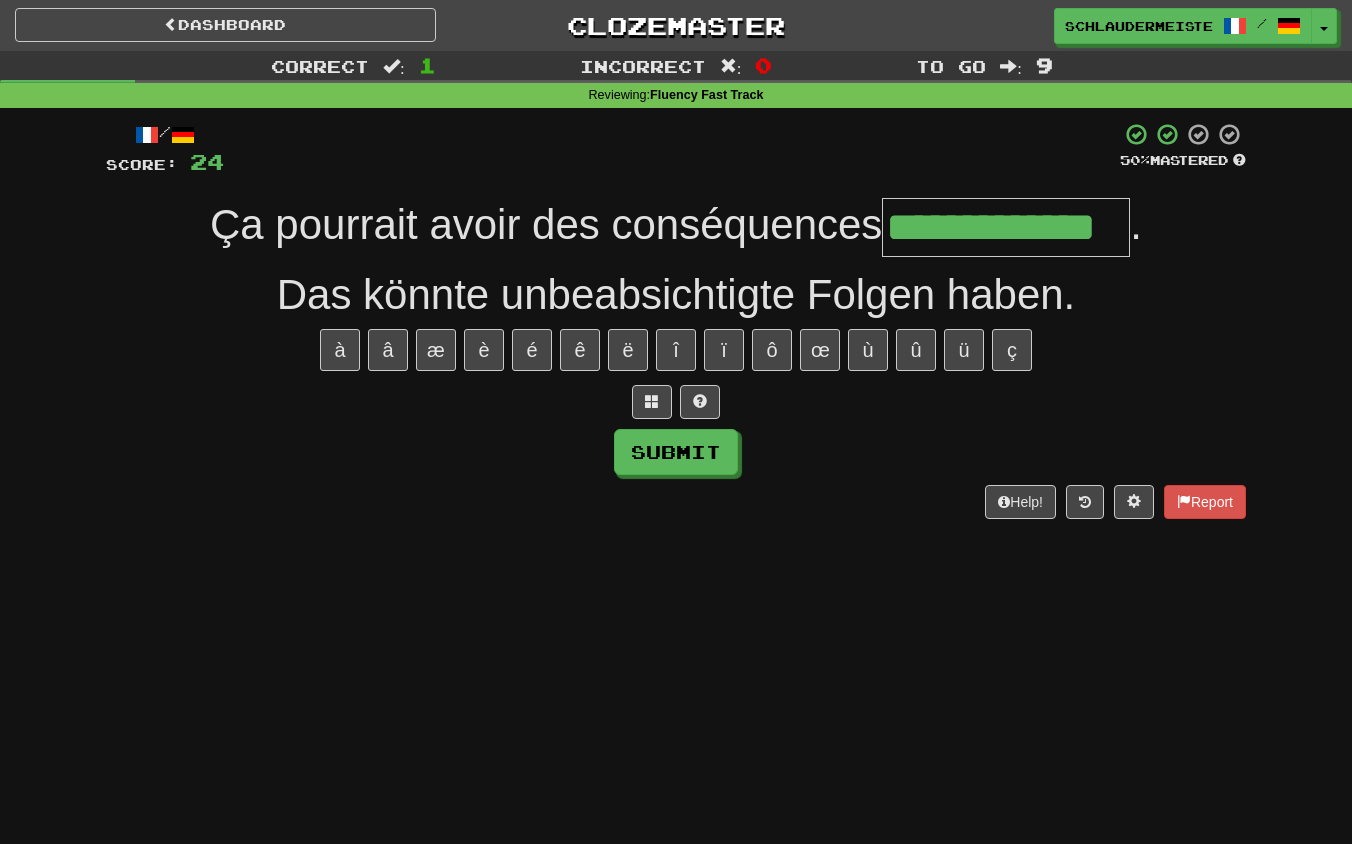 type on "**********" 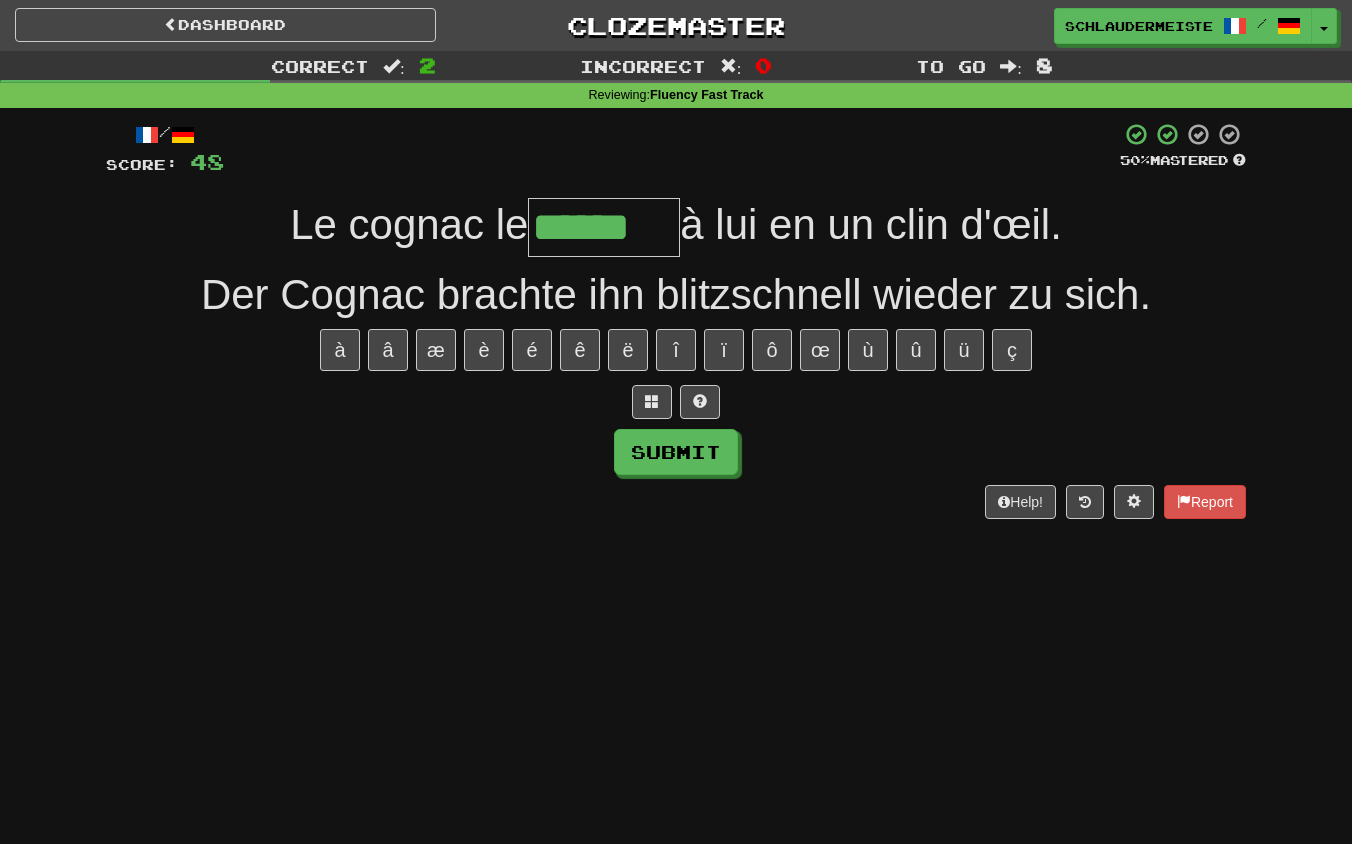 type on "******" 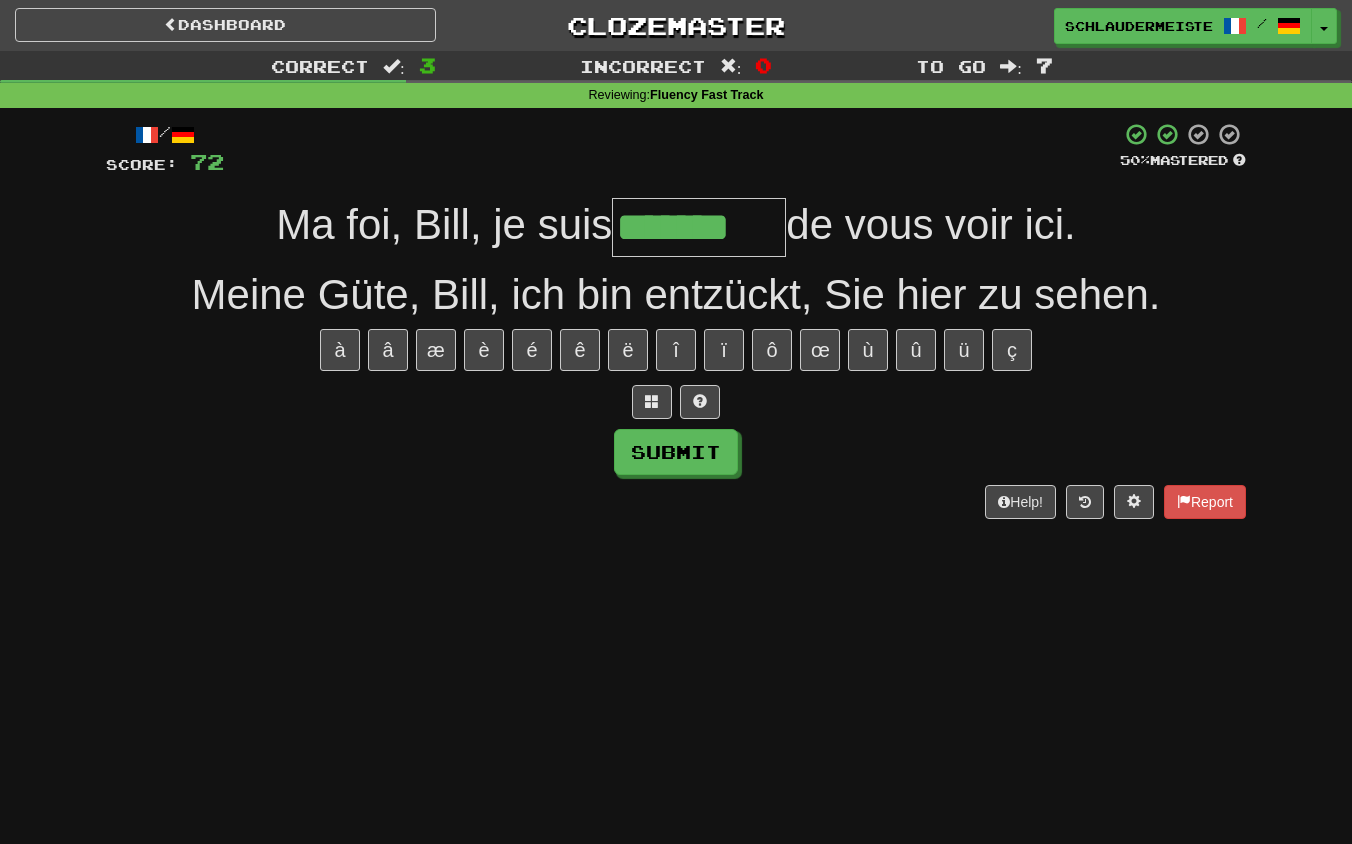 type on "*******" 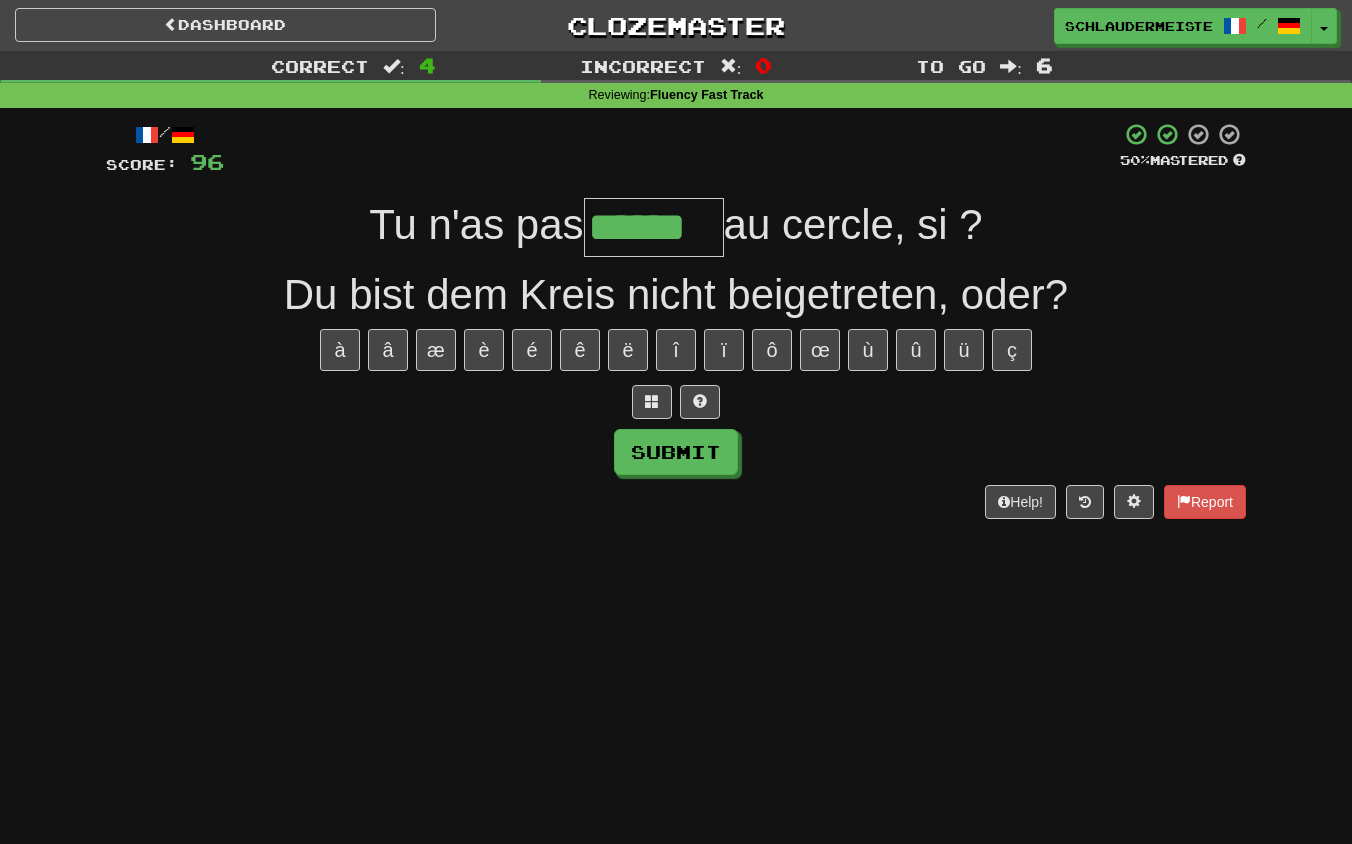 type on "******" 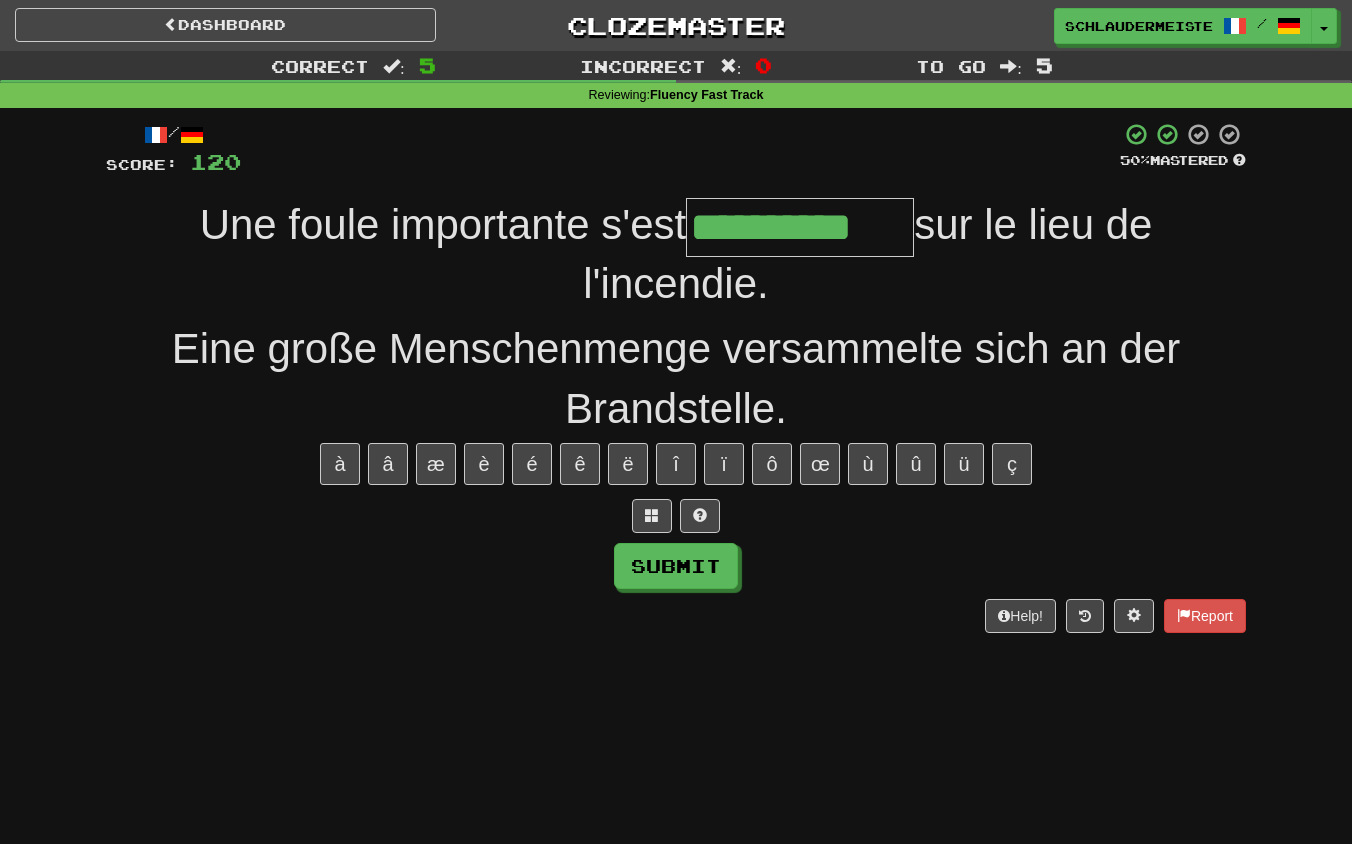 type on "**********" 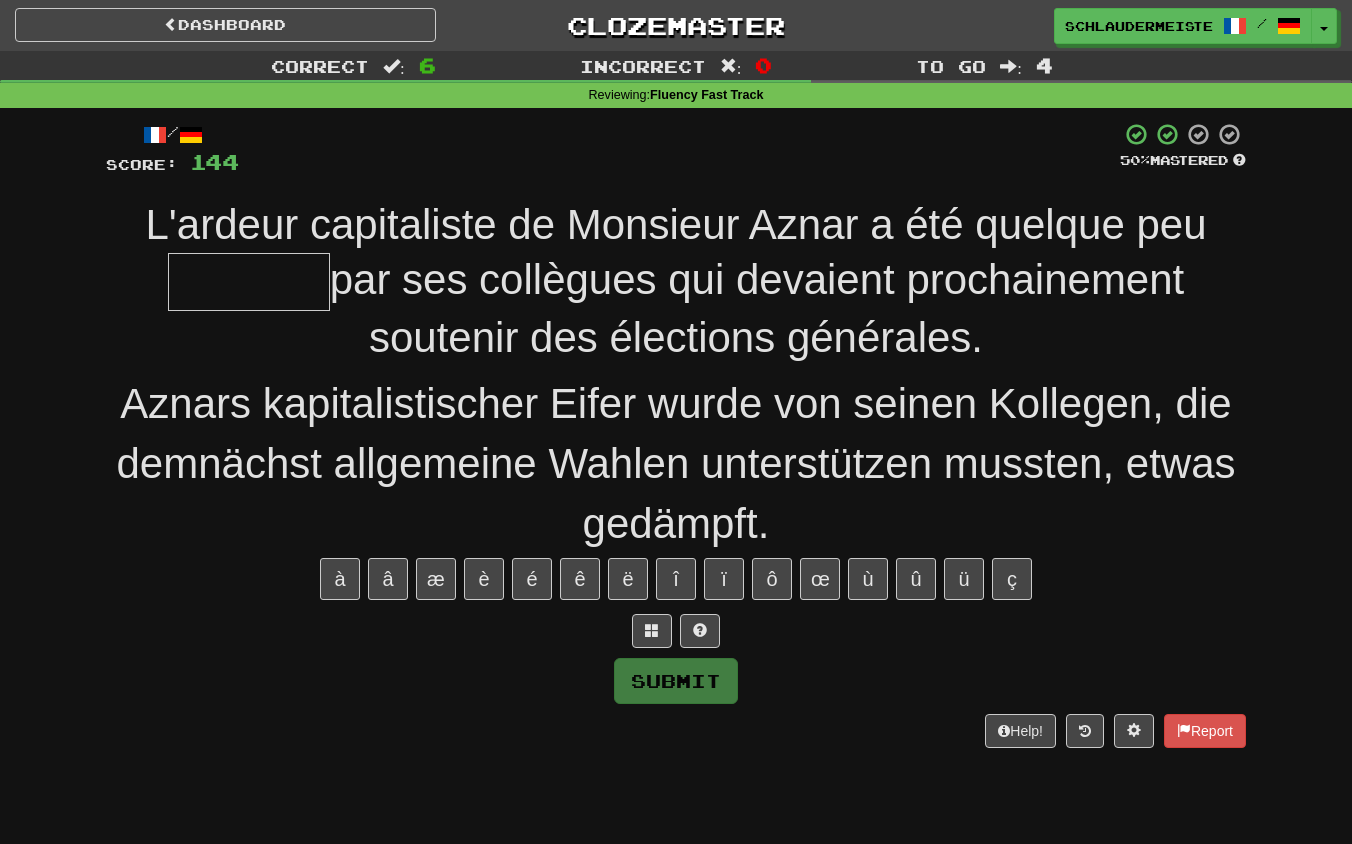 type on "*" 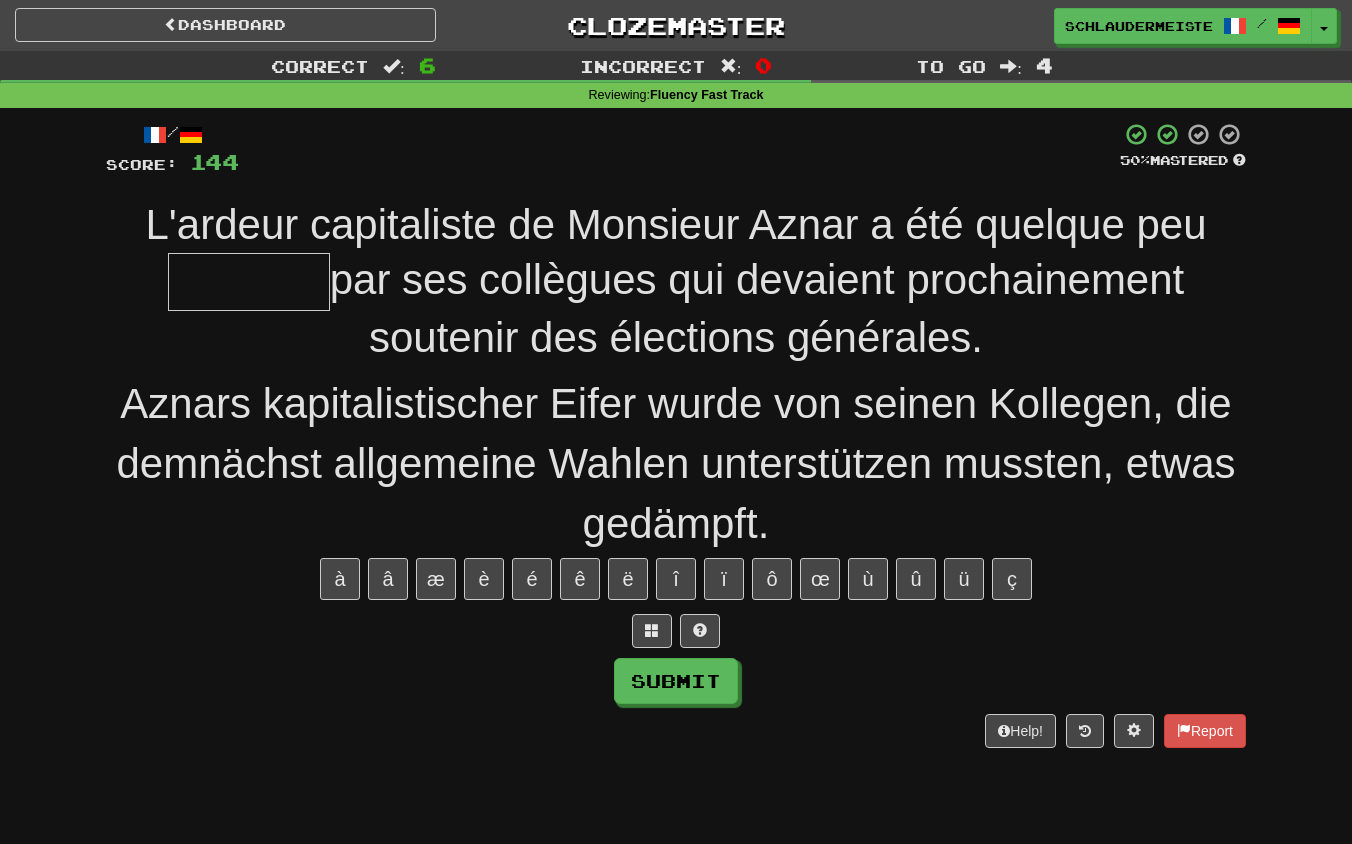 type on "*" 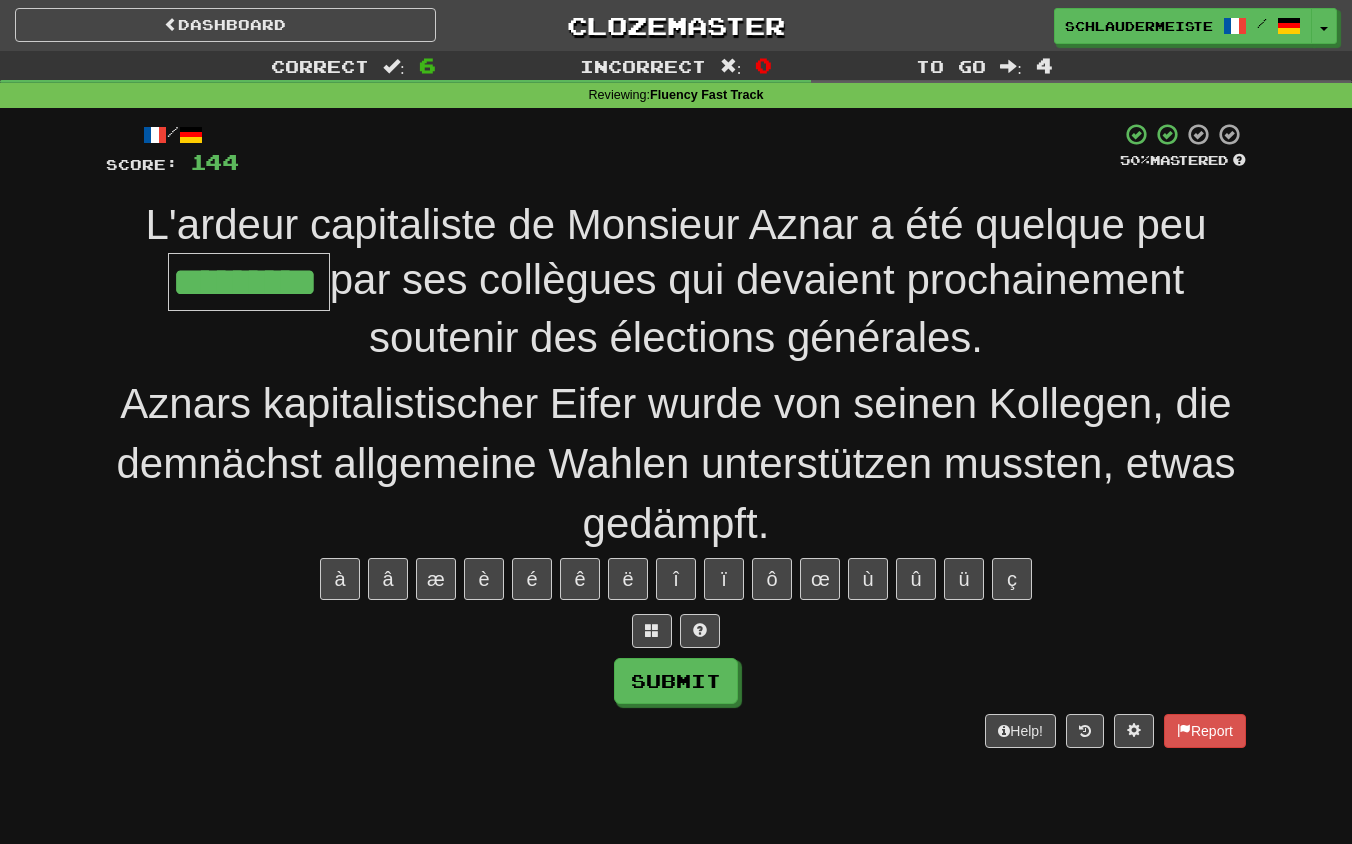 type on "*********" 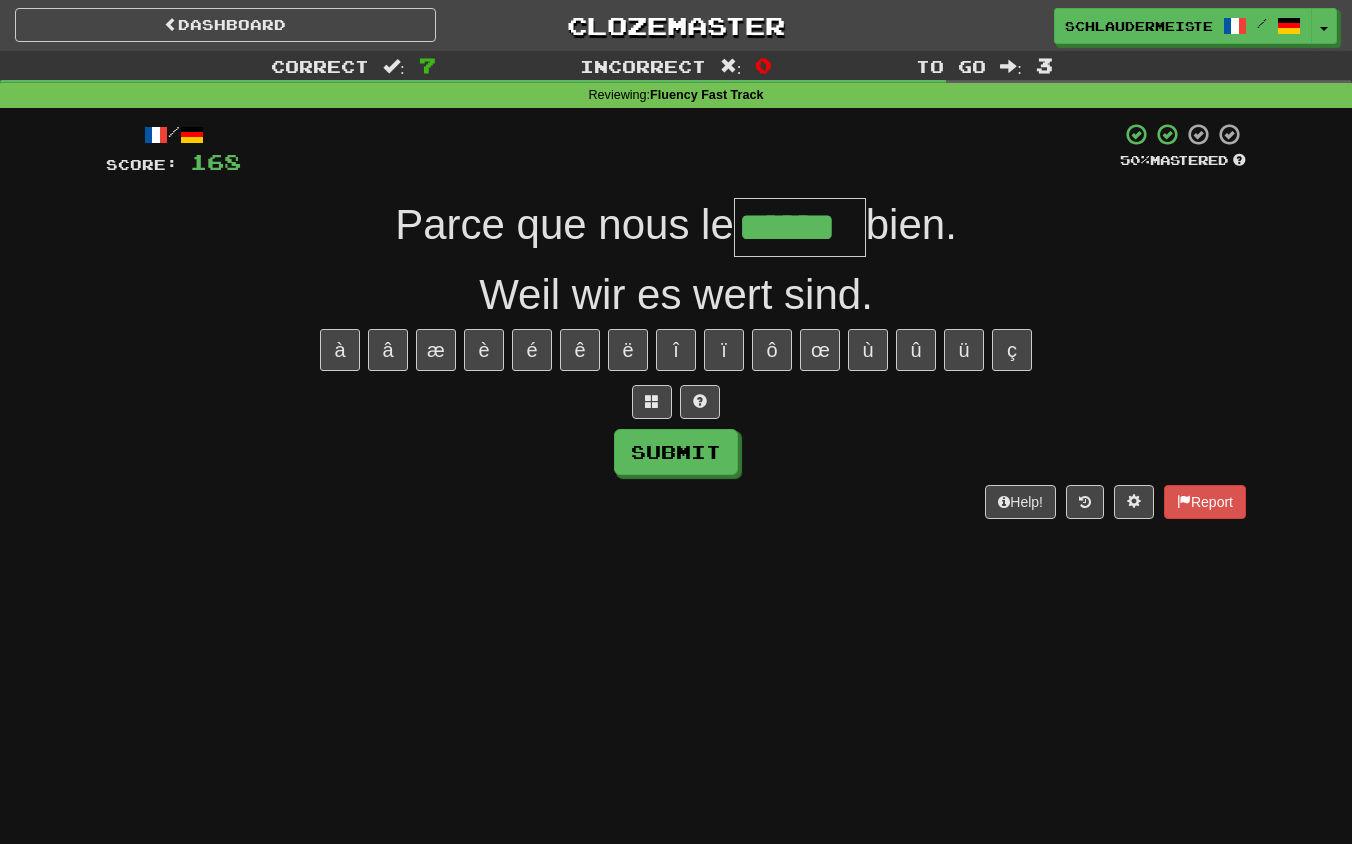 type on "******" 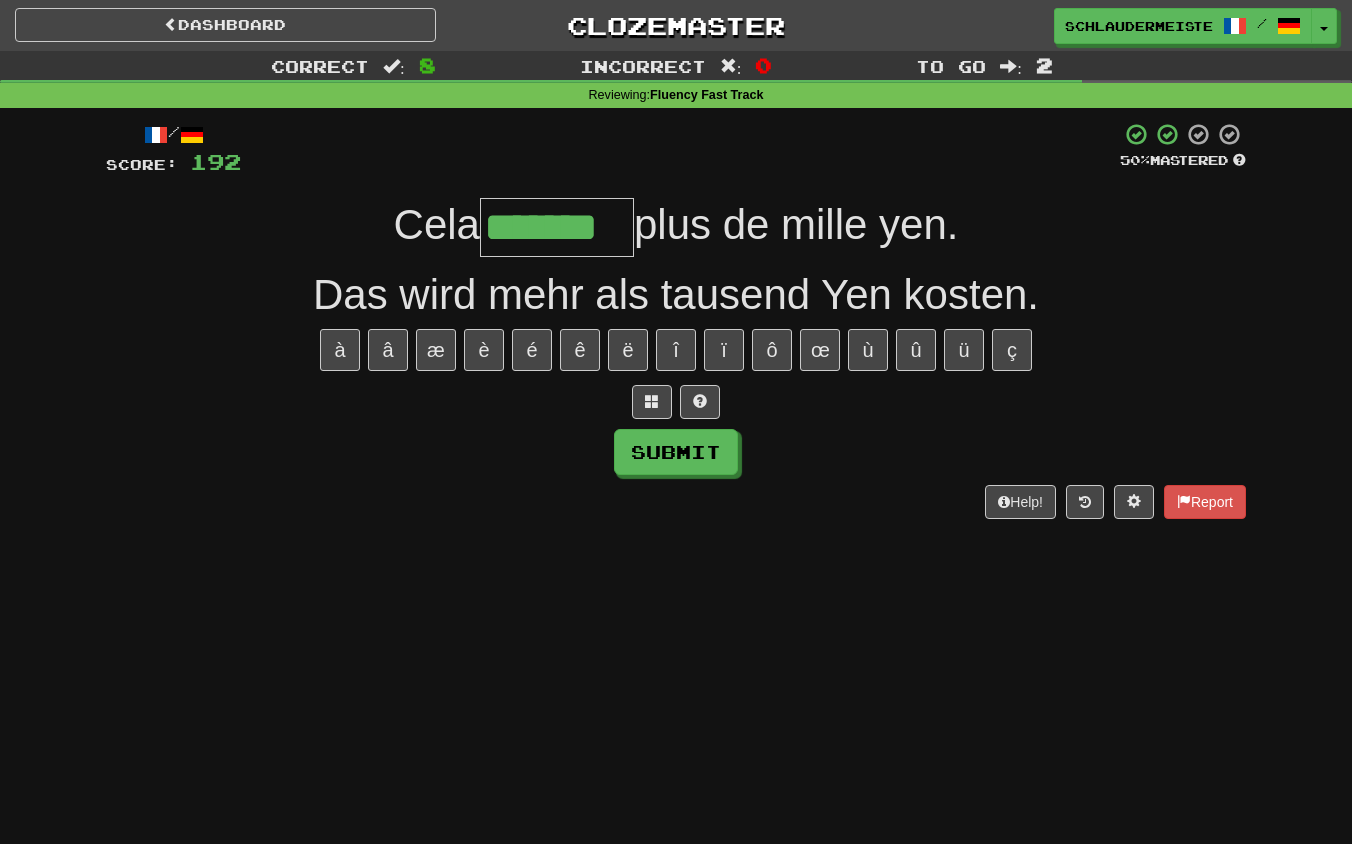 type on "*******" 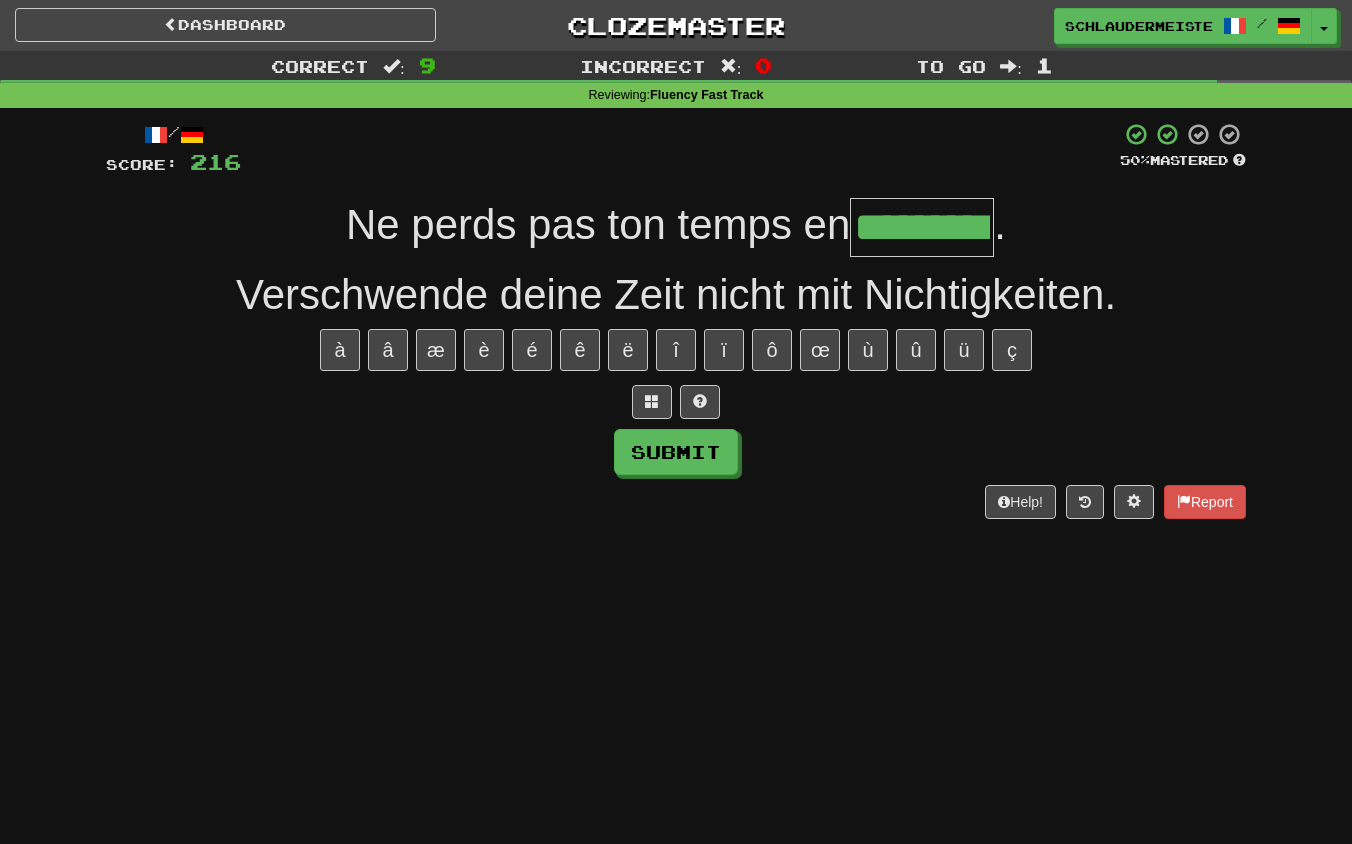 type on "*********" 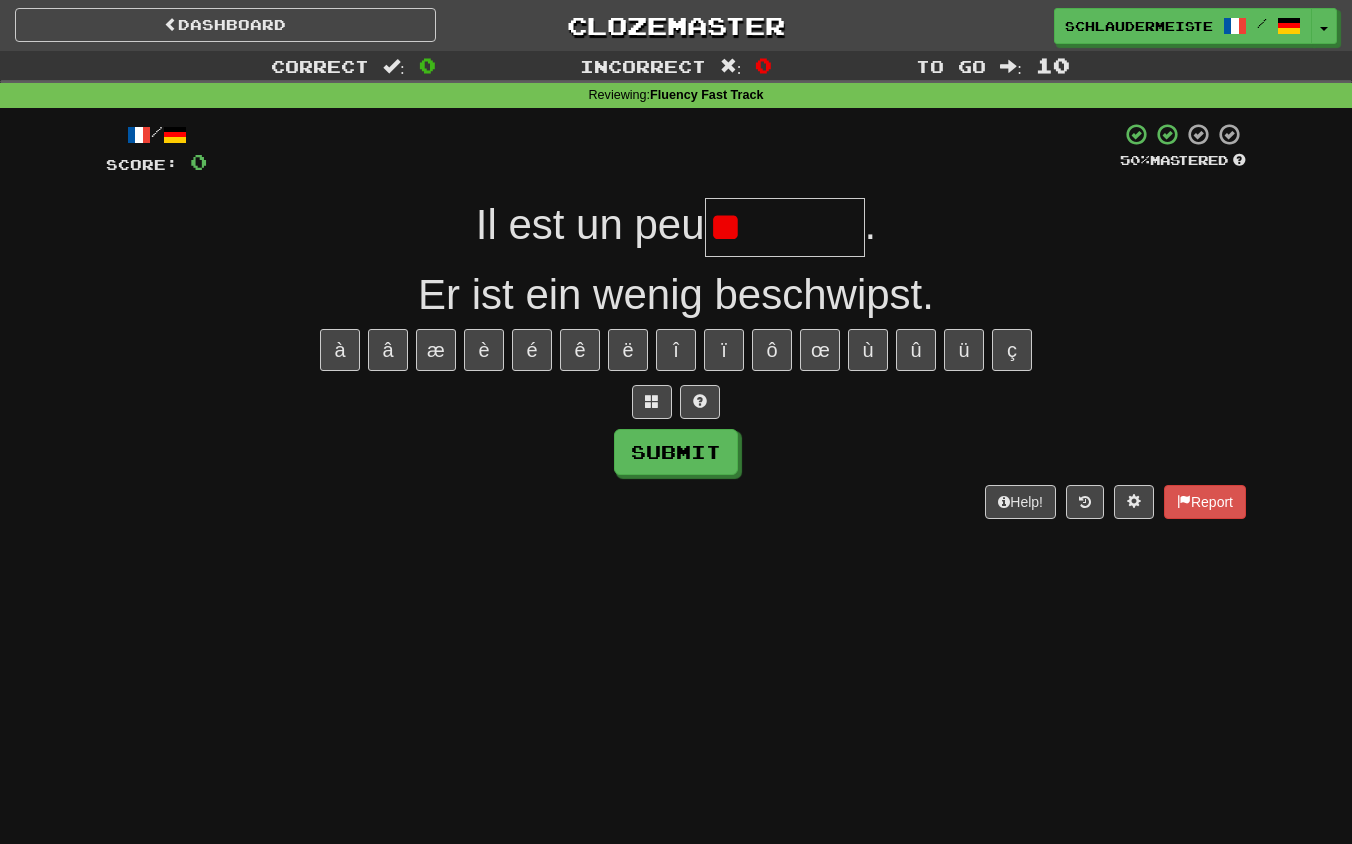 type on "*" 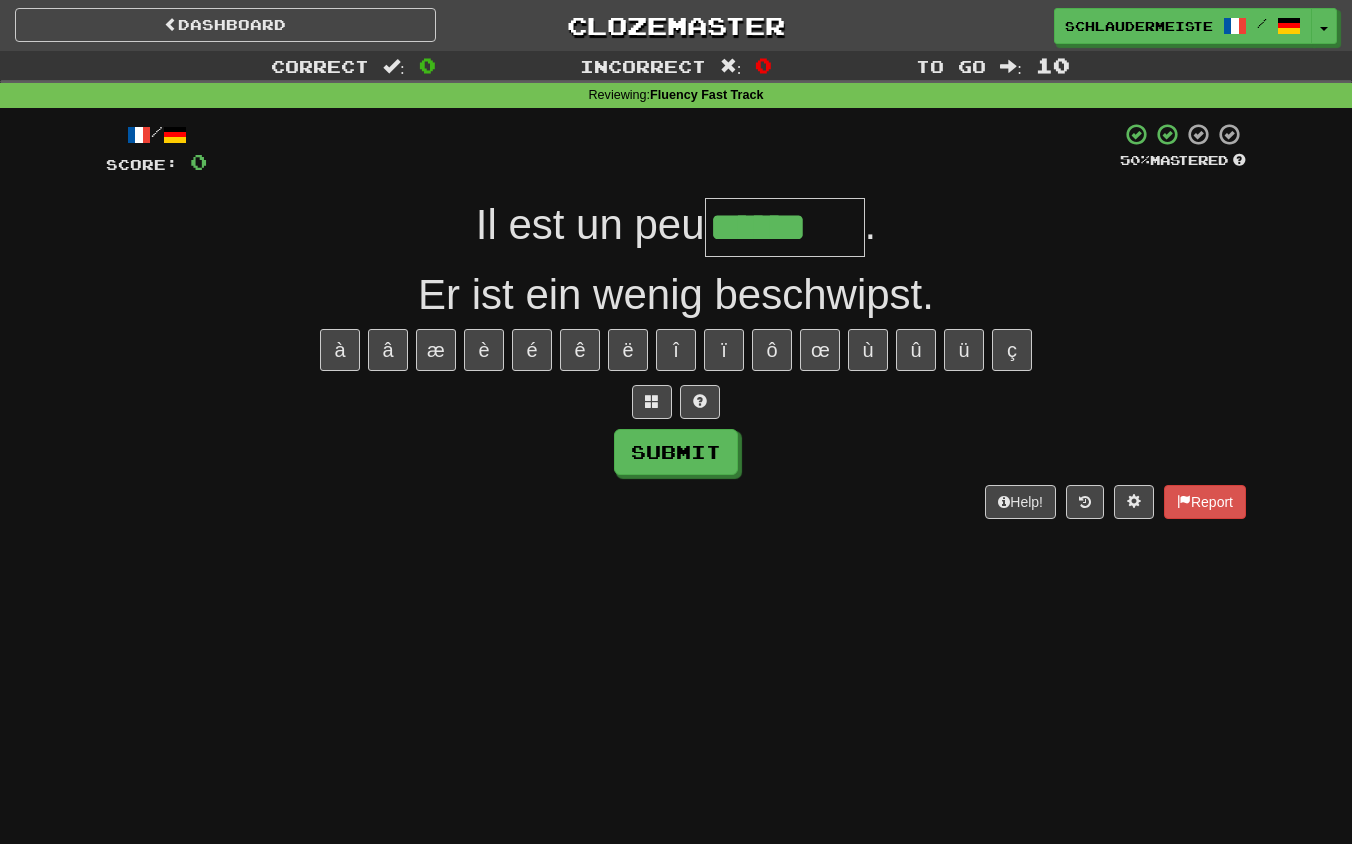 type on "******" 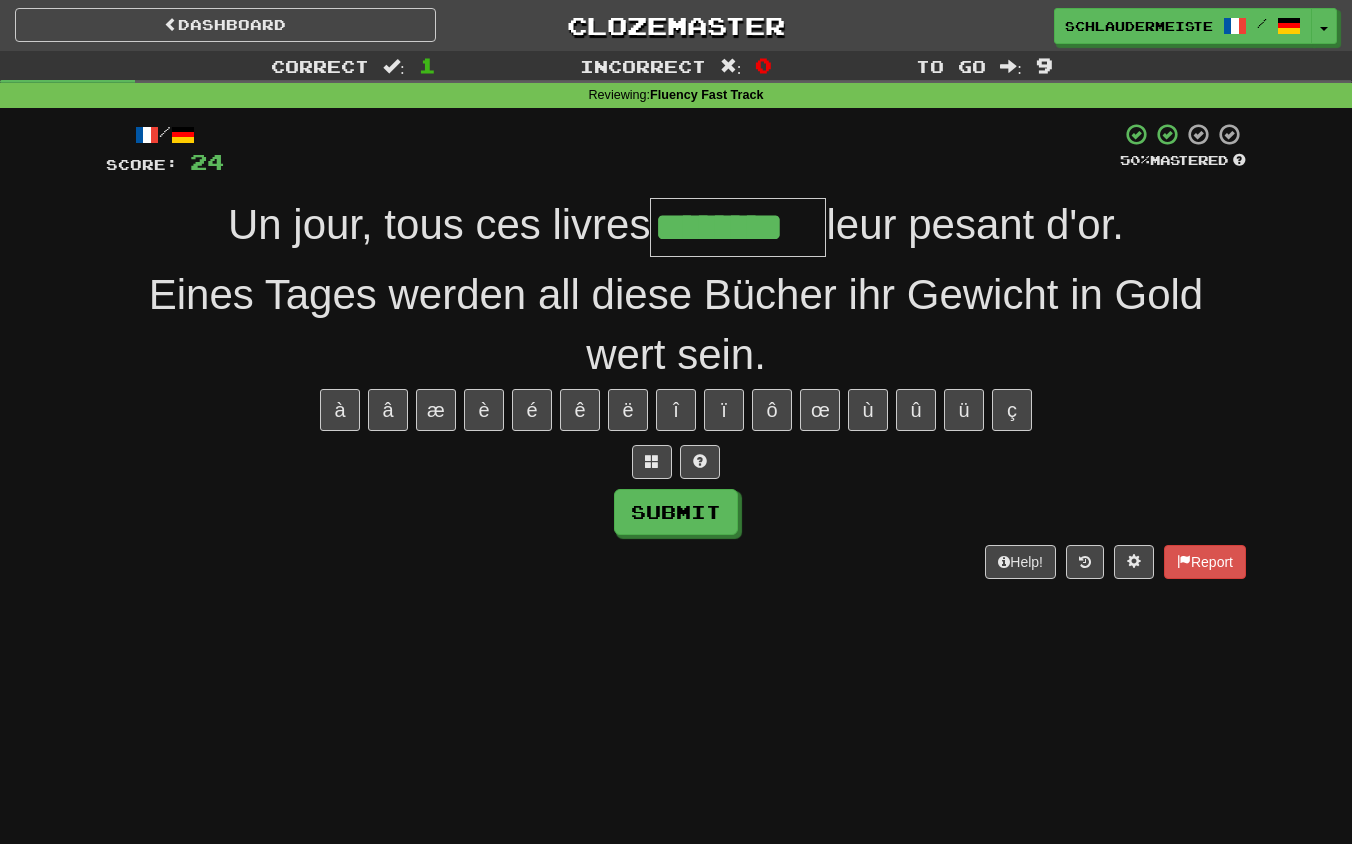 type on "********" 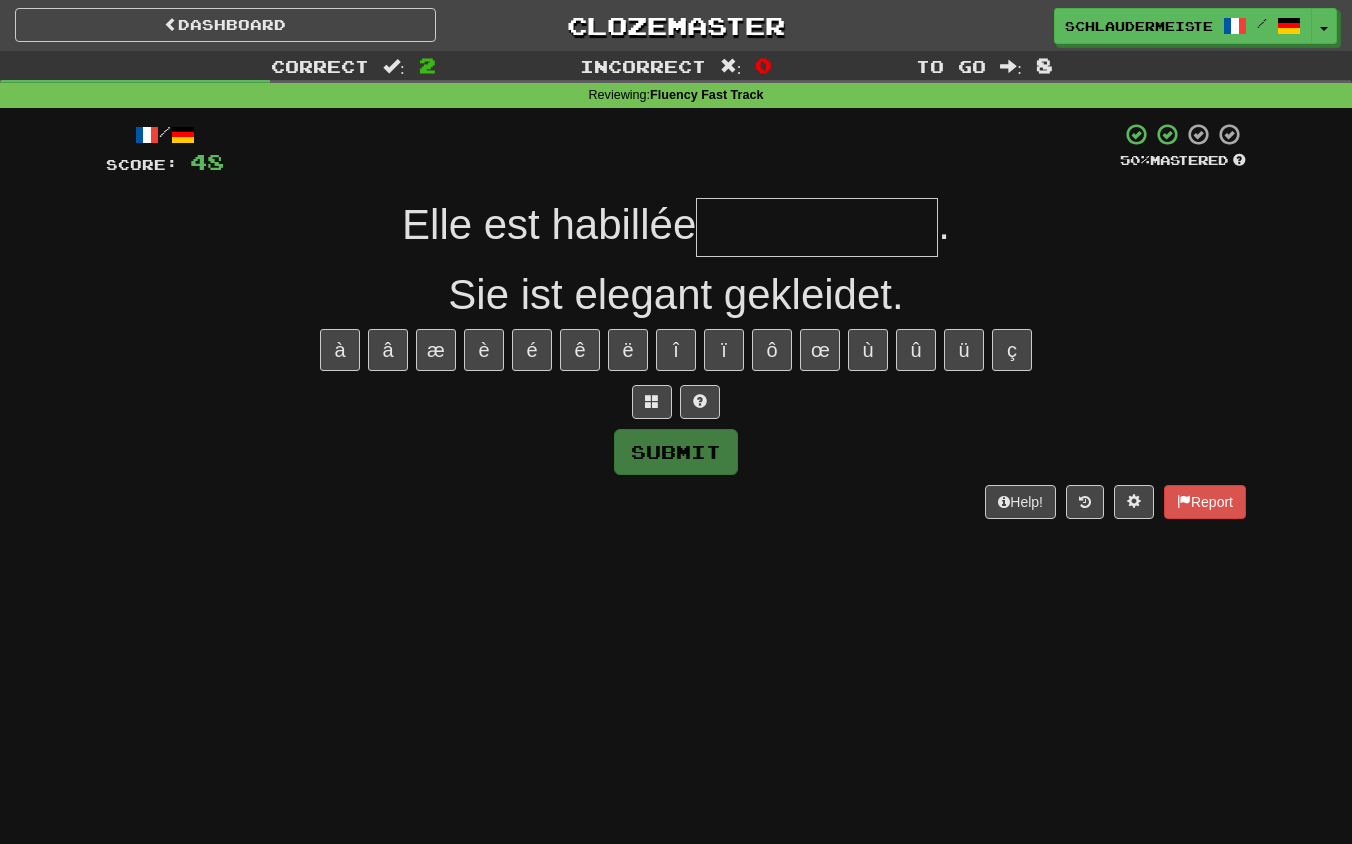 type on "*" 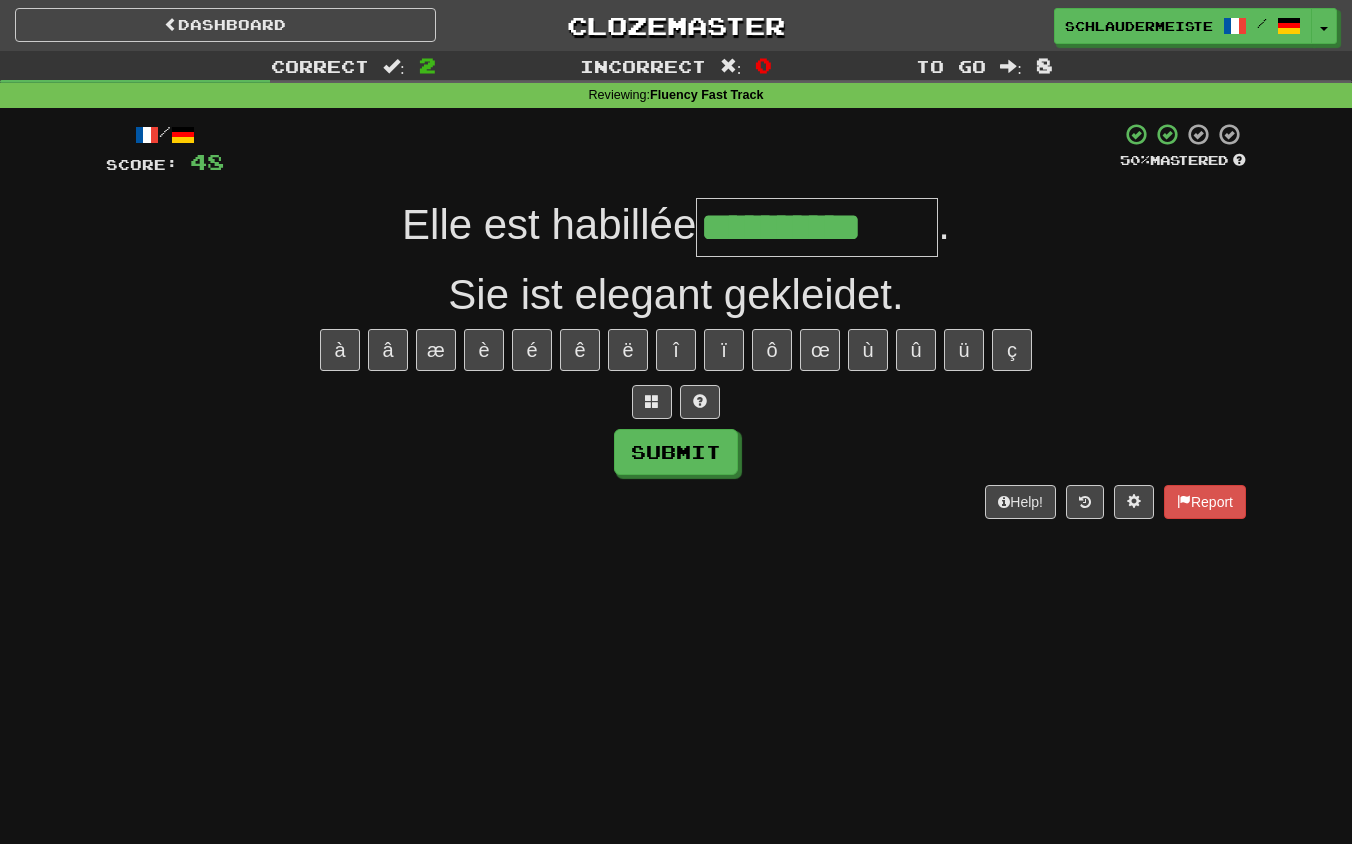 type on "**********" 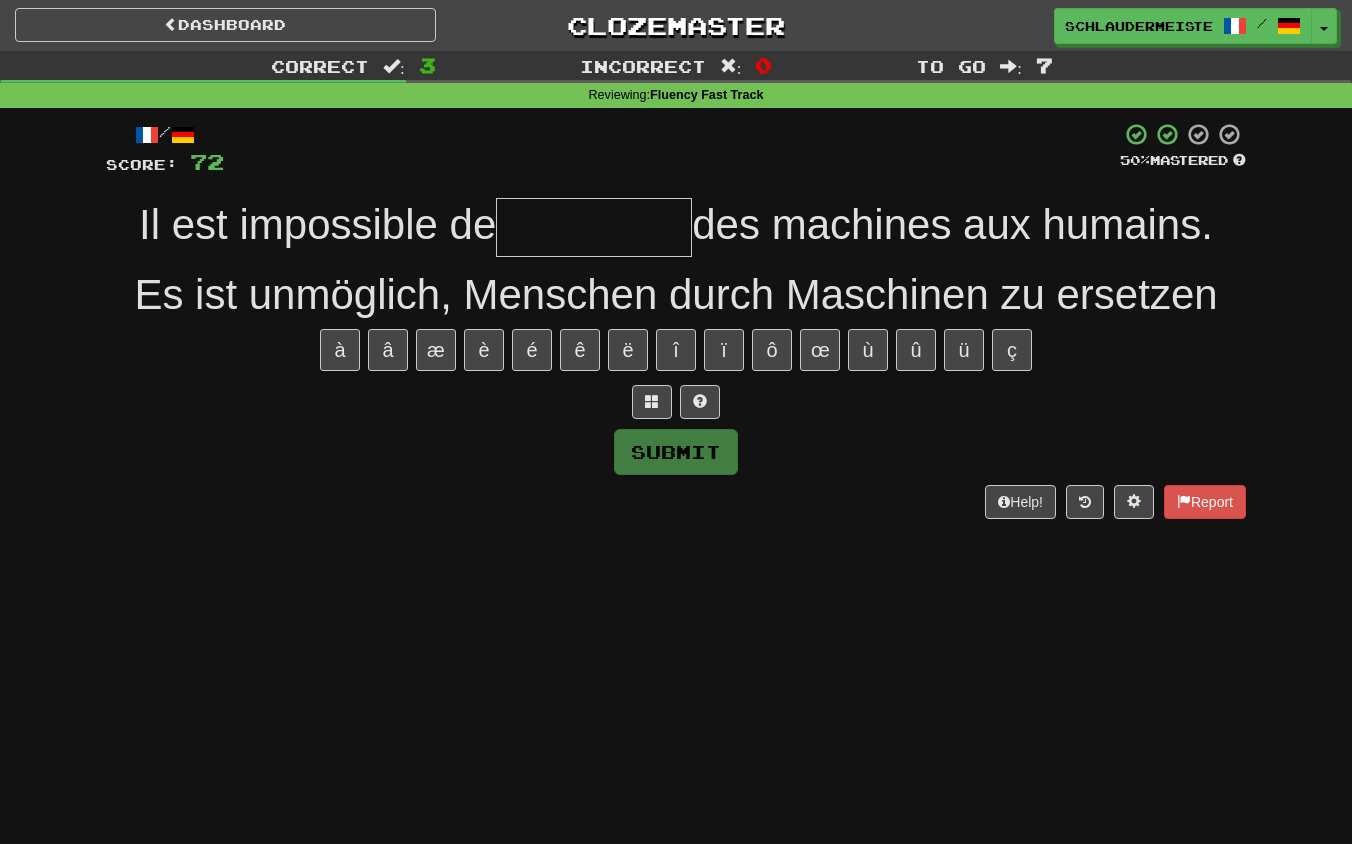 type on "*" 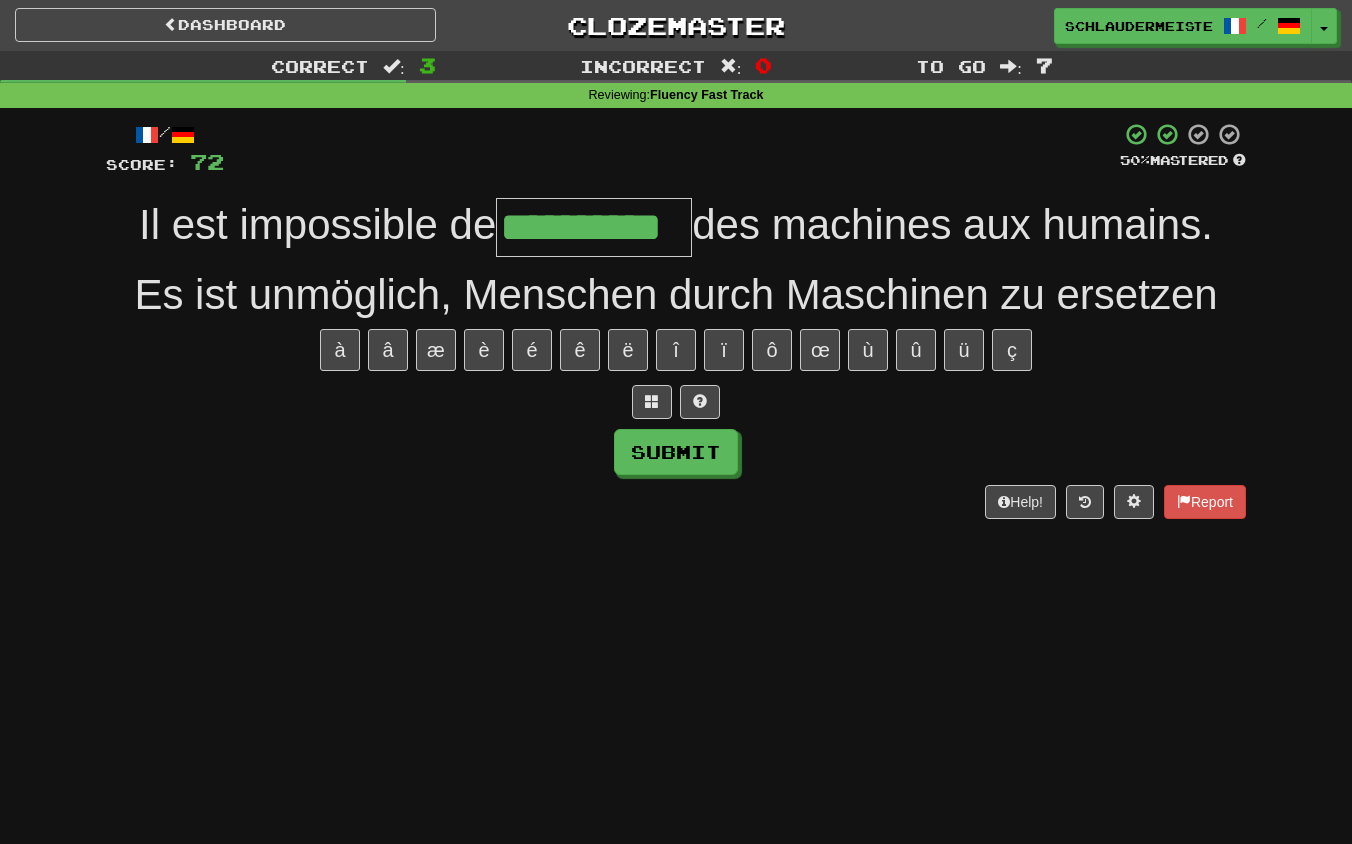 type on "**********" 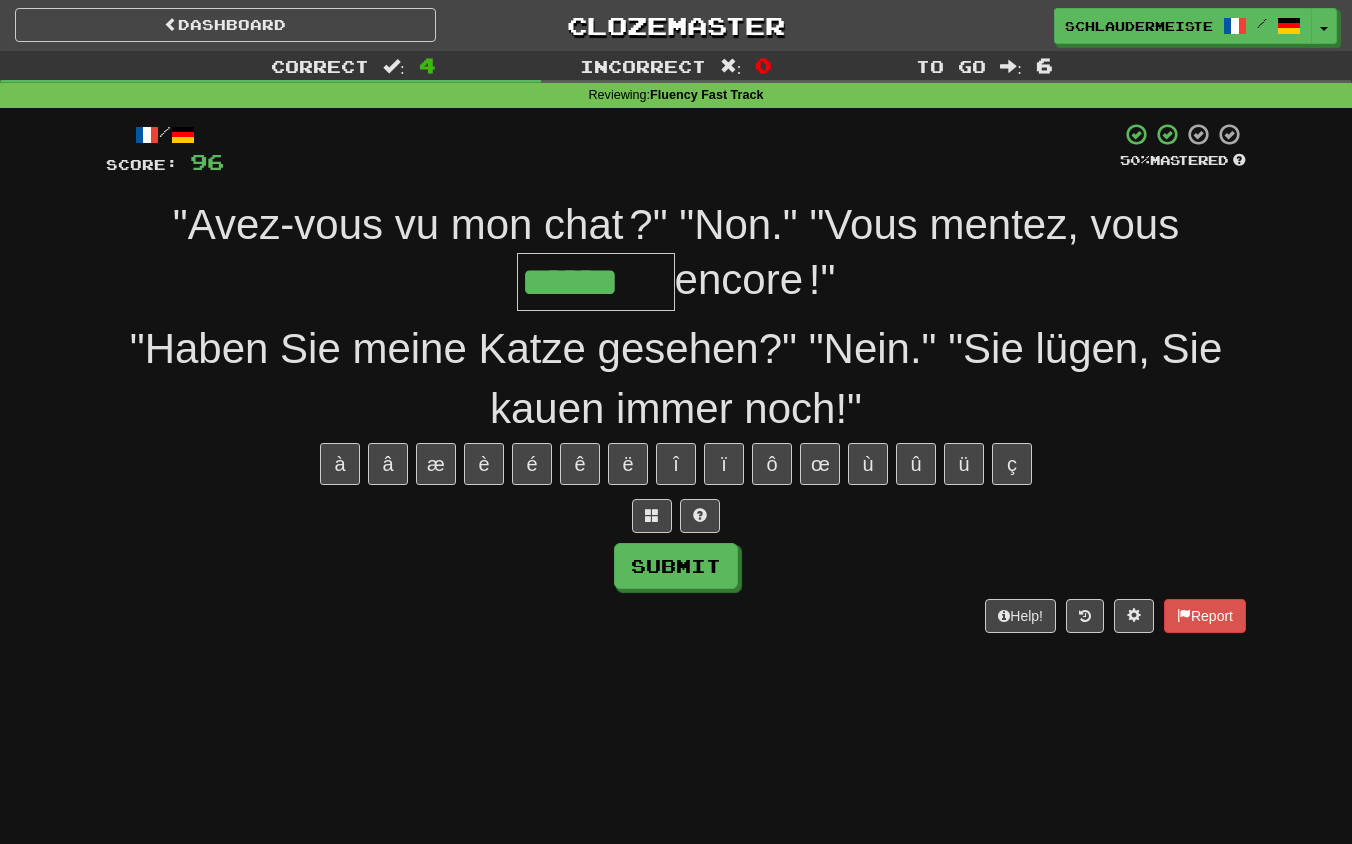 type on "******" 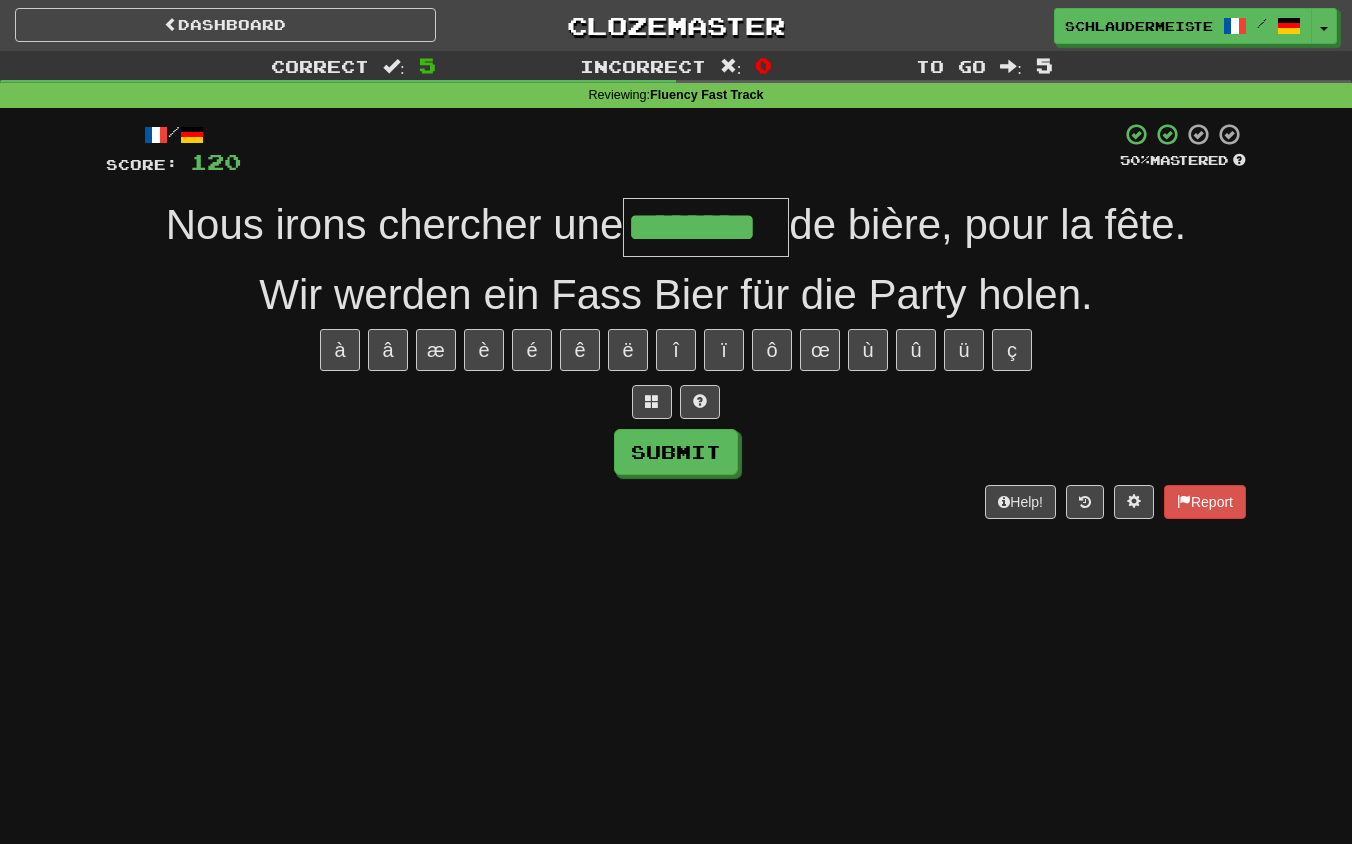 type on "********" 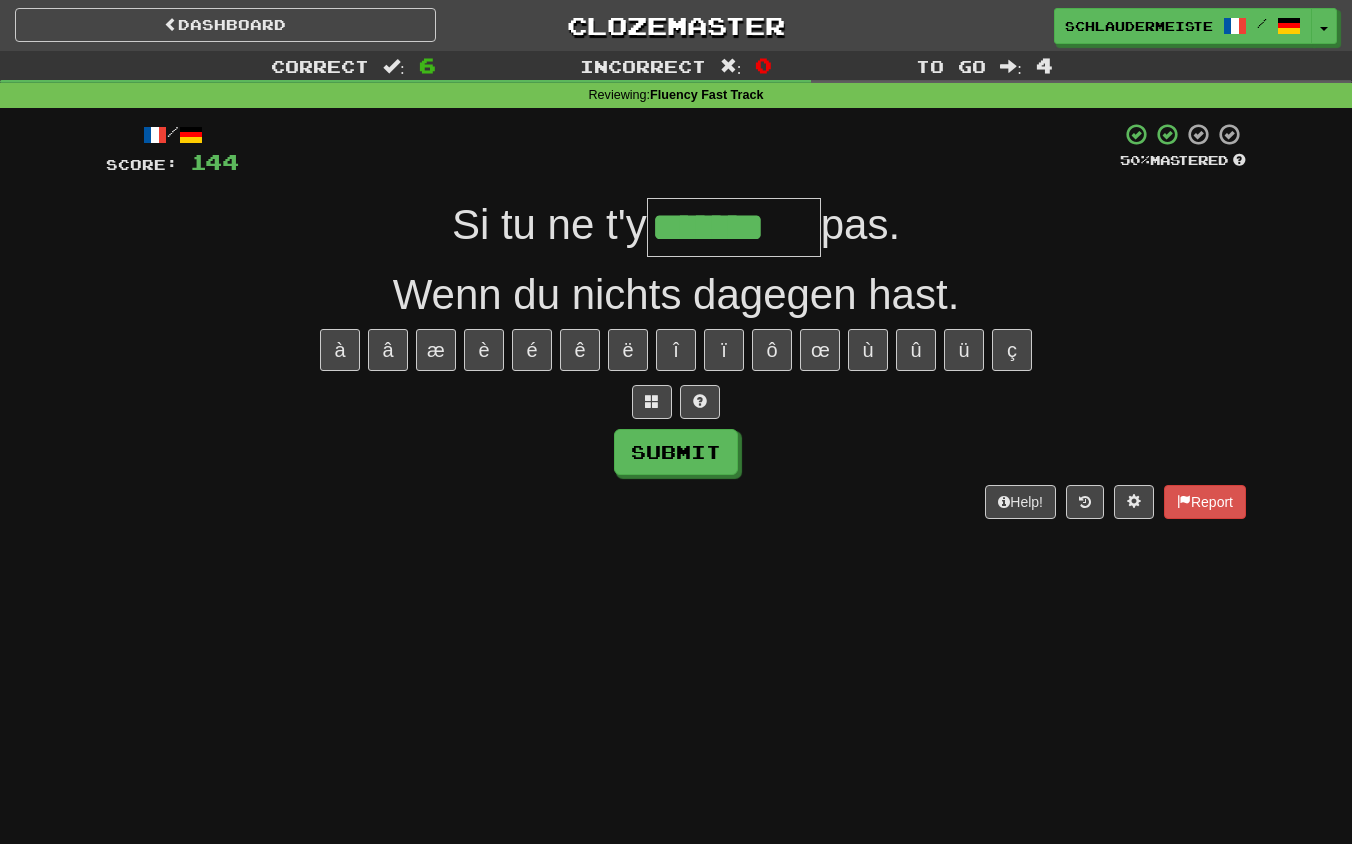 type on "*******" 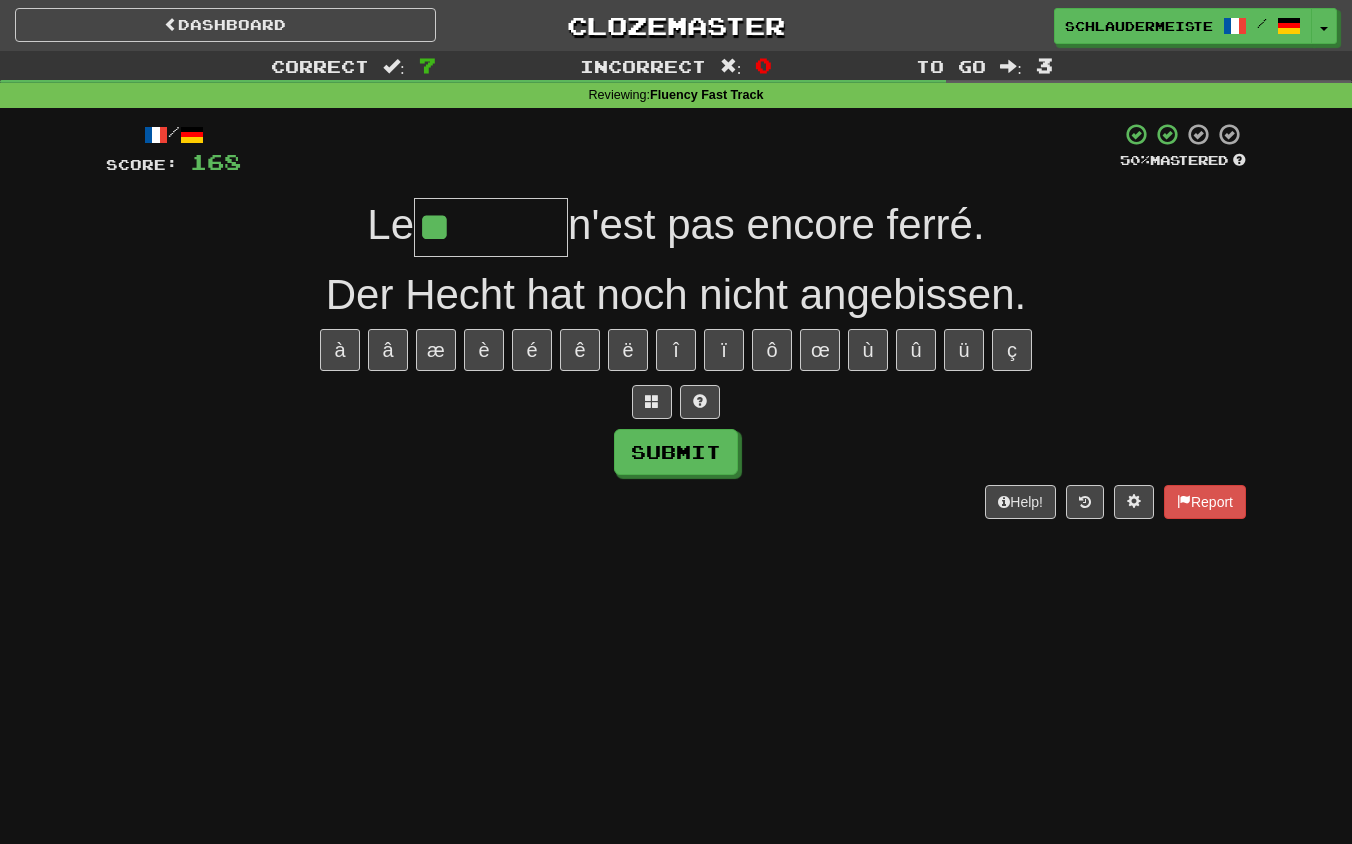 type on "*******" 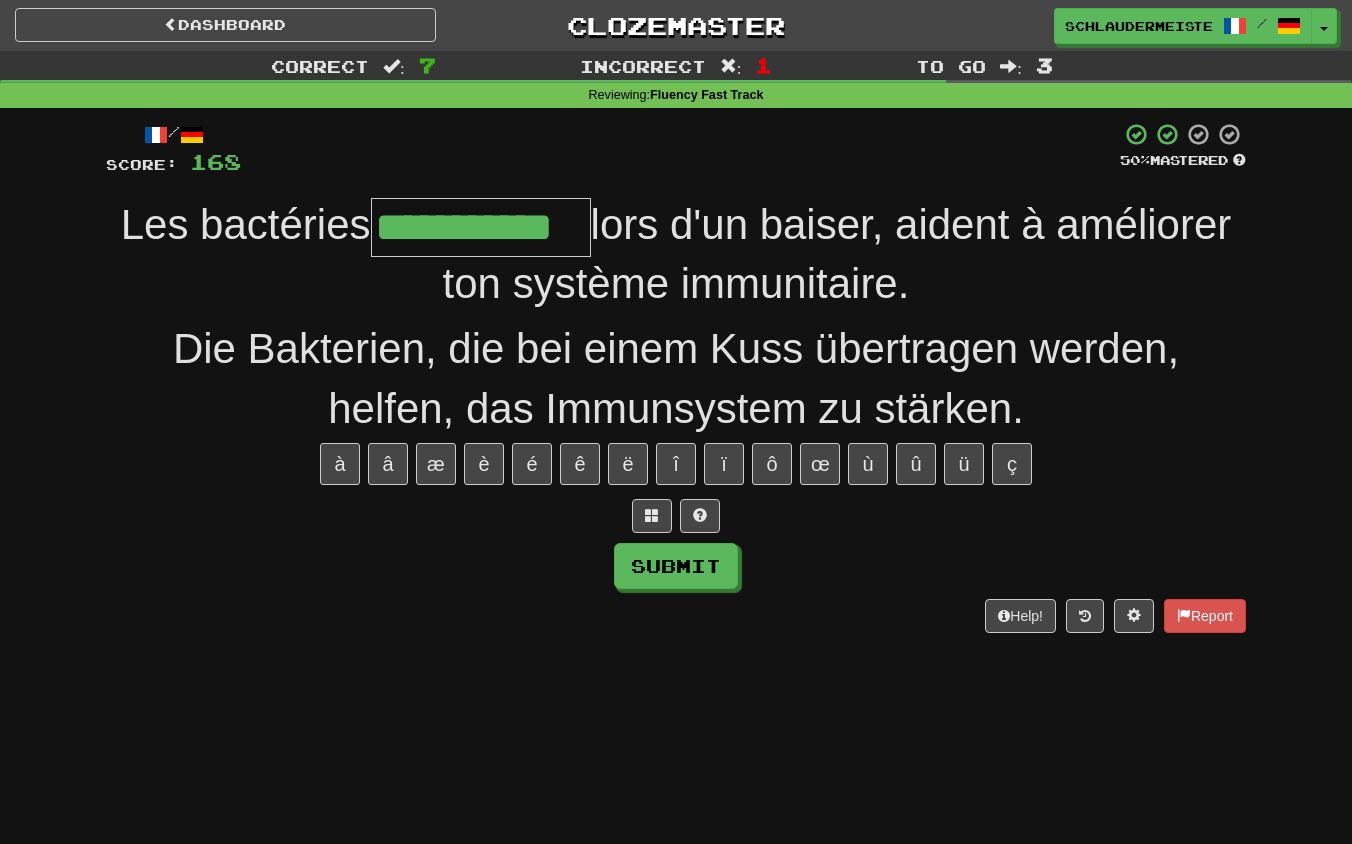 type on "**********" 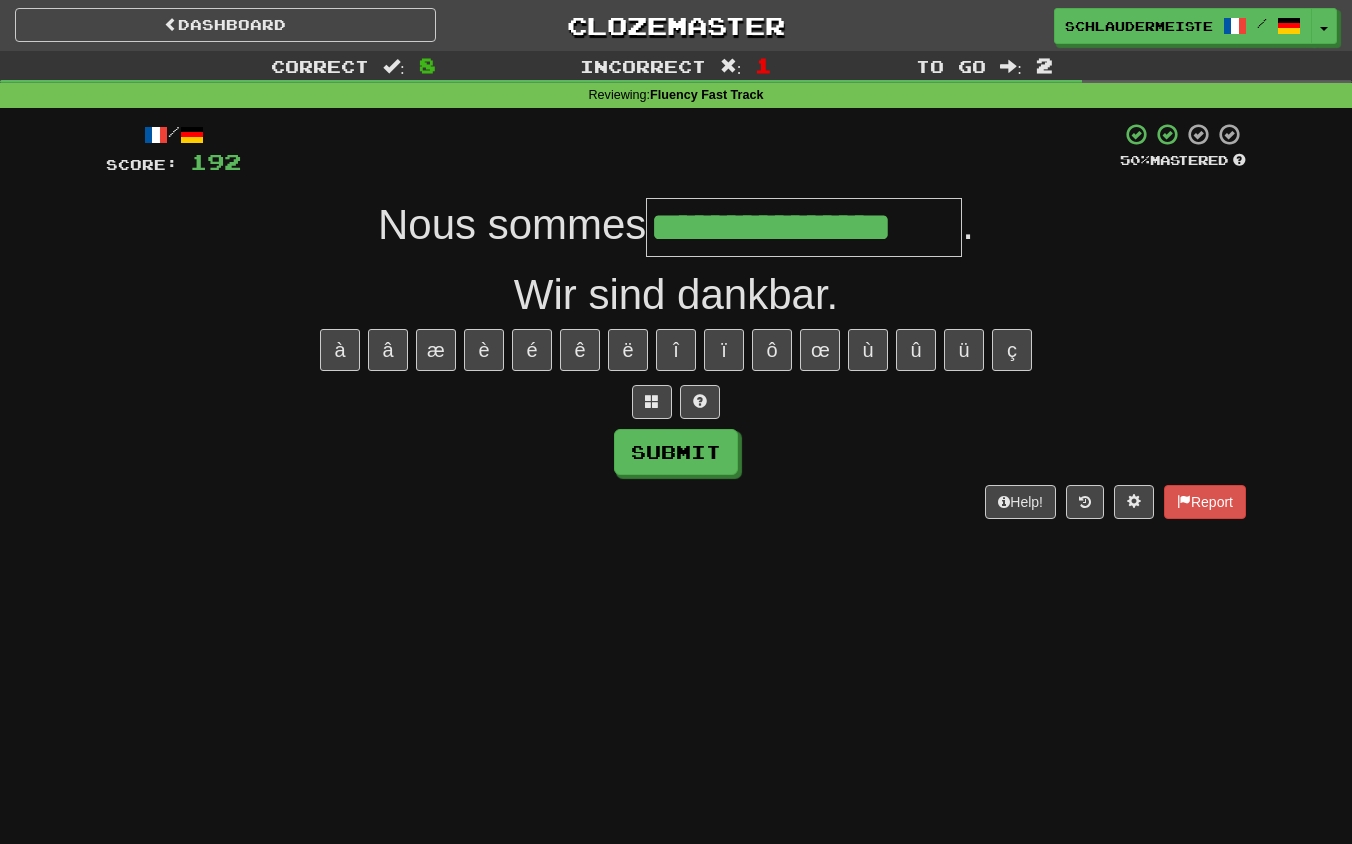 type on "**********" 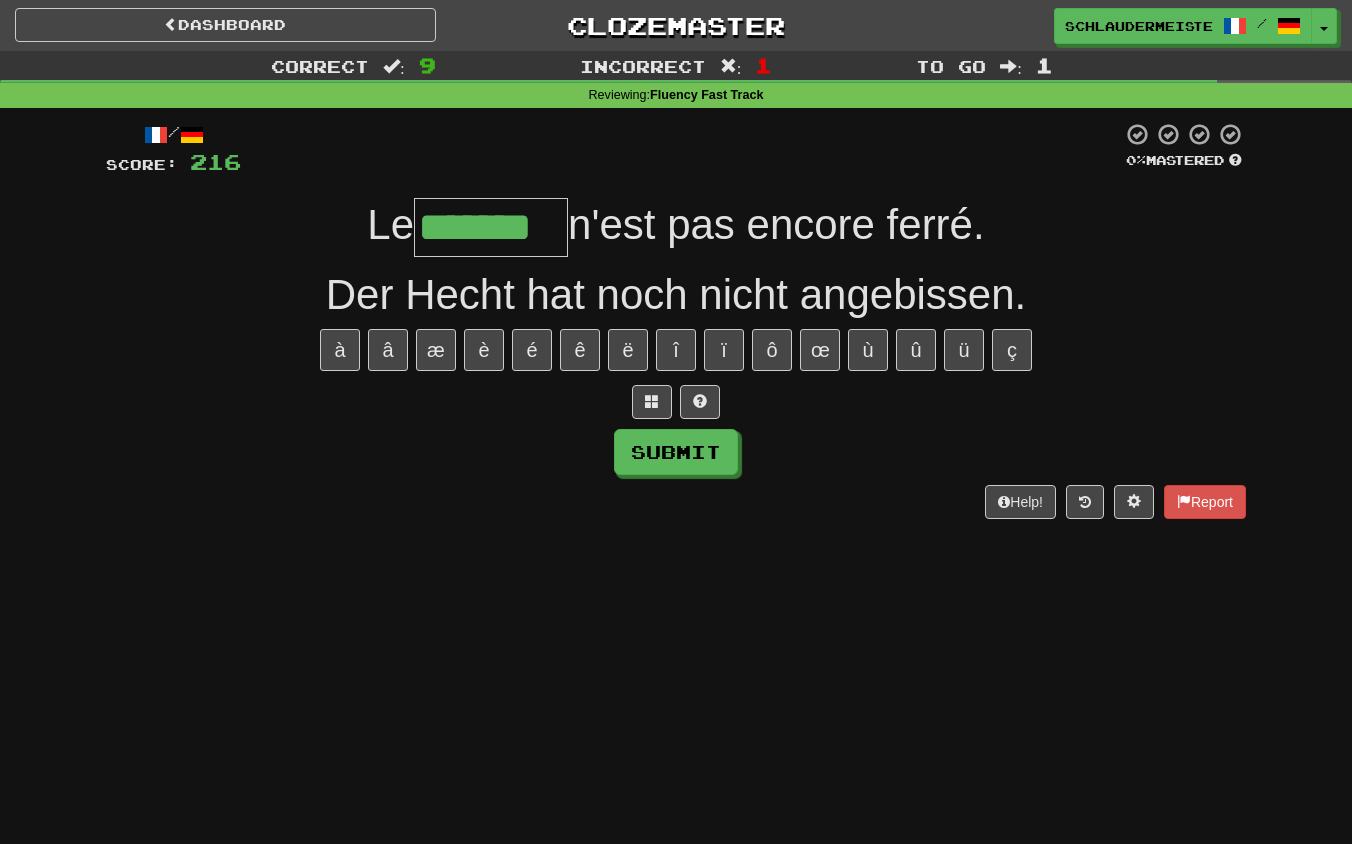 type on "*******" 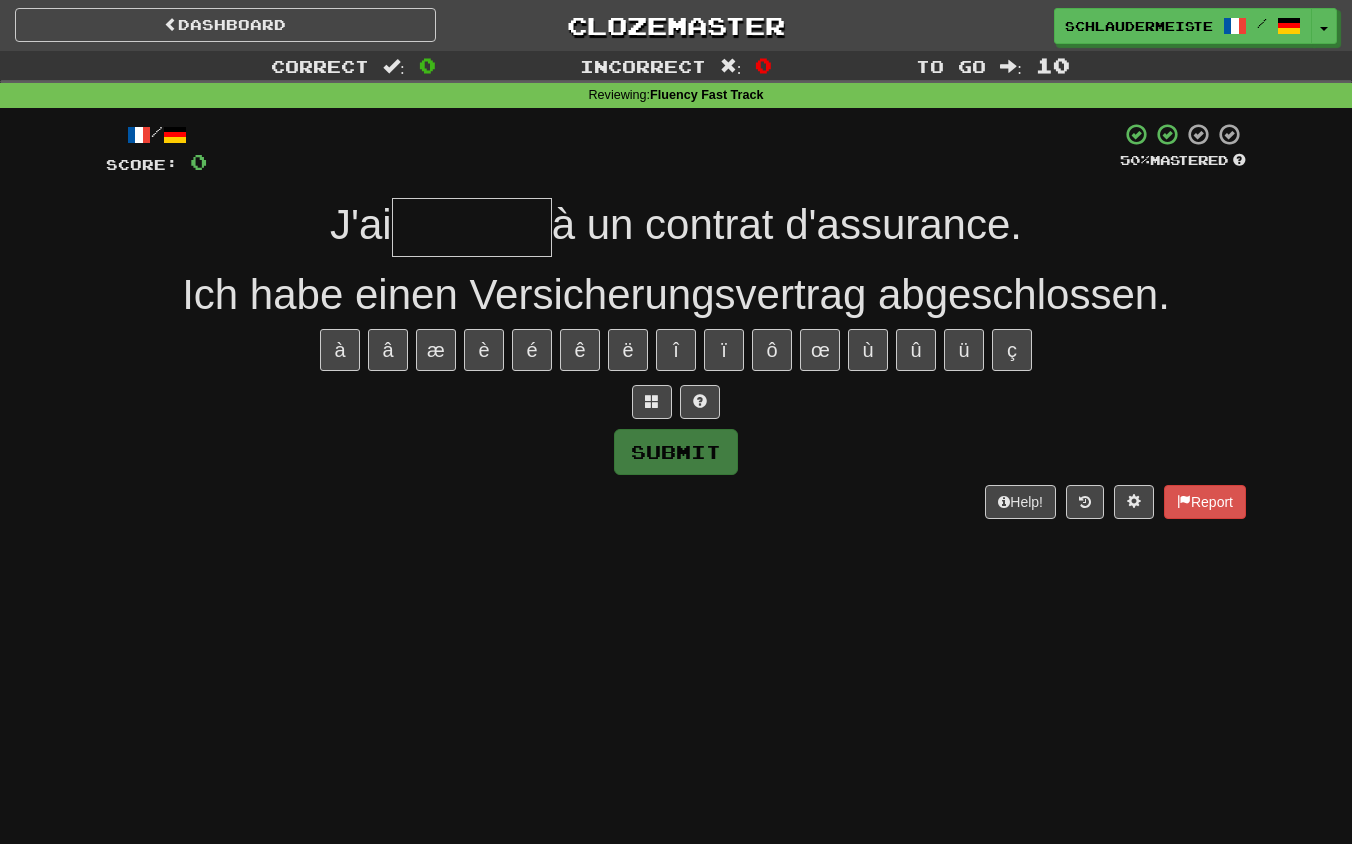type on "*" 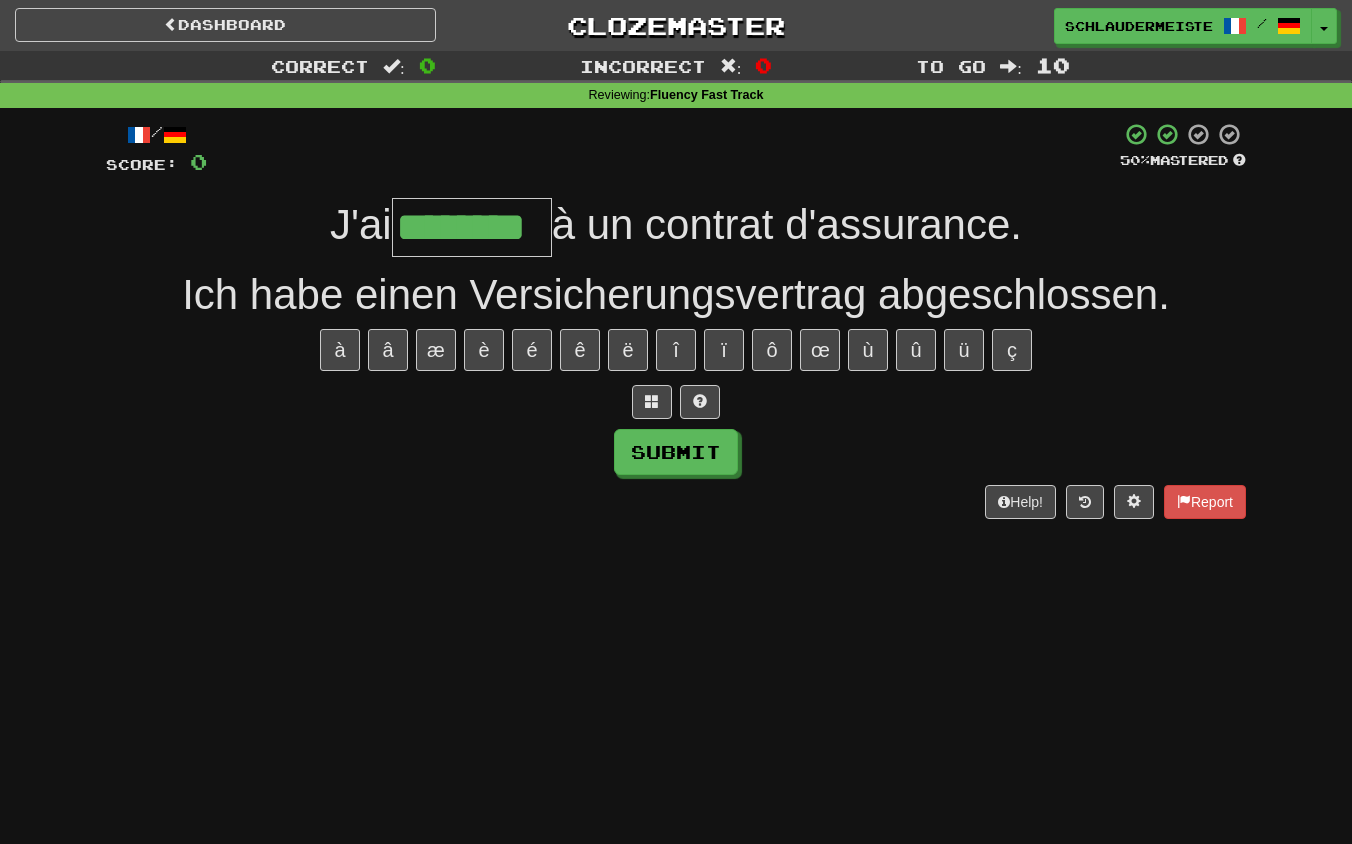 type on "********" 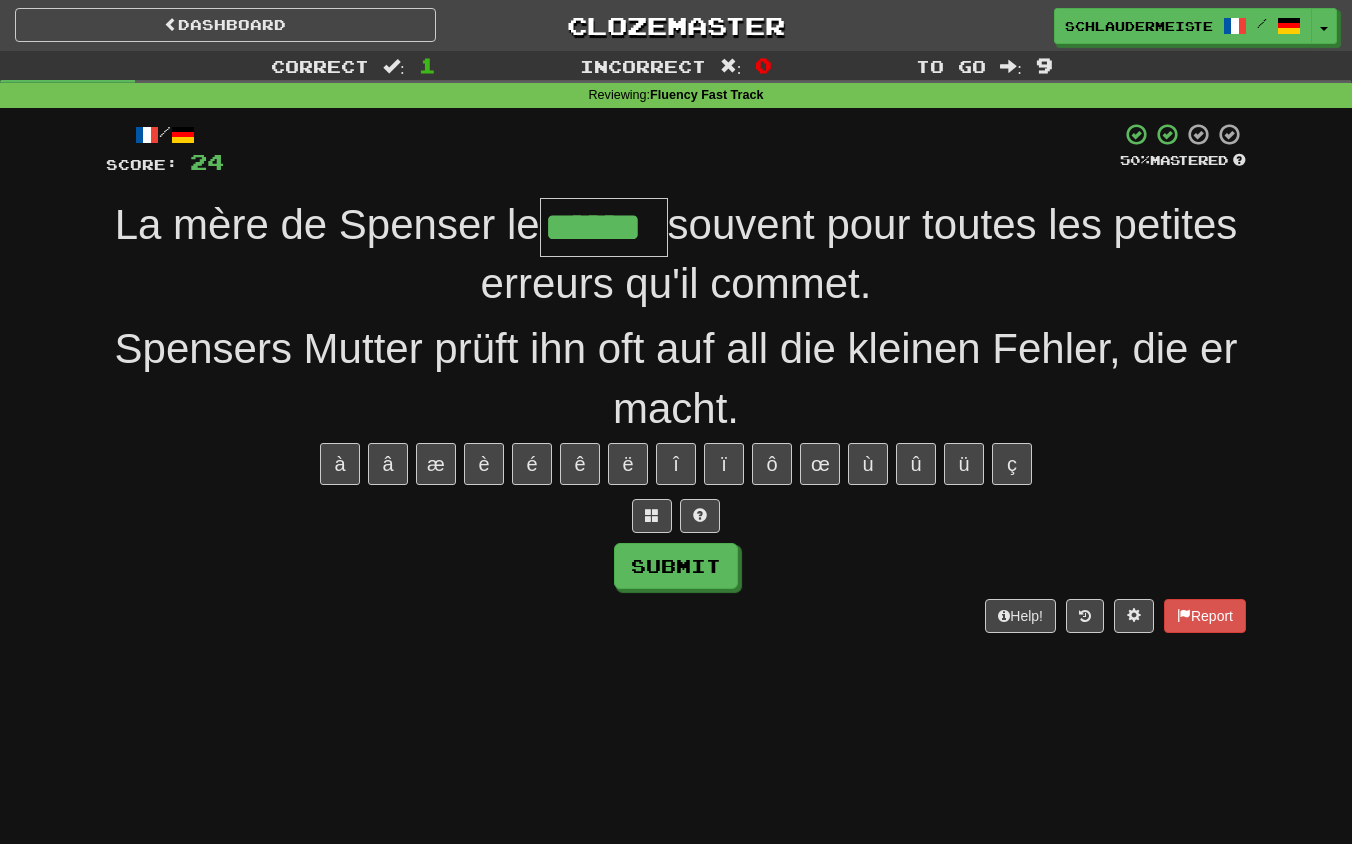 type on "******" 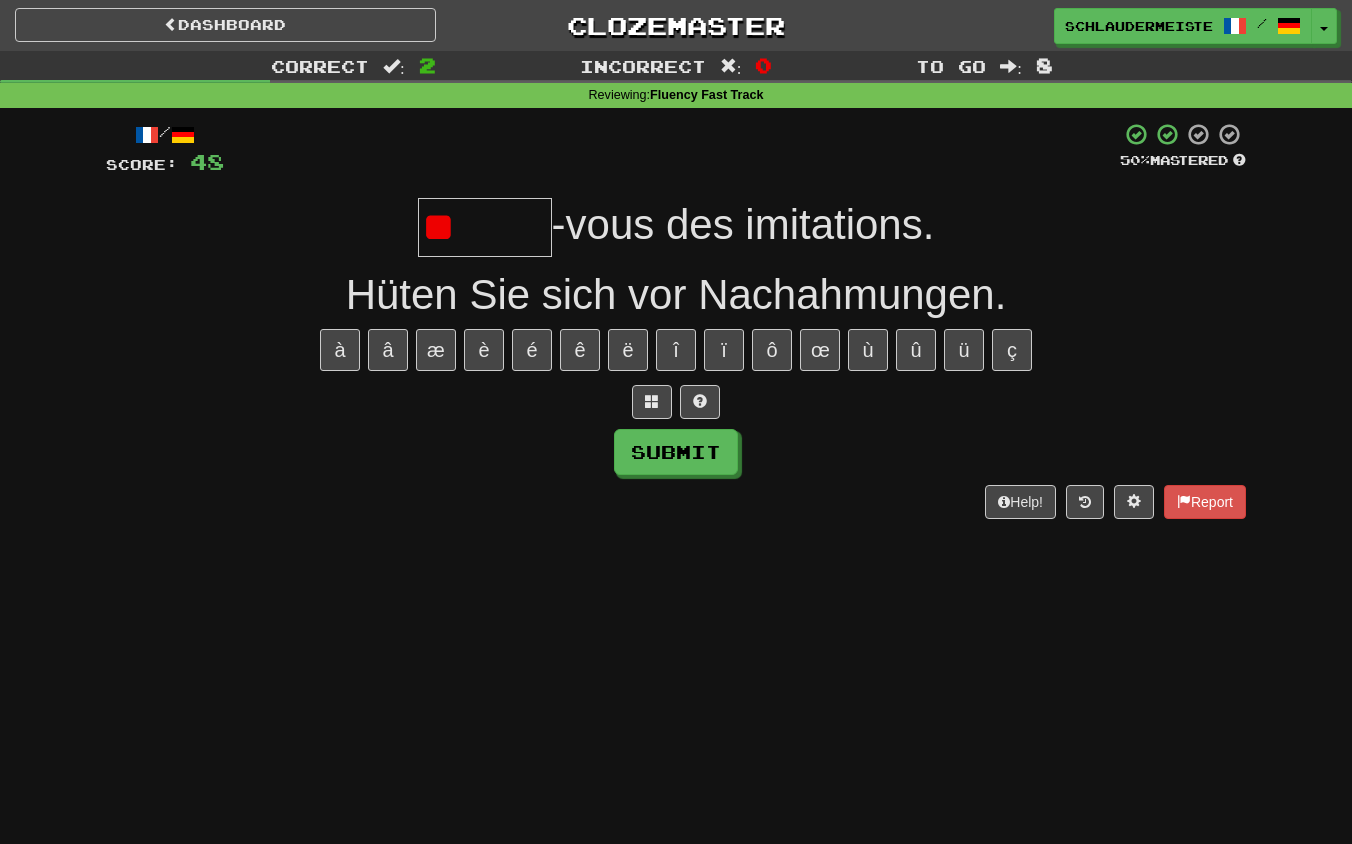 type on "*" 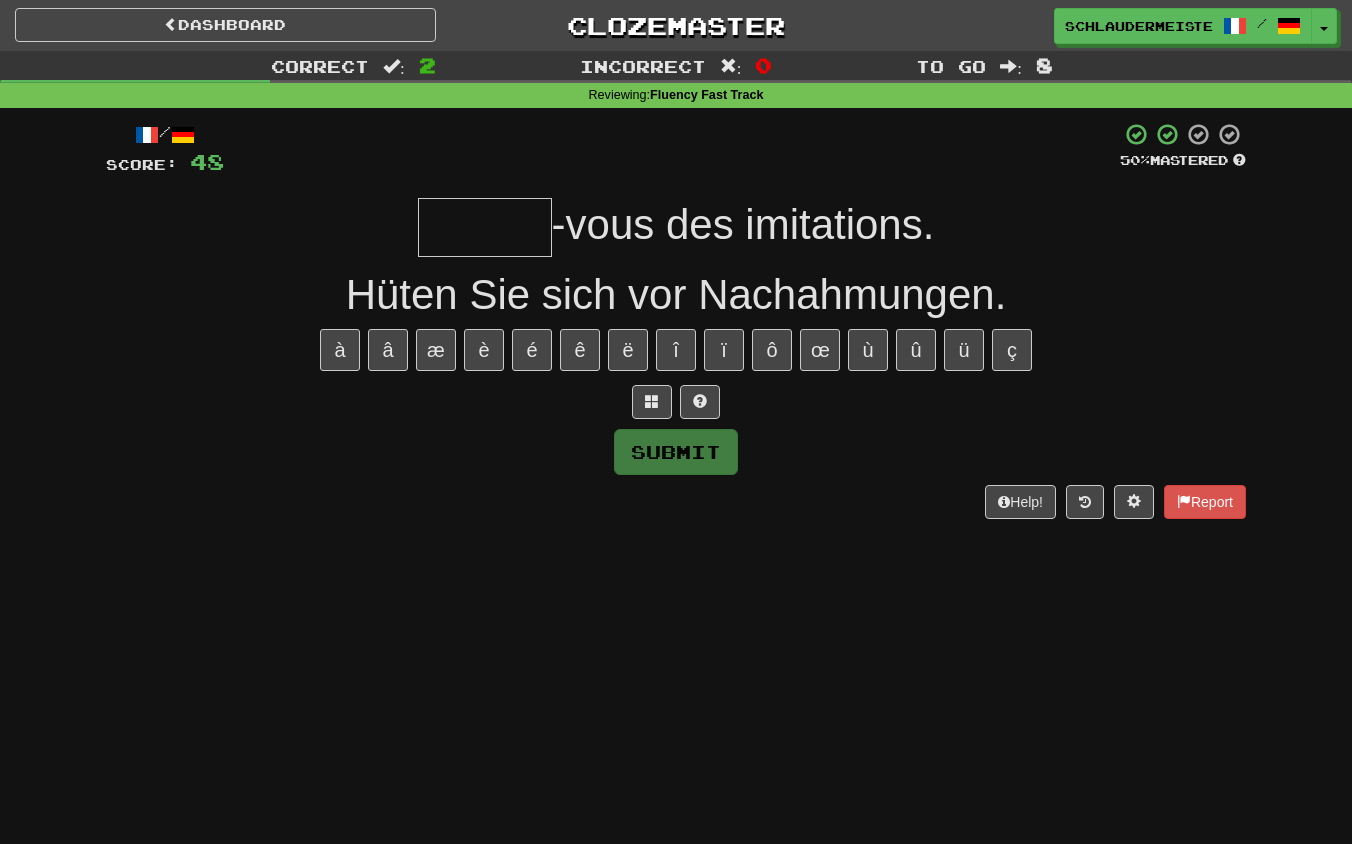 type on "*" 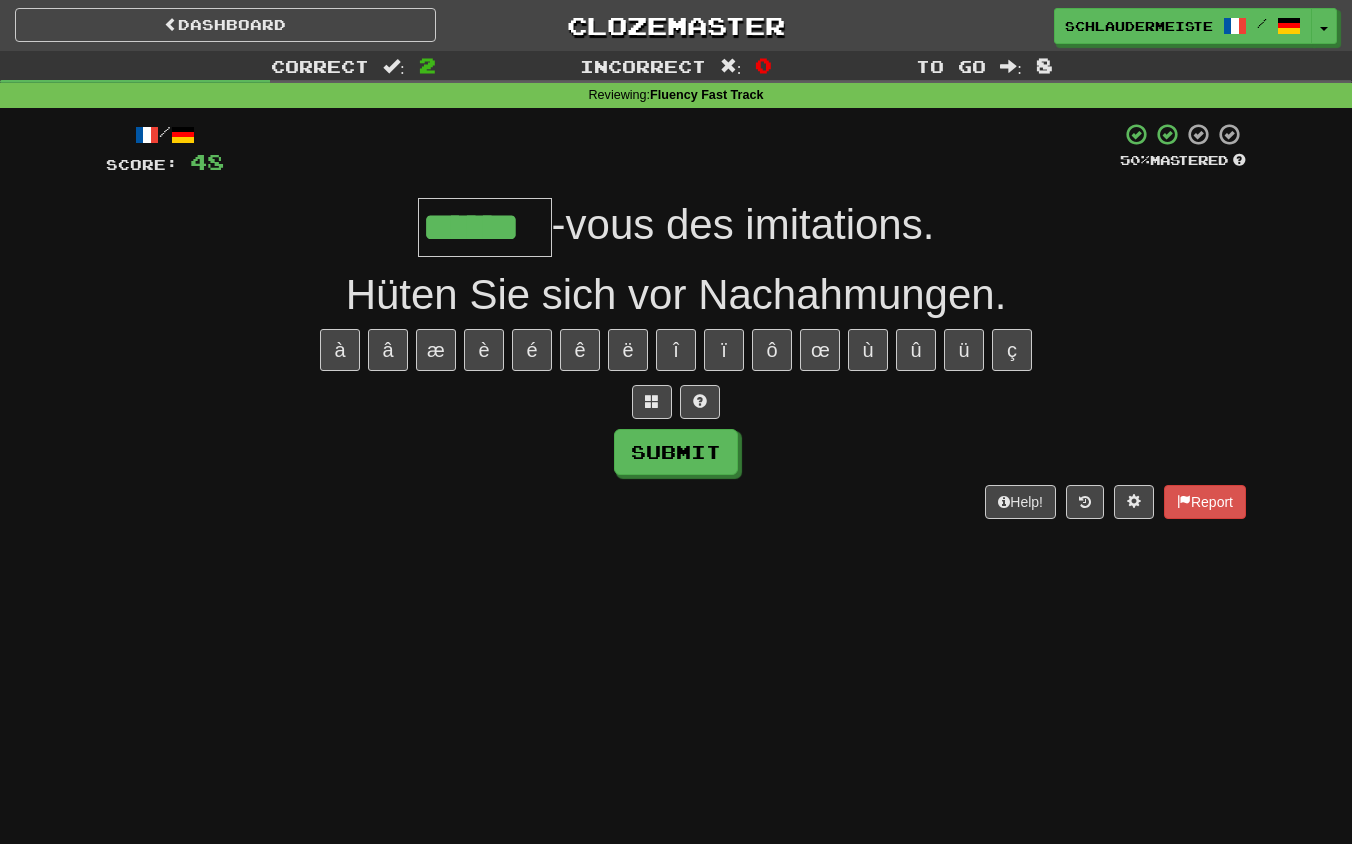 type on "******" 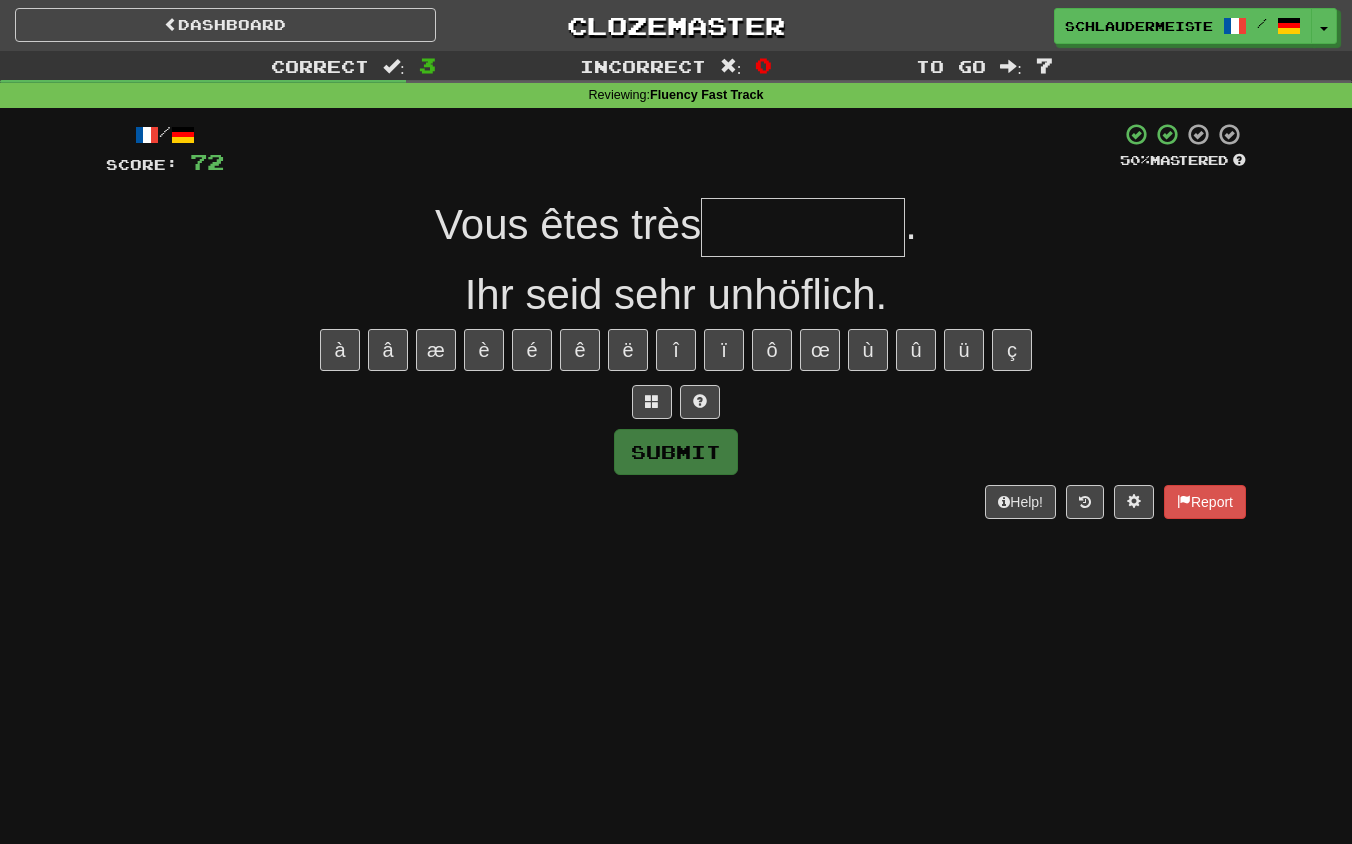 type on "*" 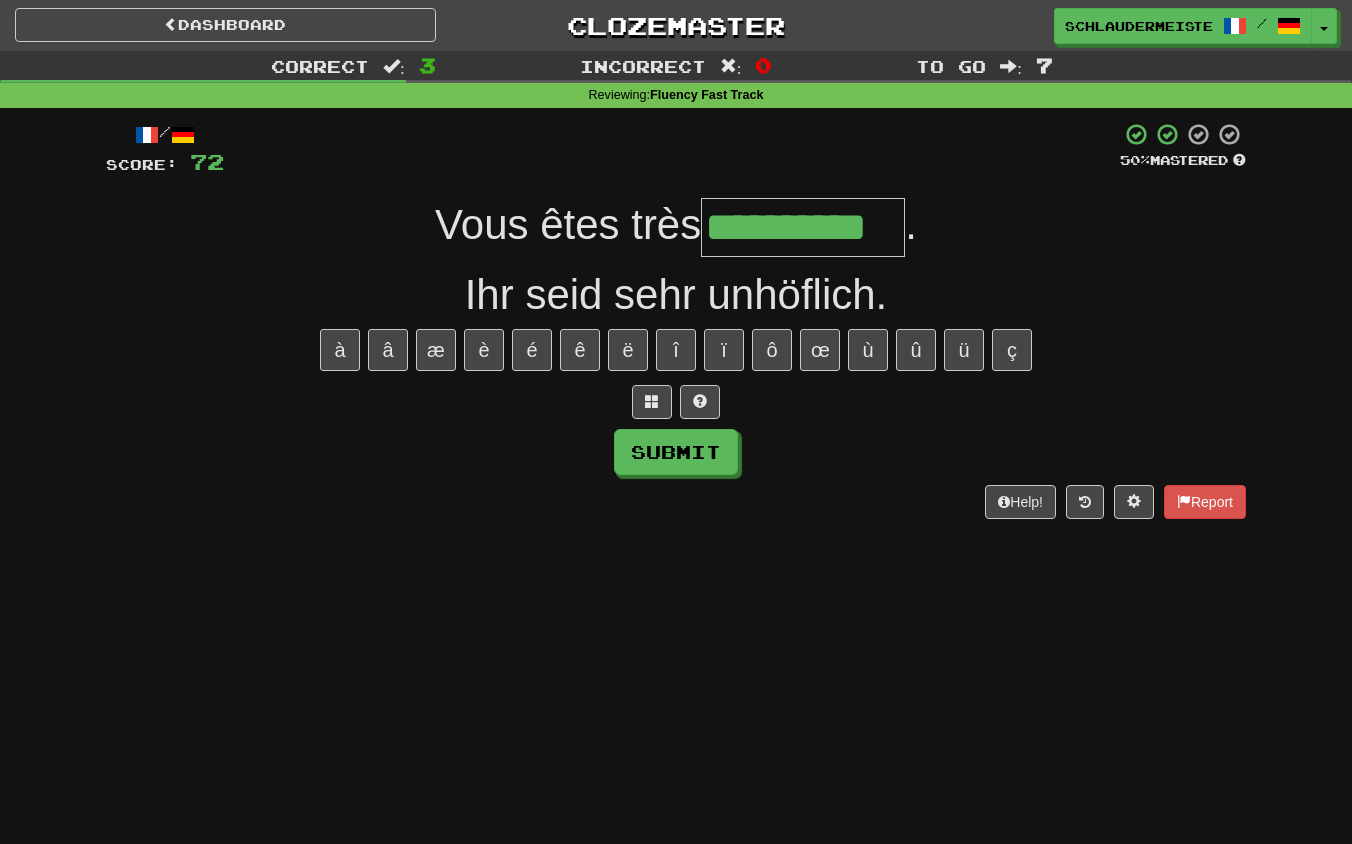 type on "**********" 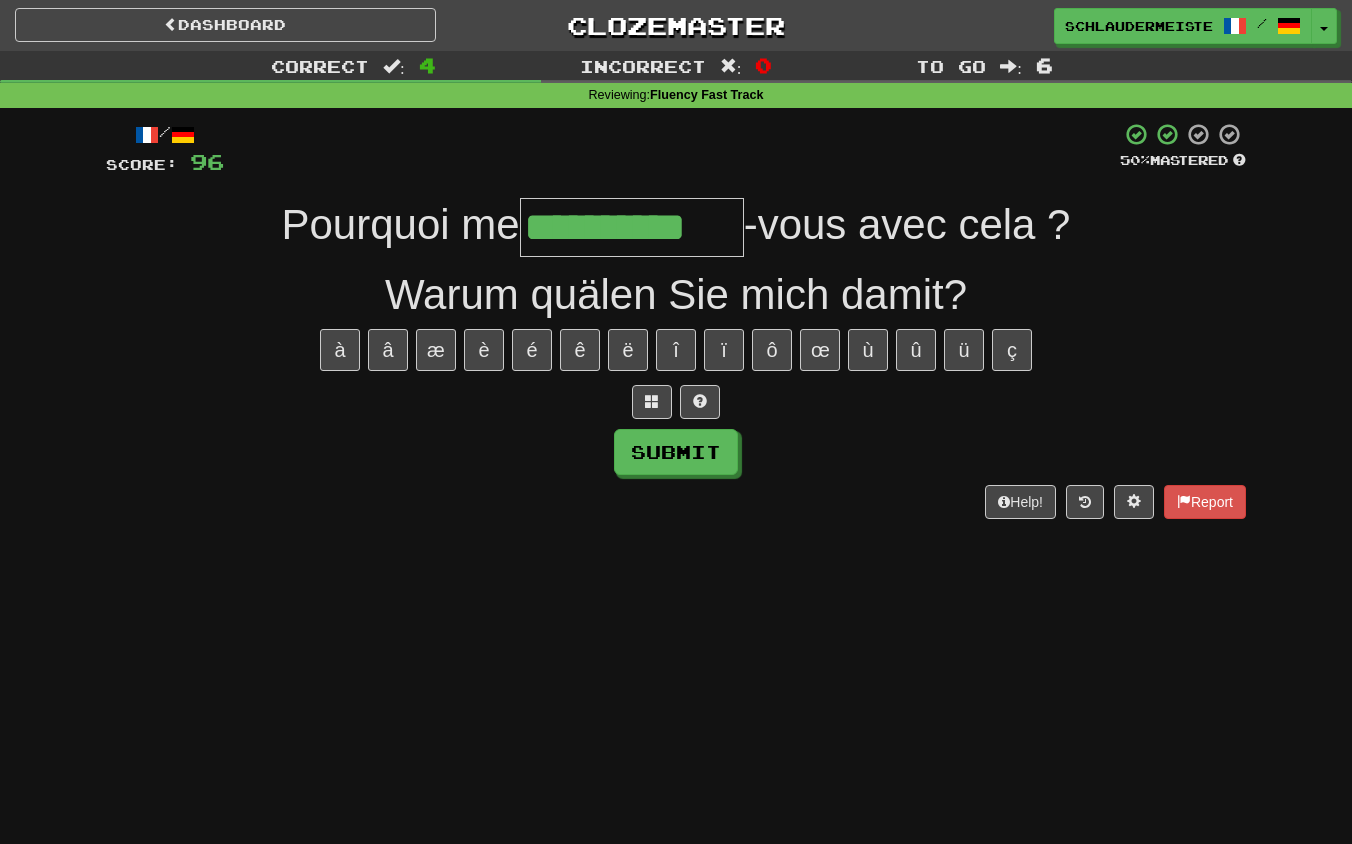 type on "**********" 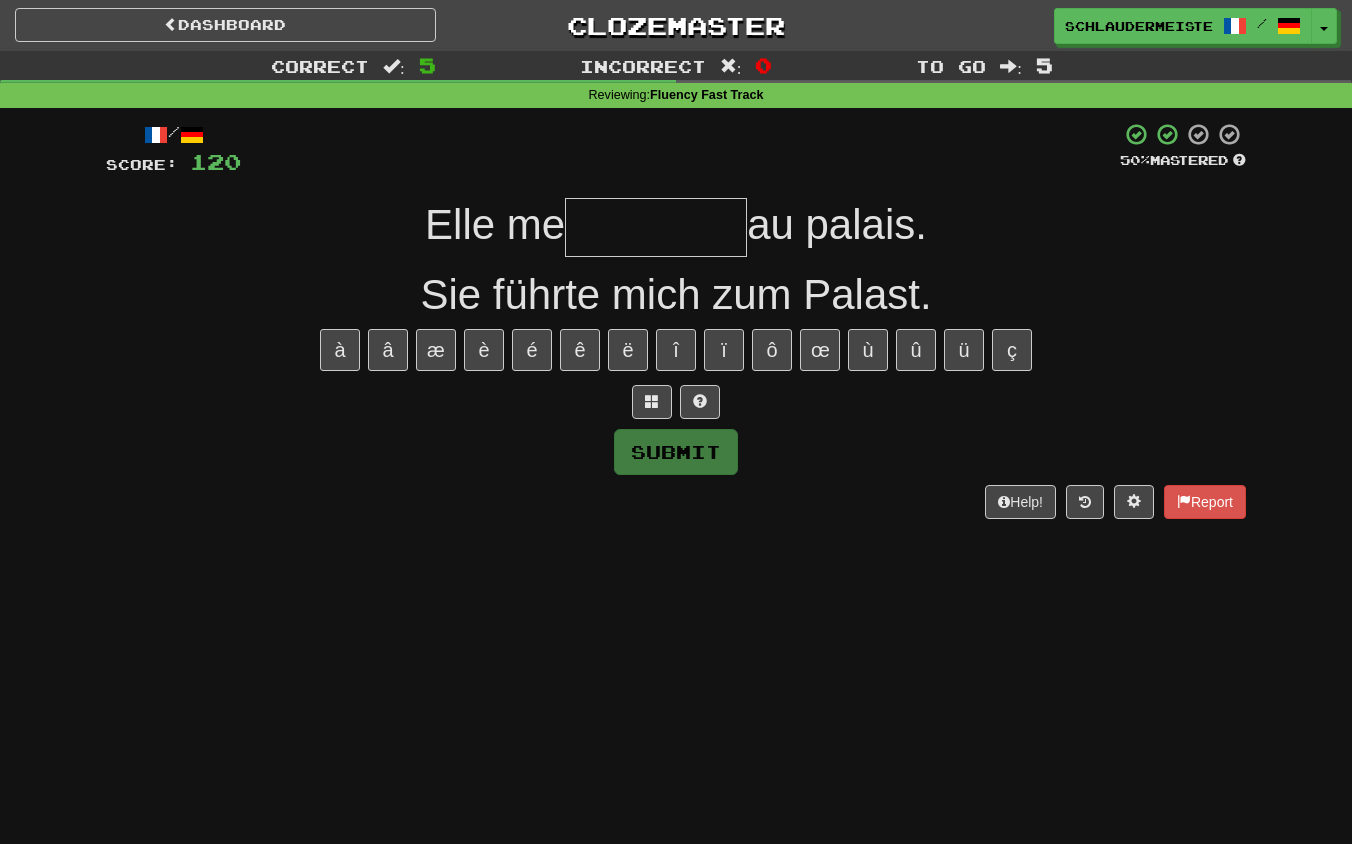 type on "*" 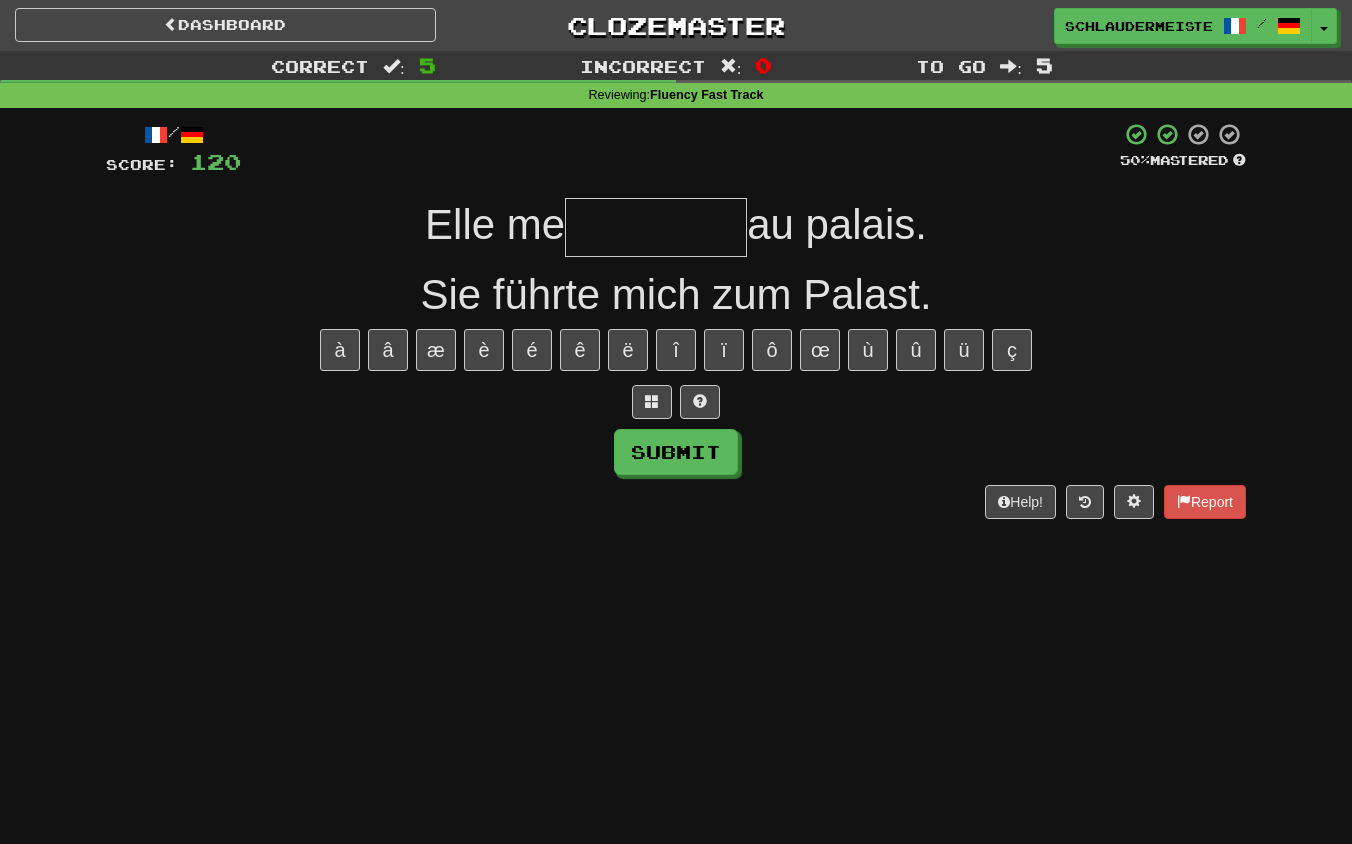 type on "*" 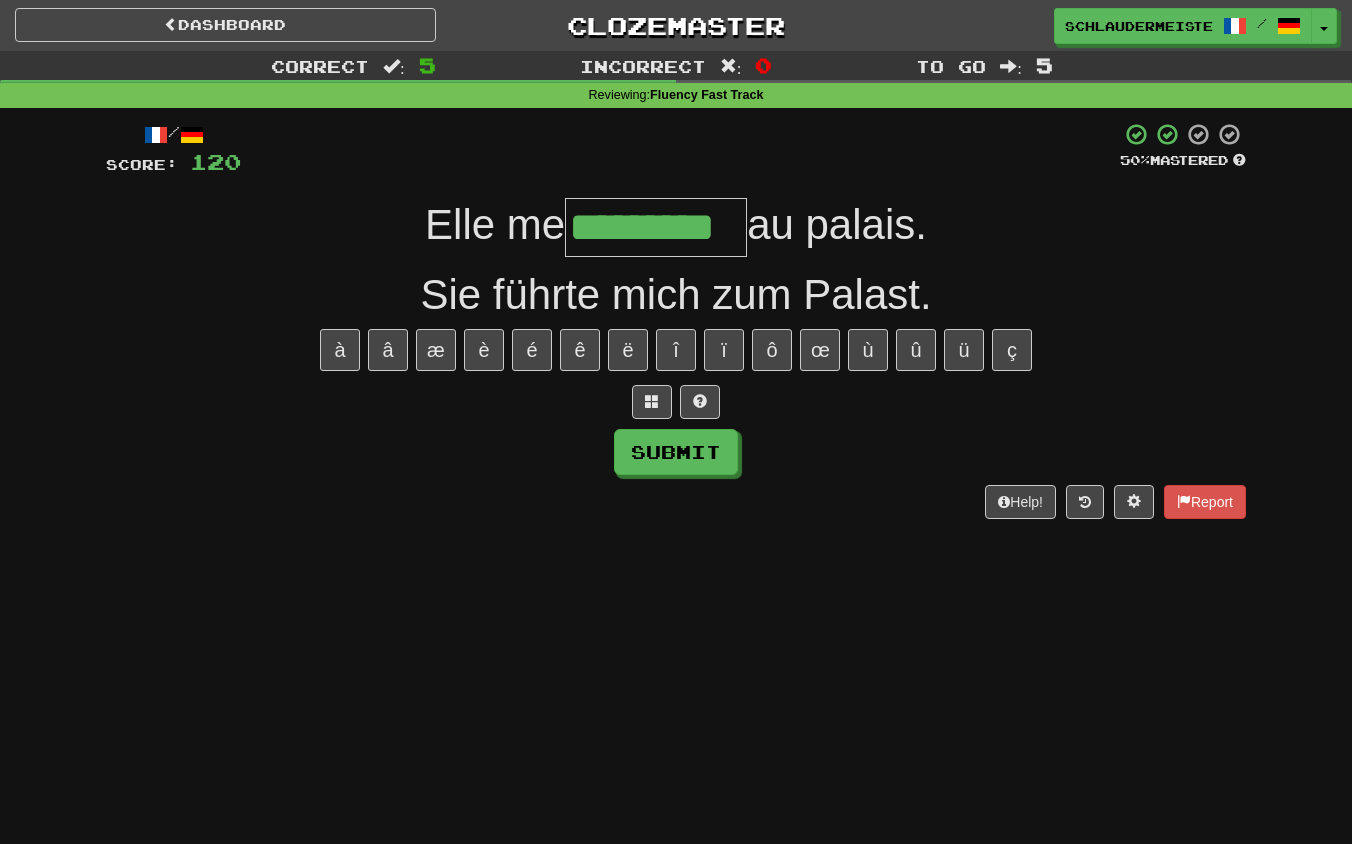 type on "*********" 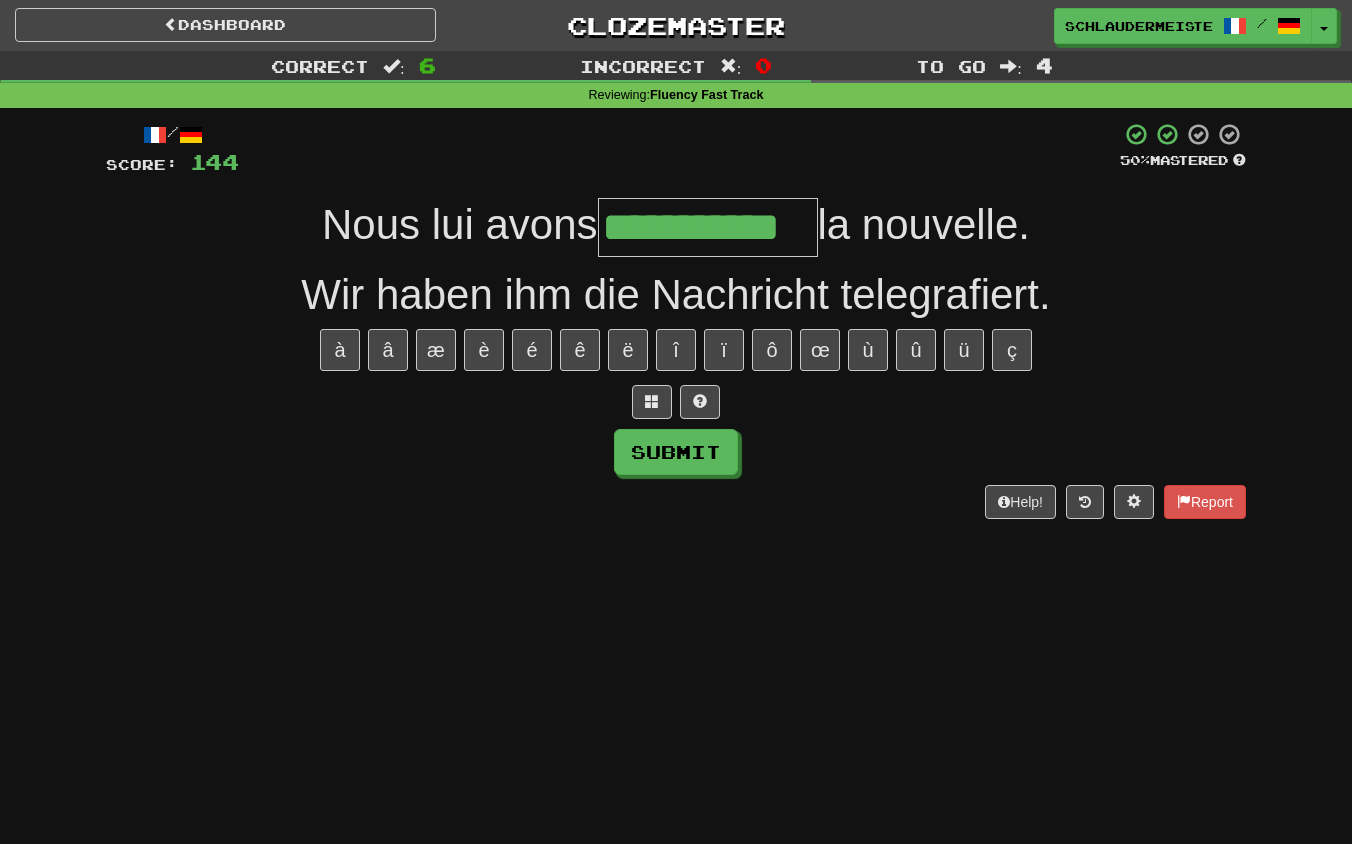 type on "**********" 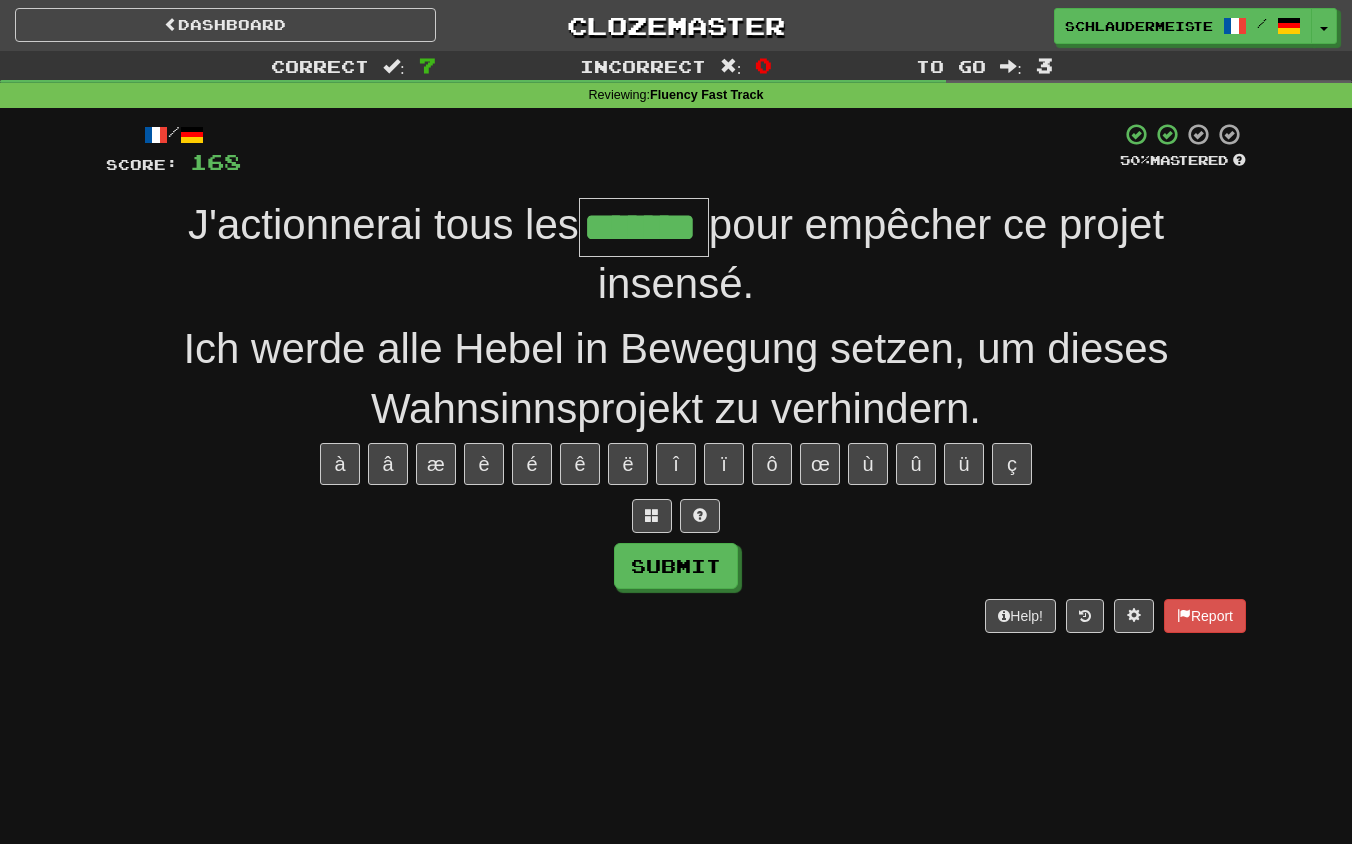 type on "*******" 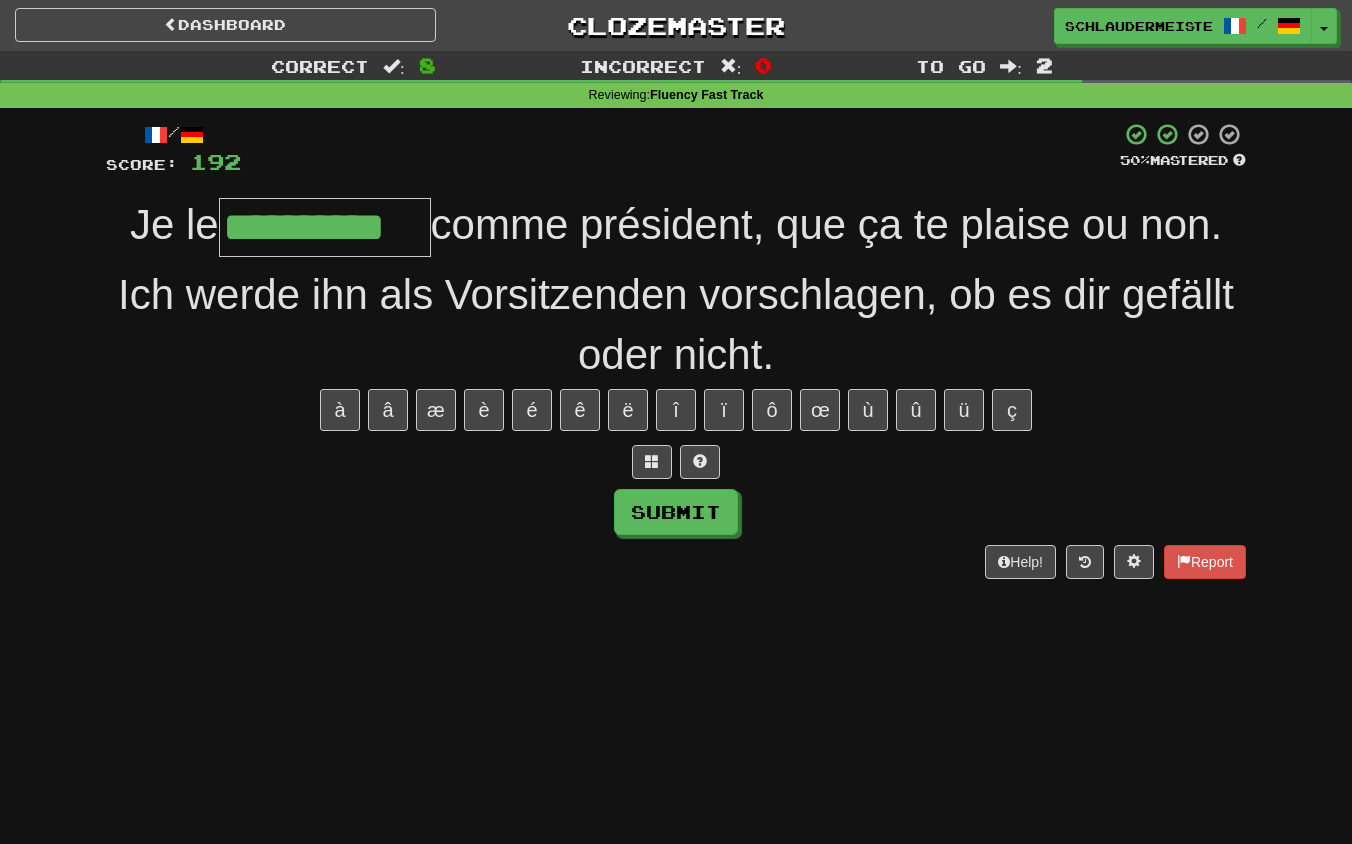 type on "**********" 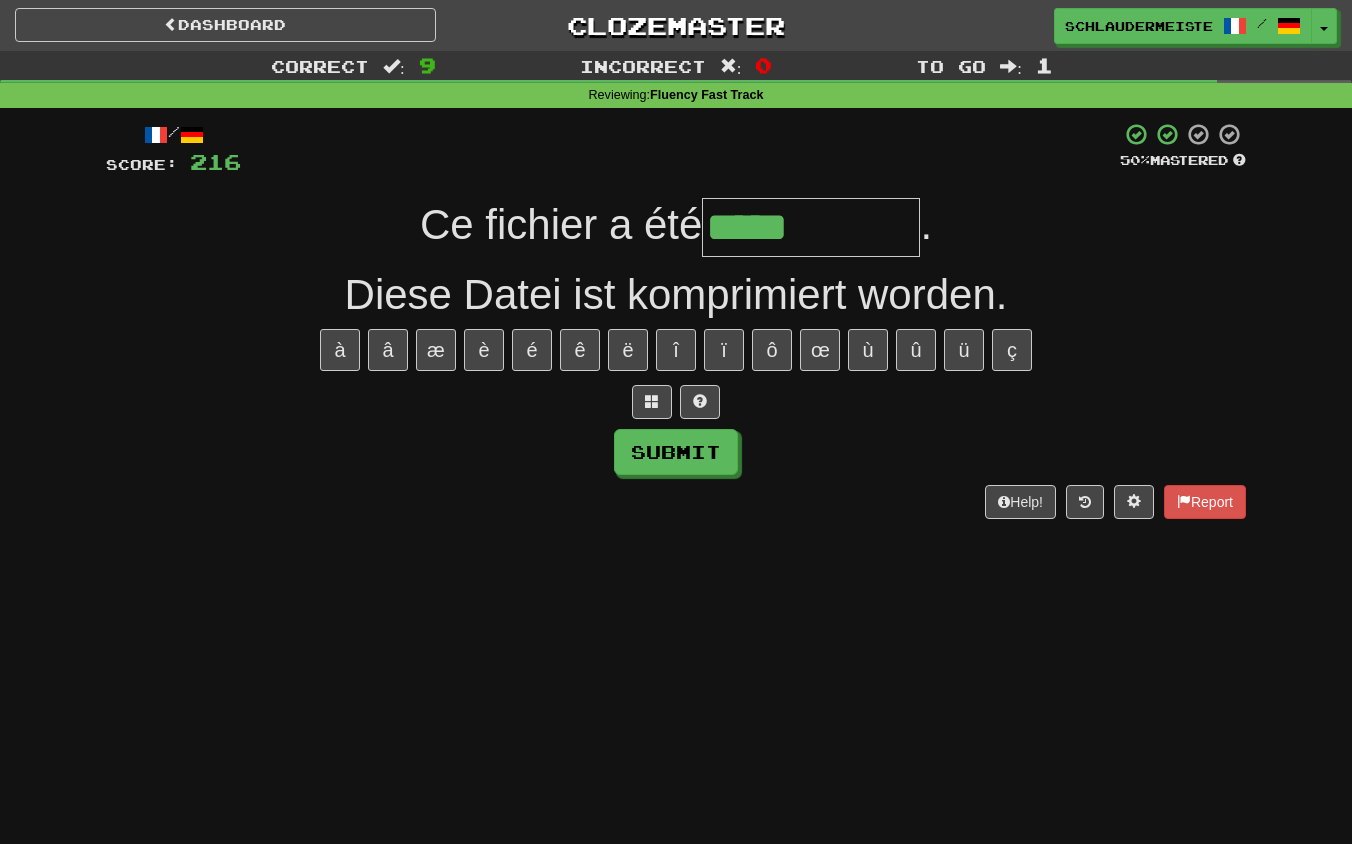 type on "*********" 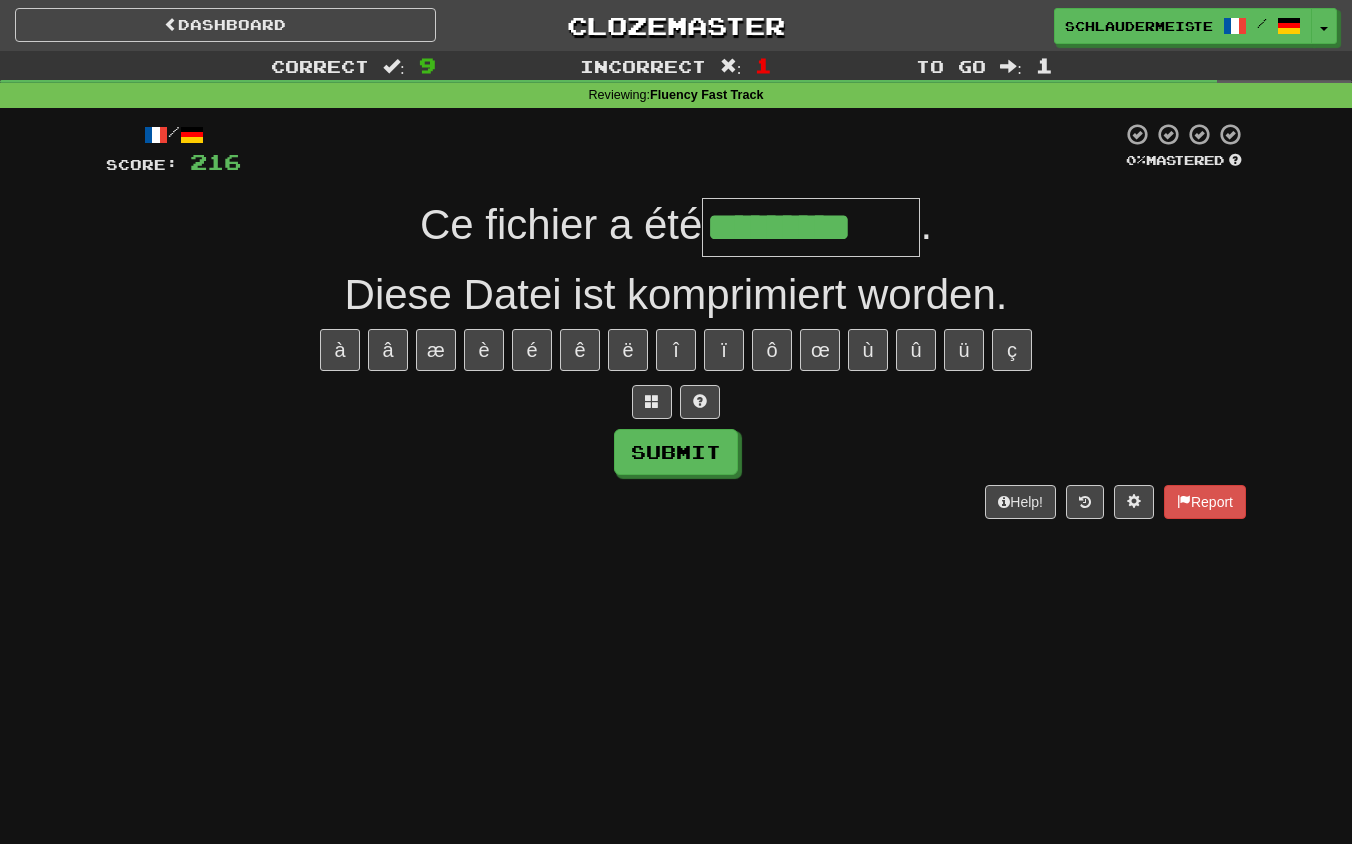 type on "*********" 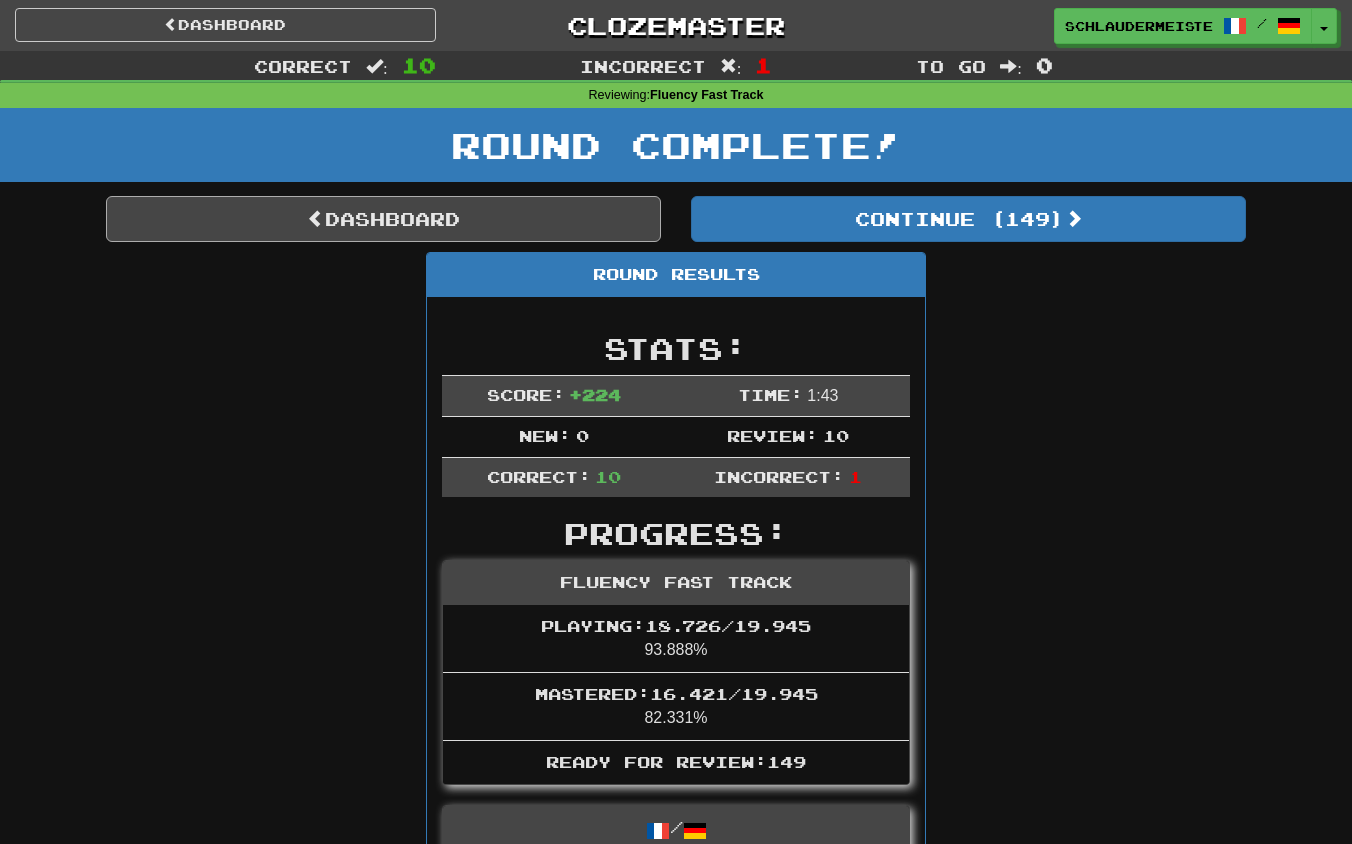 click on "Dashboard" at bounding box center [383, 219] 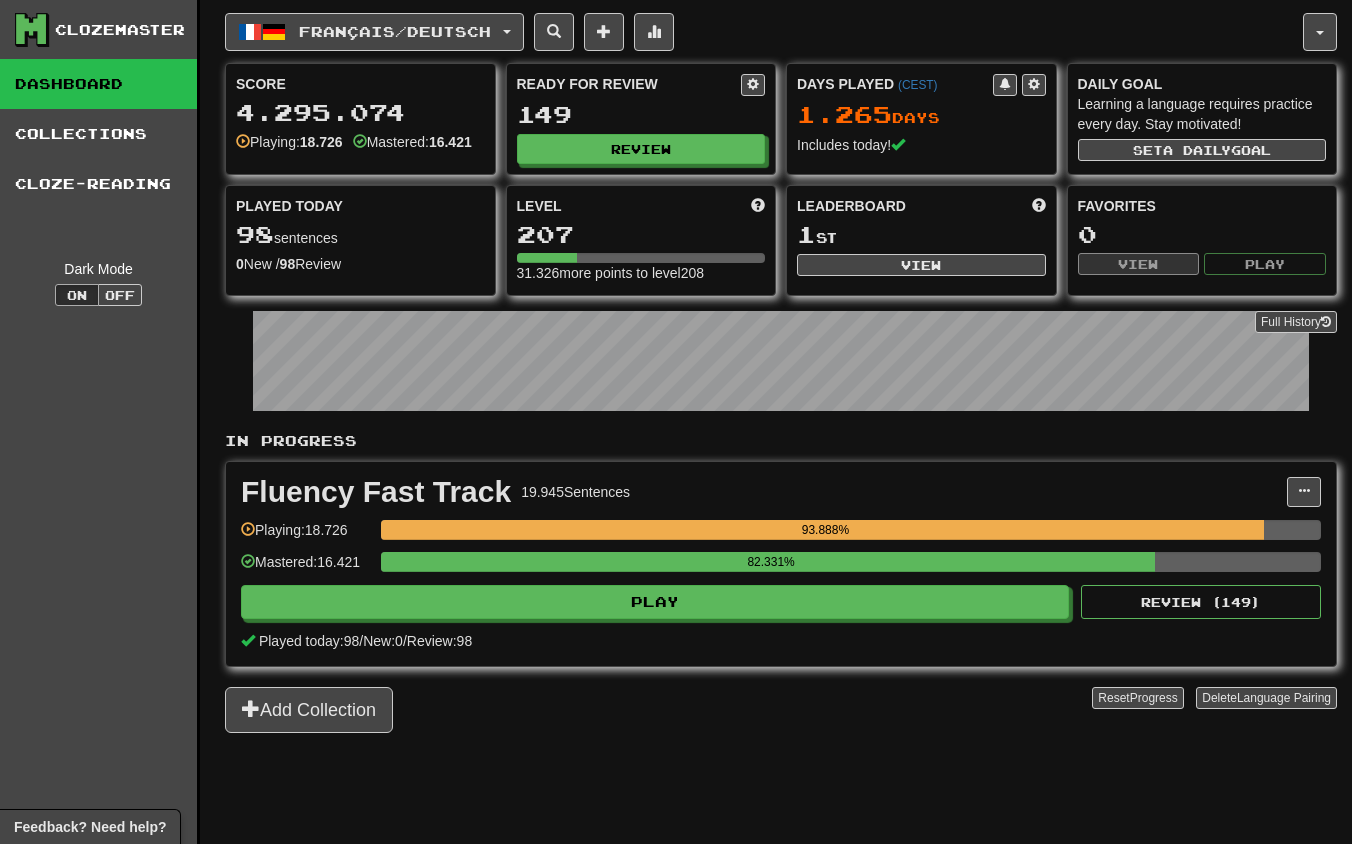 scroll, scrollTop: 0, scrollLeft: 0, axis: both 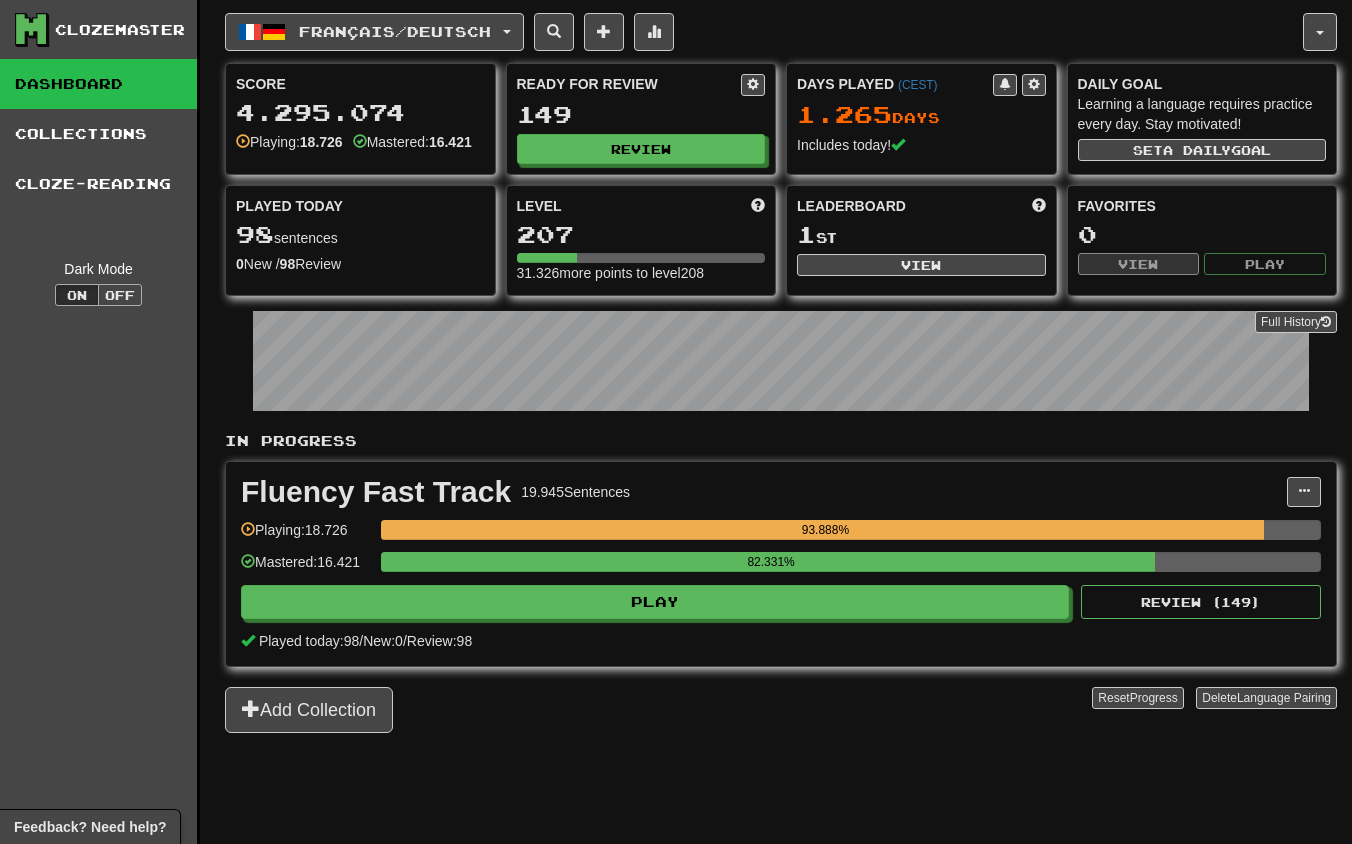 click on "Off" at bounding box center (120, 295) 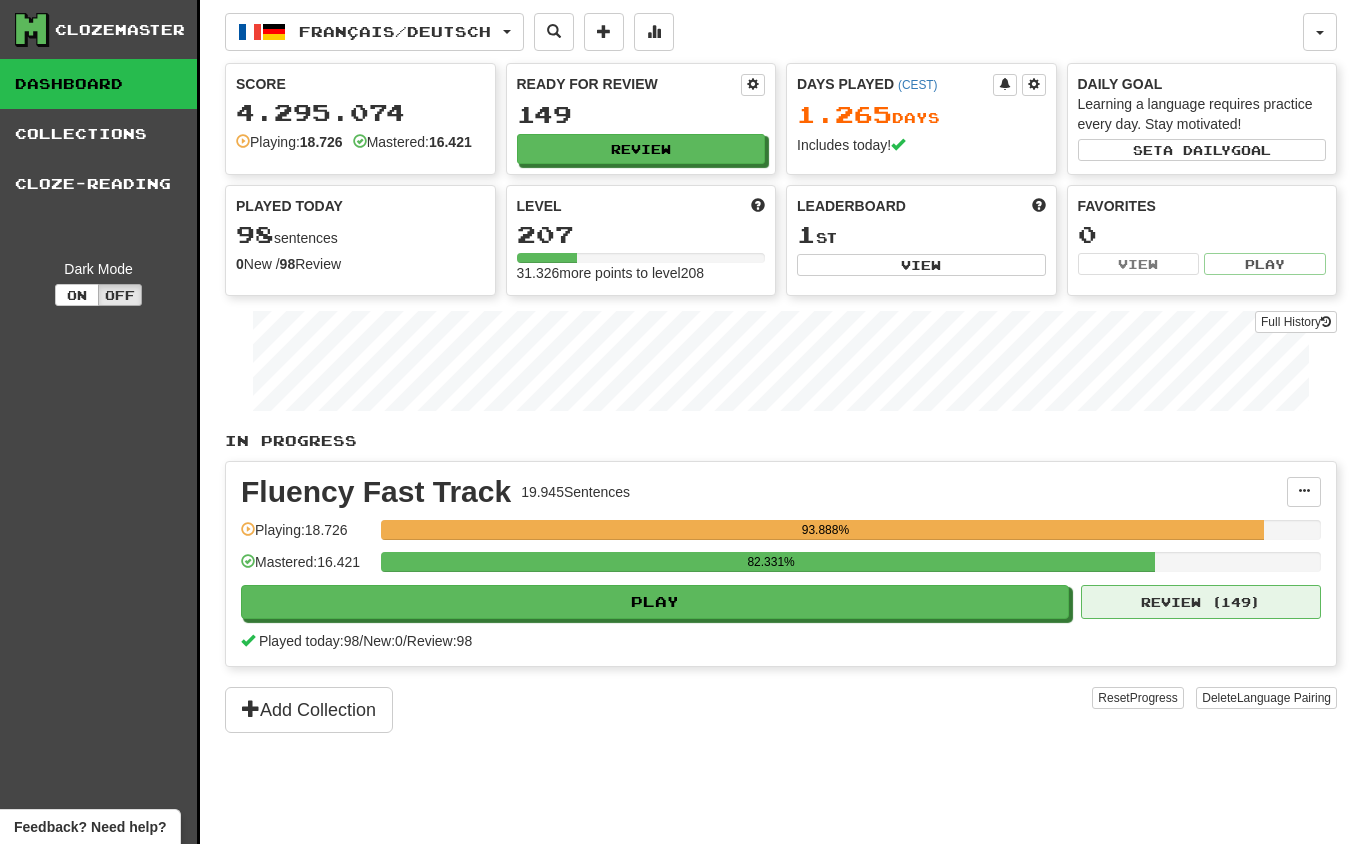 click on "Review ( 149 )" at bounding box center (1201, 602) 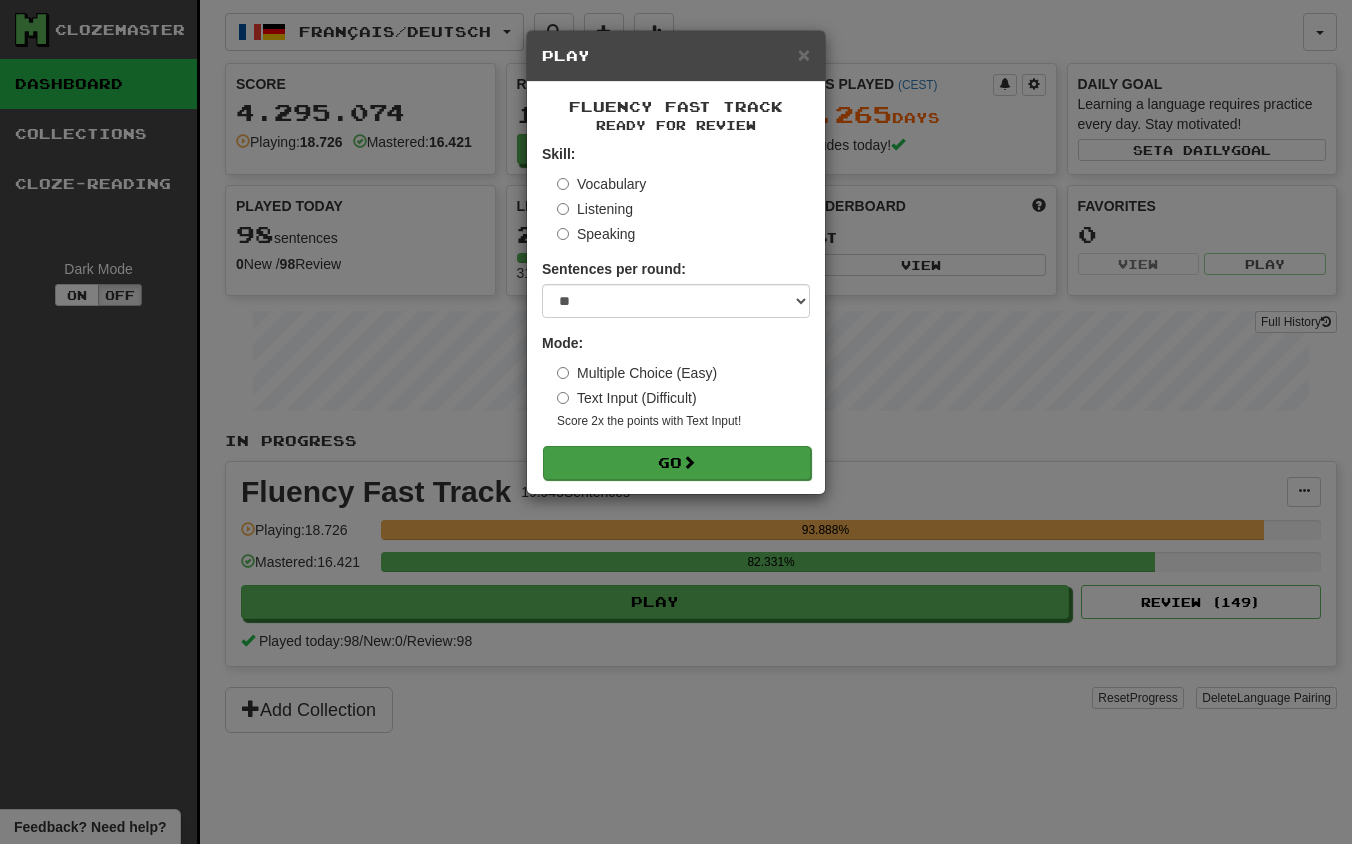 click on "Go" at bounding box center [677, 463] 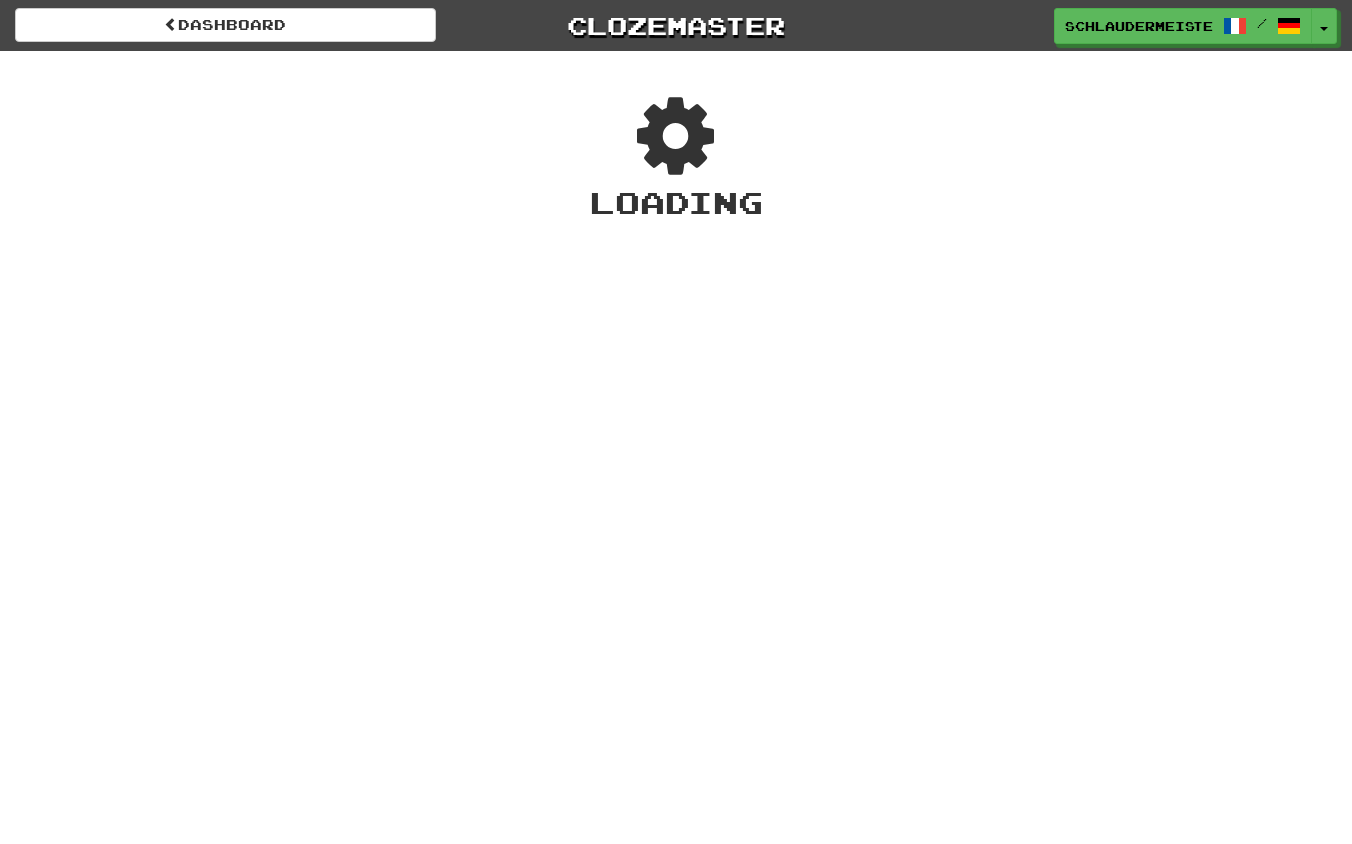scroll, scrollTop: 0, scrollLeft: 0, axis: both 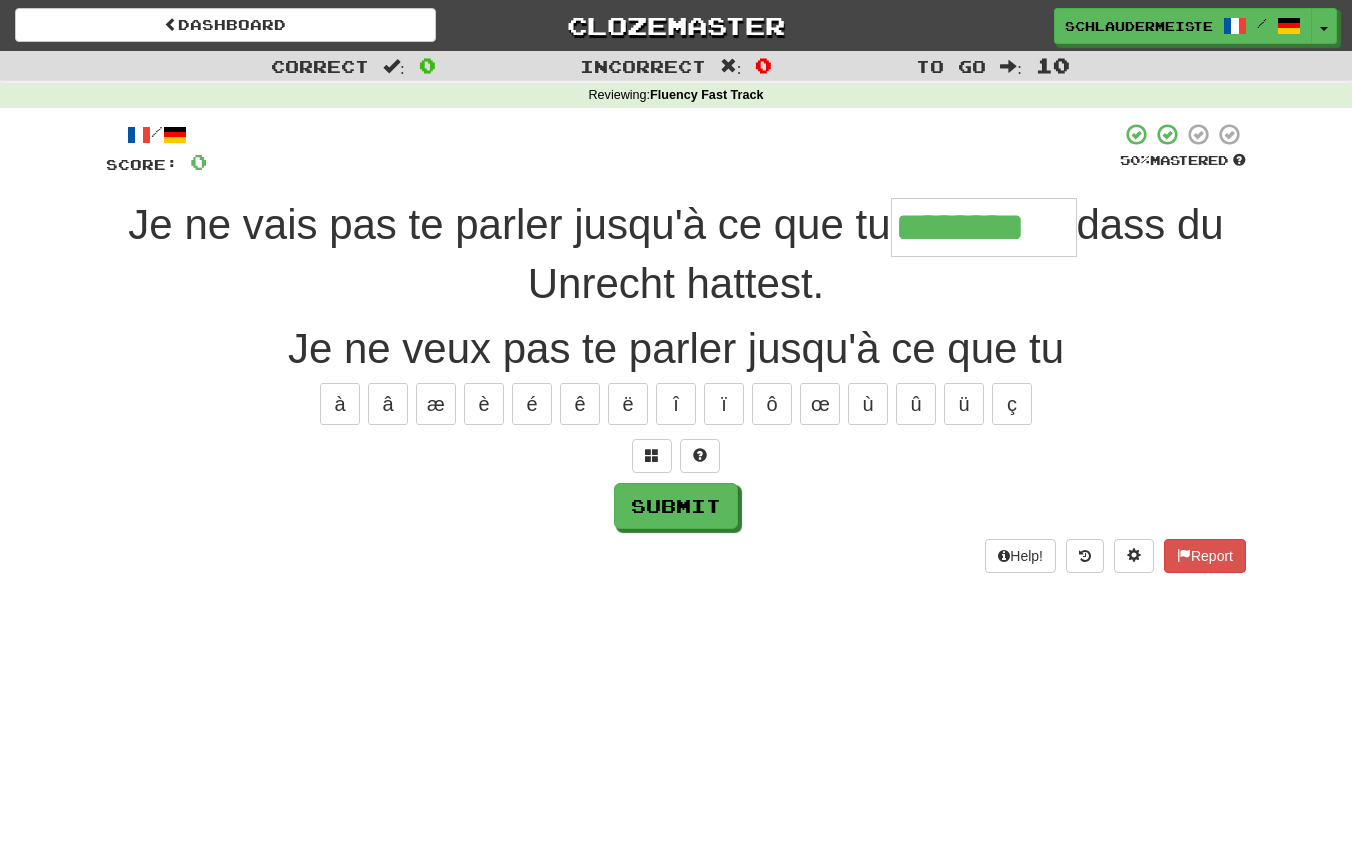 type on "********" 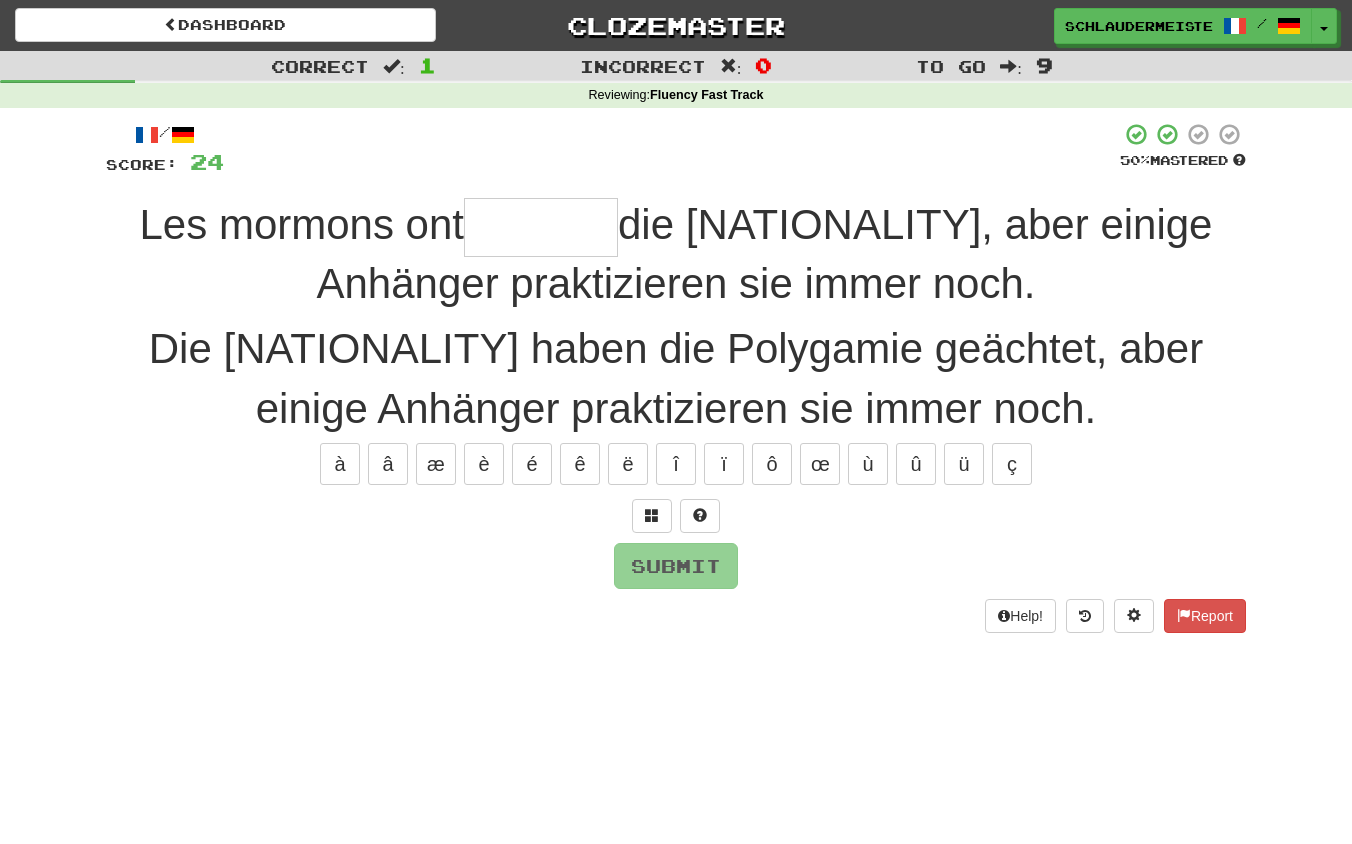 type on "********" 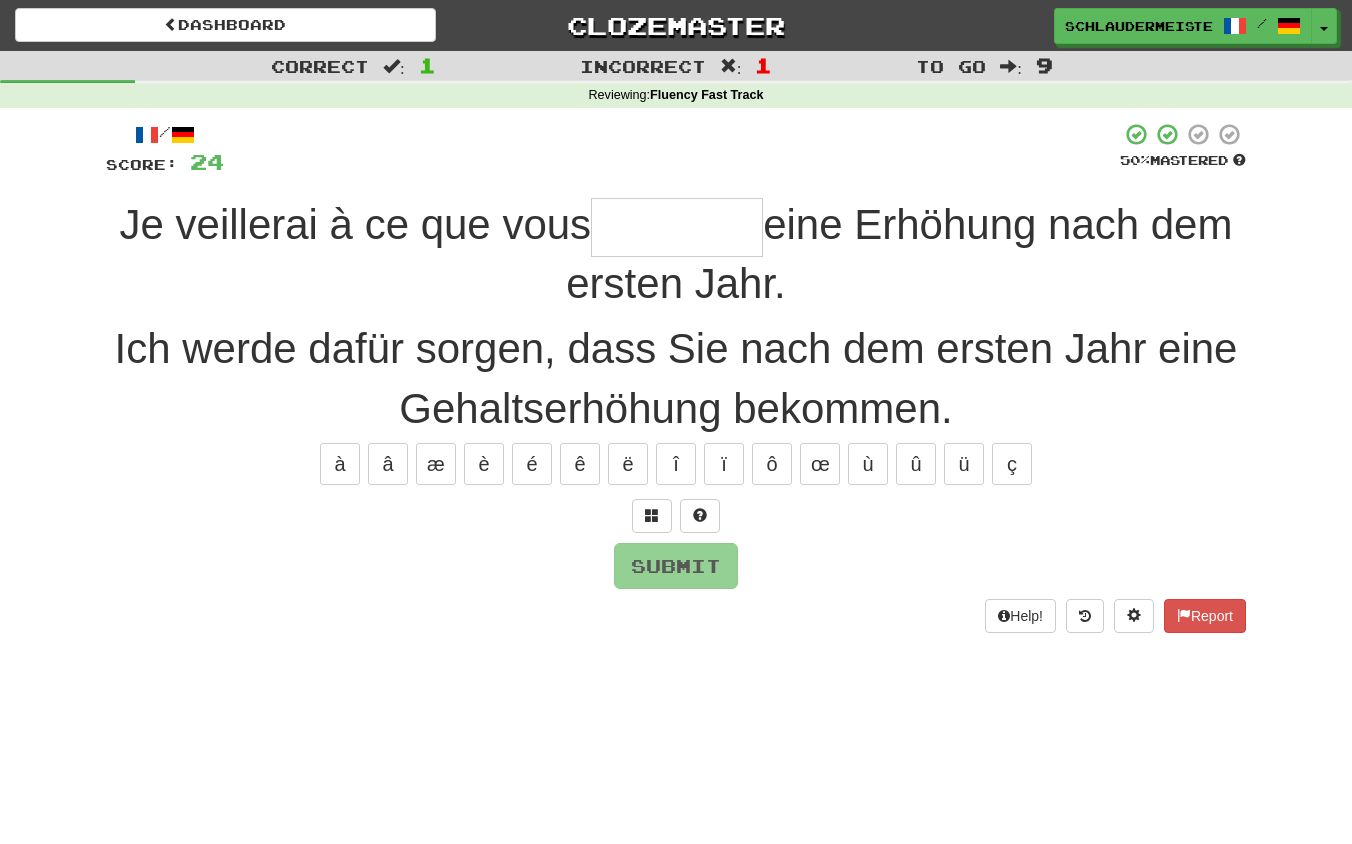 type on "*" 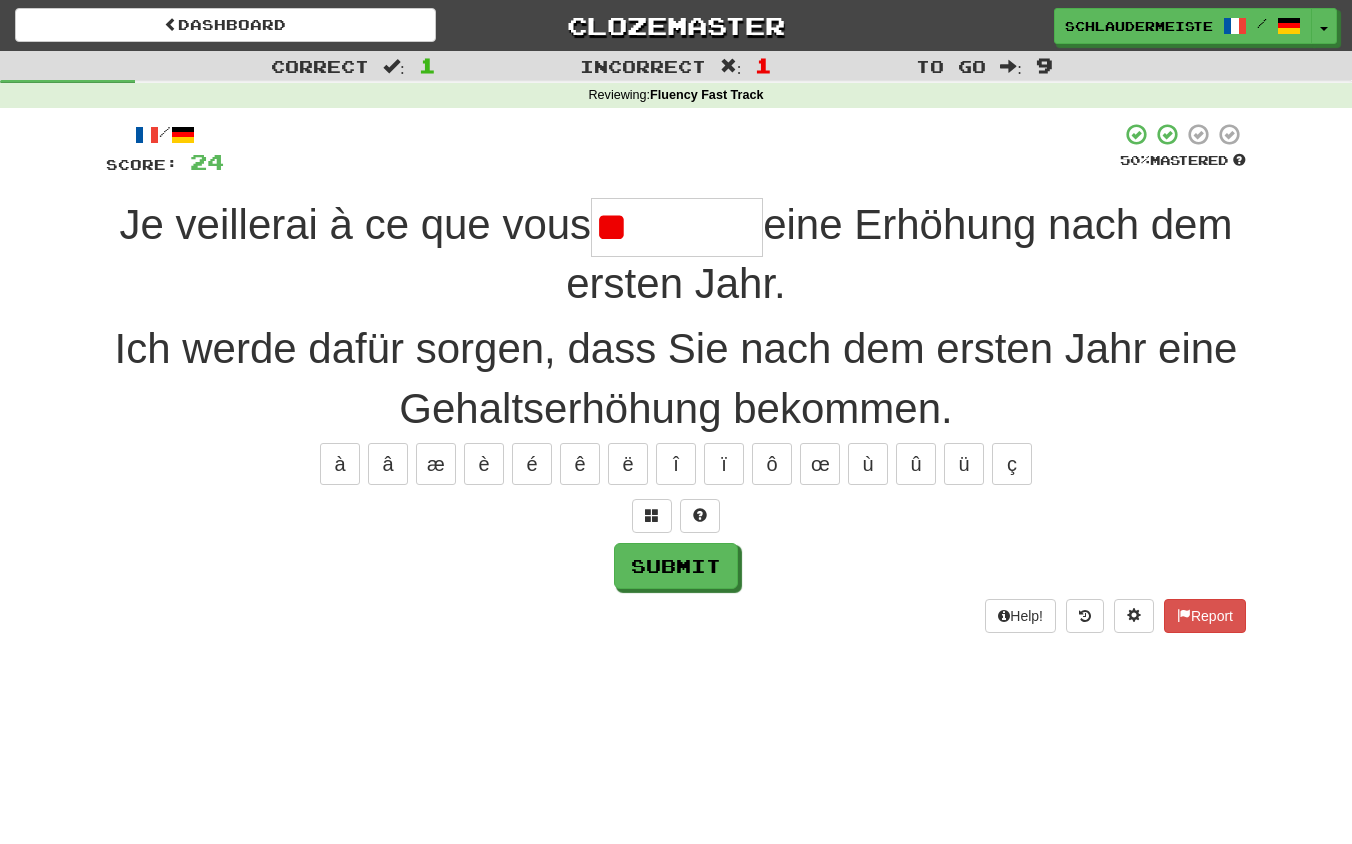 type on "*" 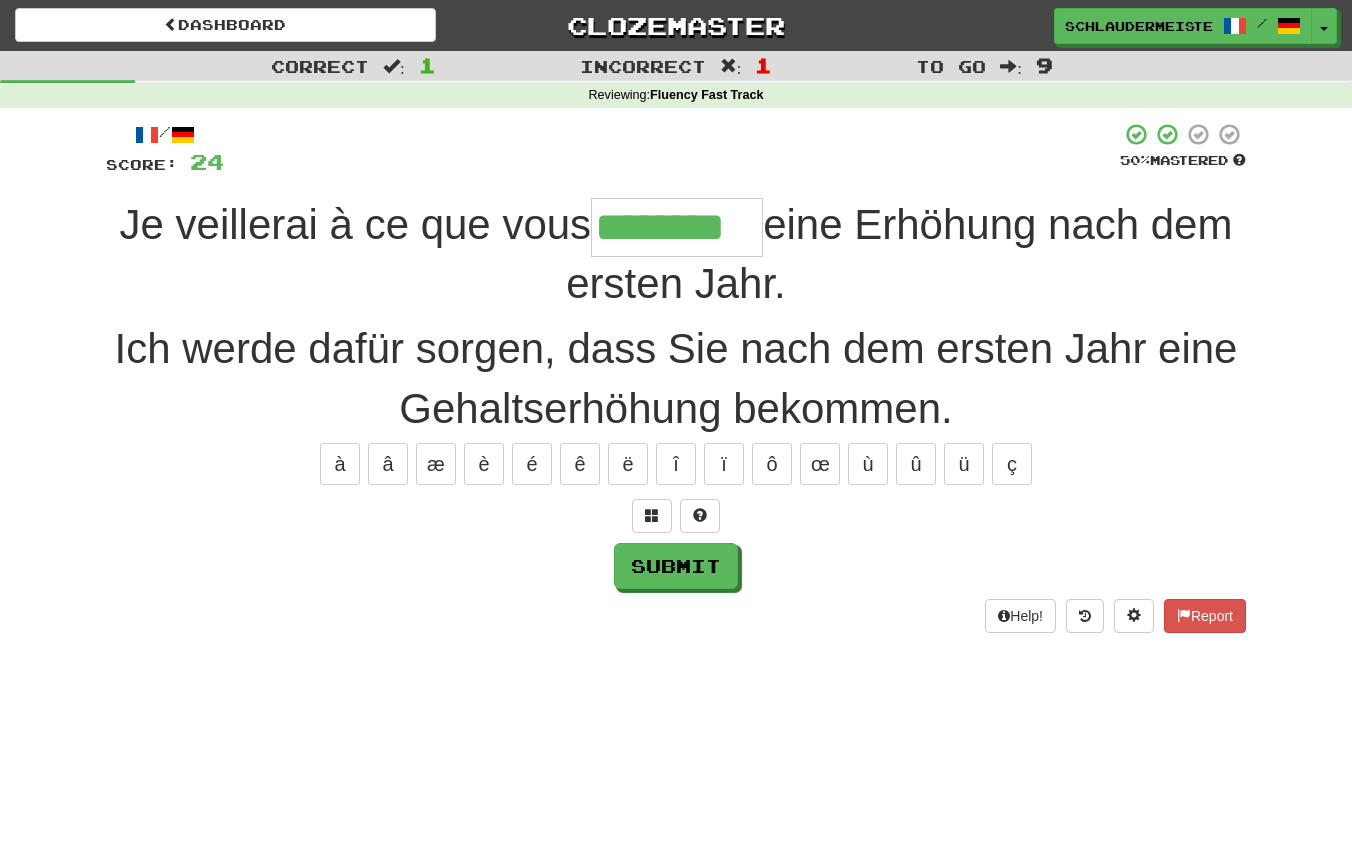 type on "********" 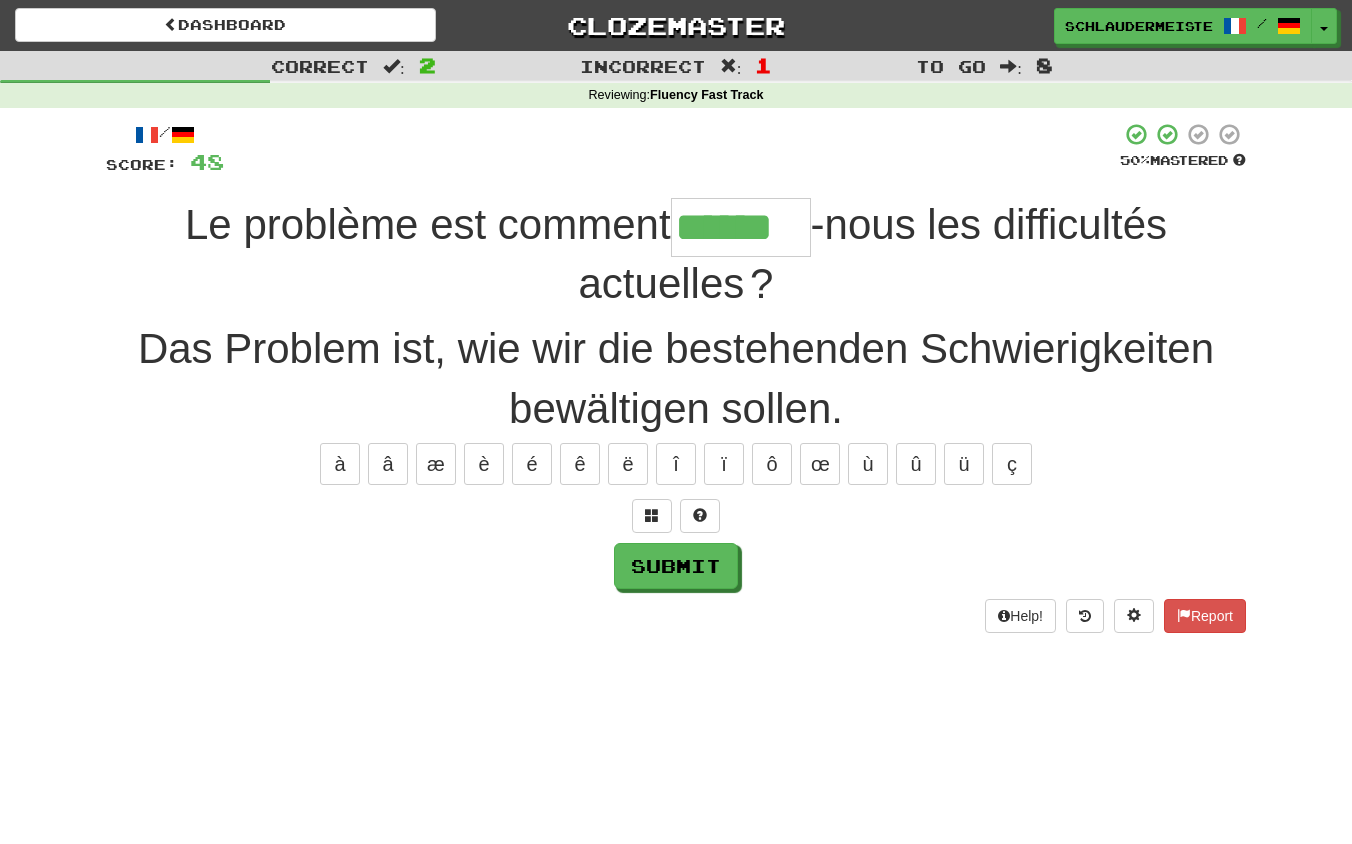 type on "******" 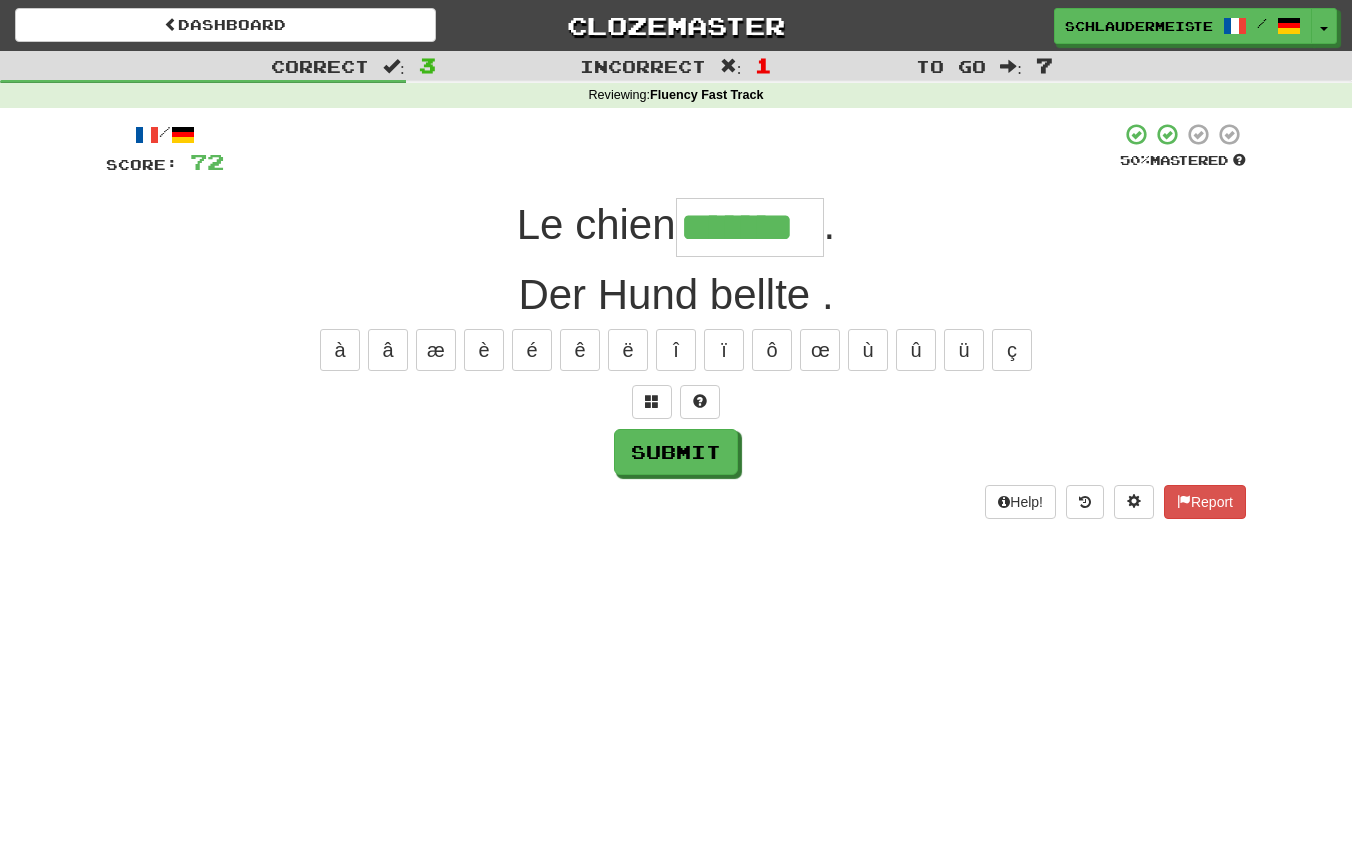 type on "*******" 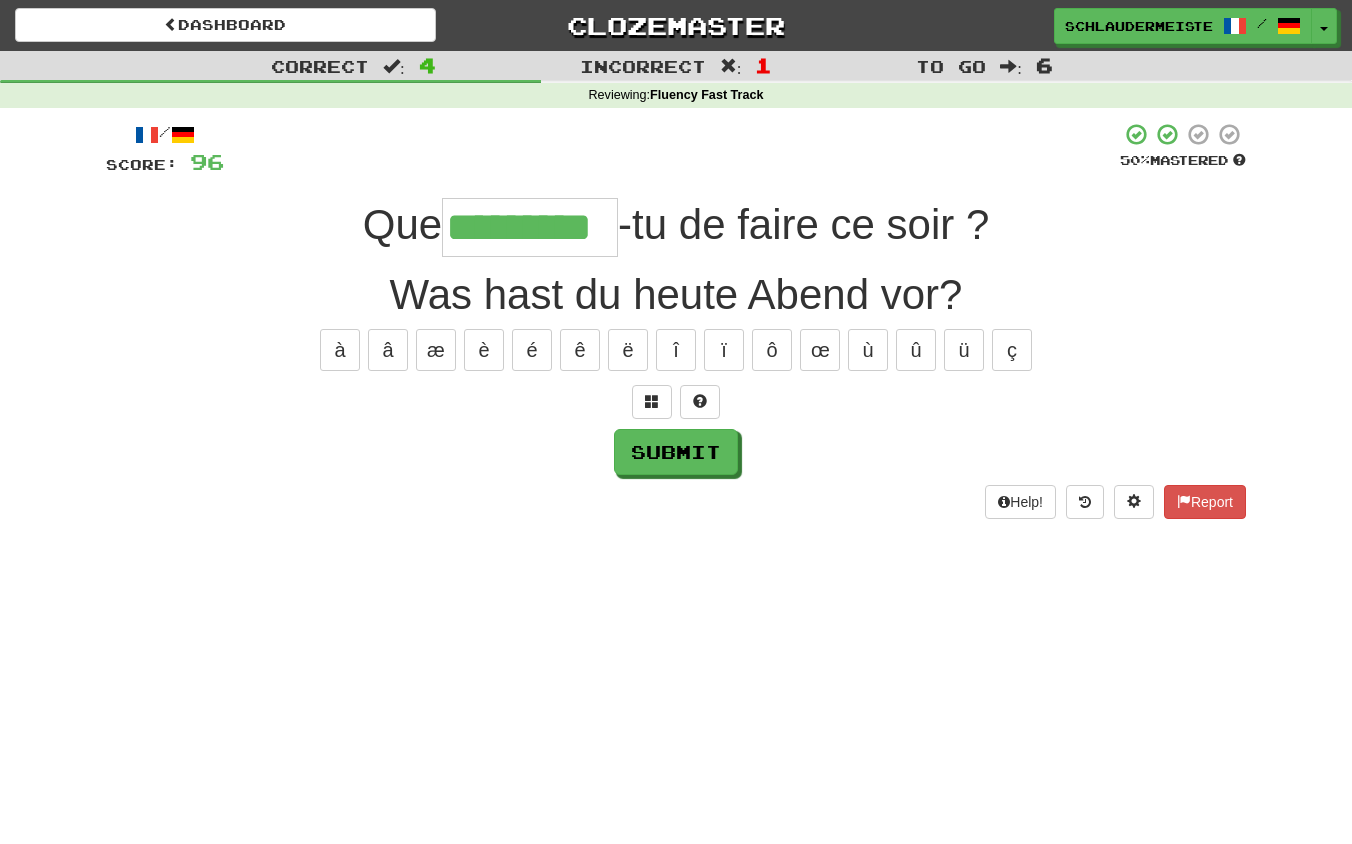 type on "*********" 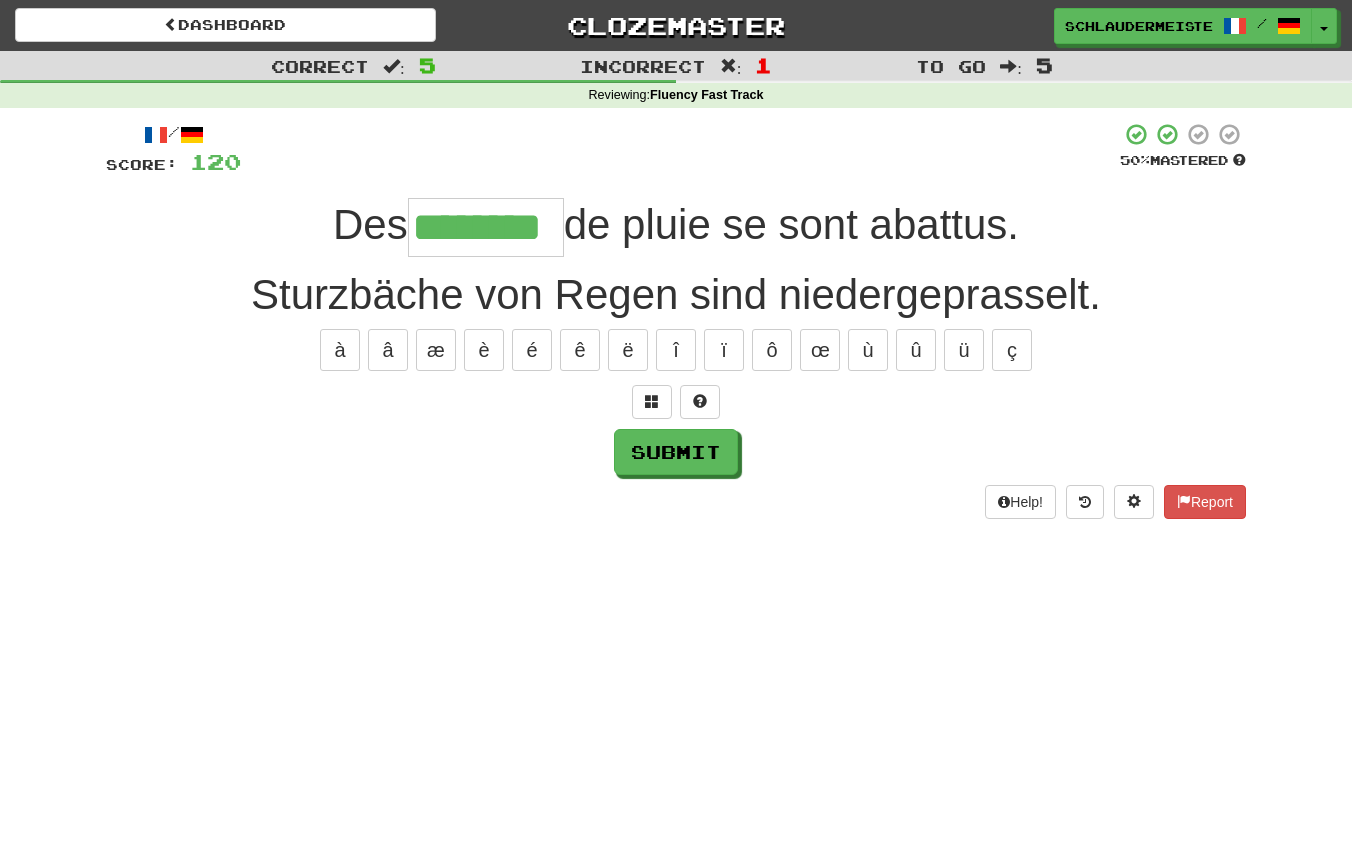 type on "********" 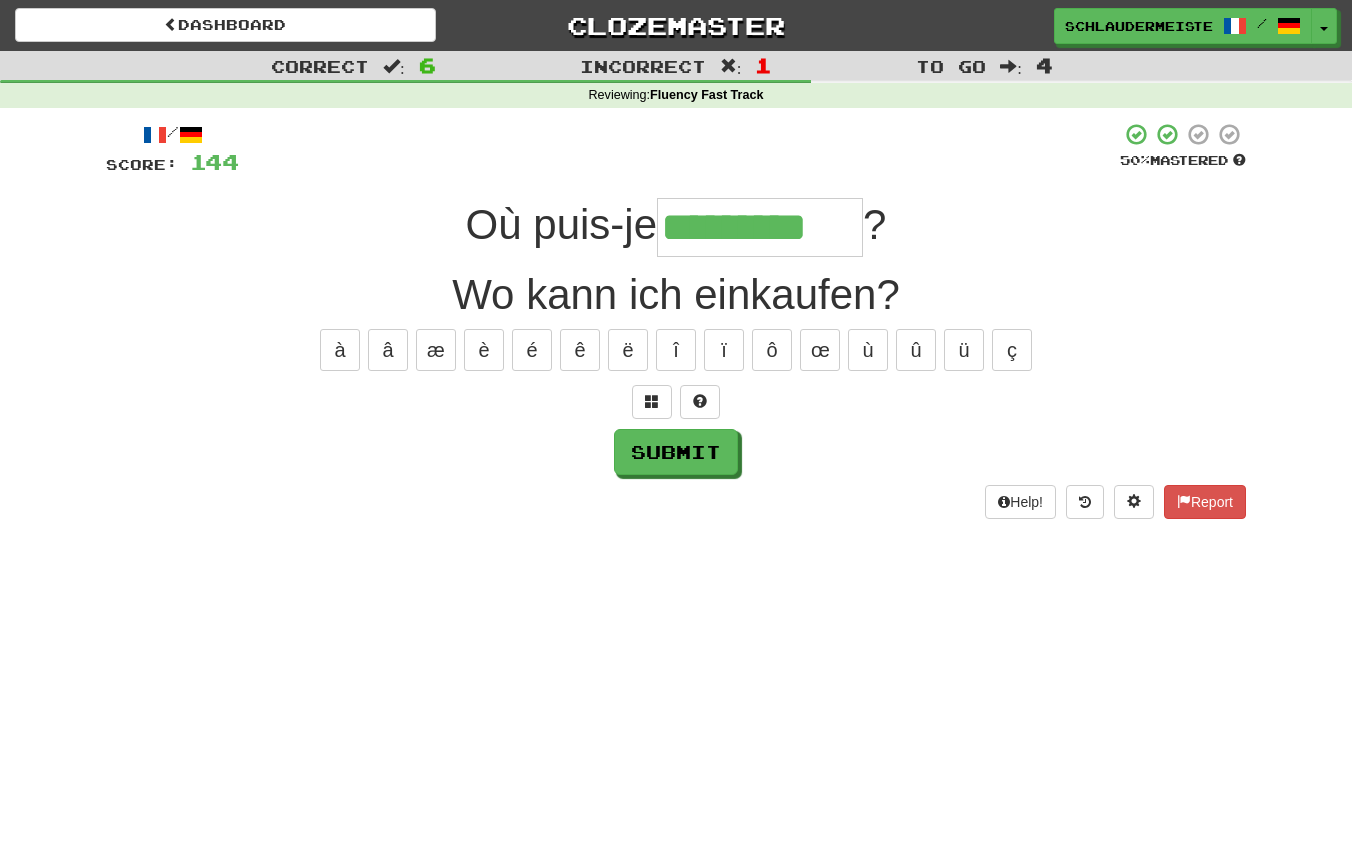 type on "*********" 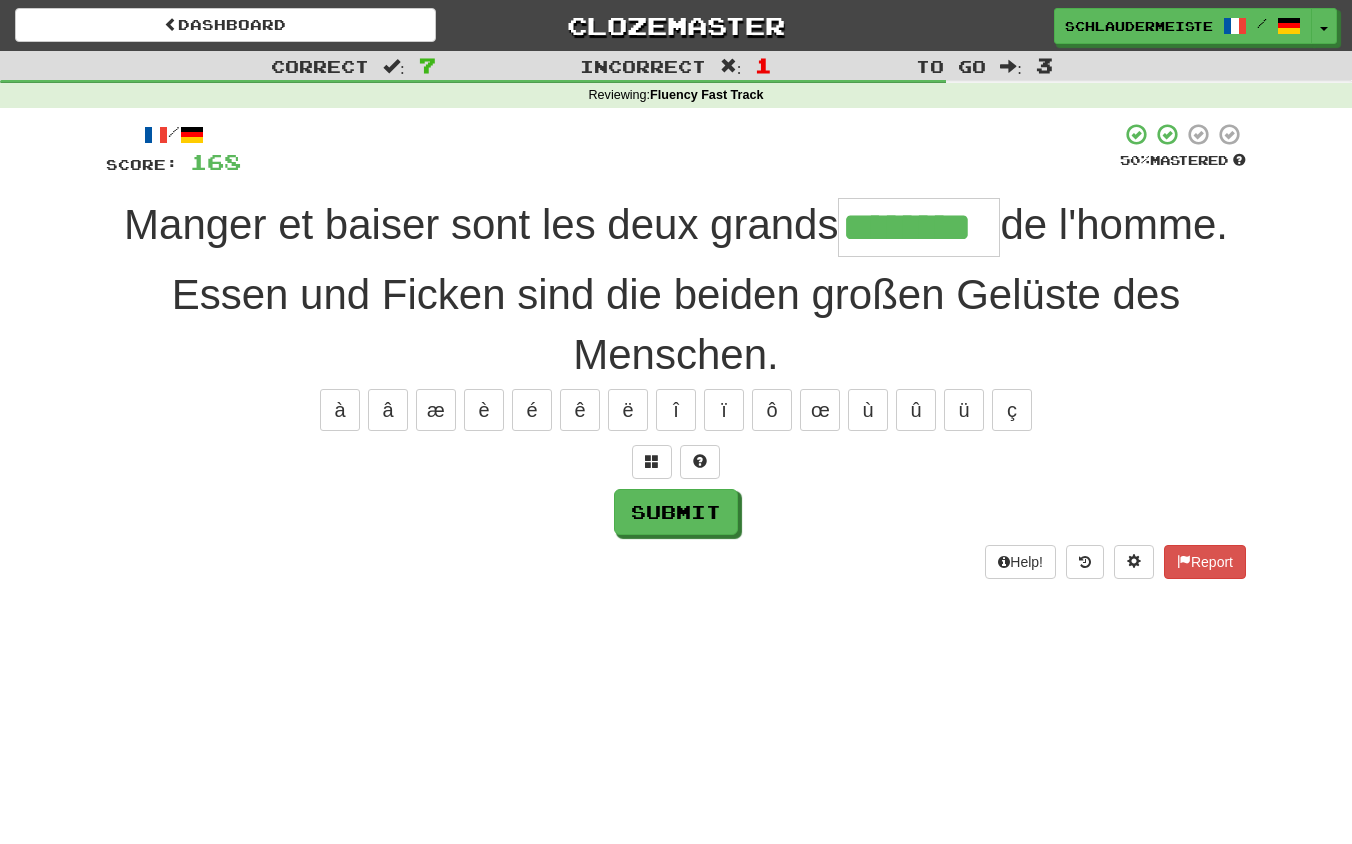 type on "********" 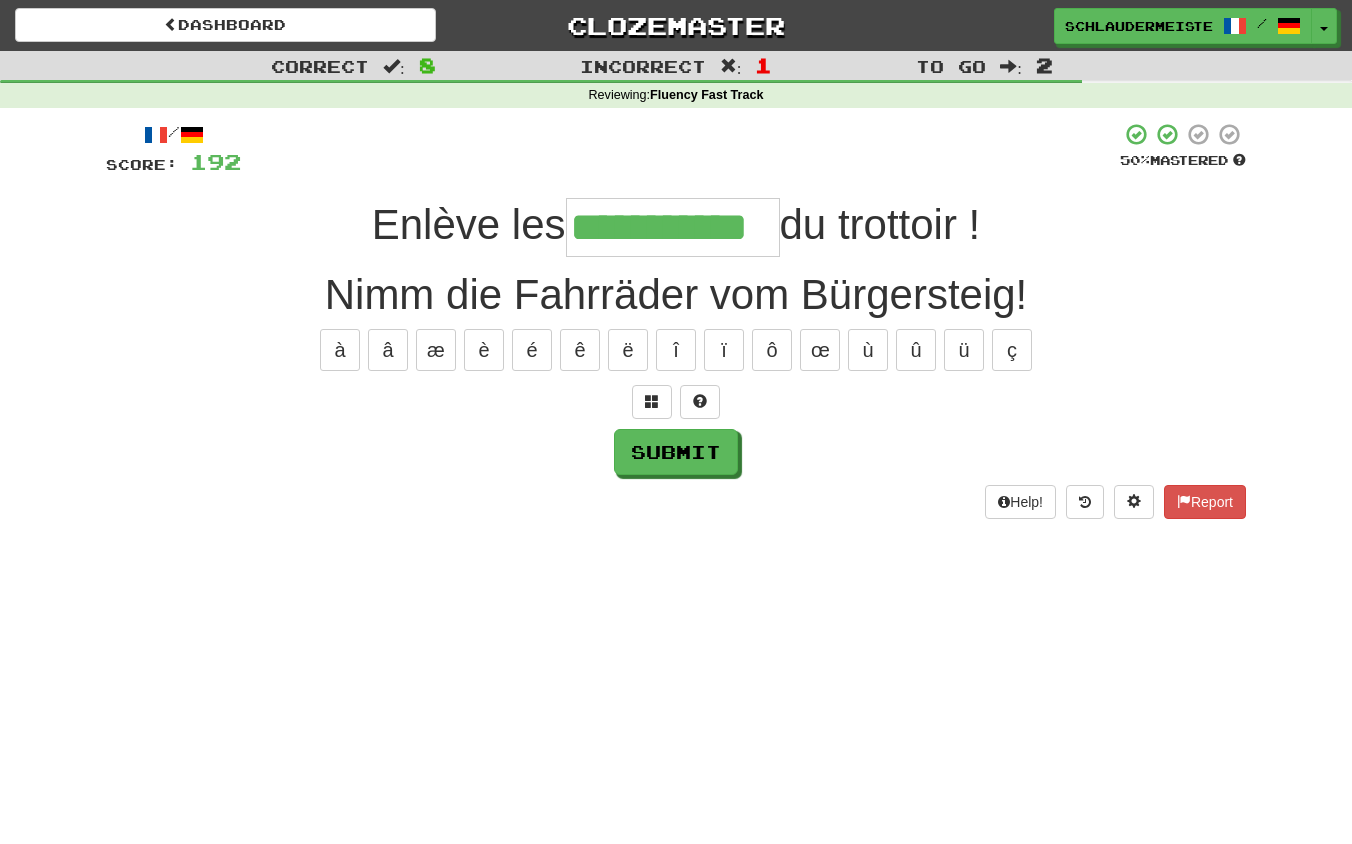 type on "**********" 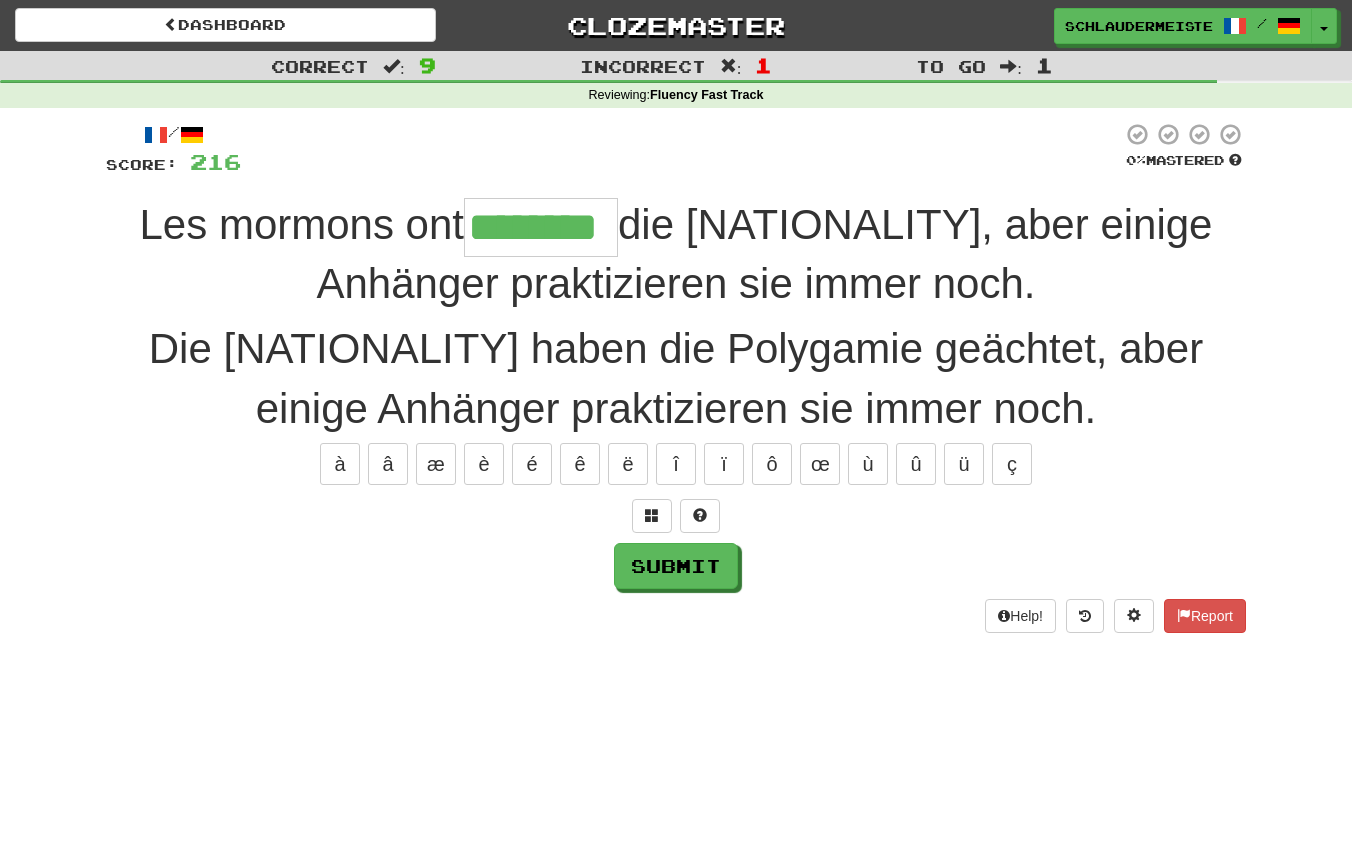 type on "********" 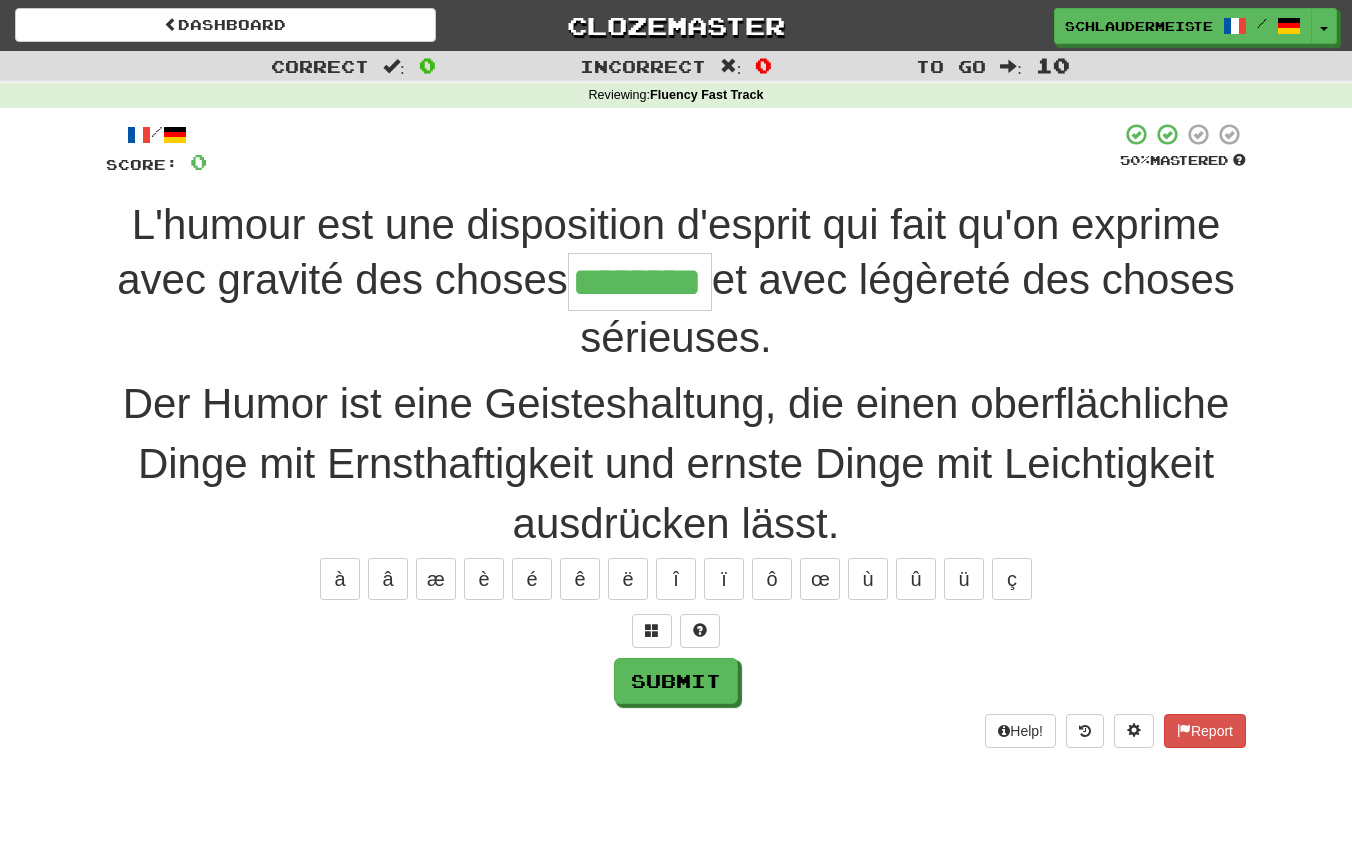 type on "********" 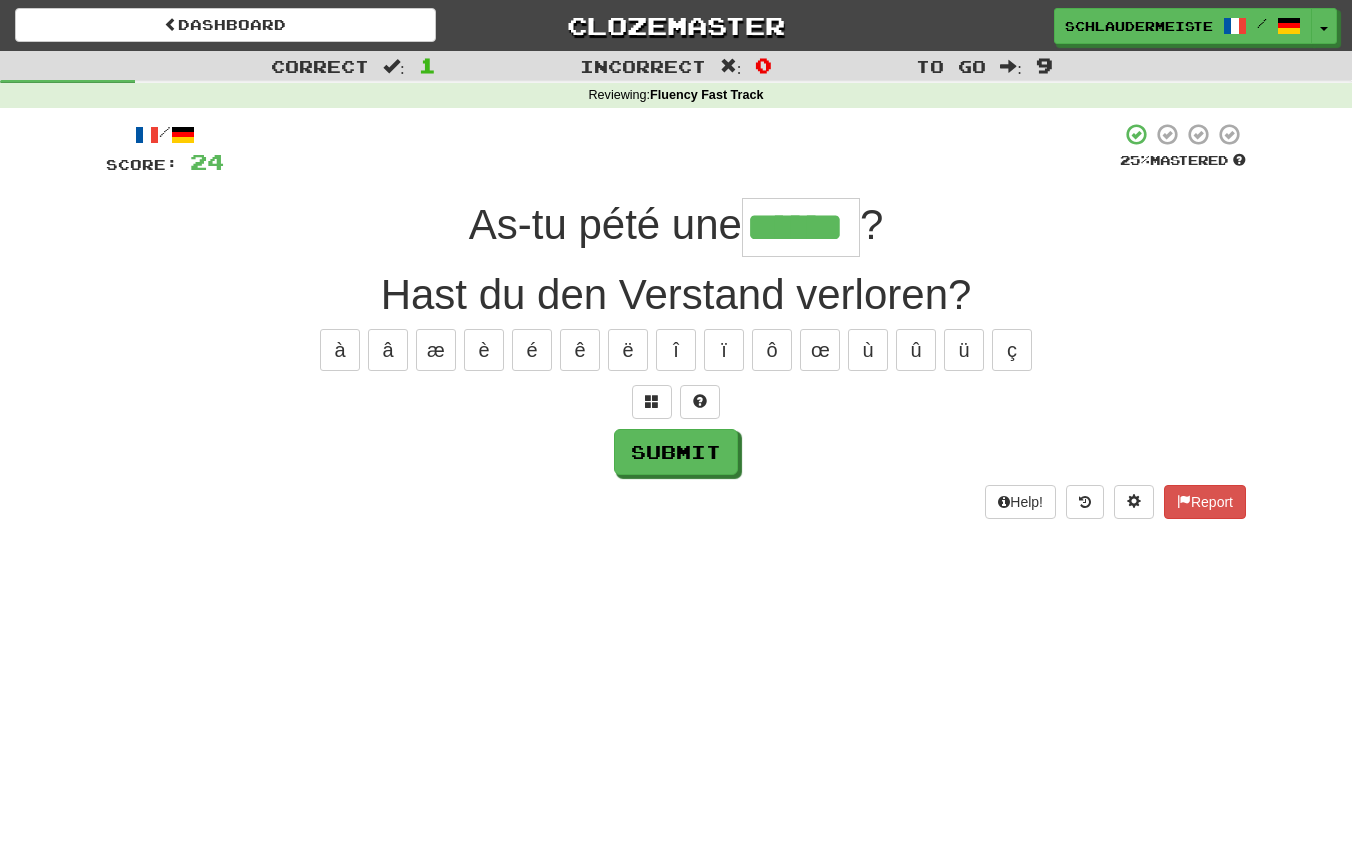 type on "******" 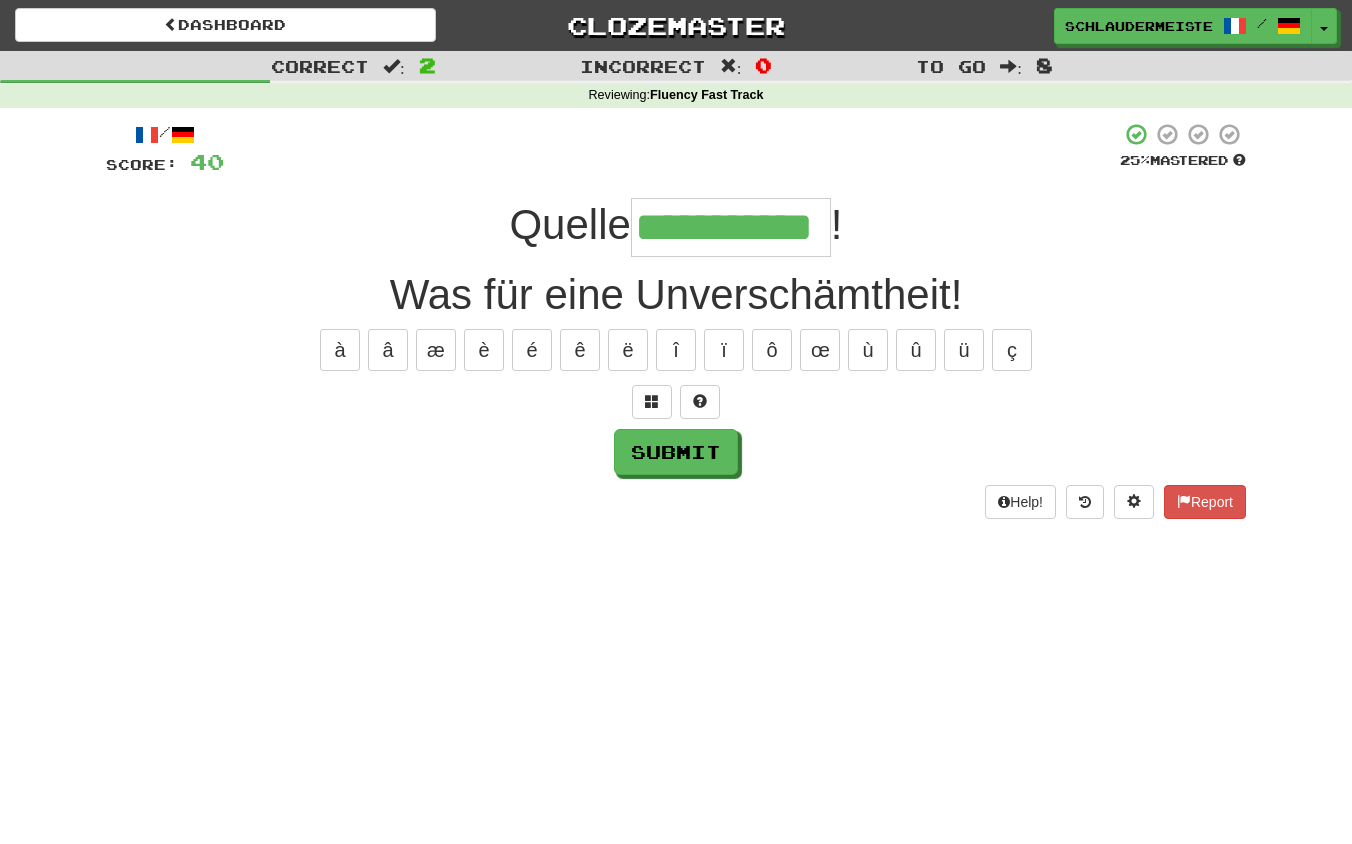 type on "**********" 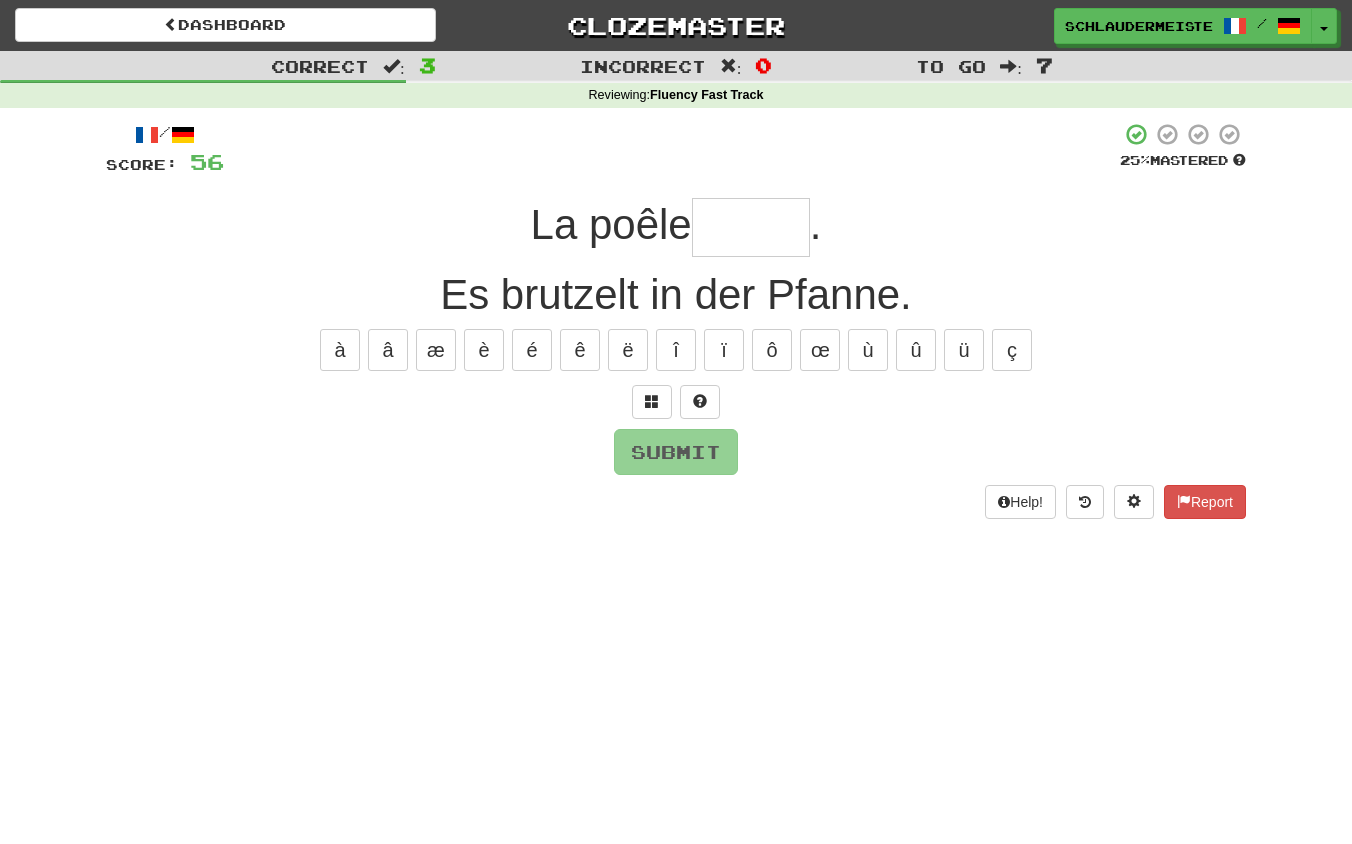 type on "*" 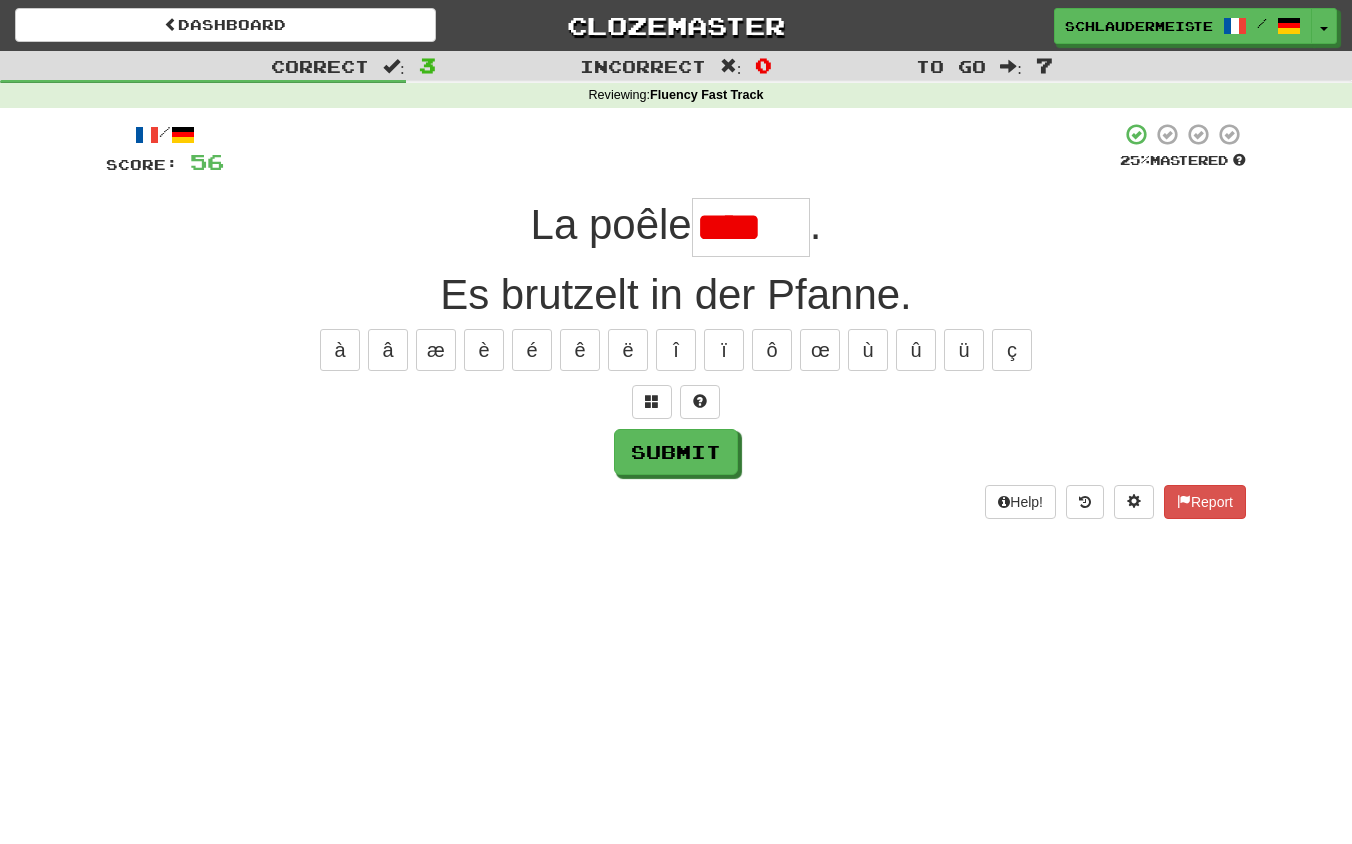 type on "******" 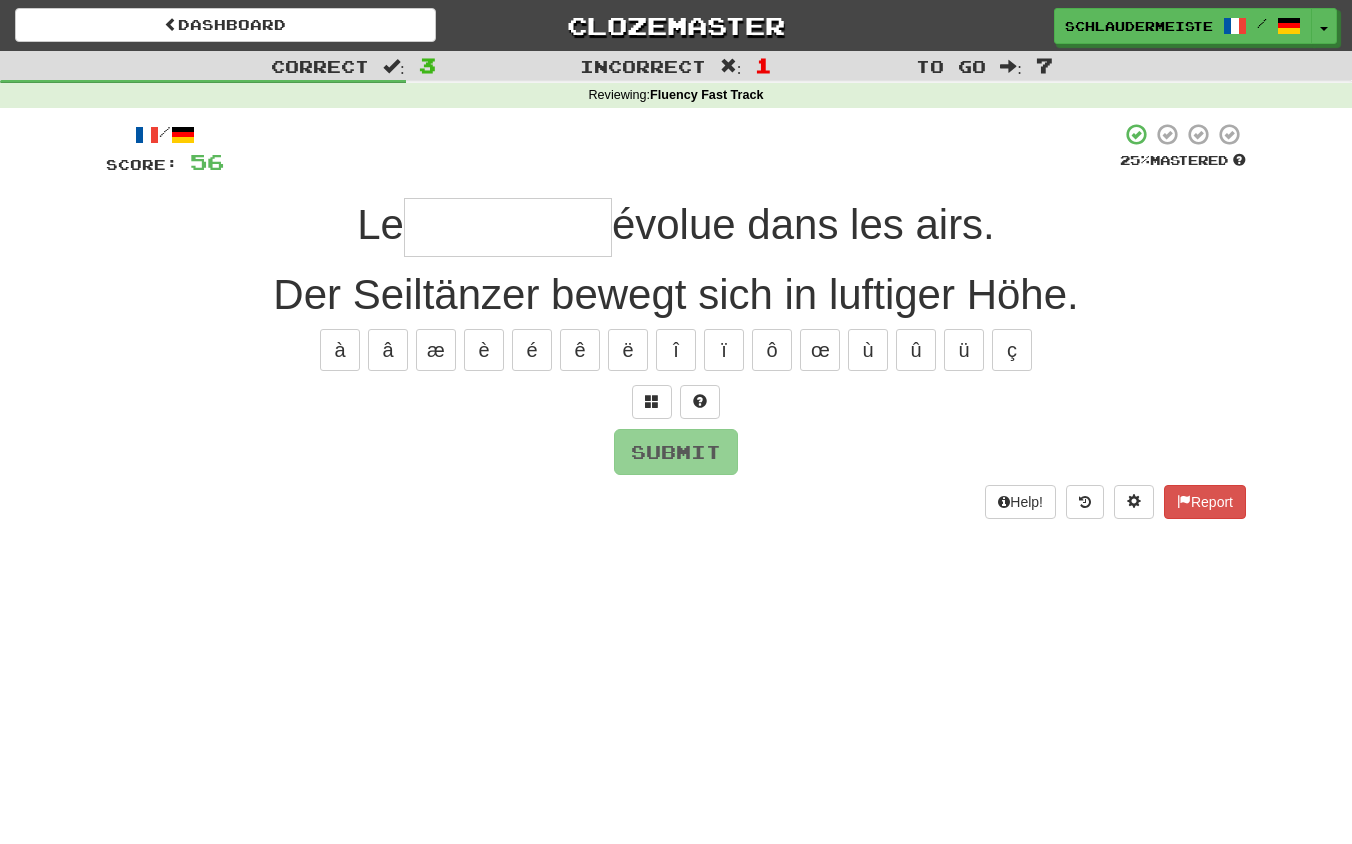 type on "*********" 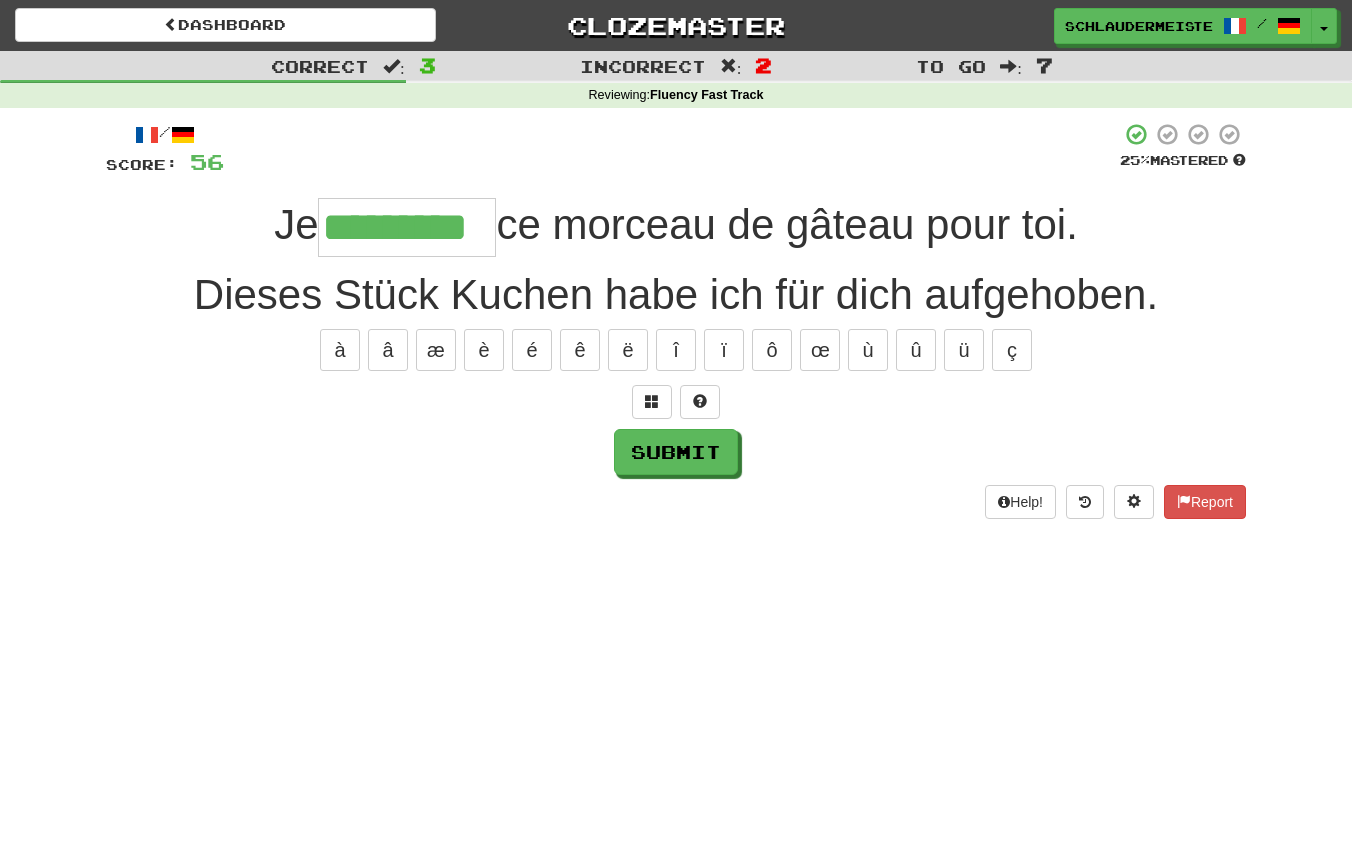 type on "*********" 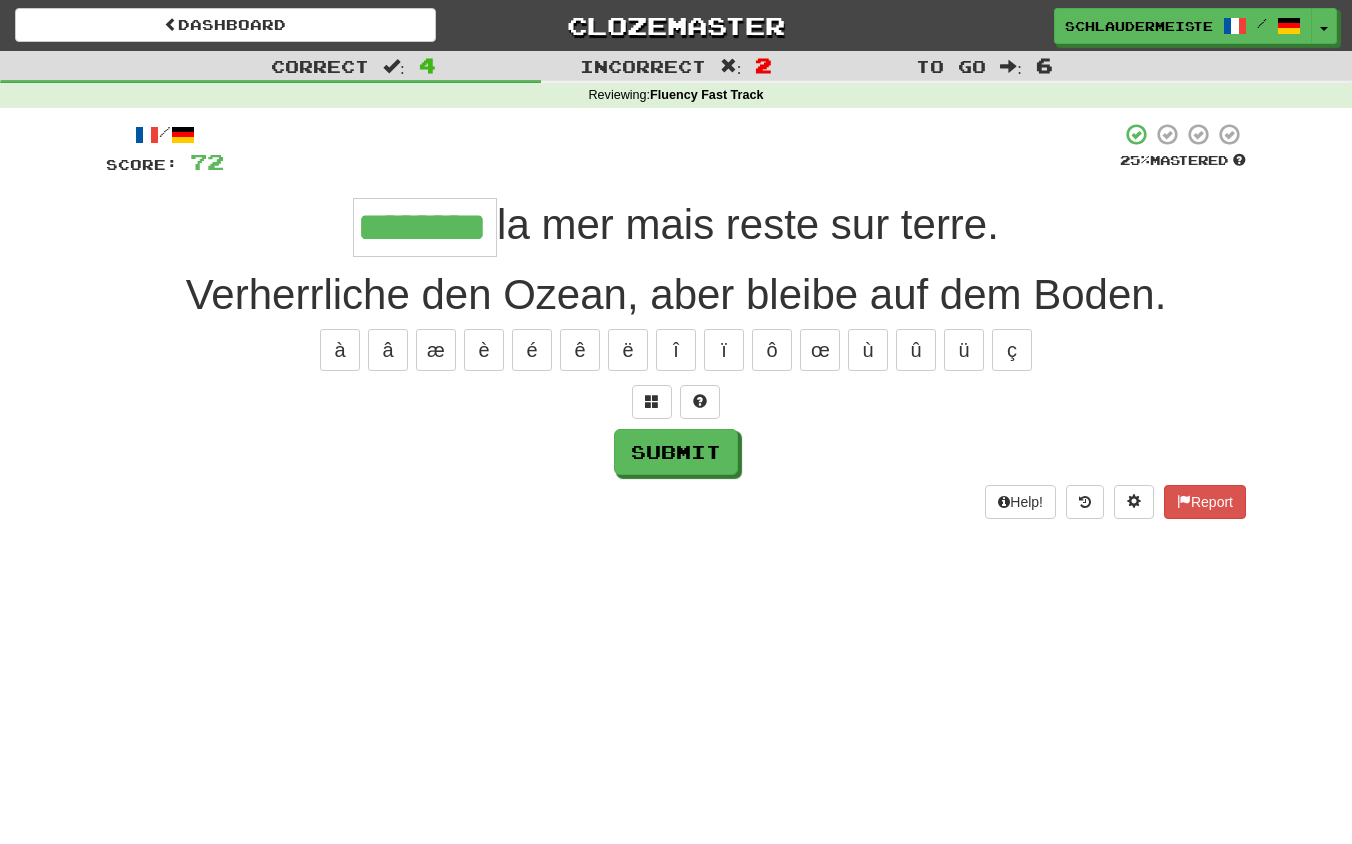 type on "********" 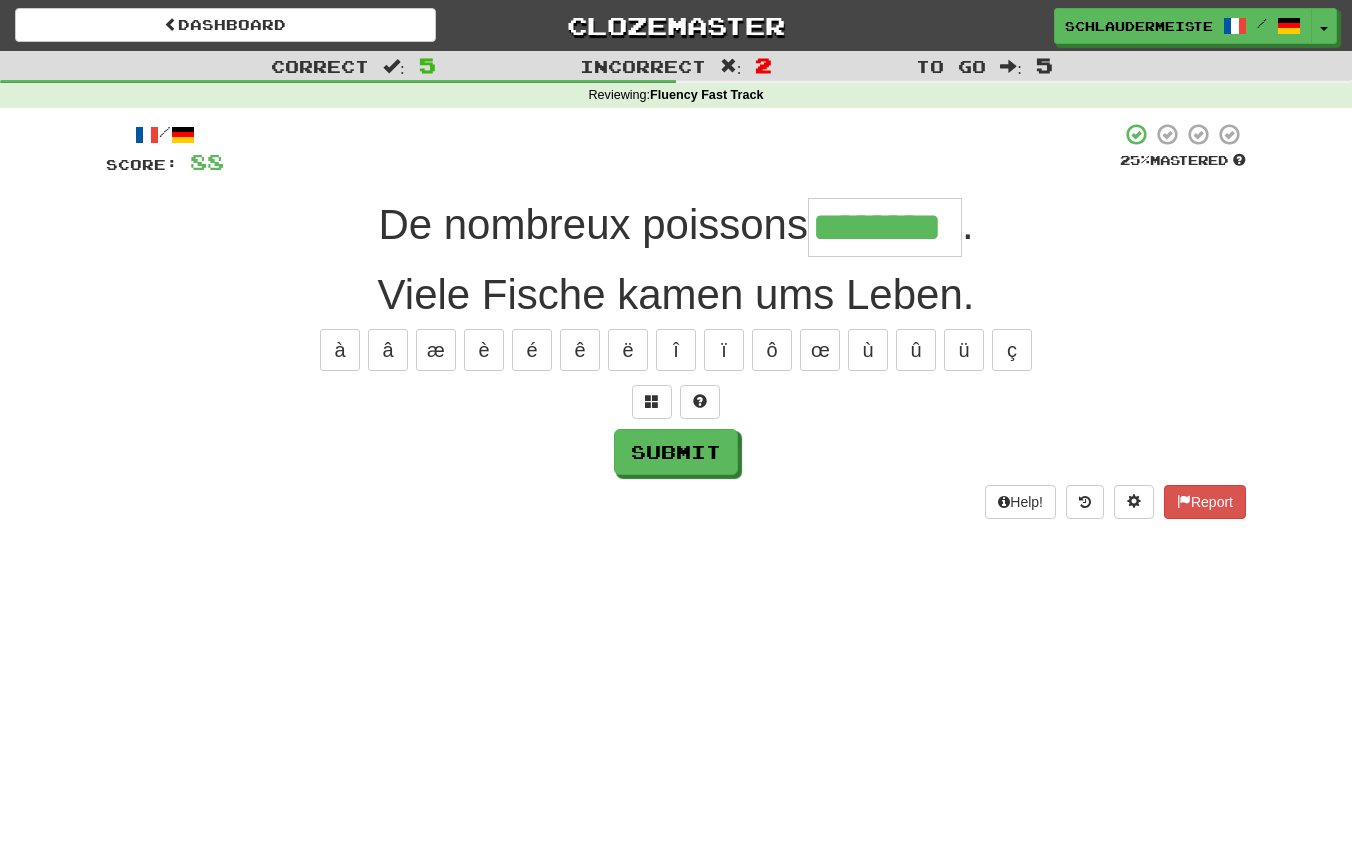 type on "********" 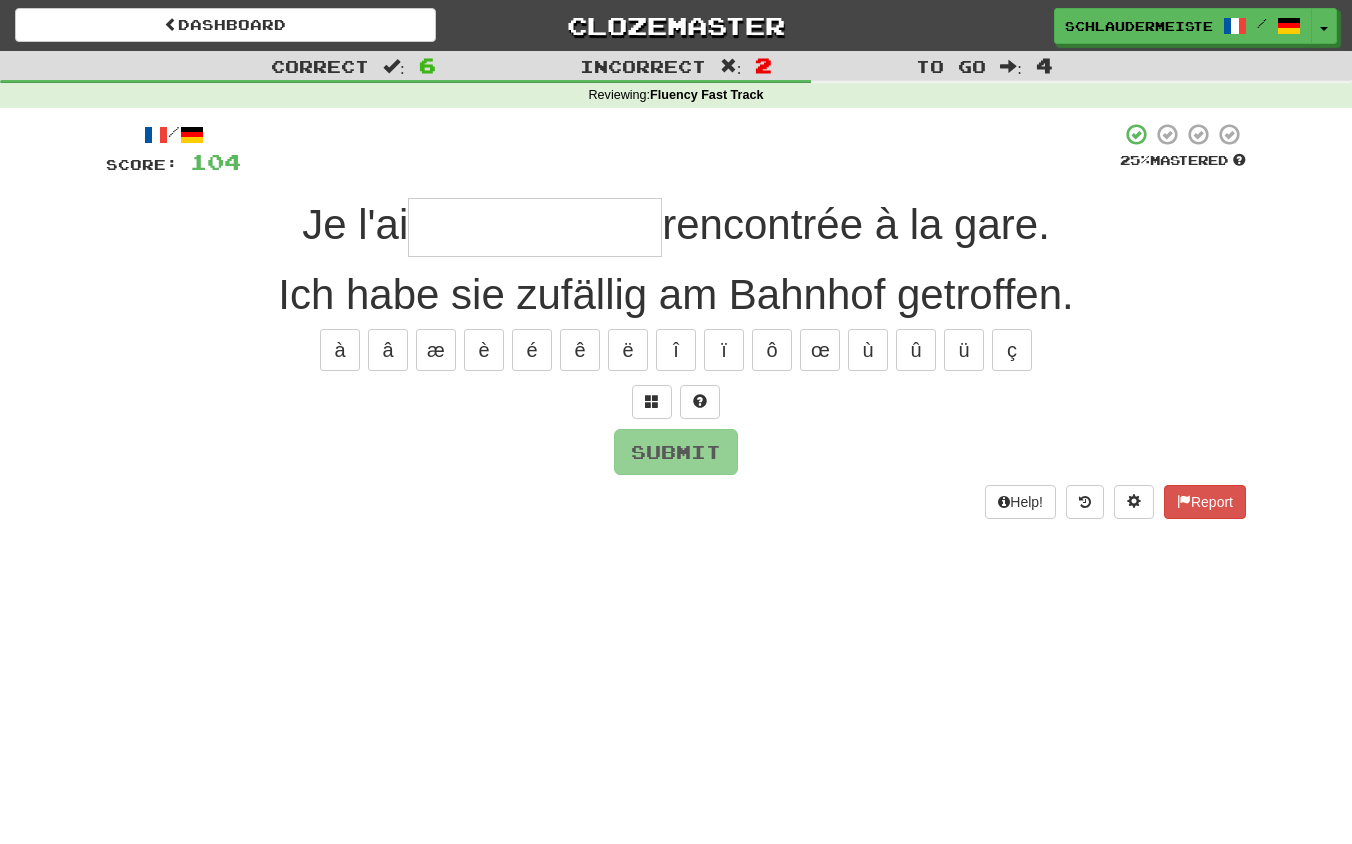 type on "*" 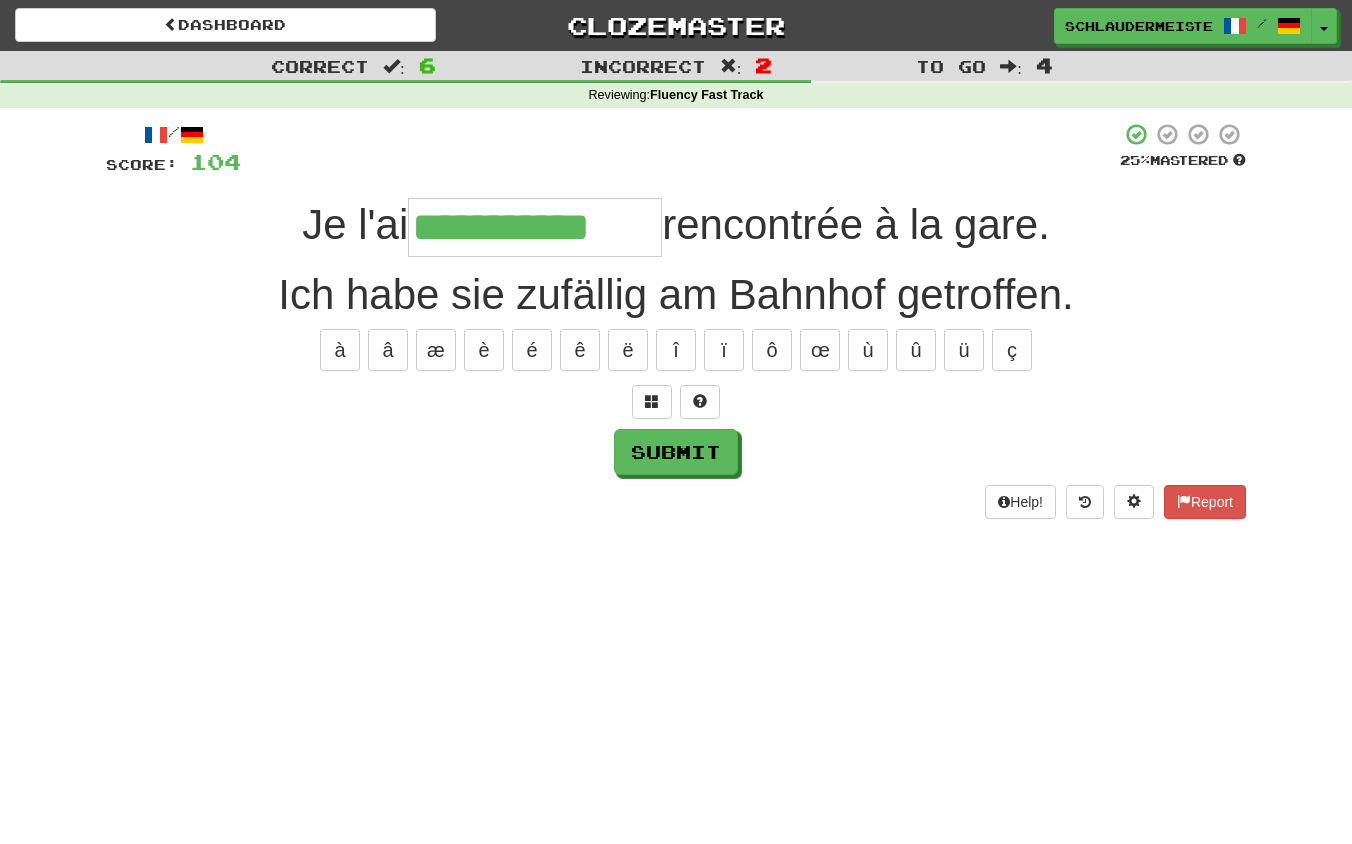 type on "**********" 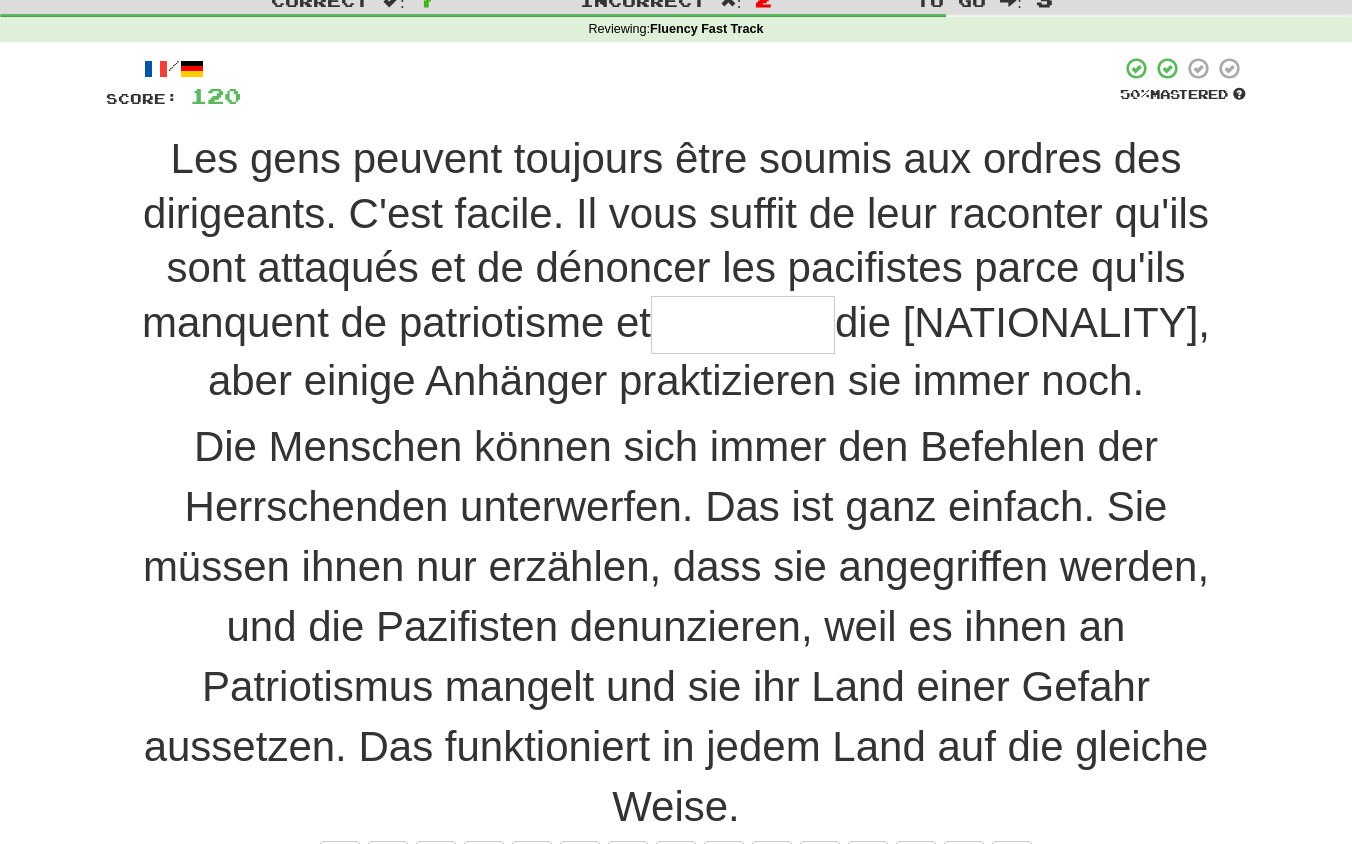 scroll, scrollTop: 67, scrollLeft: 0, axis: vertical 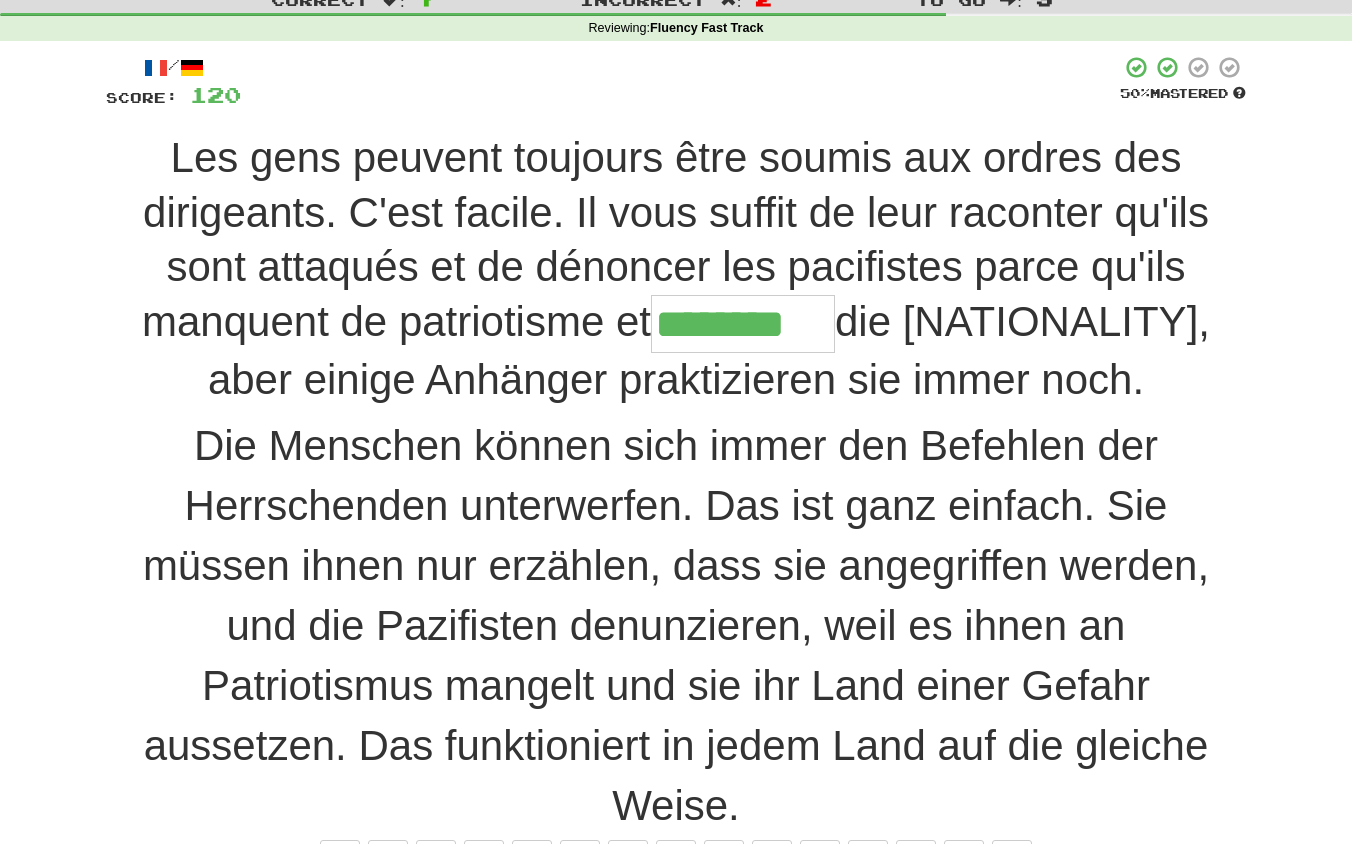 type on "********" 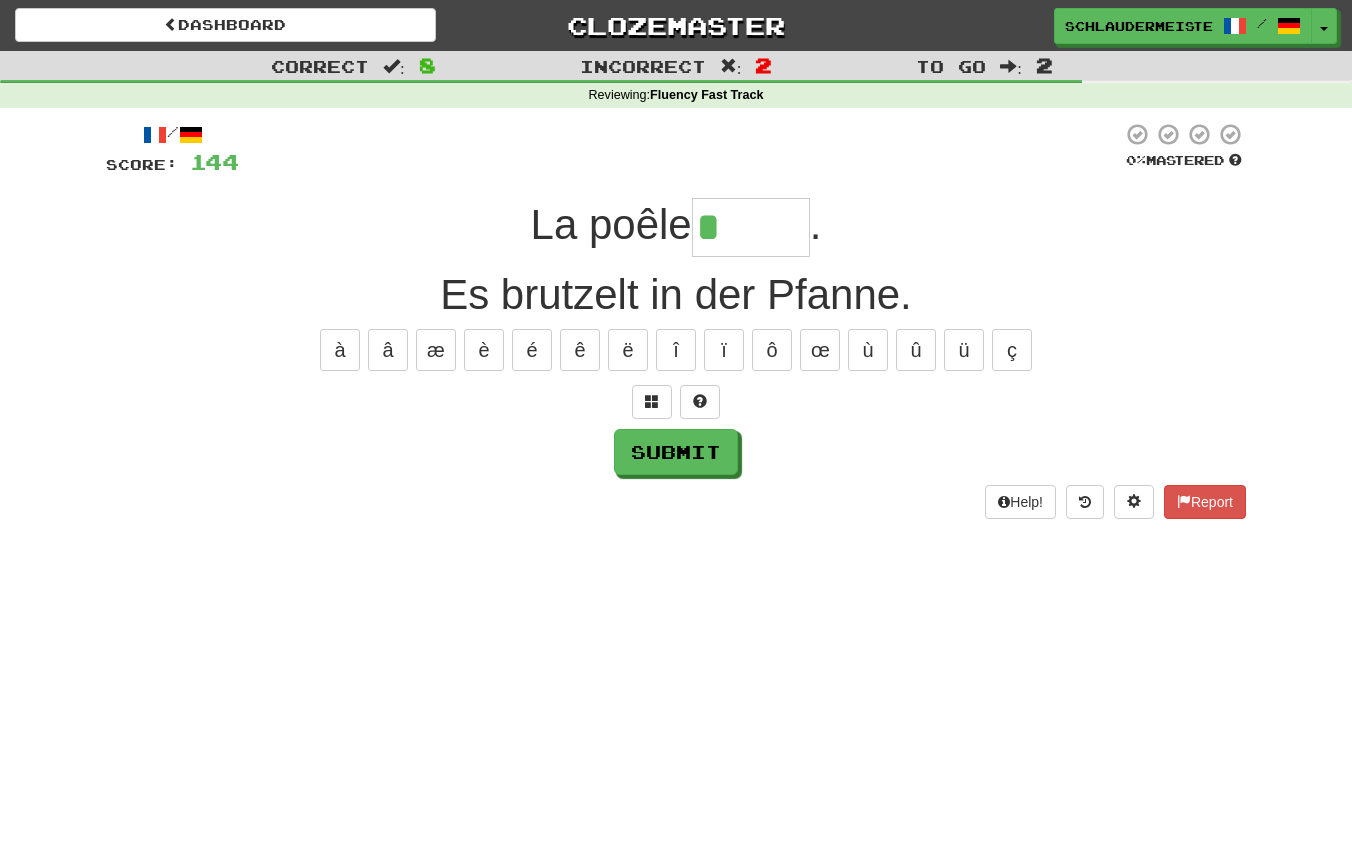 scroll, scrollTop: 0, scrollLeft: 0, axis: both 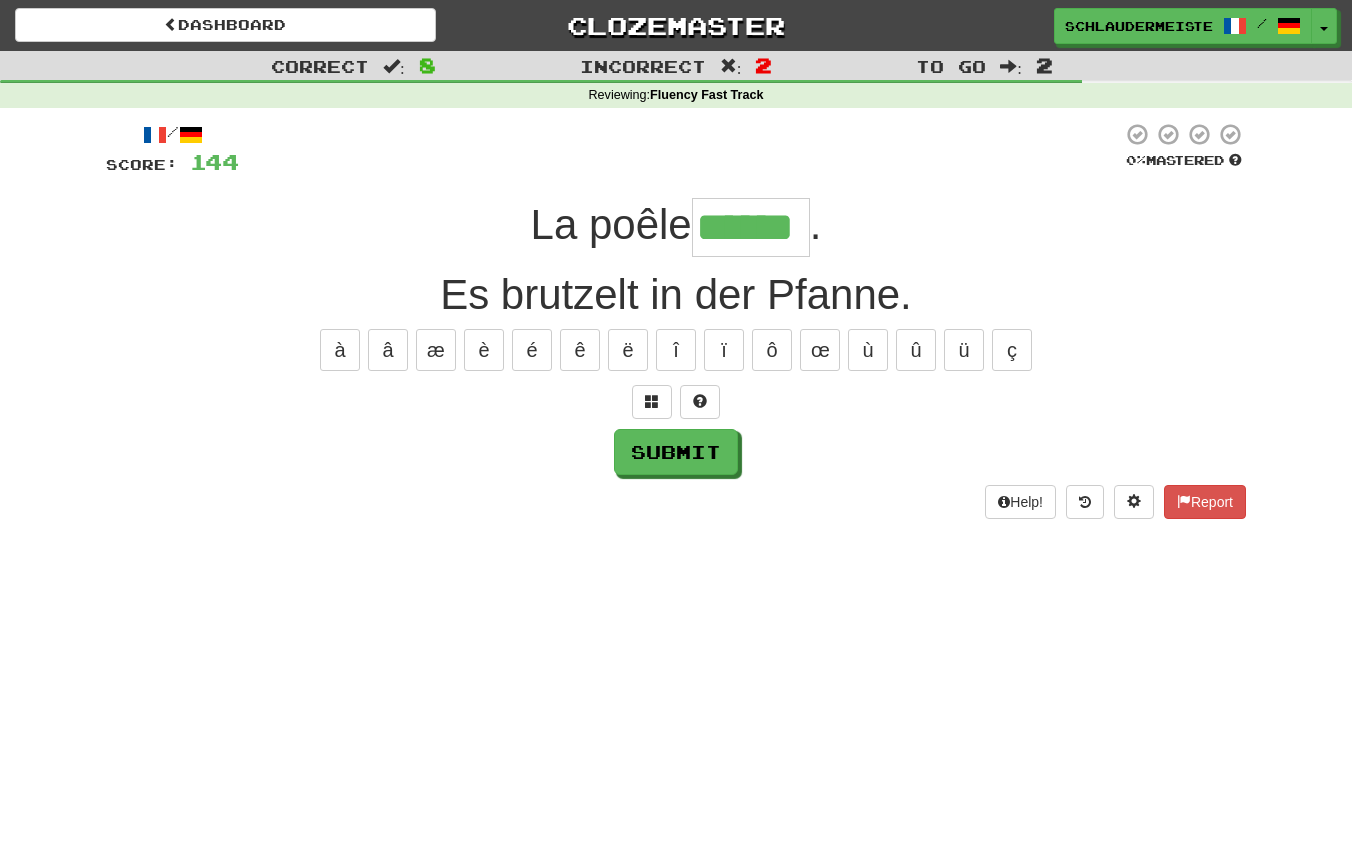 type on "******" 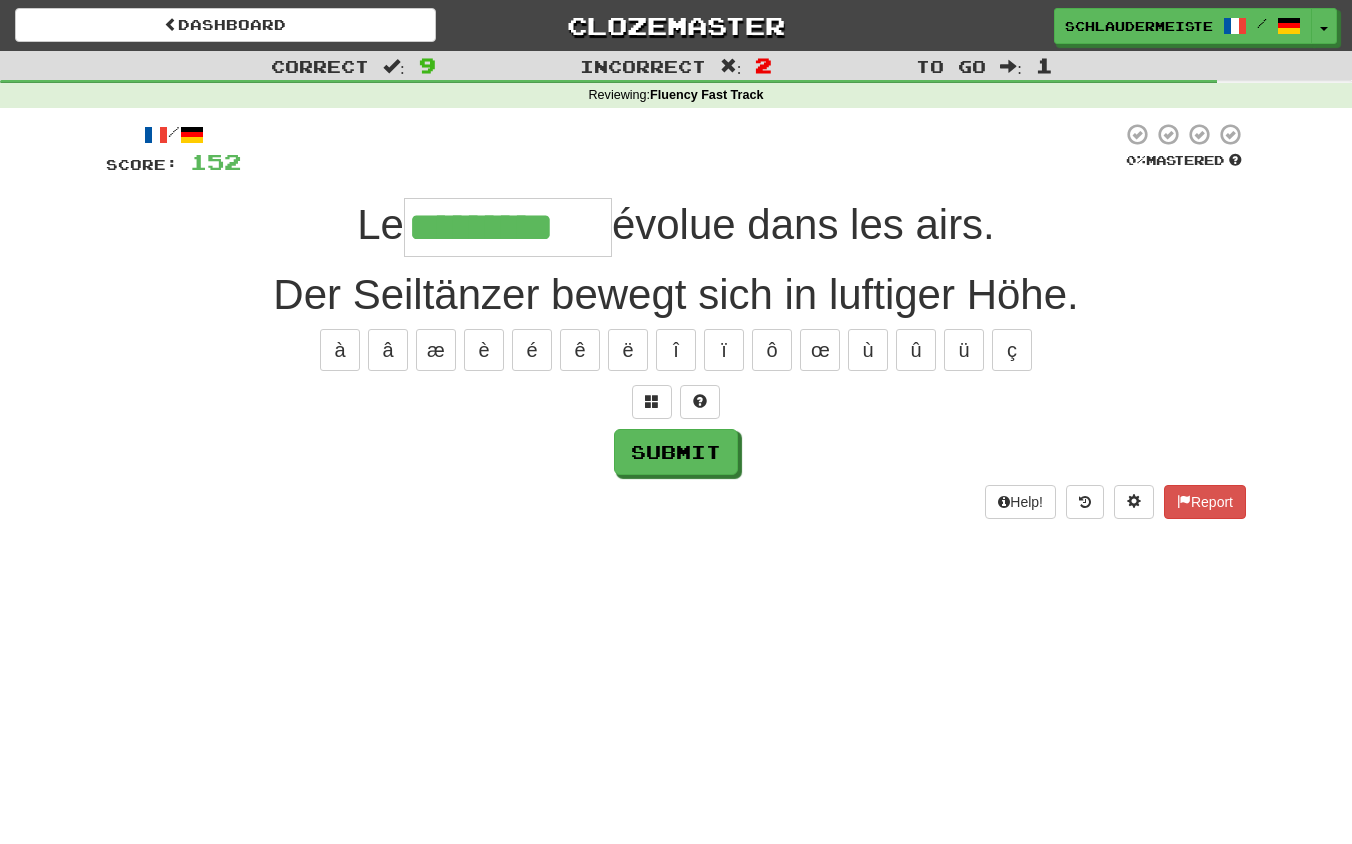 type on "*********" 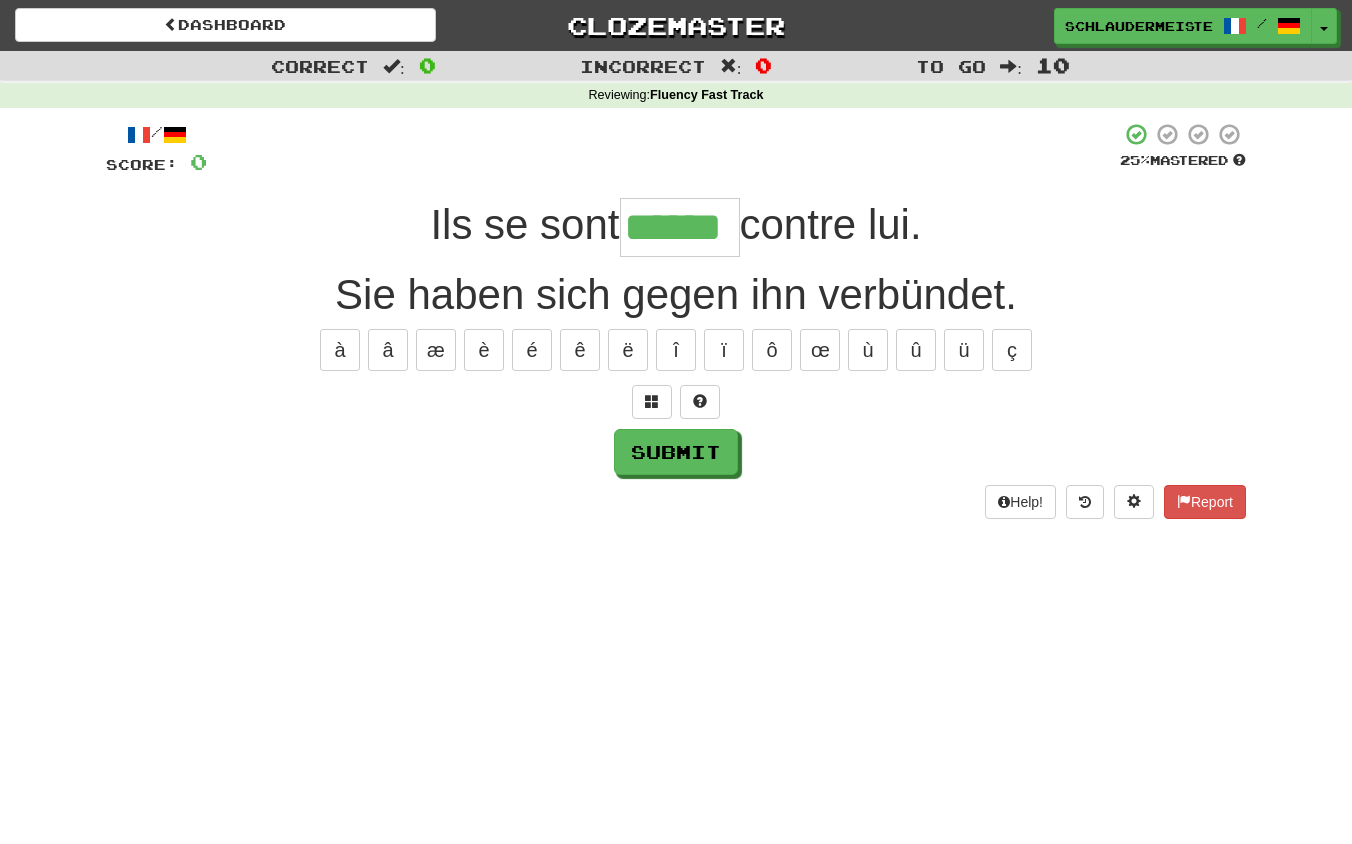 type on "******" 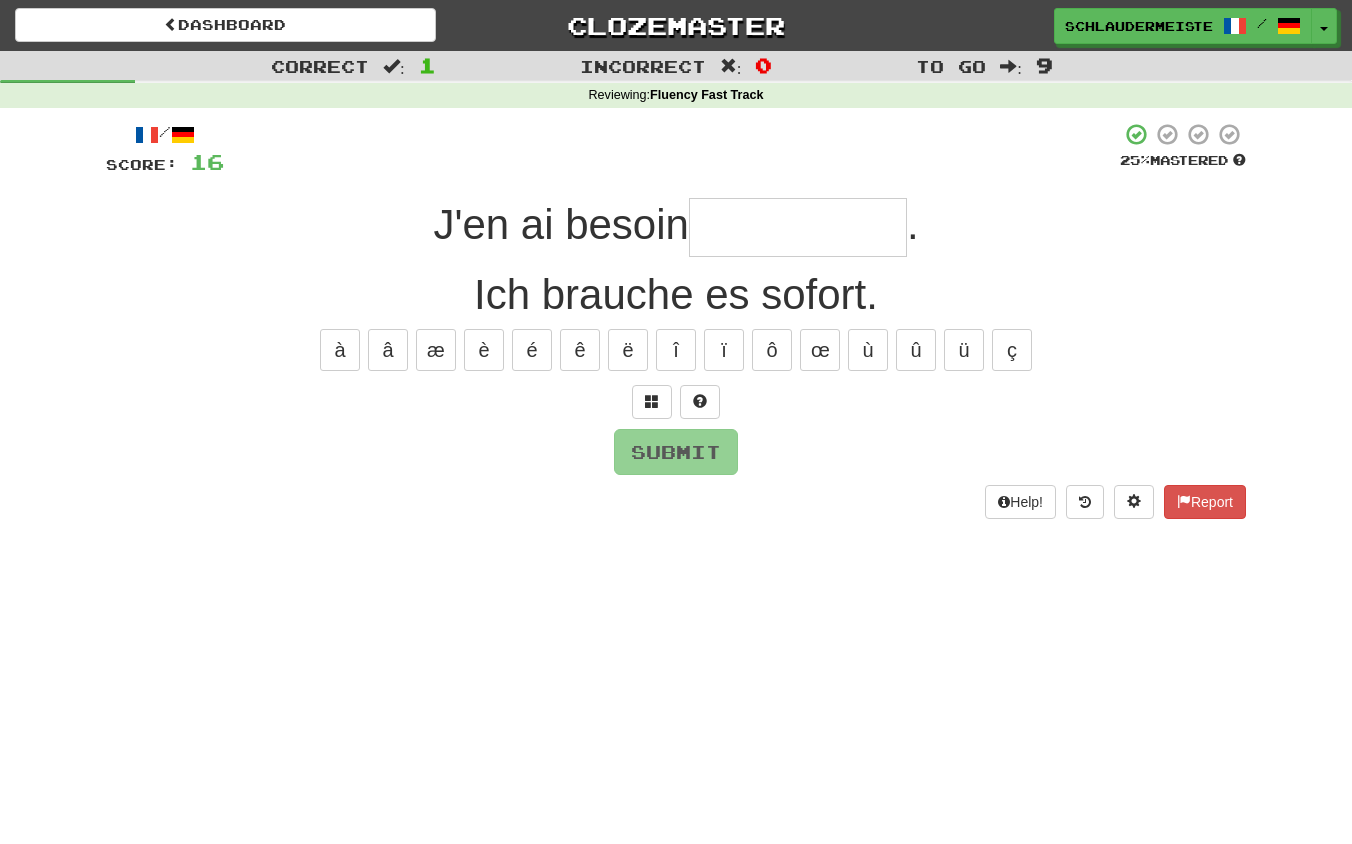 type on "**********" 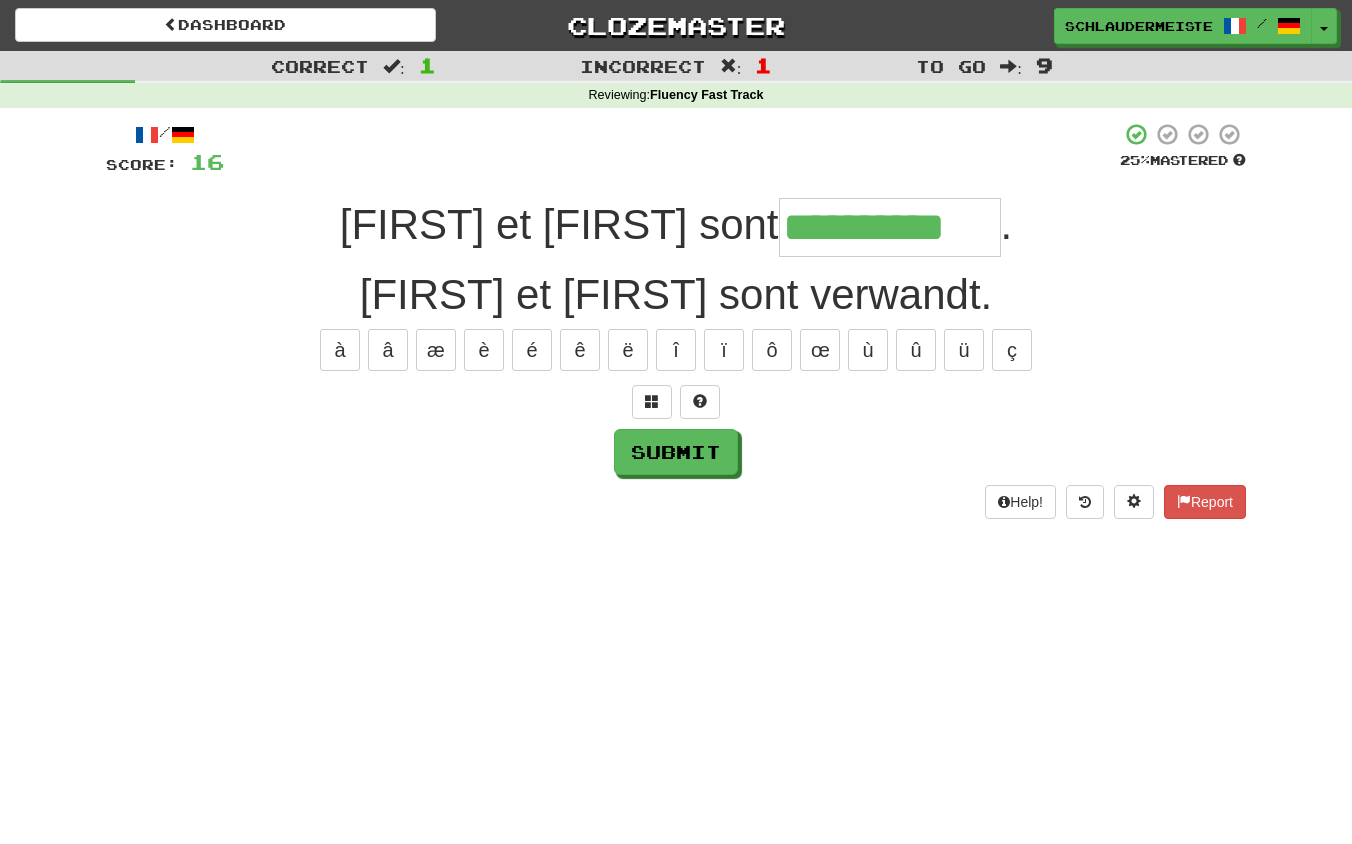 type on "**********" 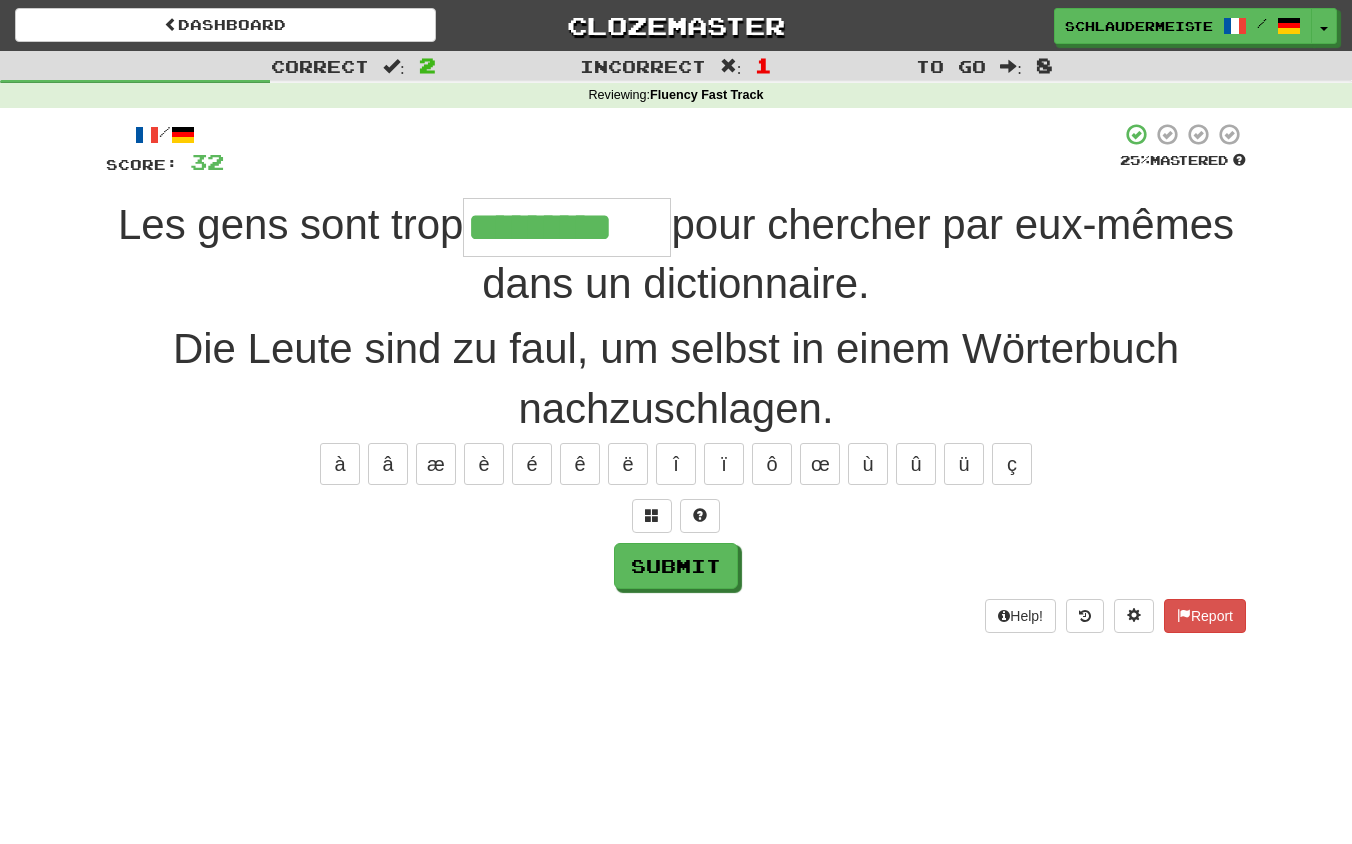 type on "*********" 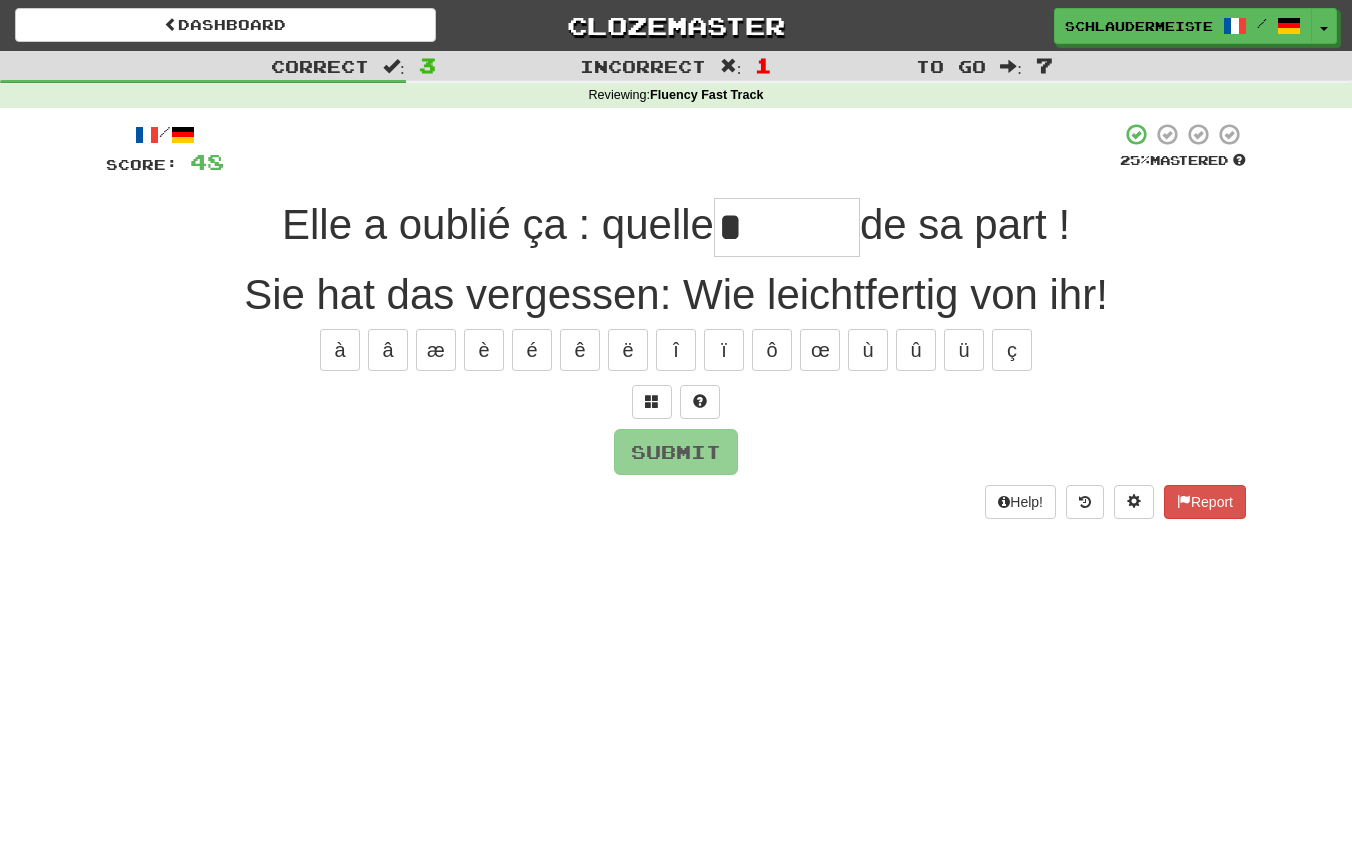 type on "*" 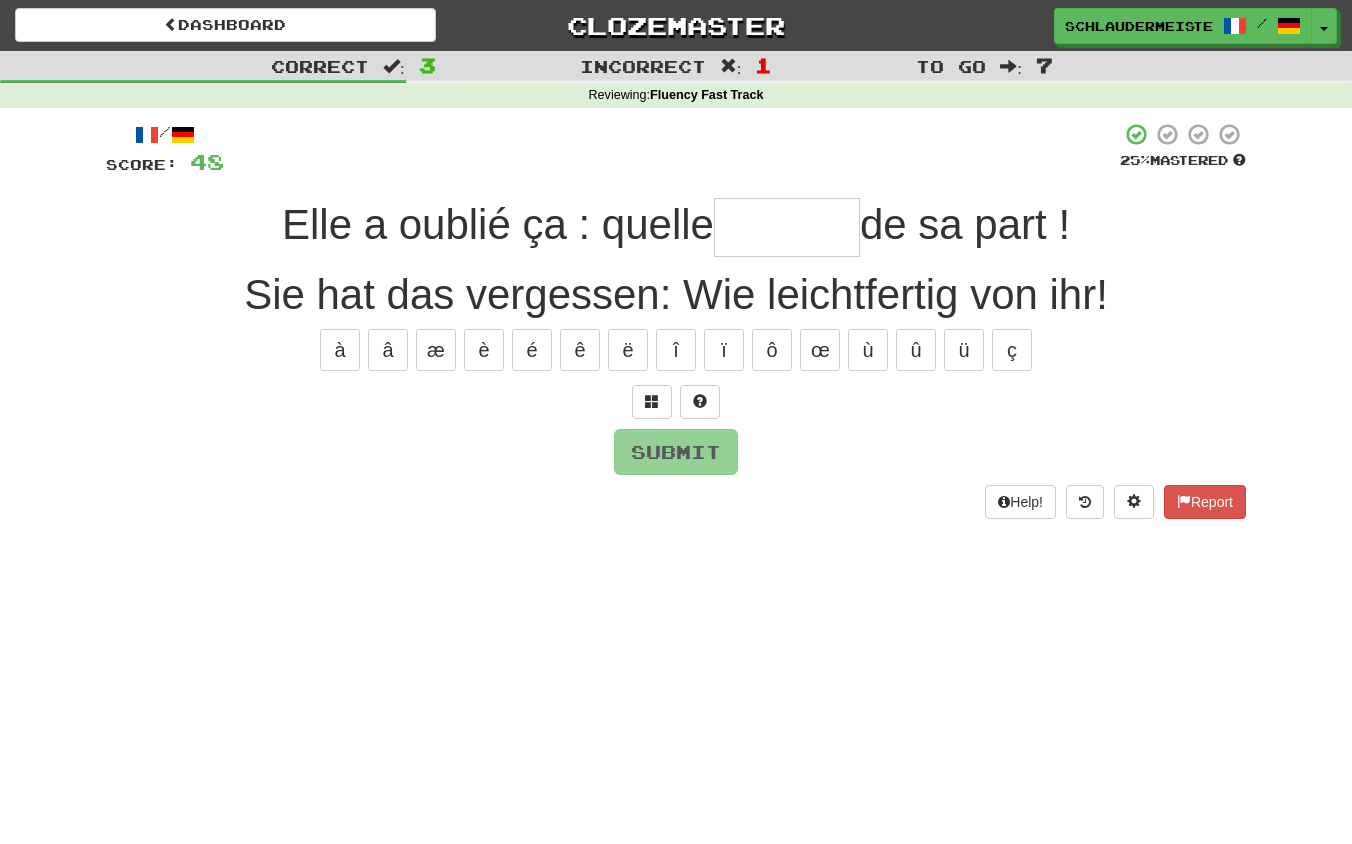 type on "*********" 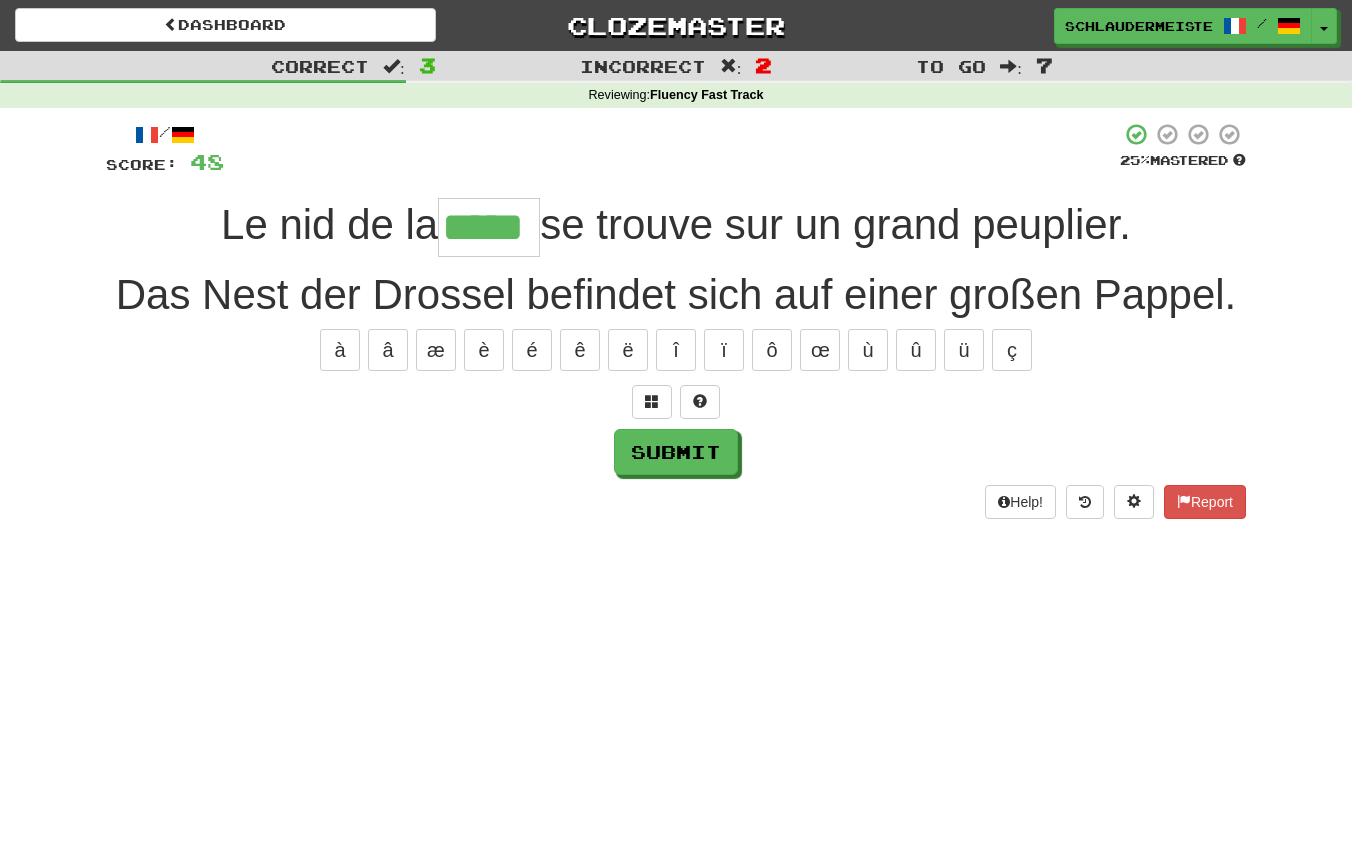 type on "*****" 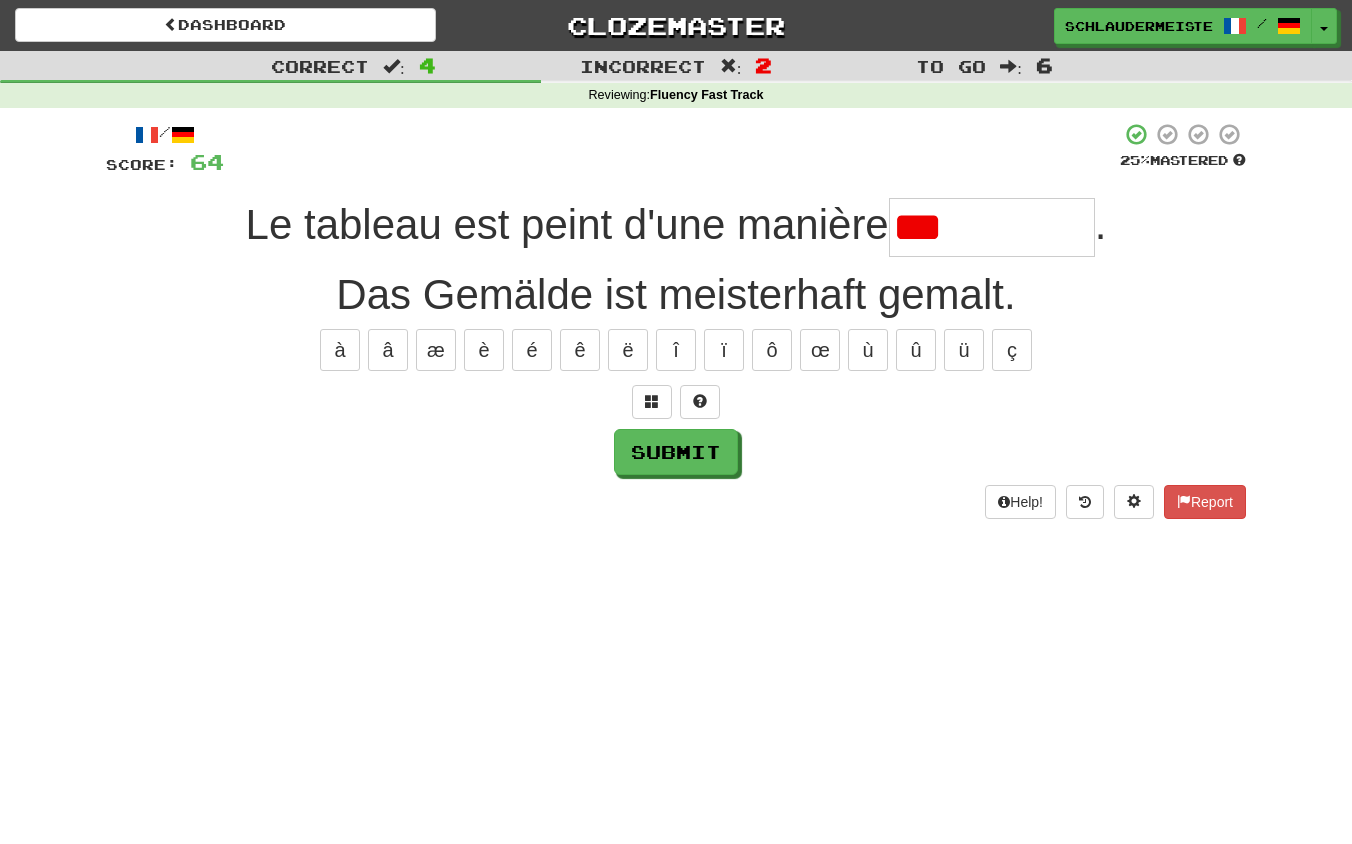 type on "**********" 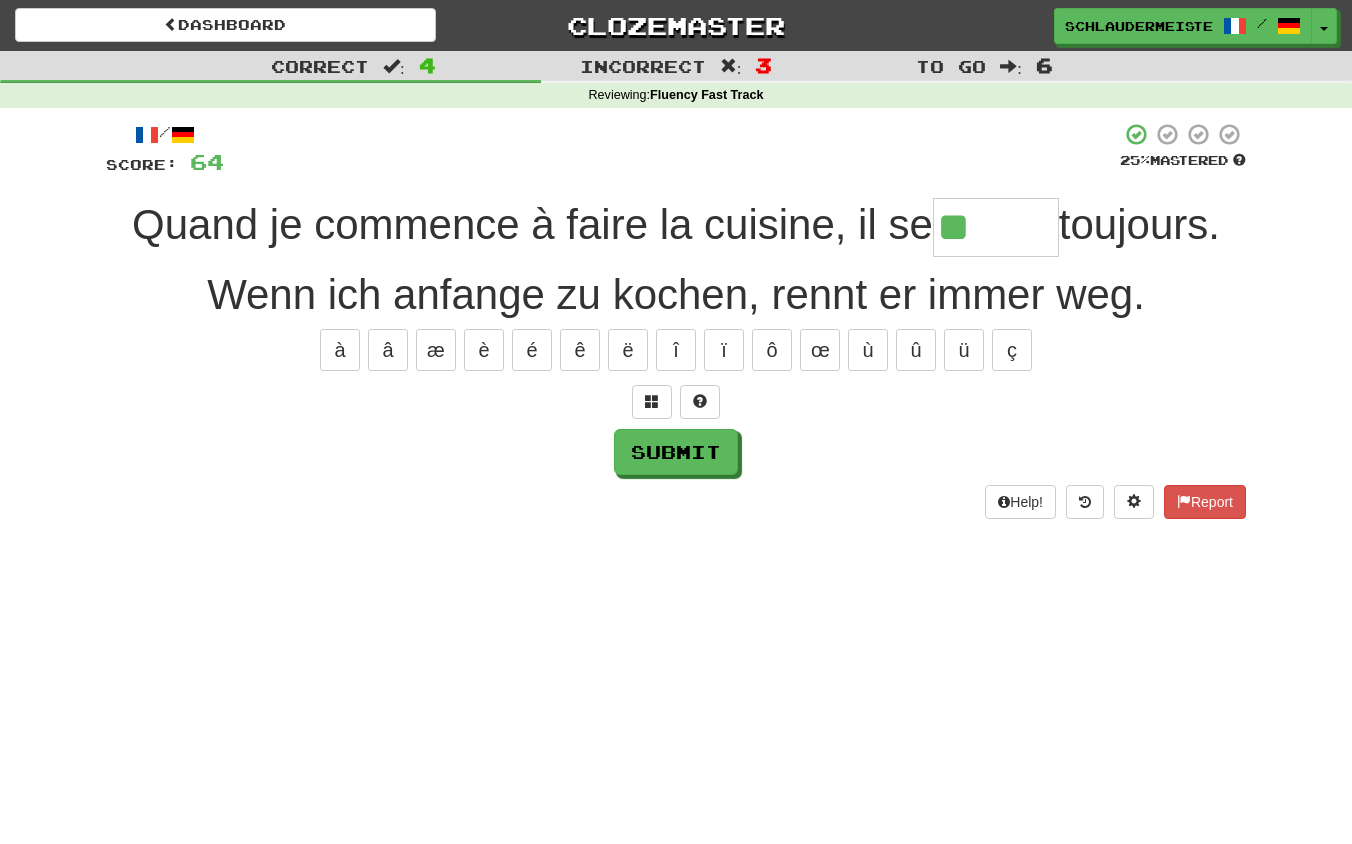type on "******" 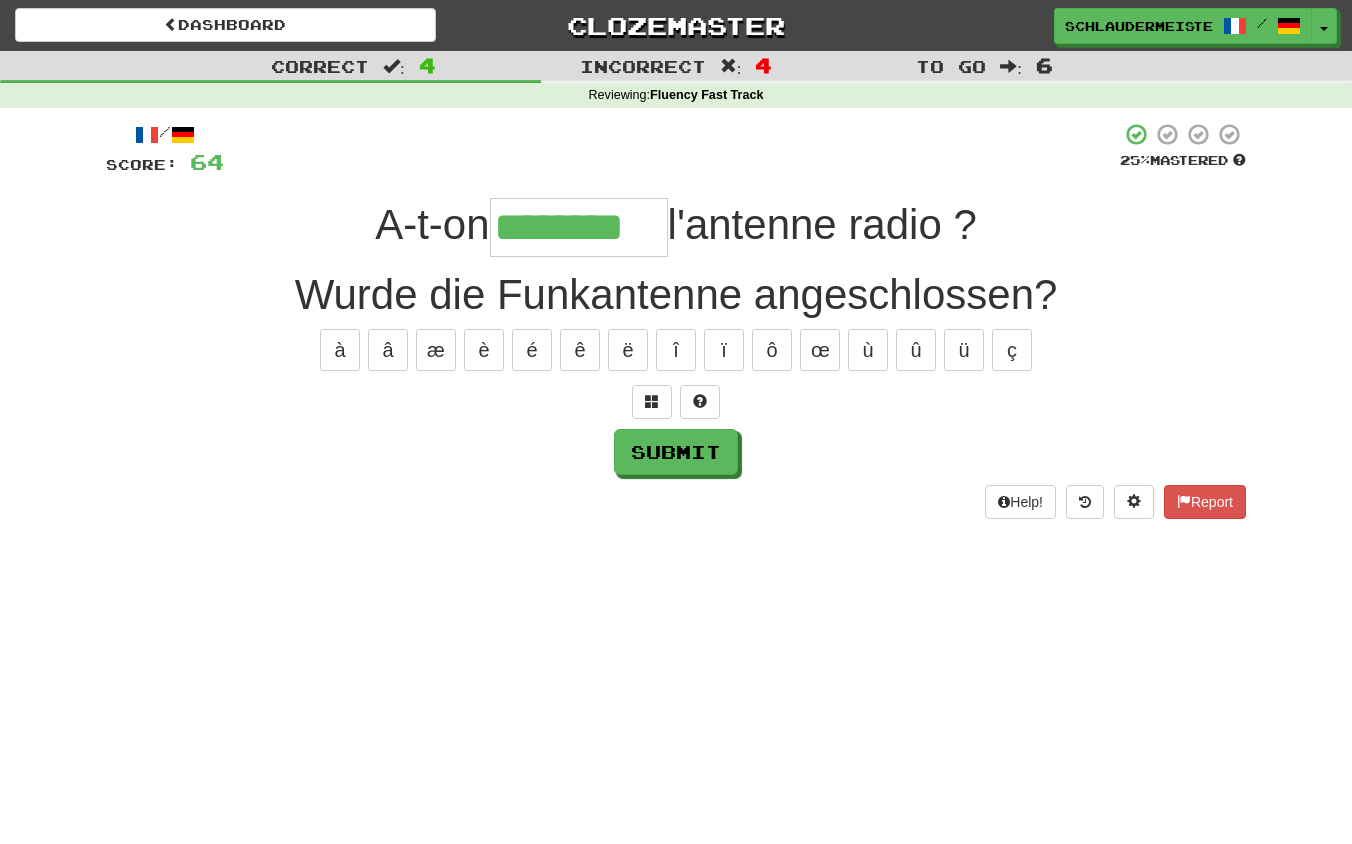 type on "********" 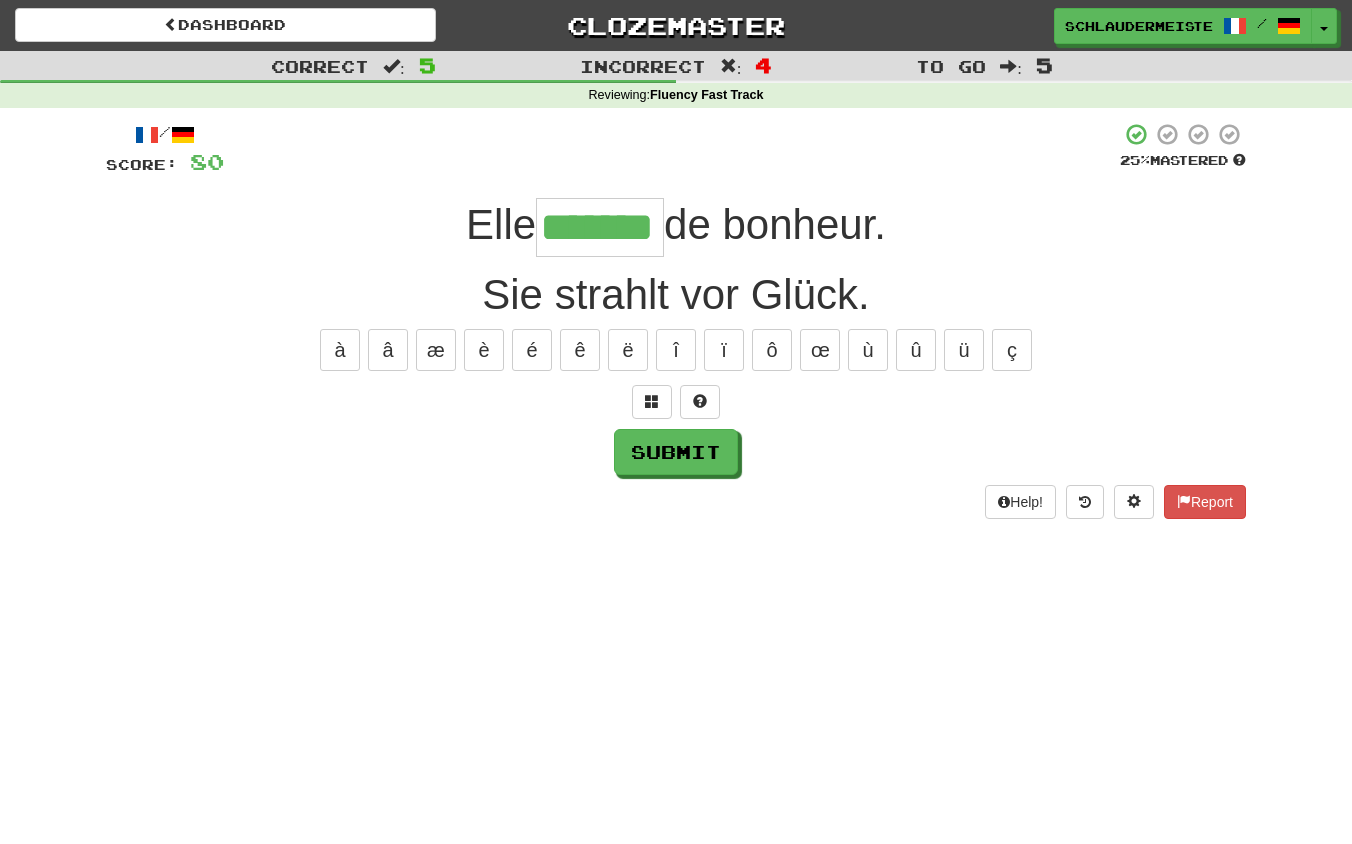 type on "*******" 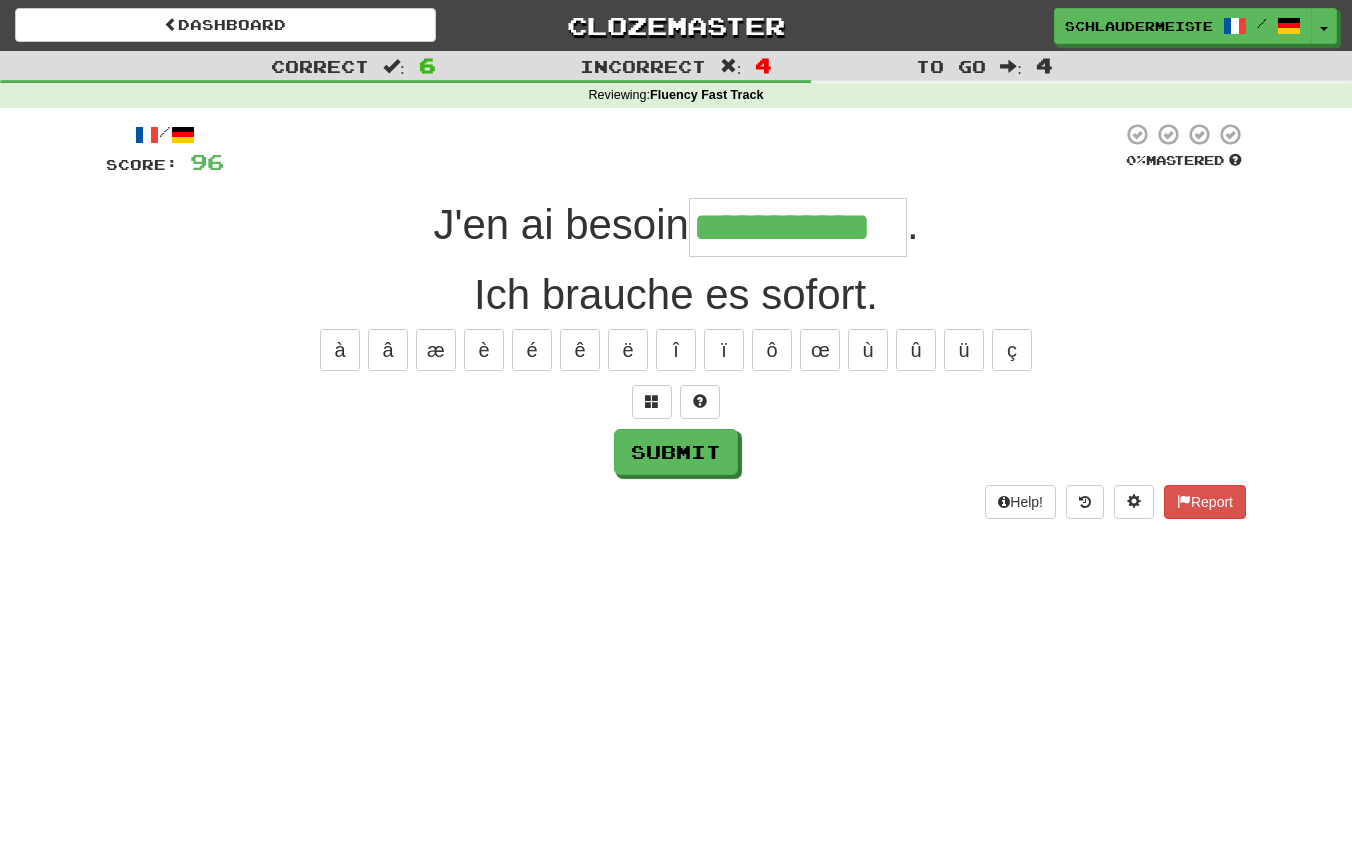 type on "**********" 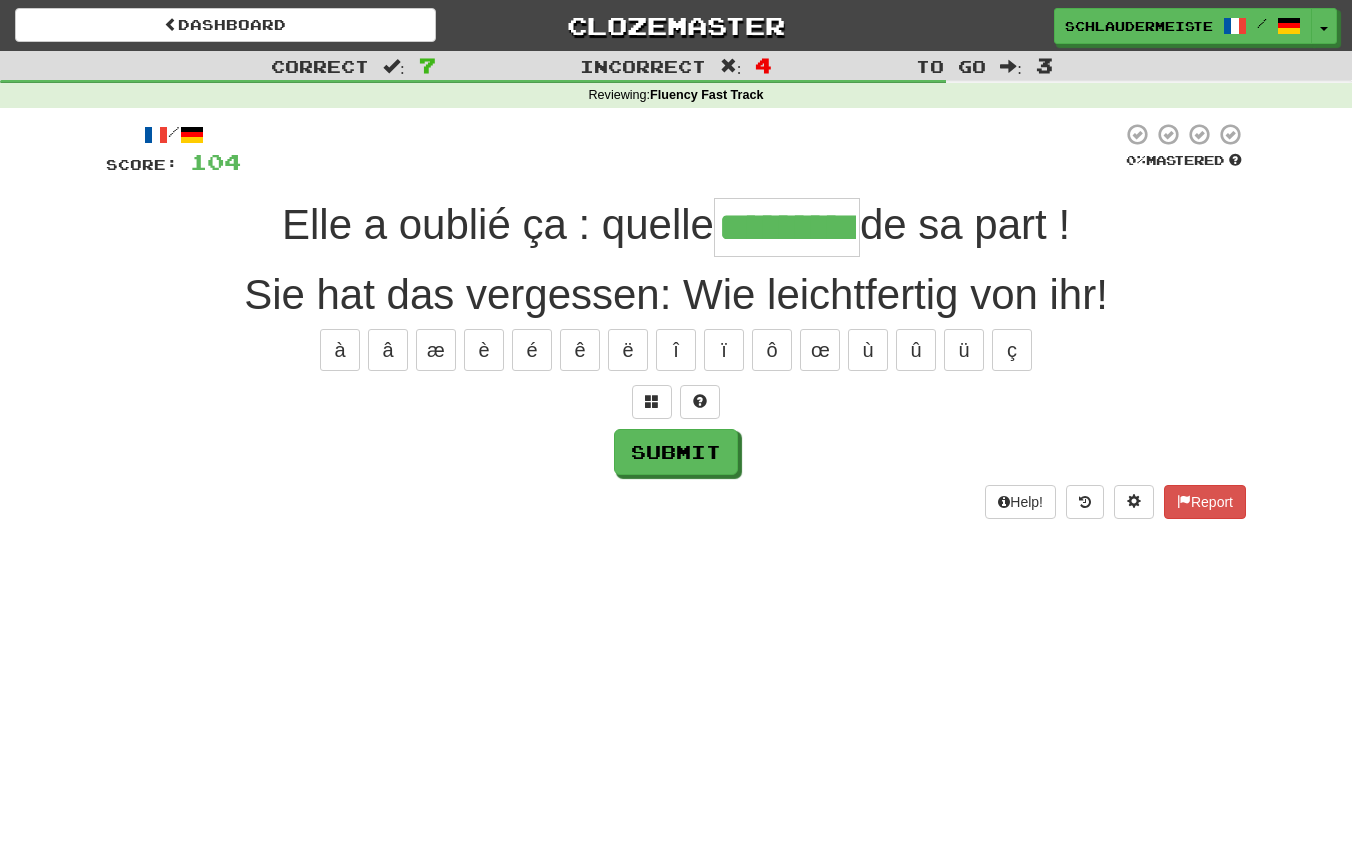 type on "*********" 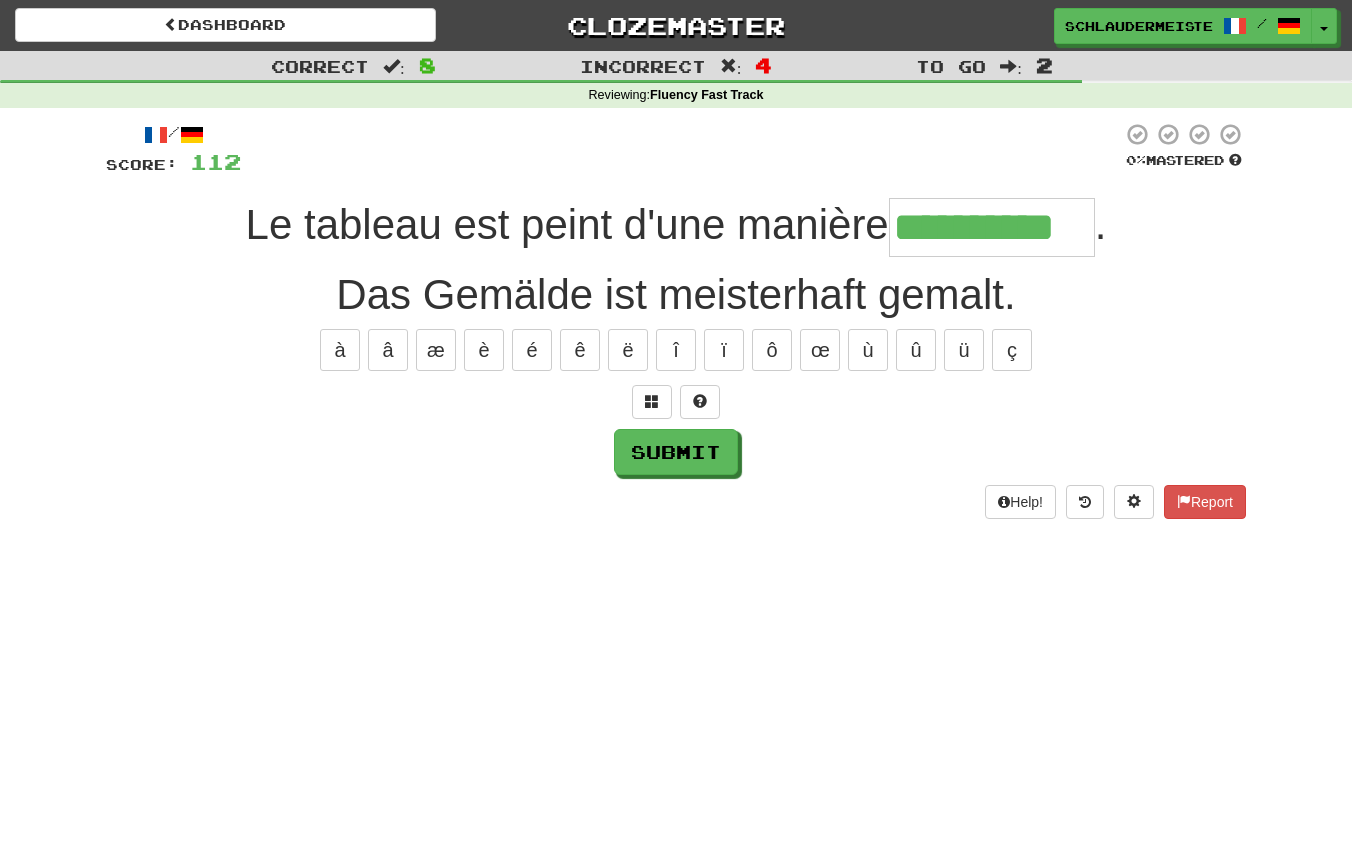 type on "**********" 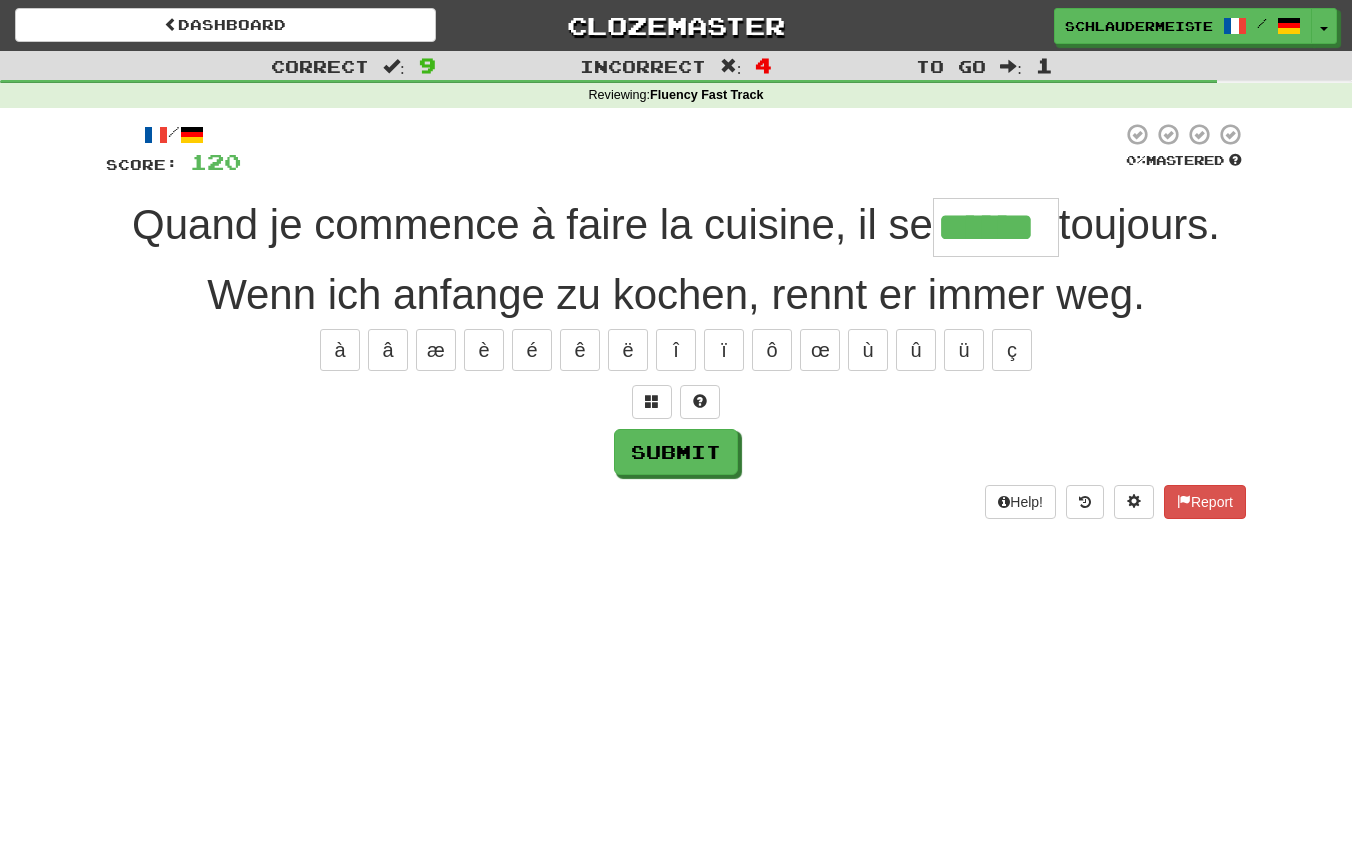 type on "******" 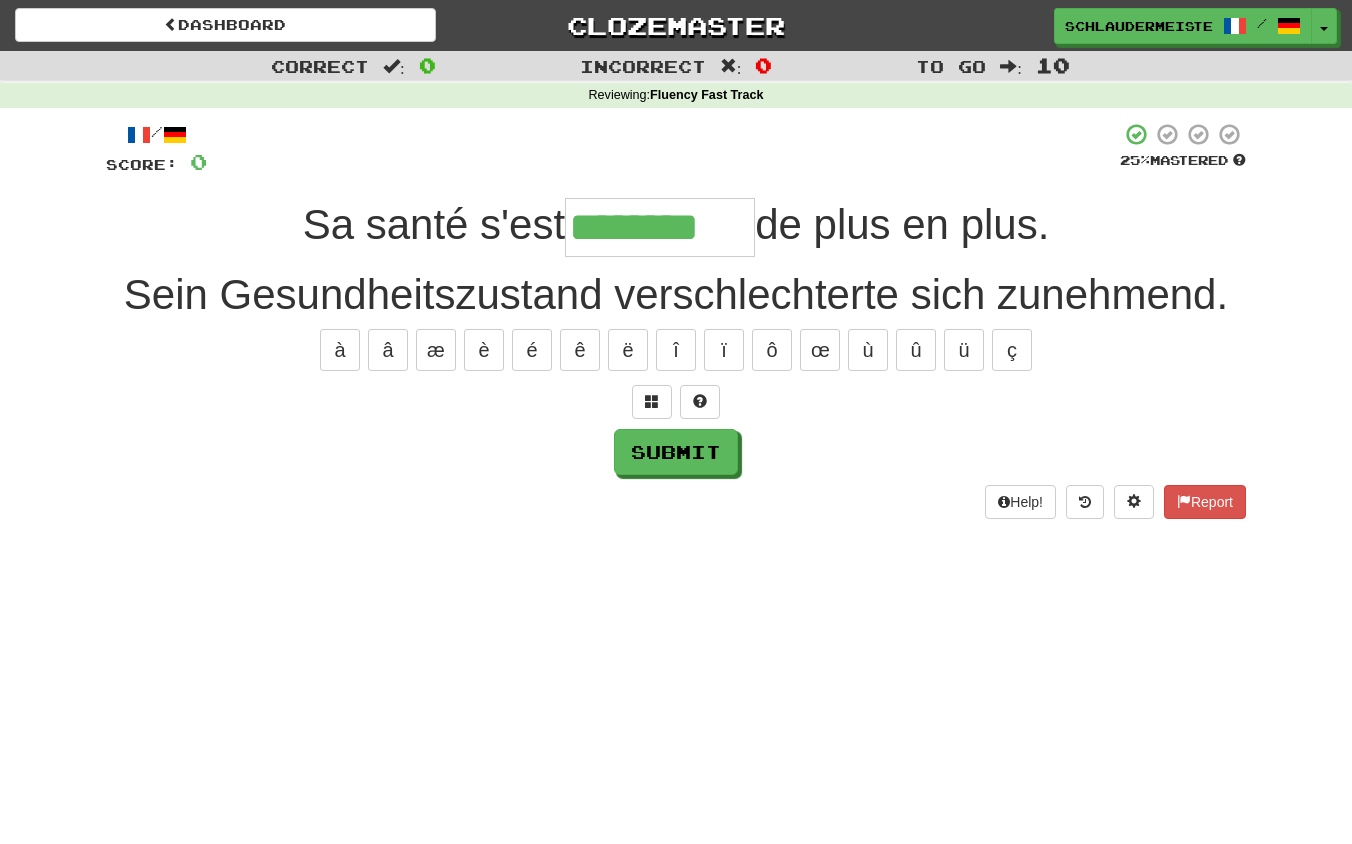 type on "********" 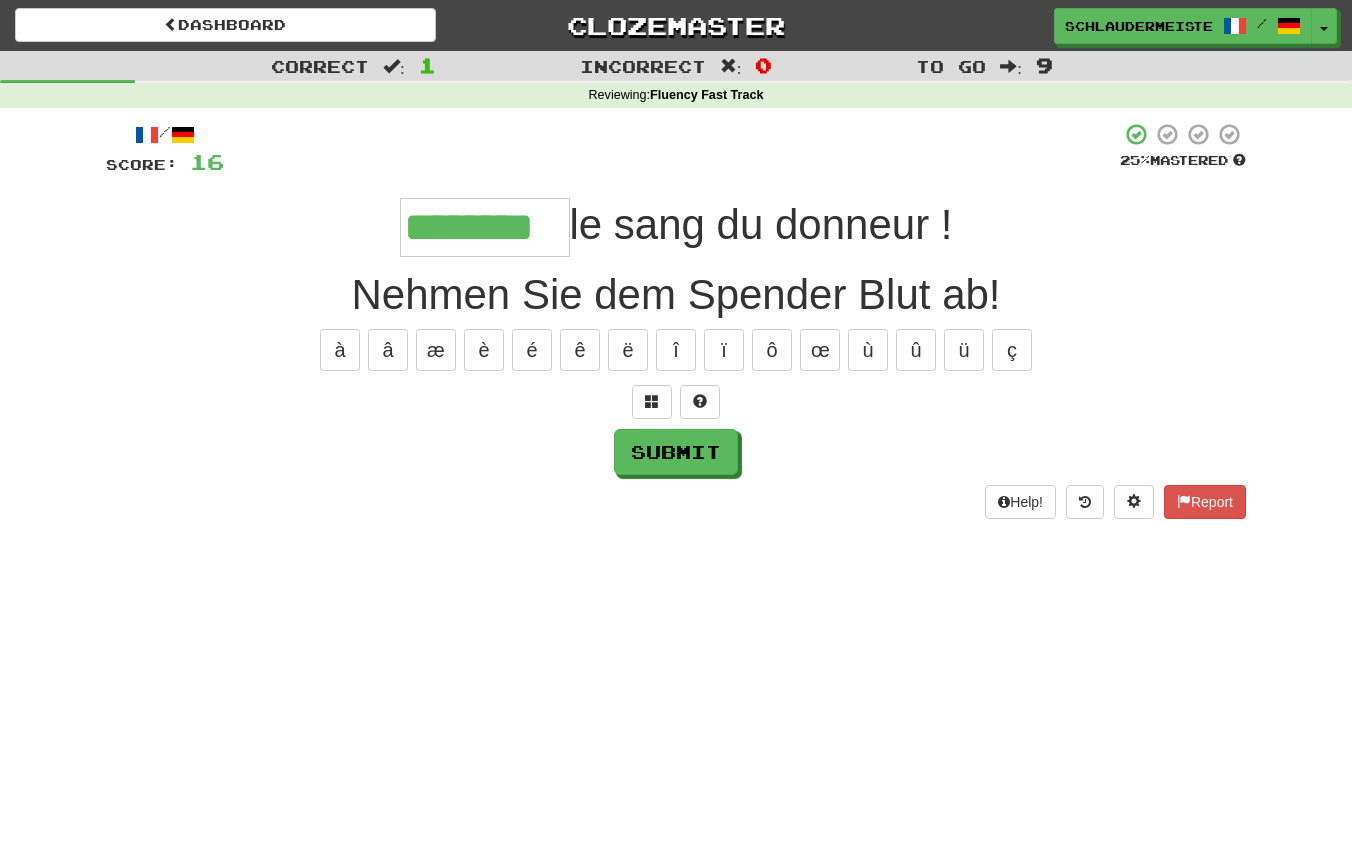 type on "********" 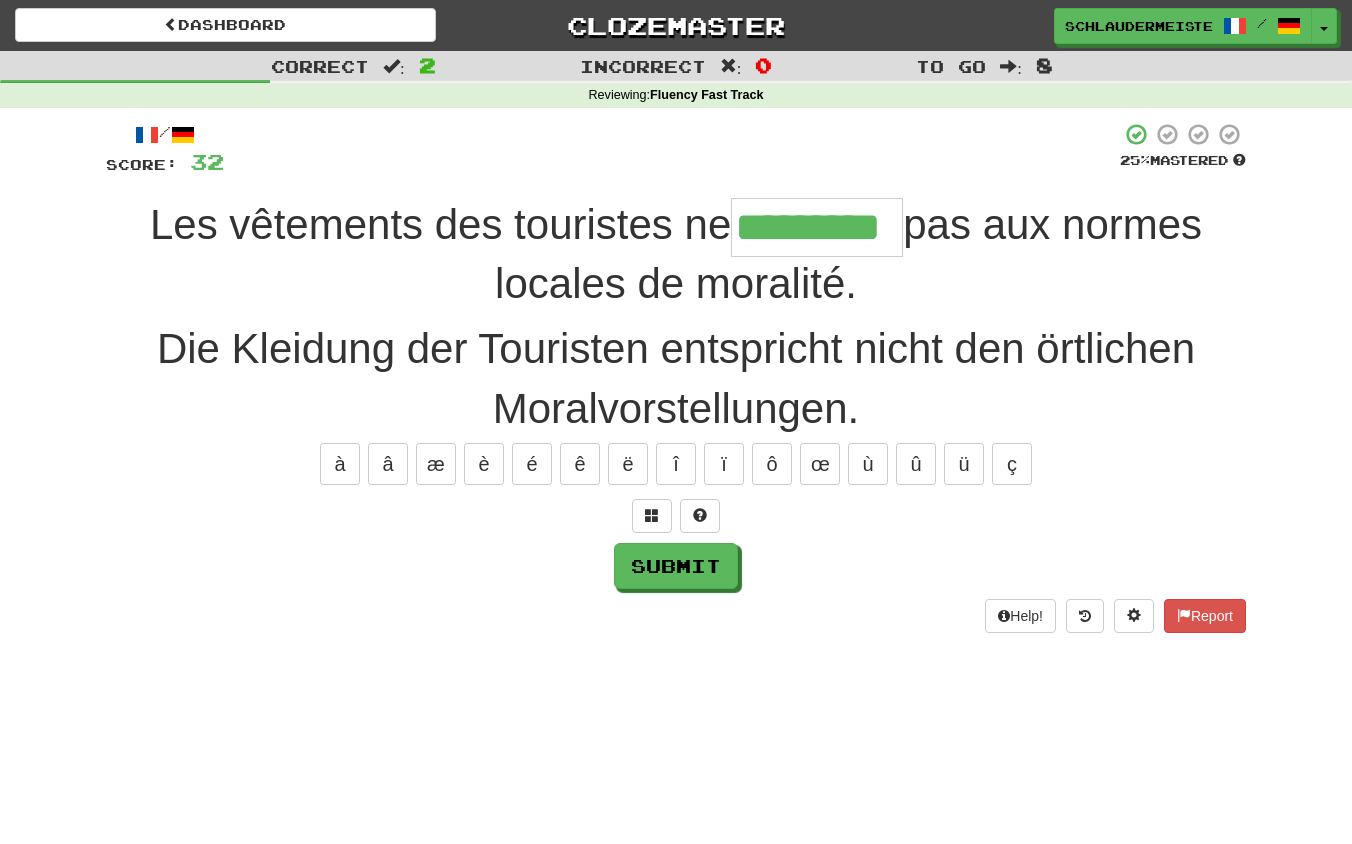 type on "*********" 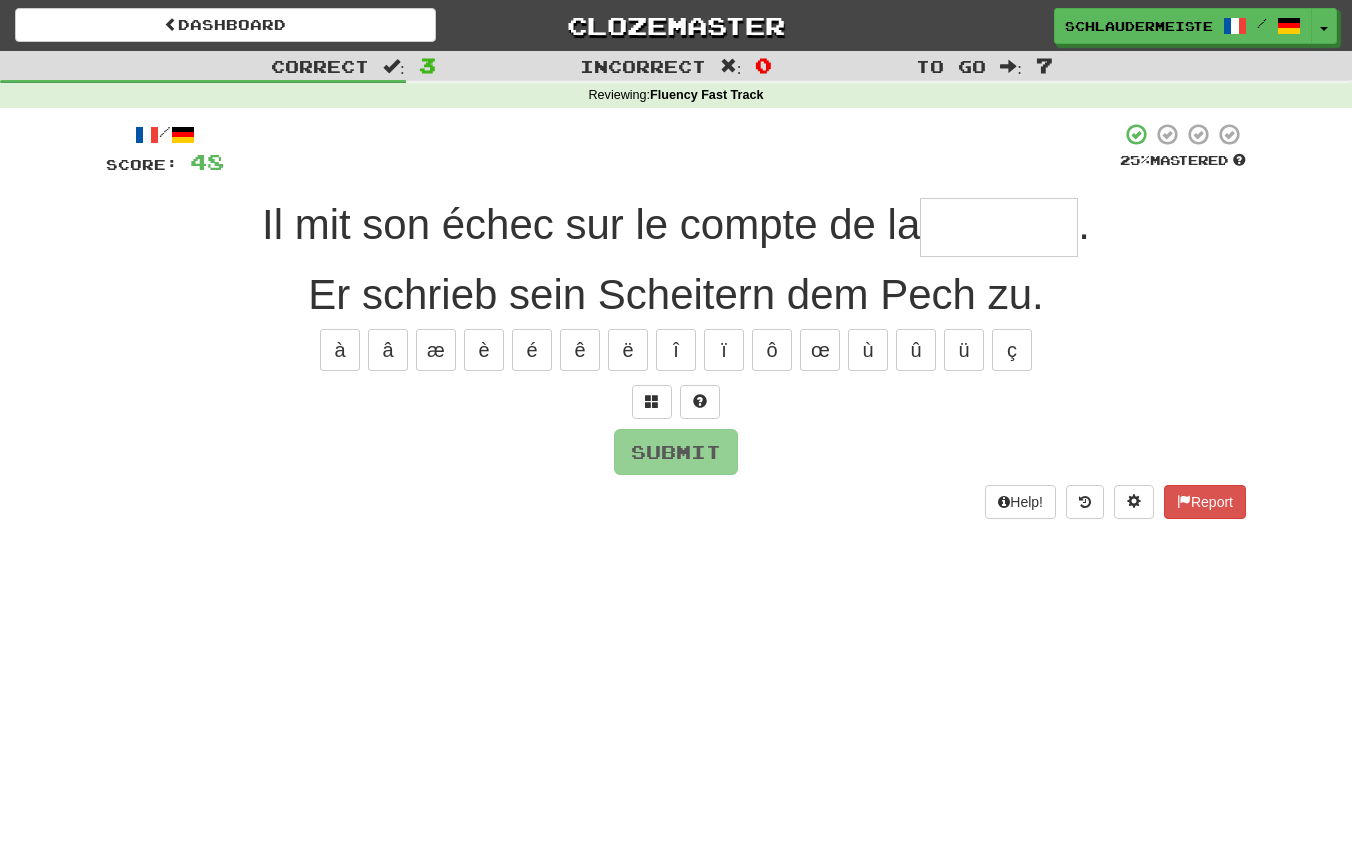 type on "*" 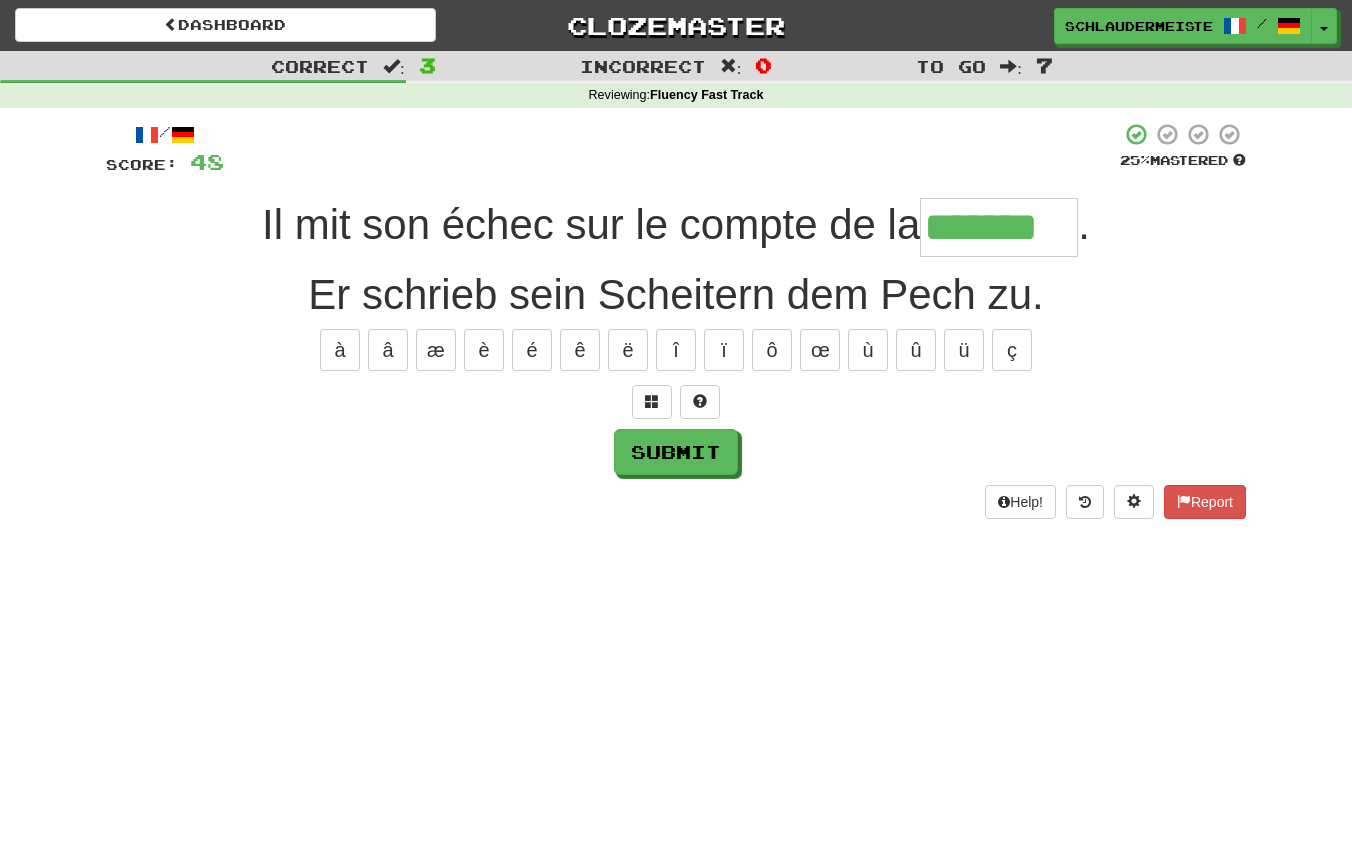 type on "*******" 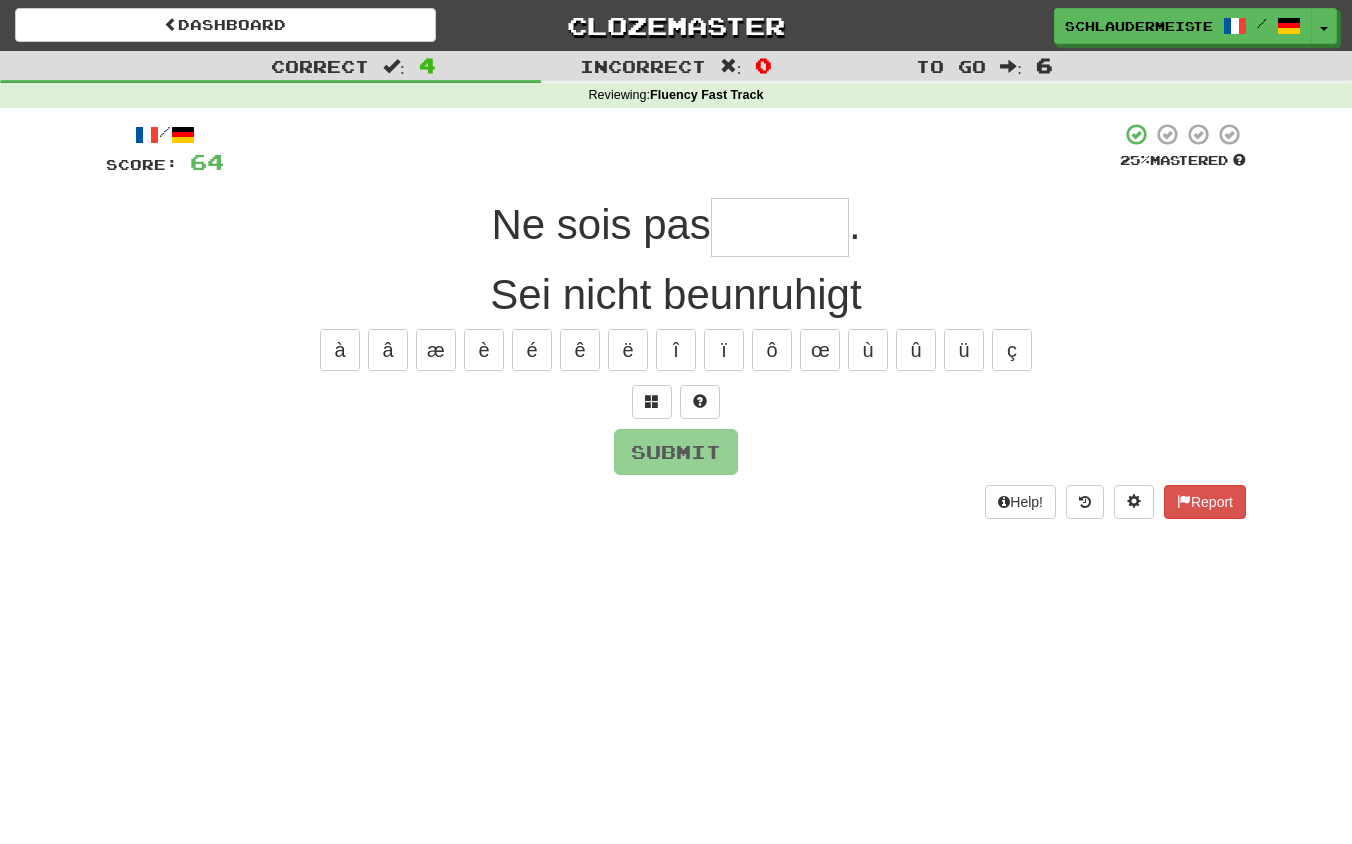 type on "*" 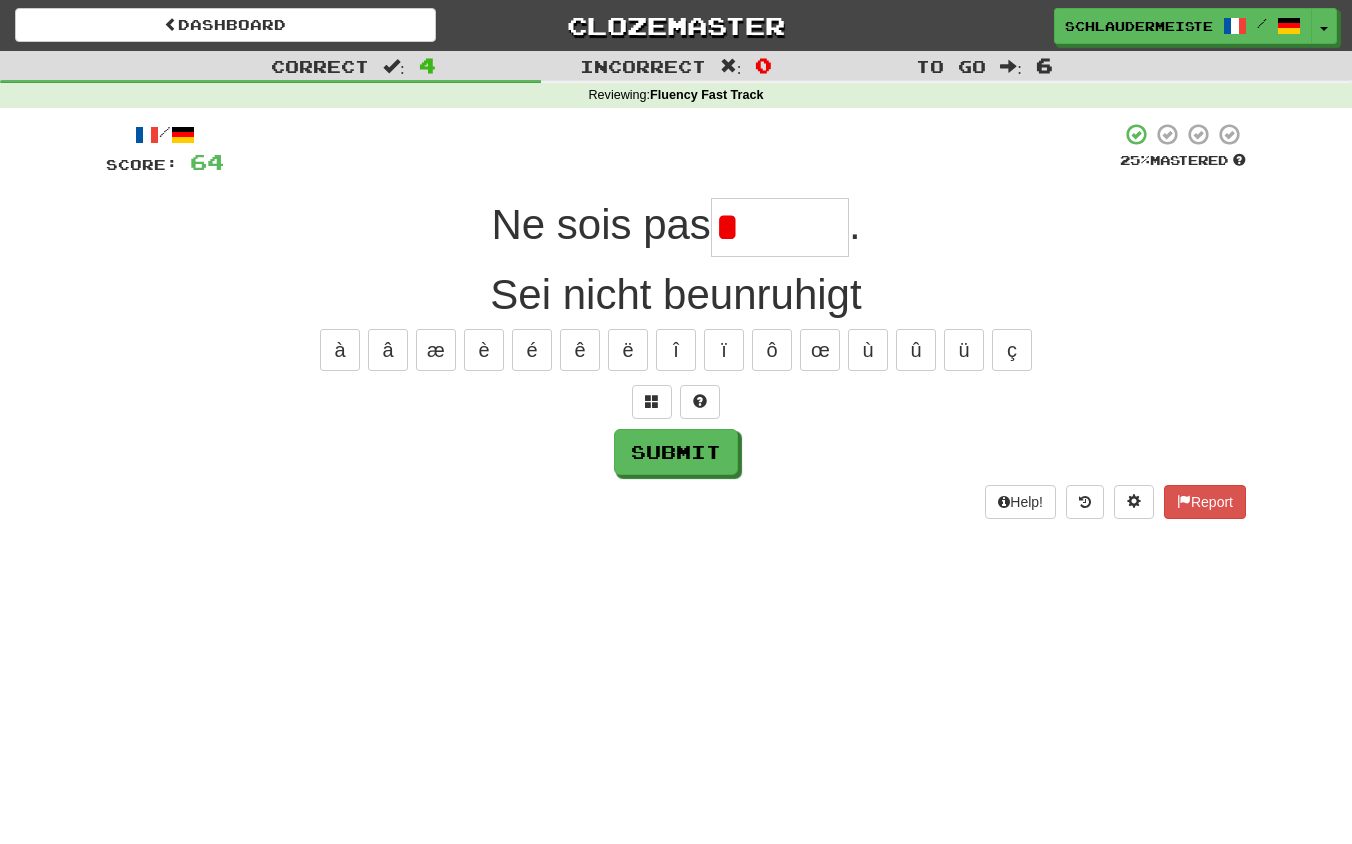 type on "******" 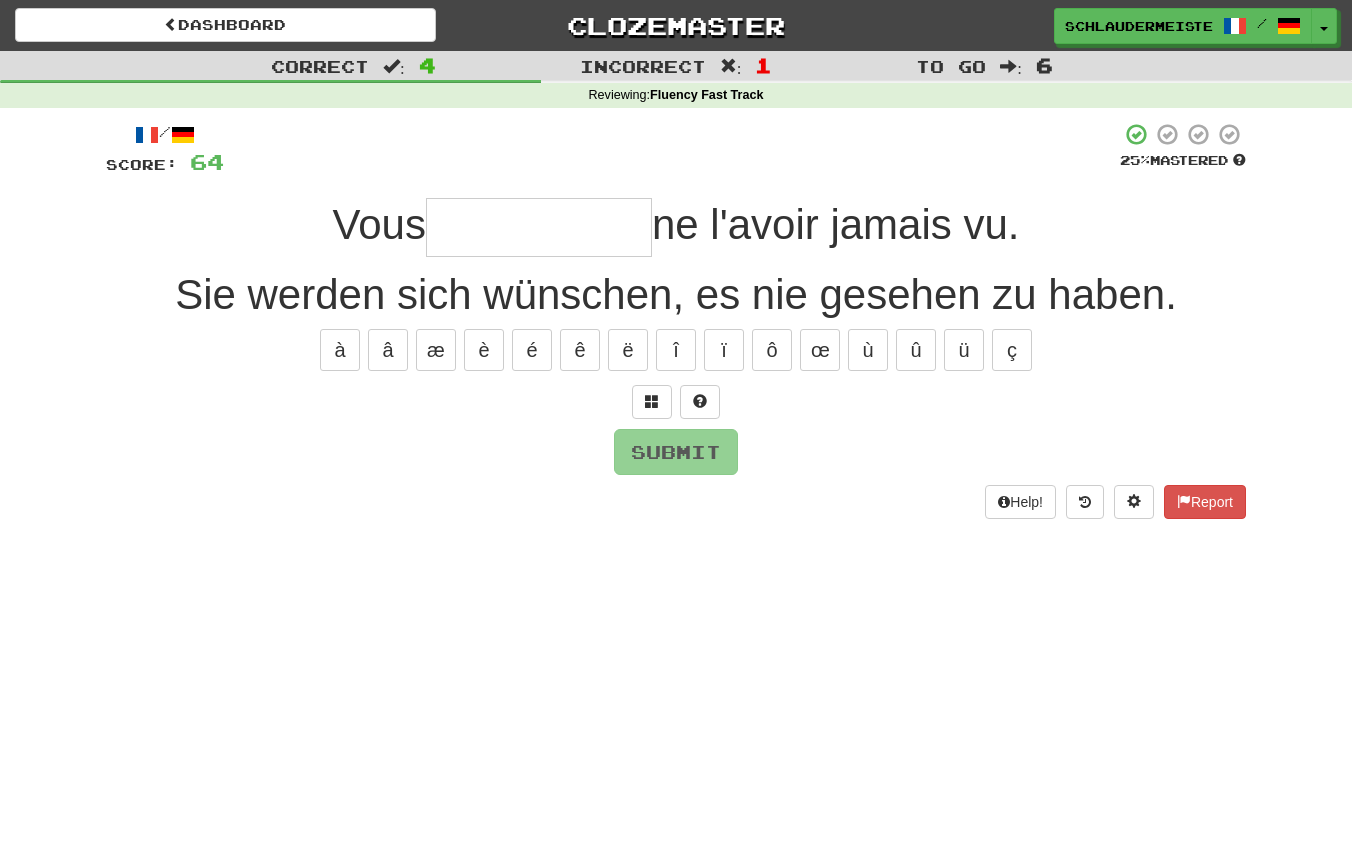 type on "*" 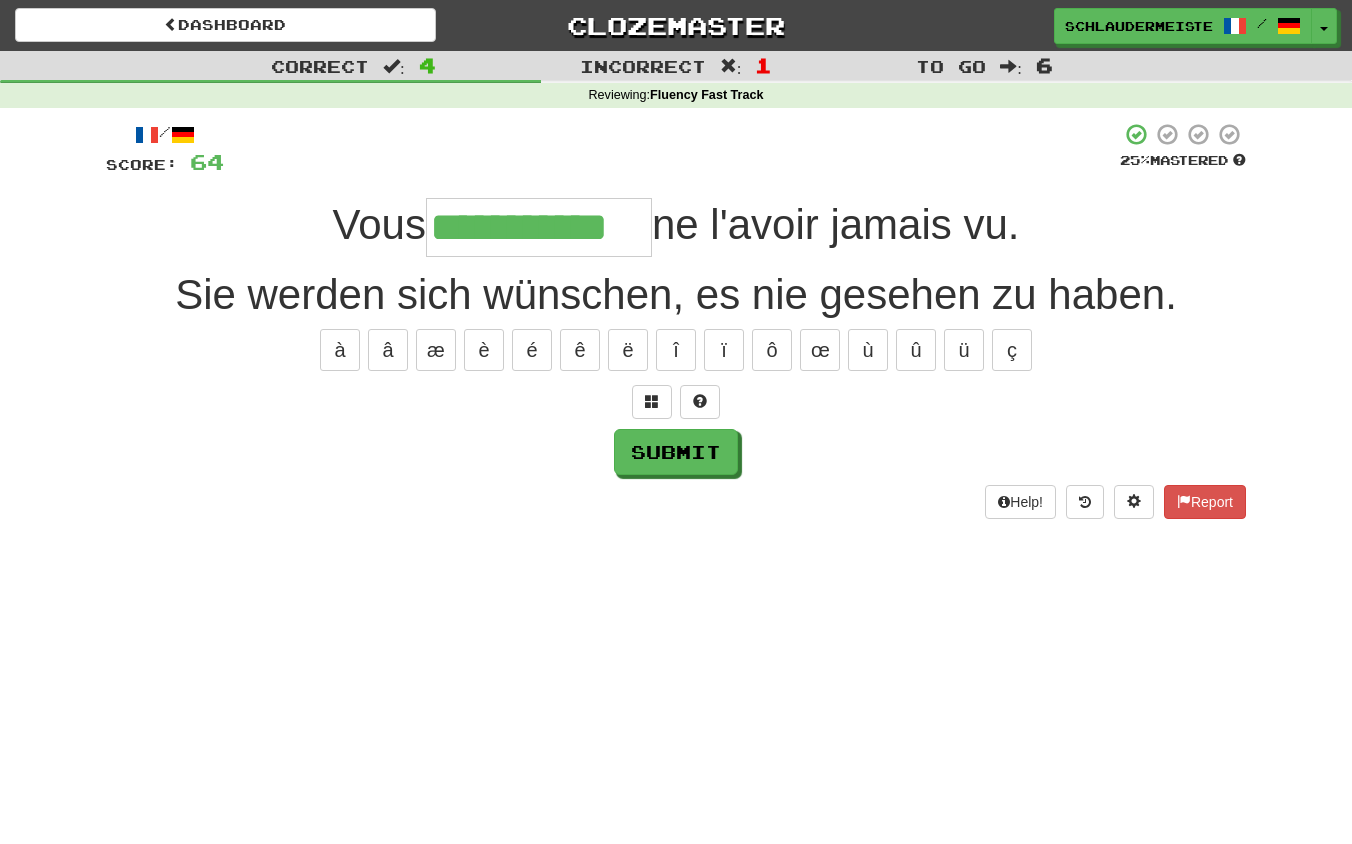 type on "**********" 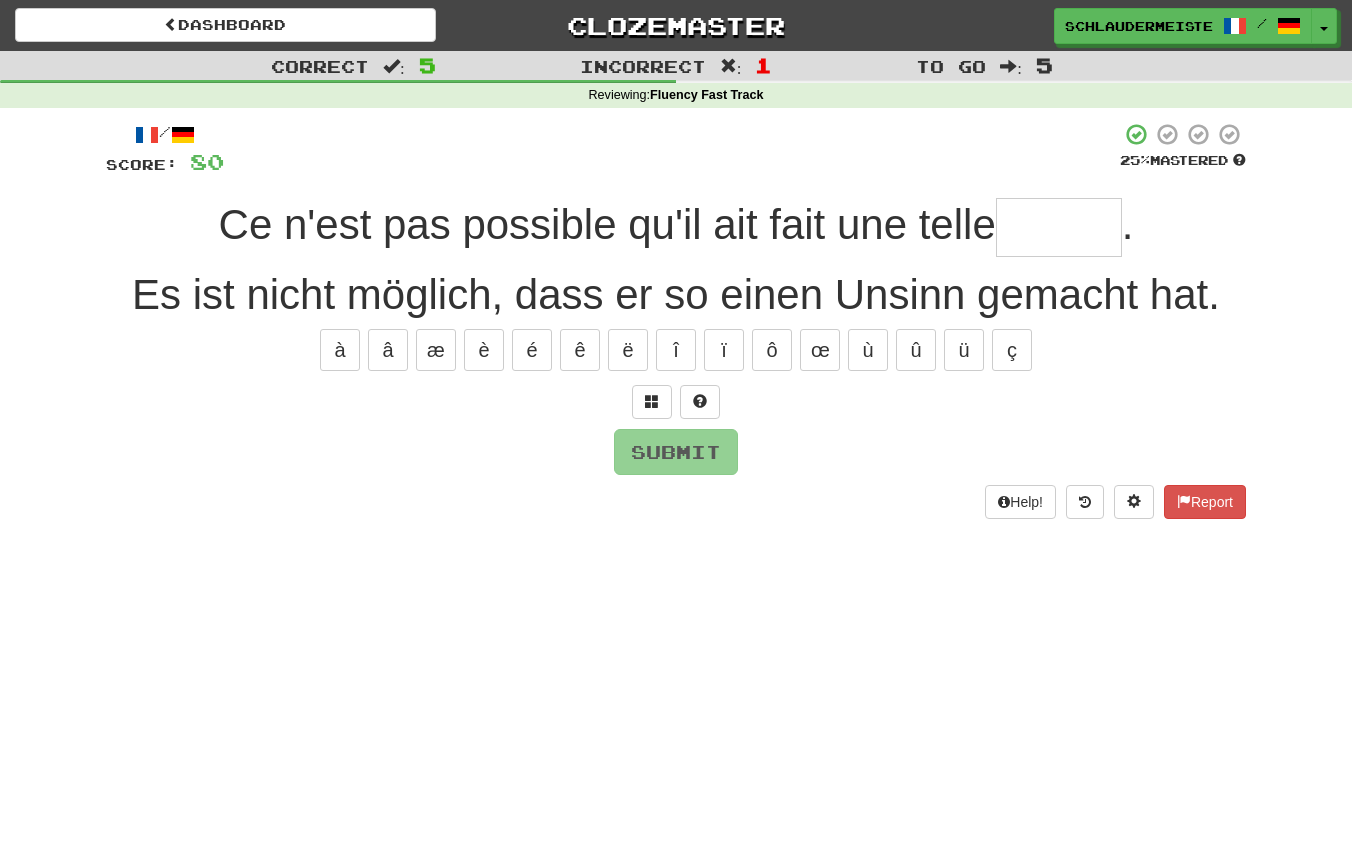 type on "******" 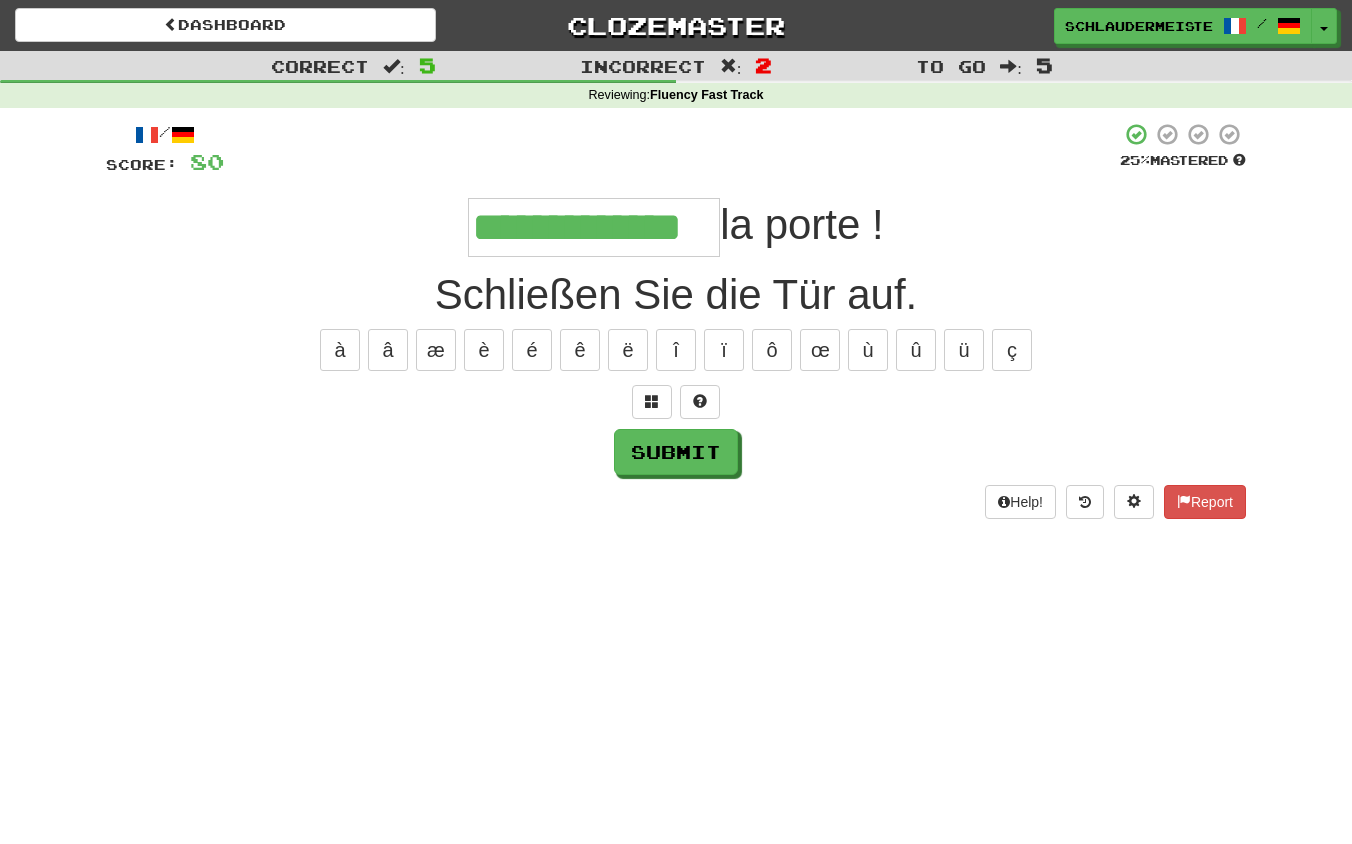 type on "**********" 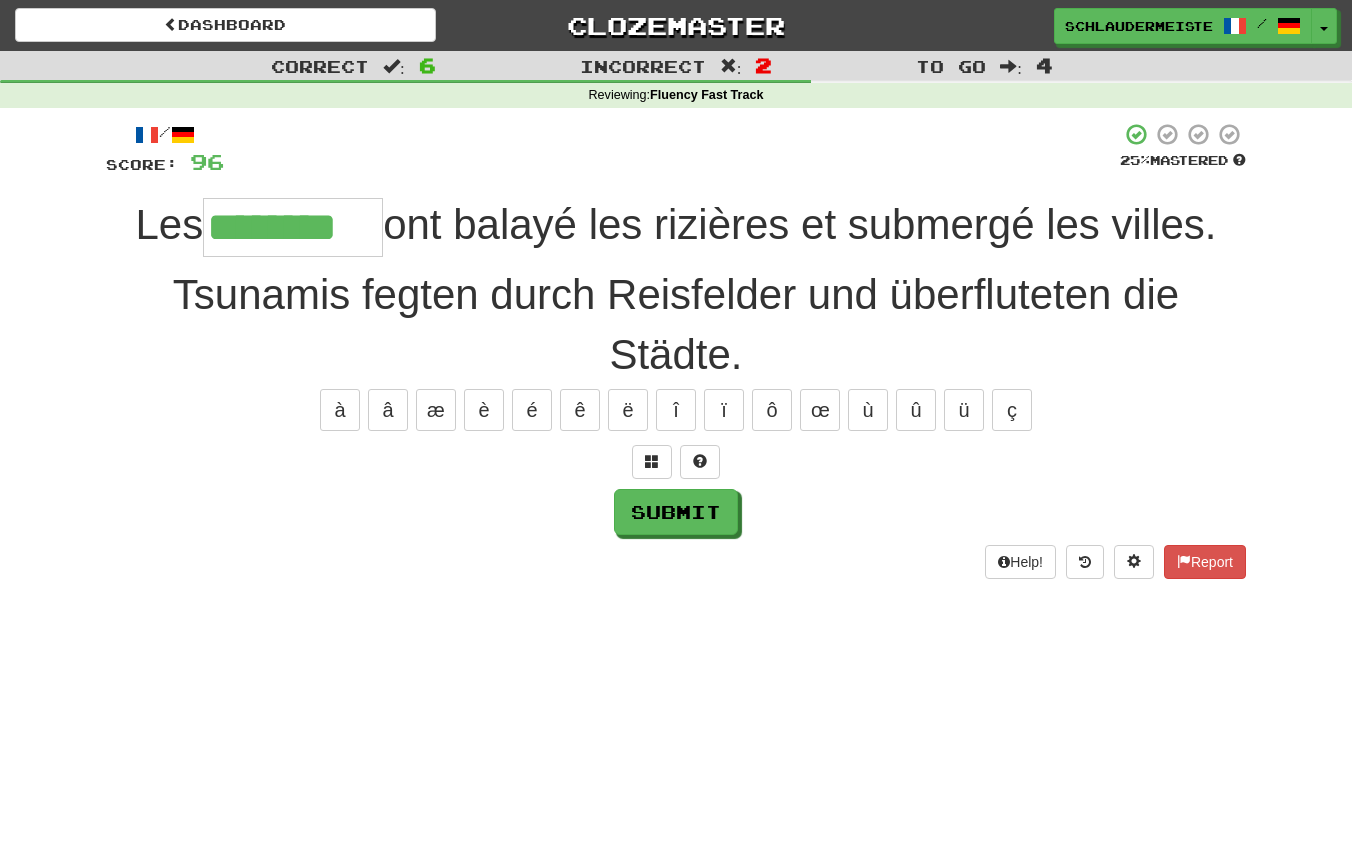 type on "********" 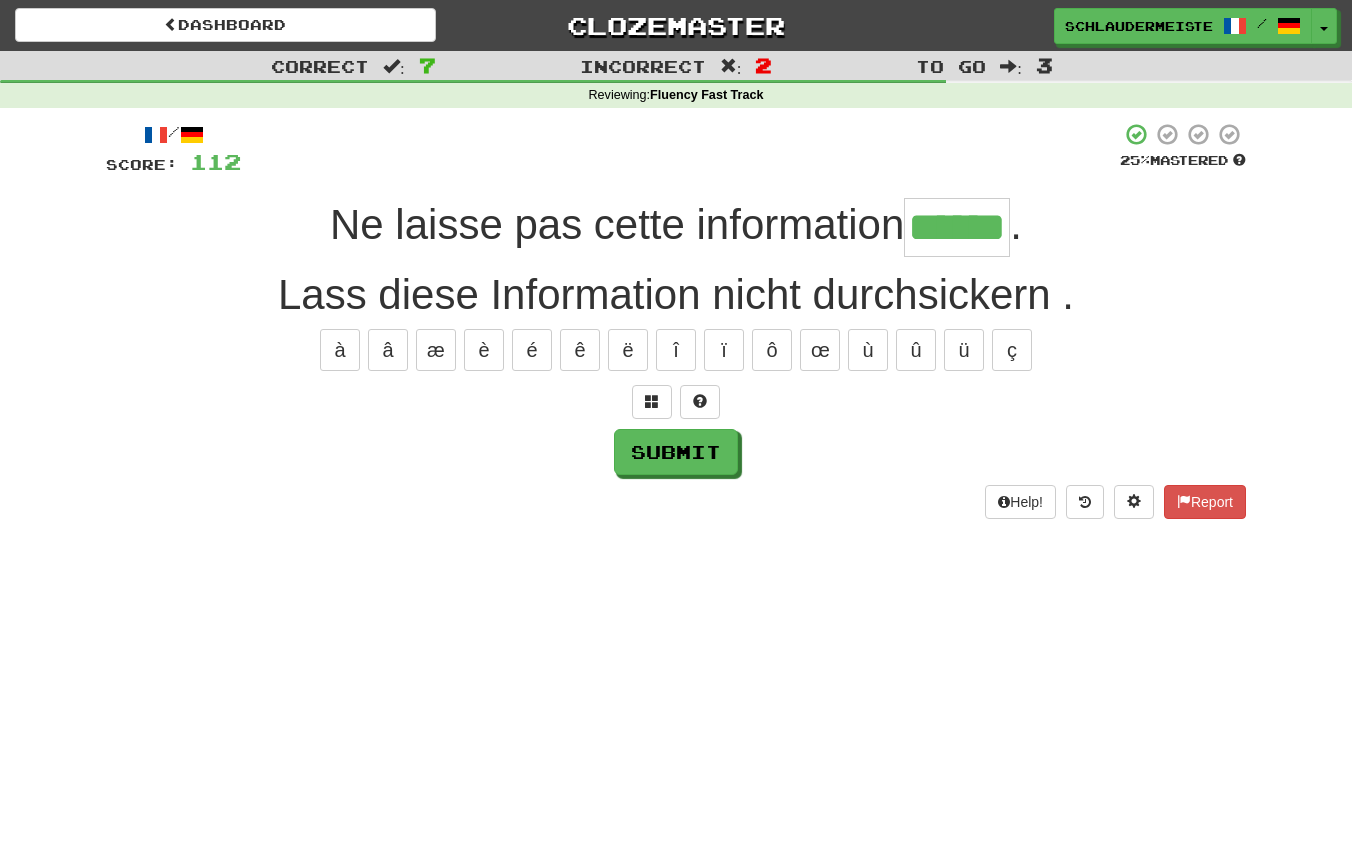 type on "******" 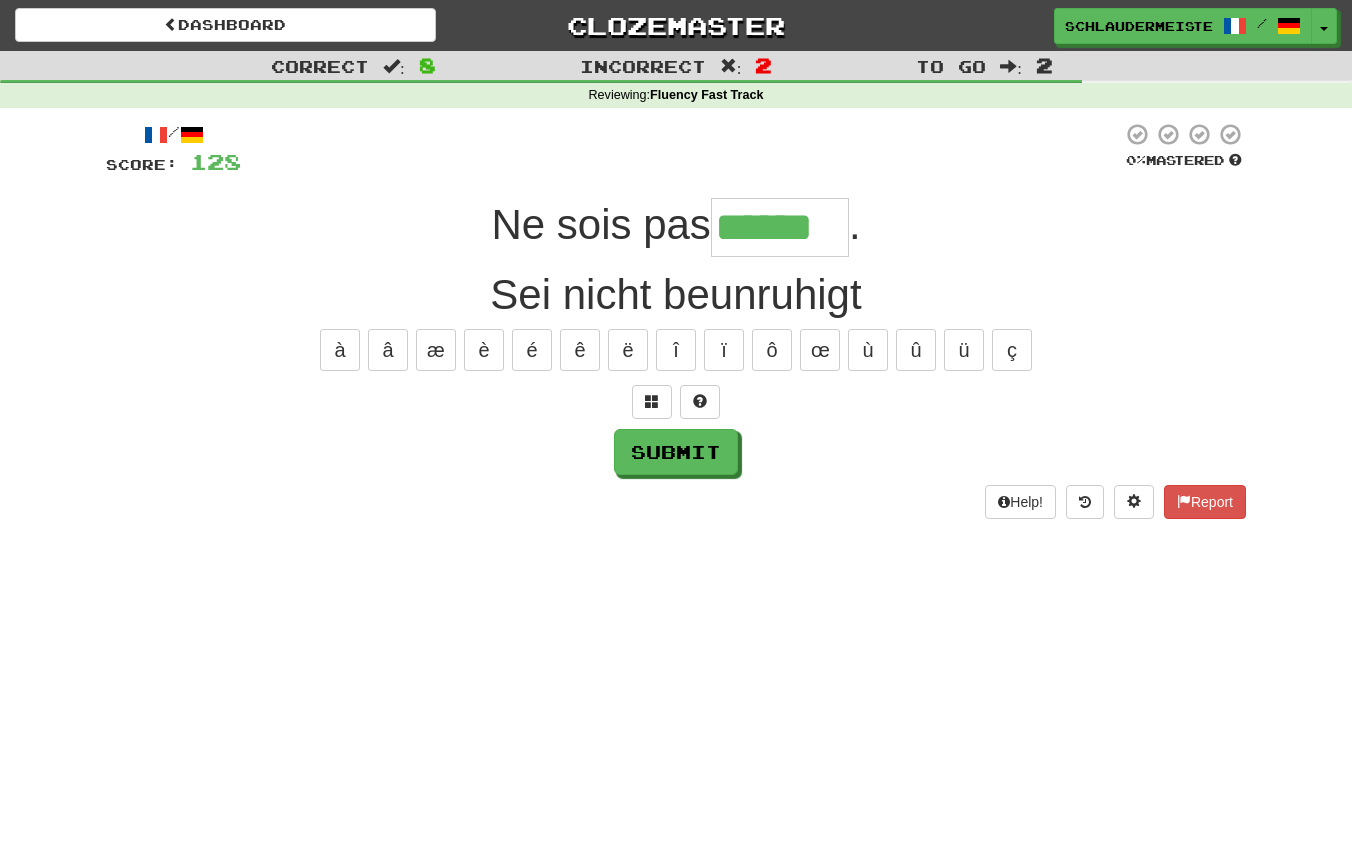 type on "******" 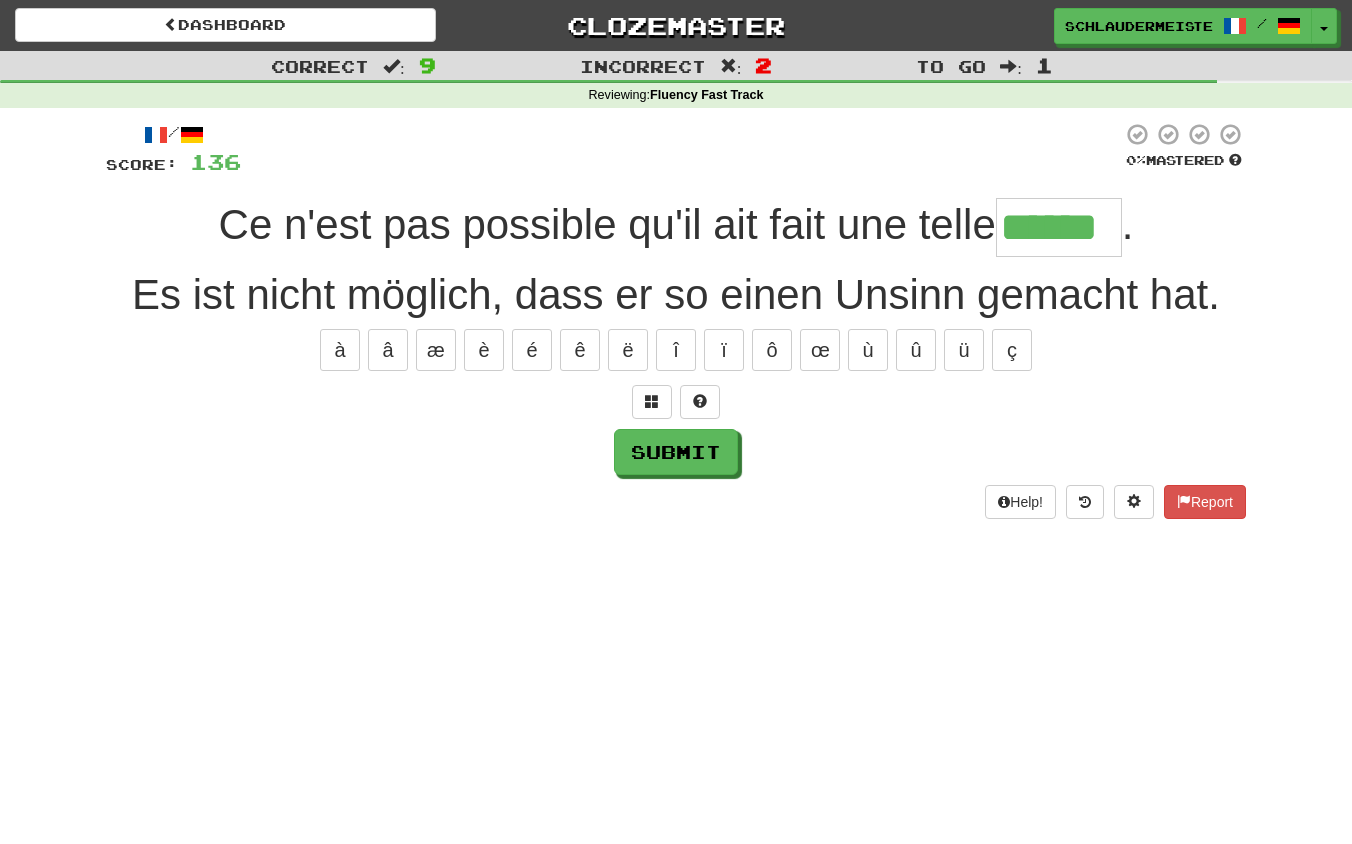 type on "******" 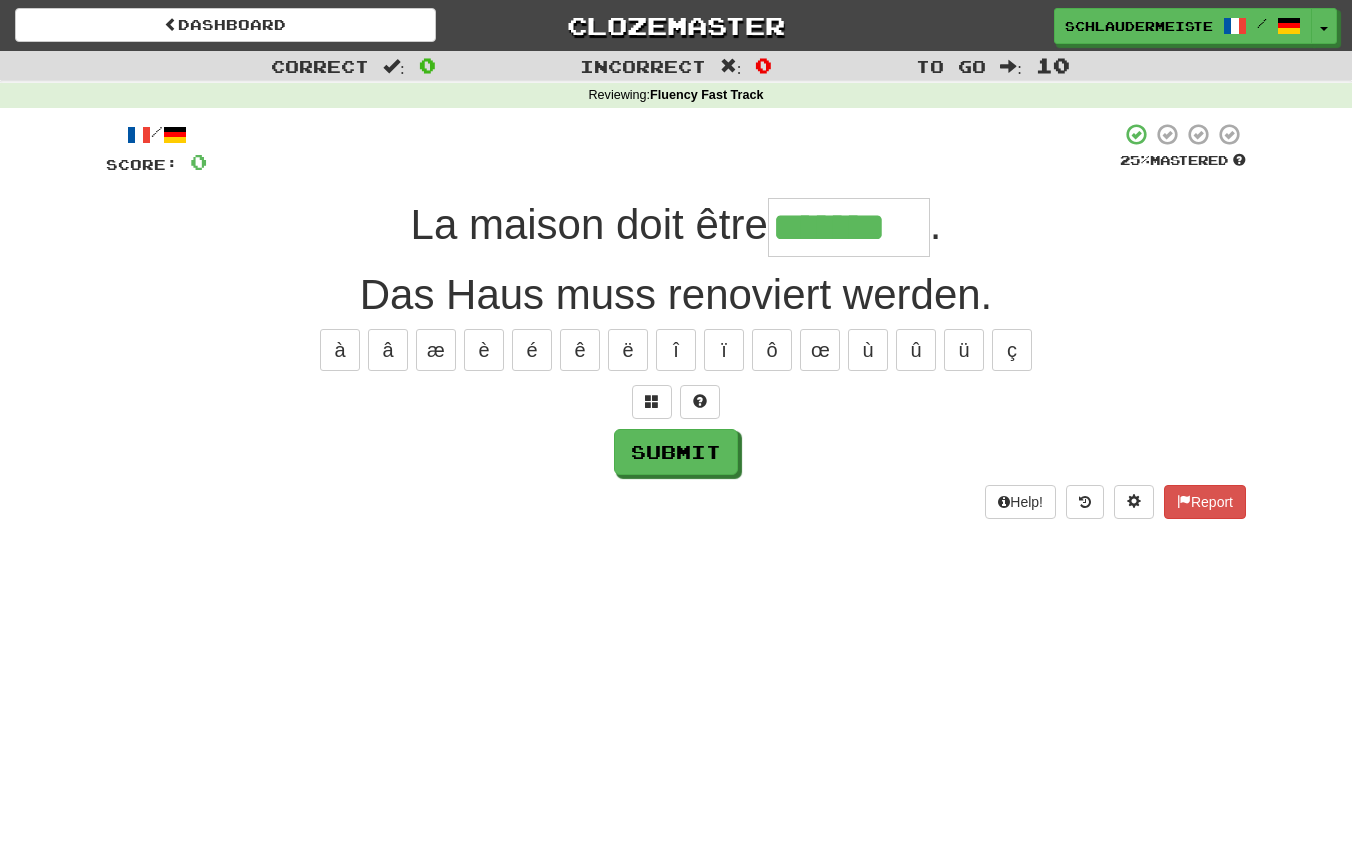 type on "*******" 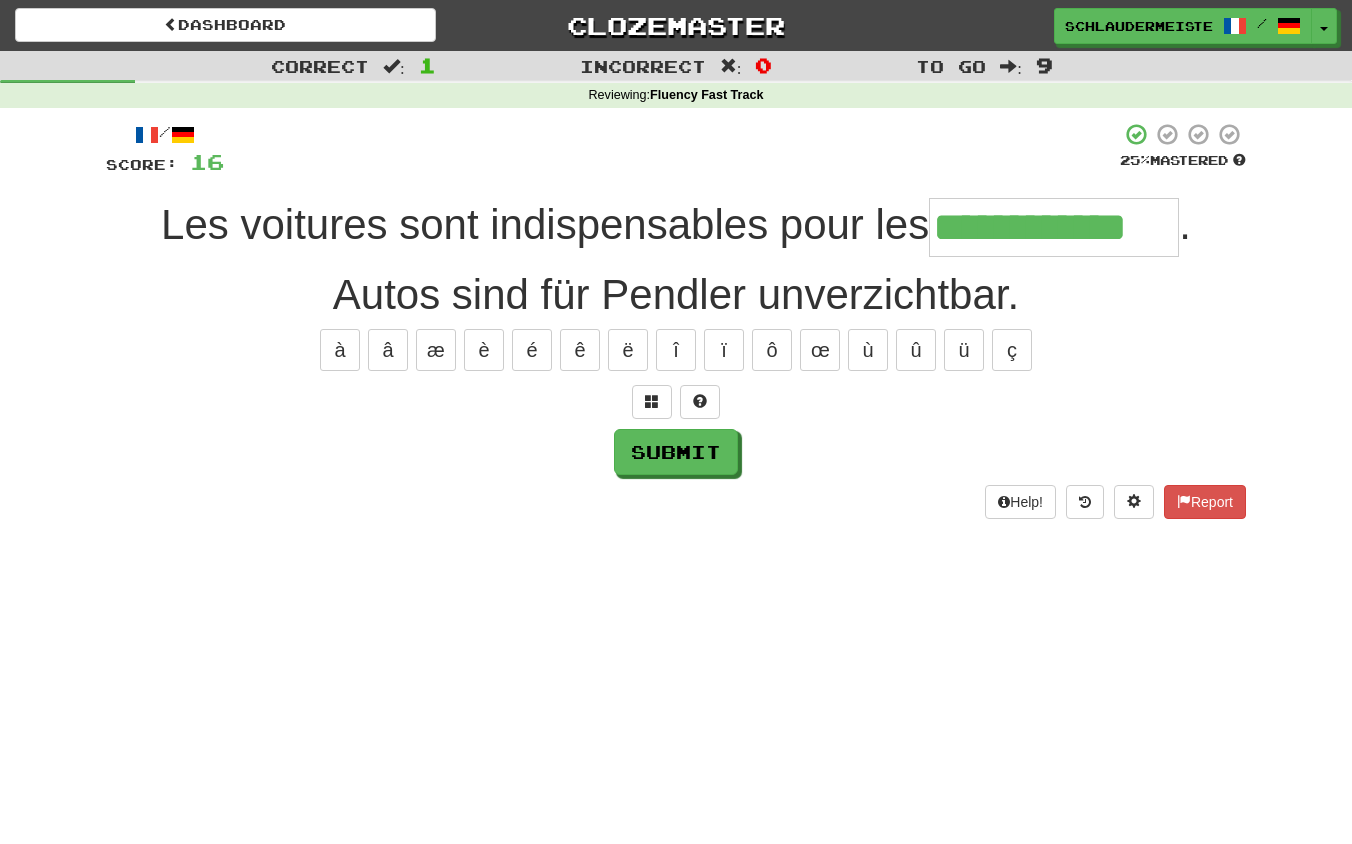 type on "**********" 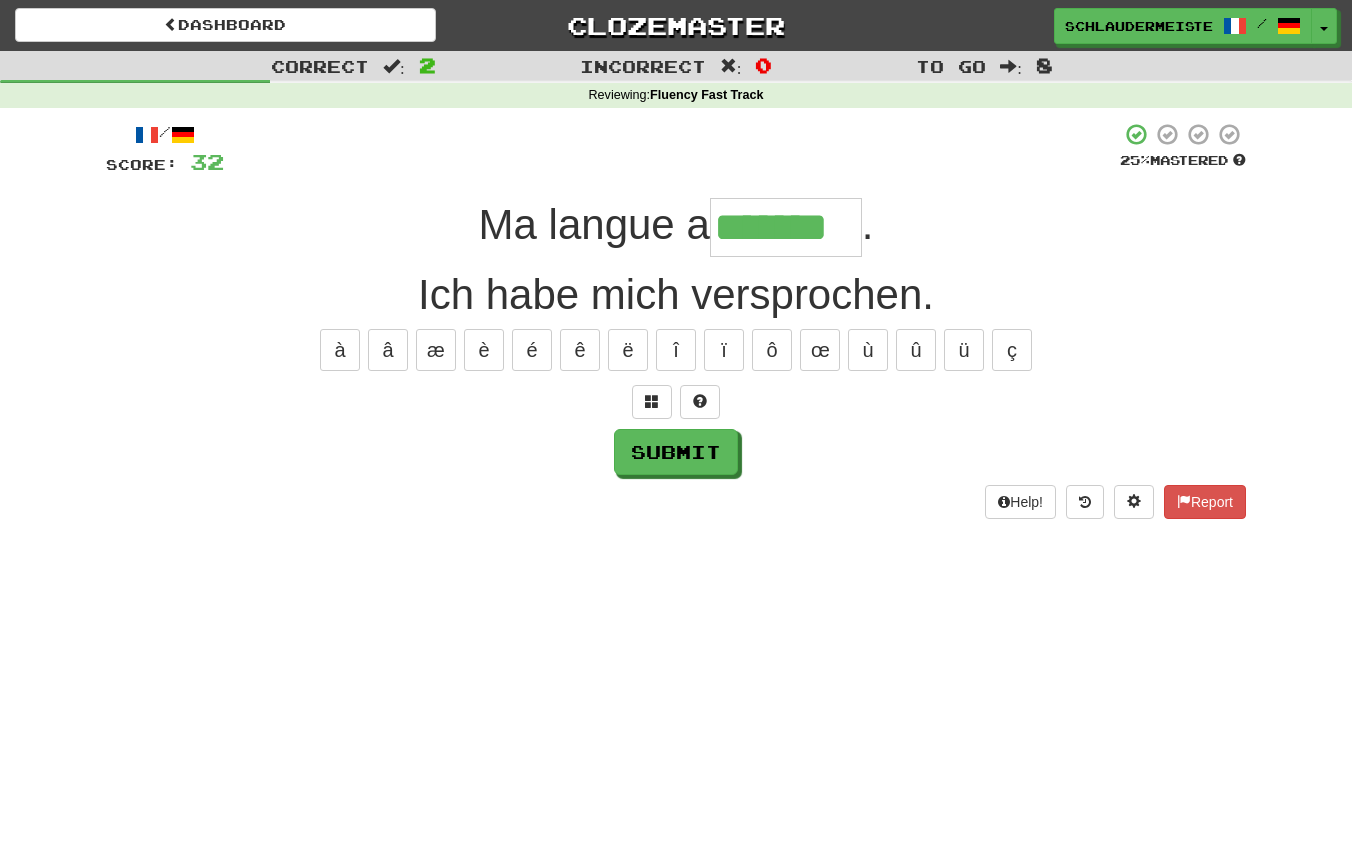 type on "*******" 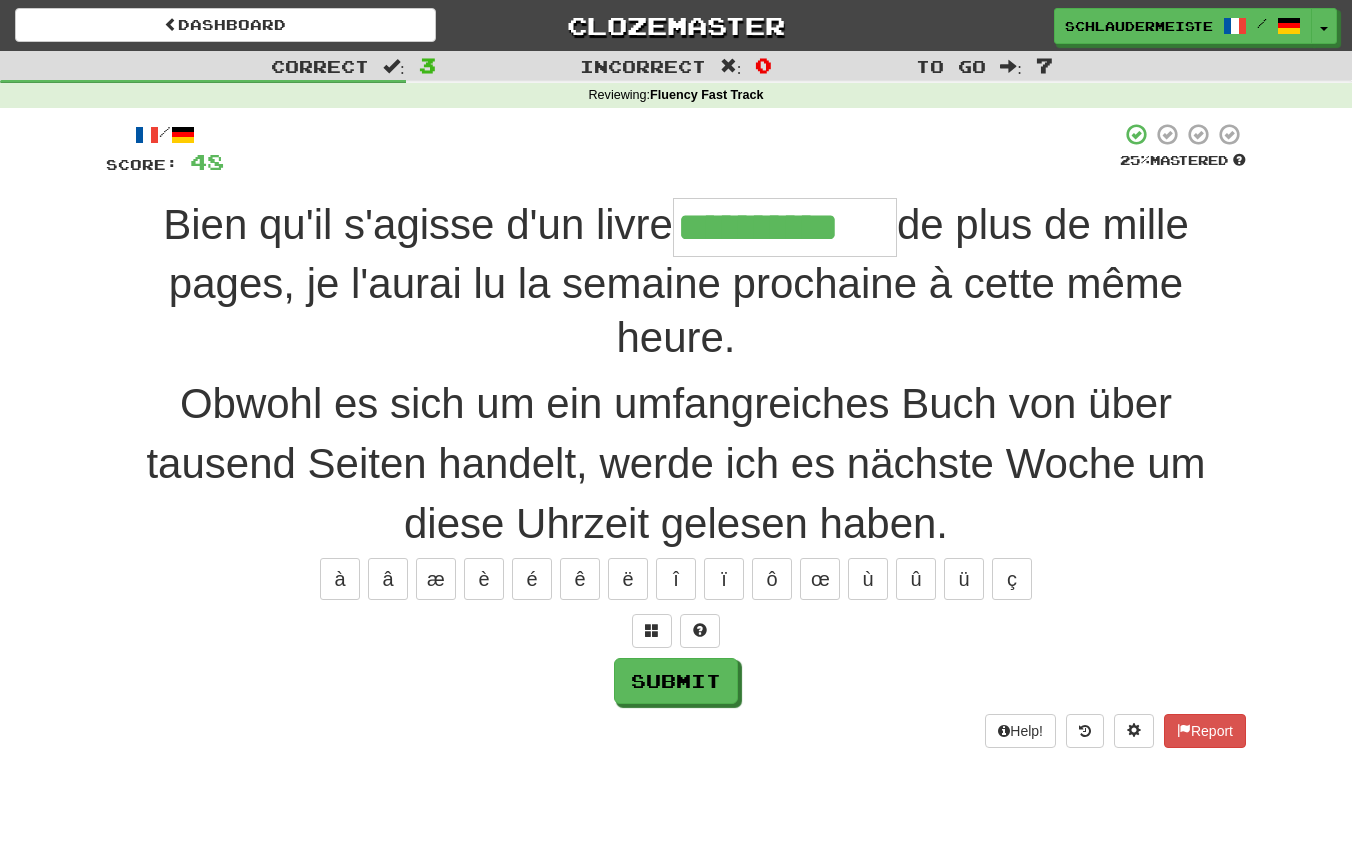 type on "**********" 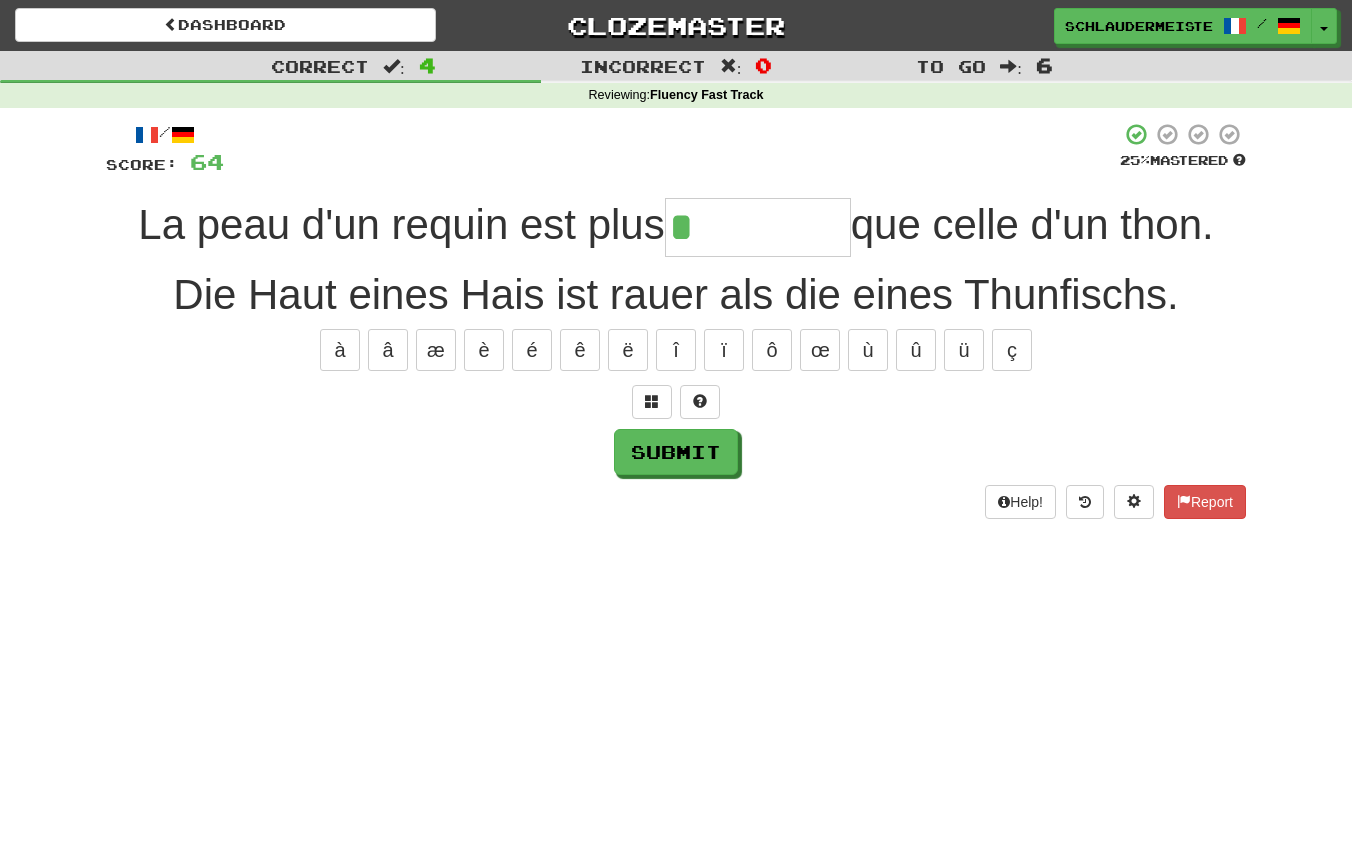 type on "********" 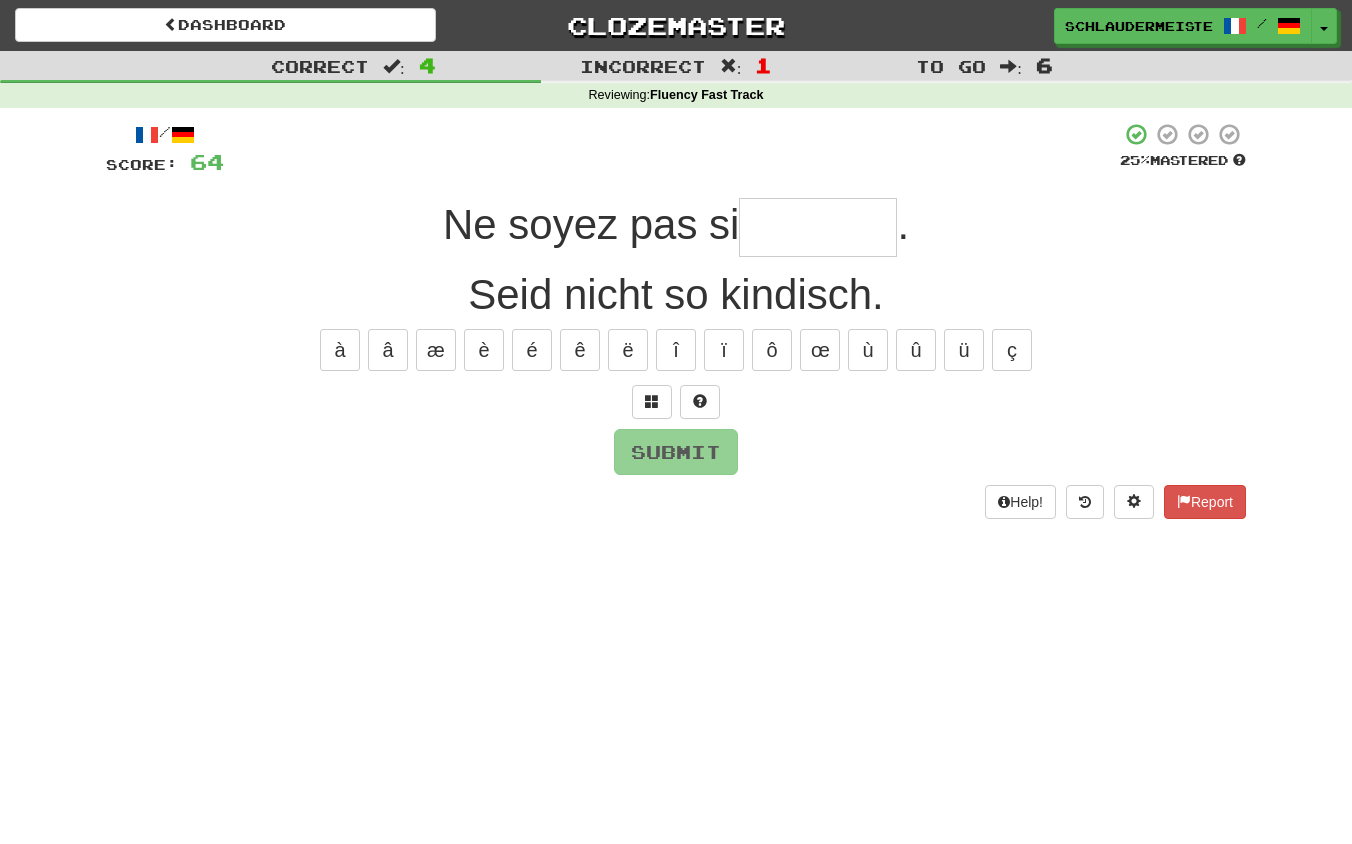 type on "*" 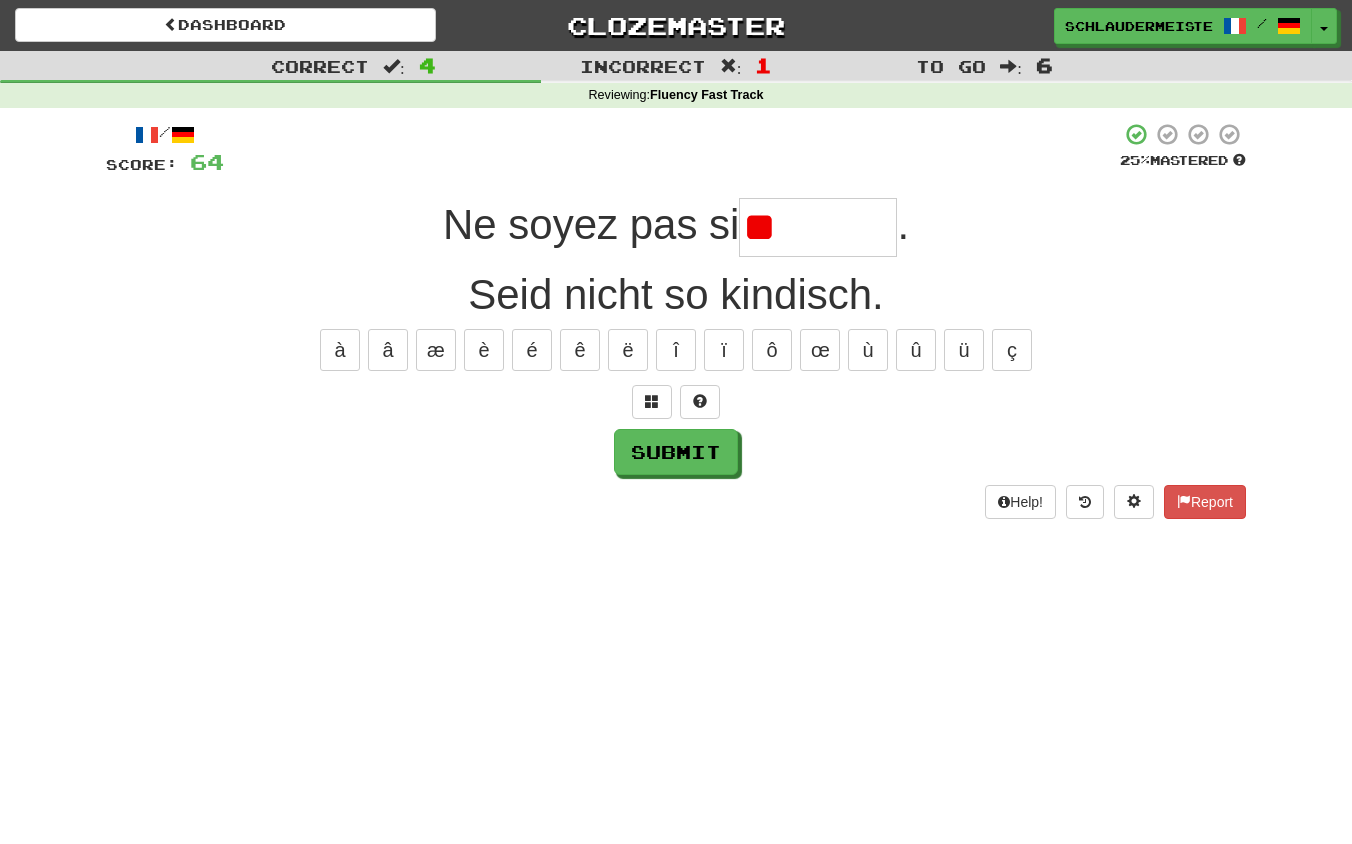 type on "*" 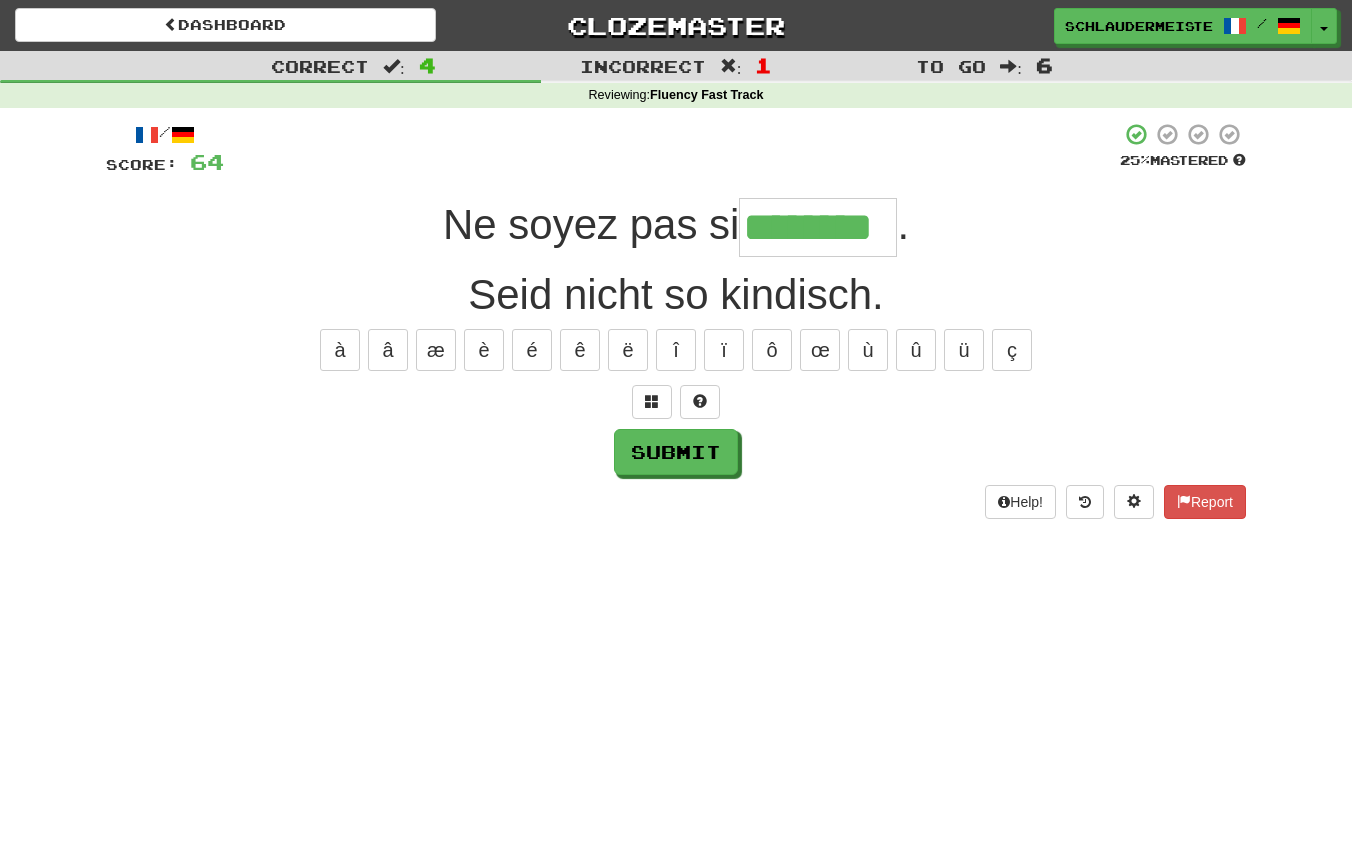 type on "********" 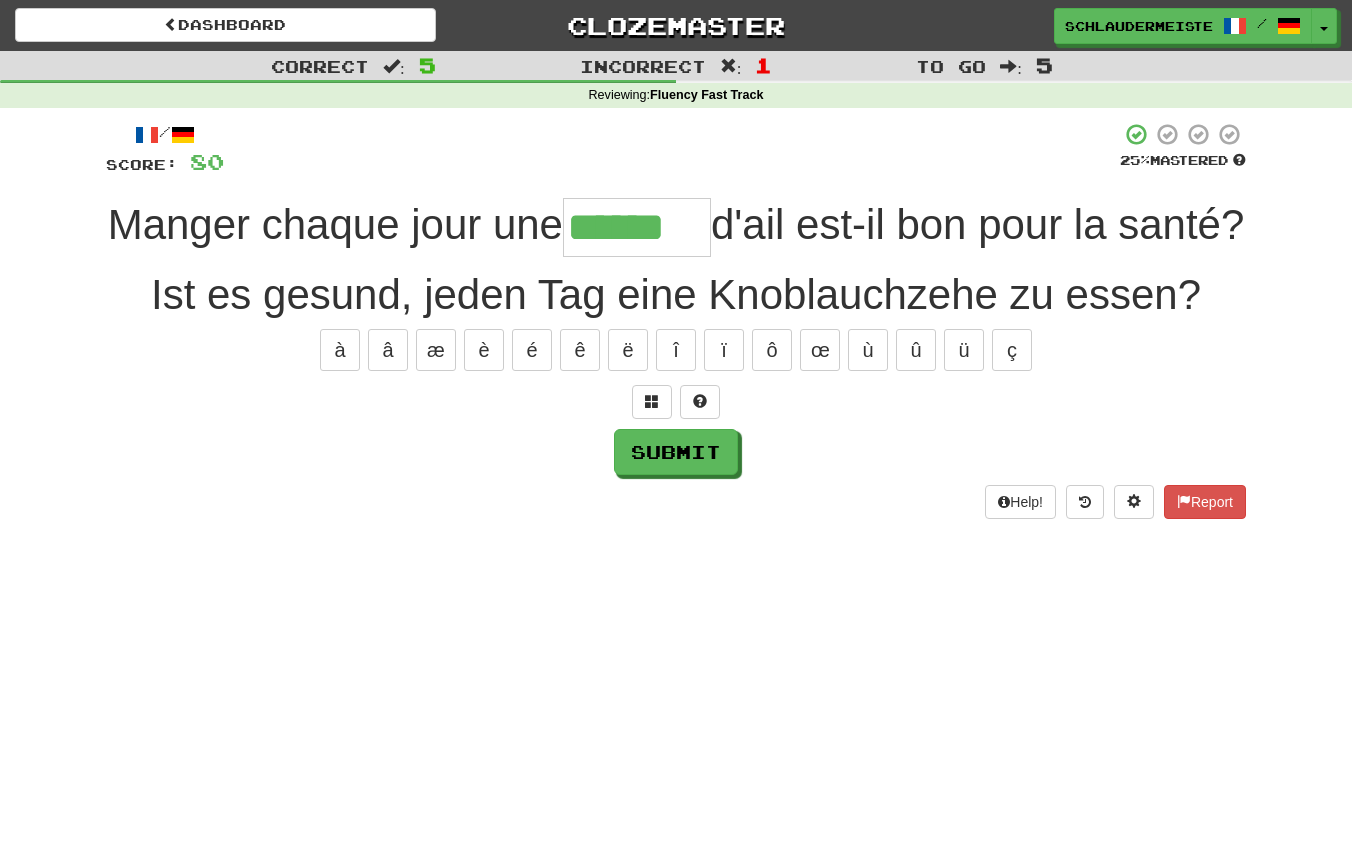 type on "******" 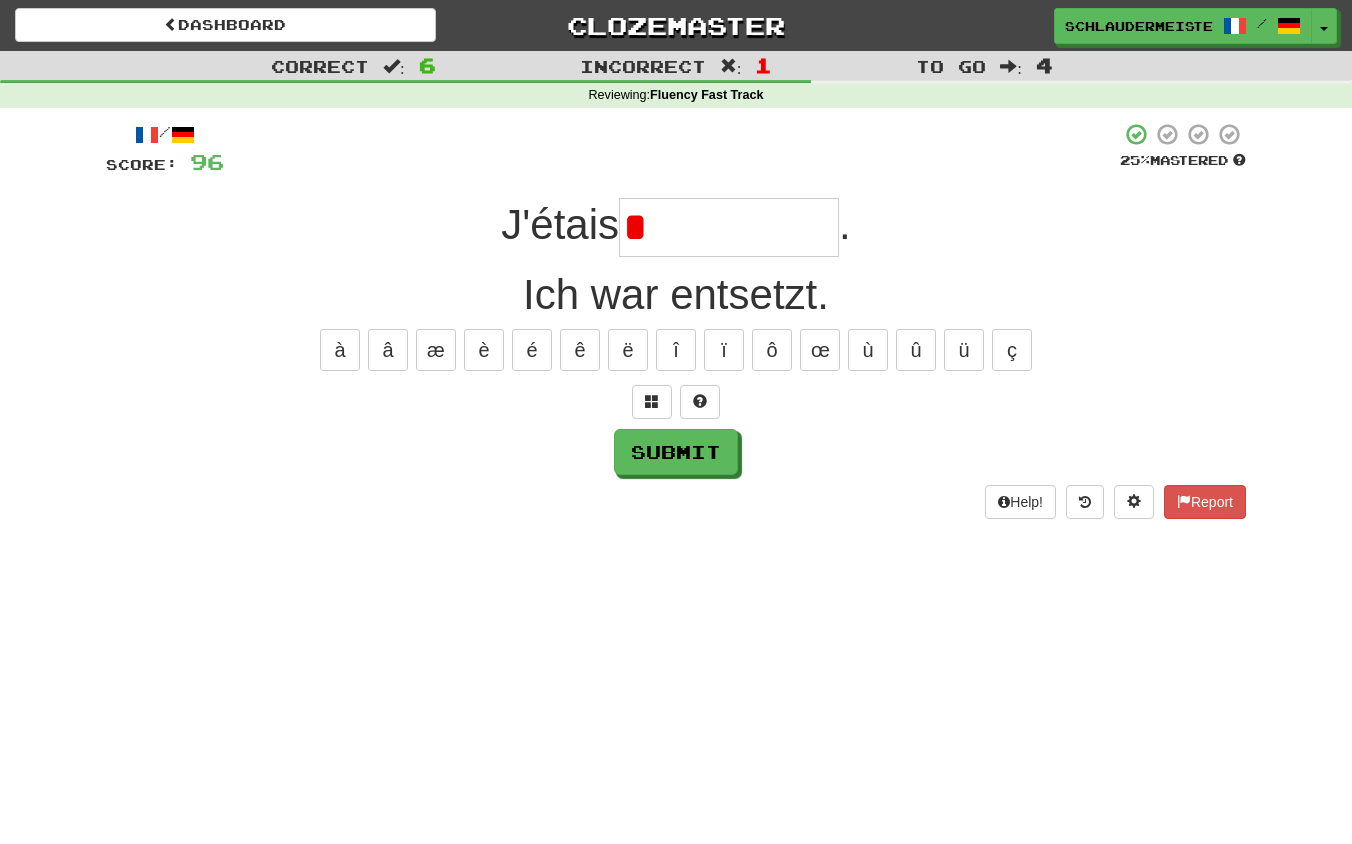 type on "**********" 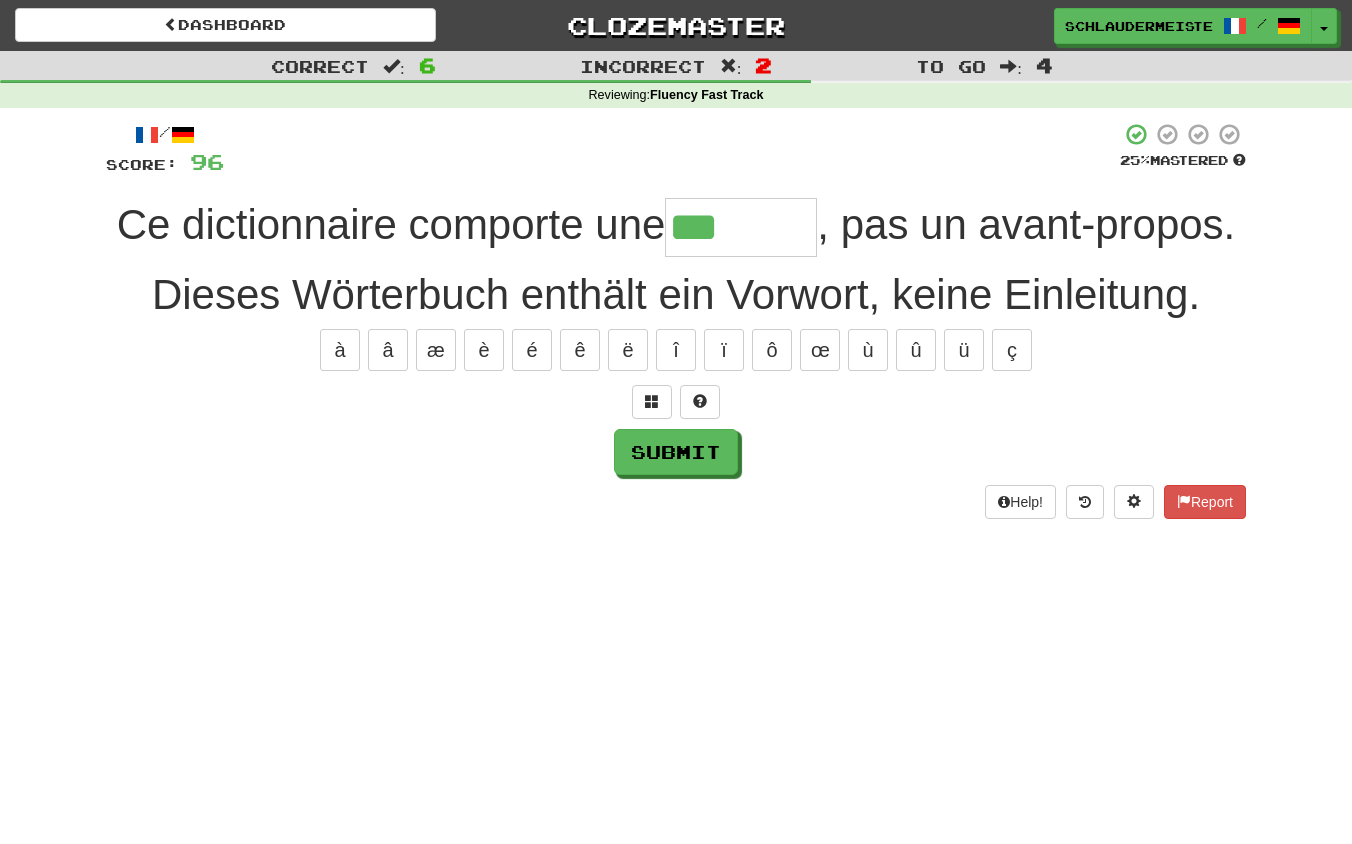 type on "*******" 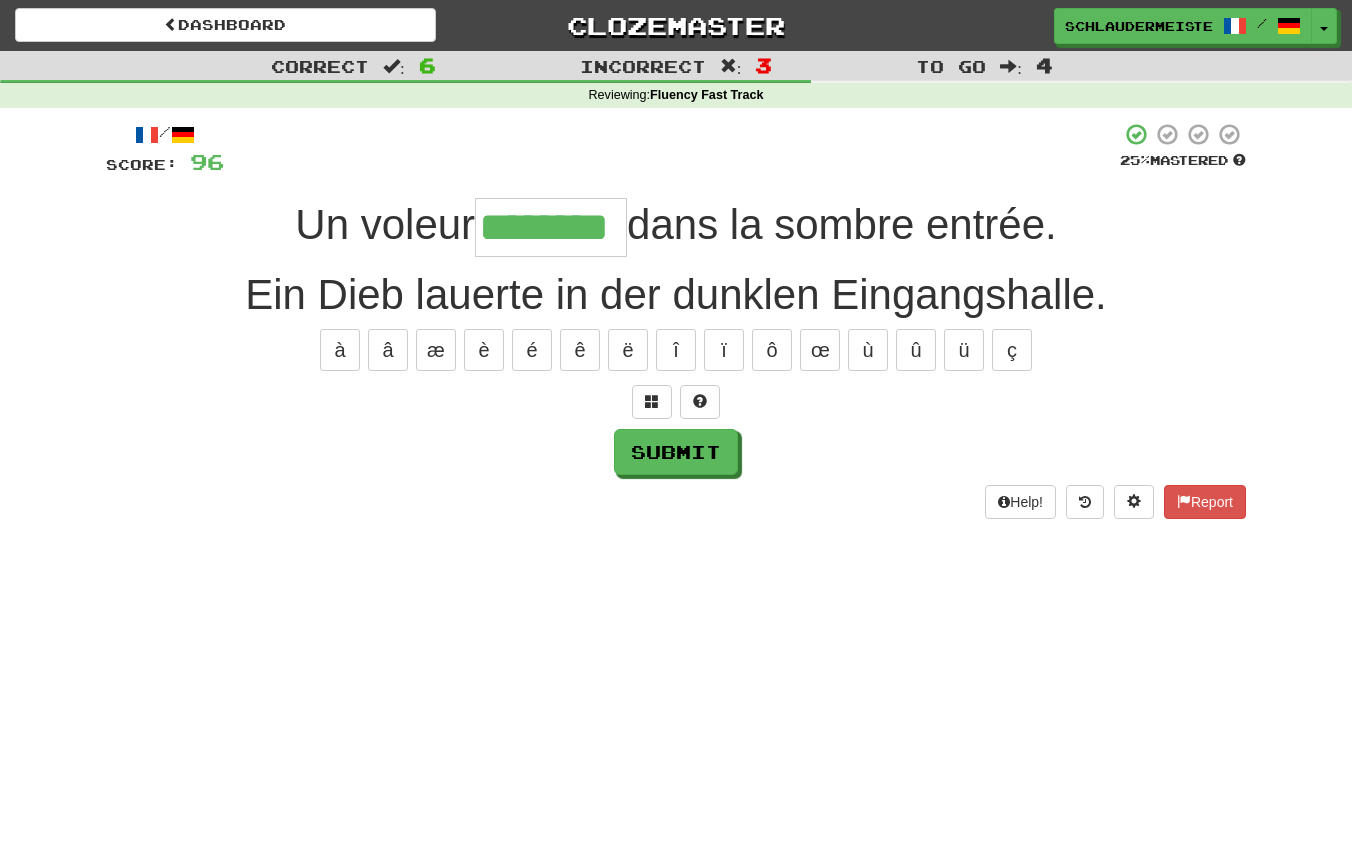 type on "********" 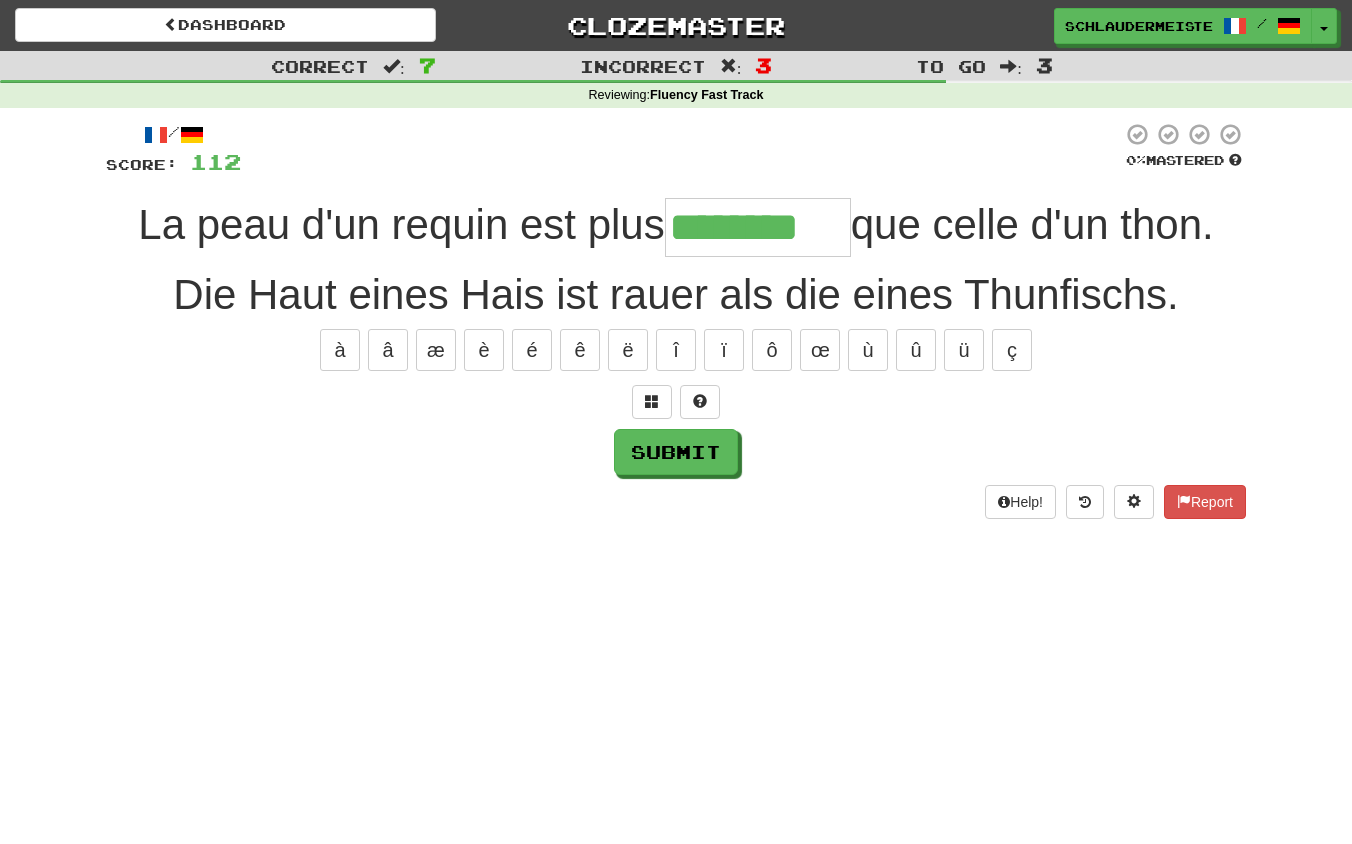 type on "********" 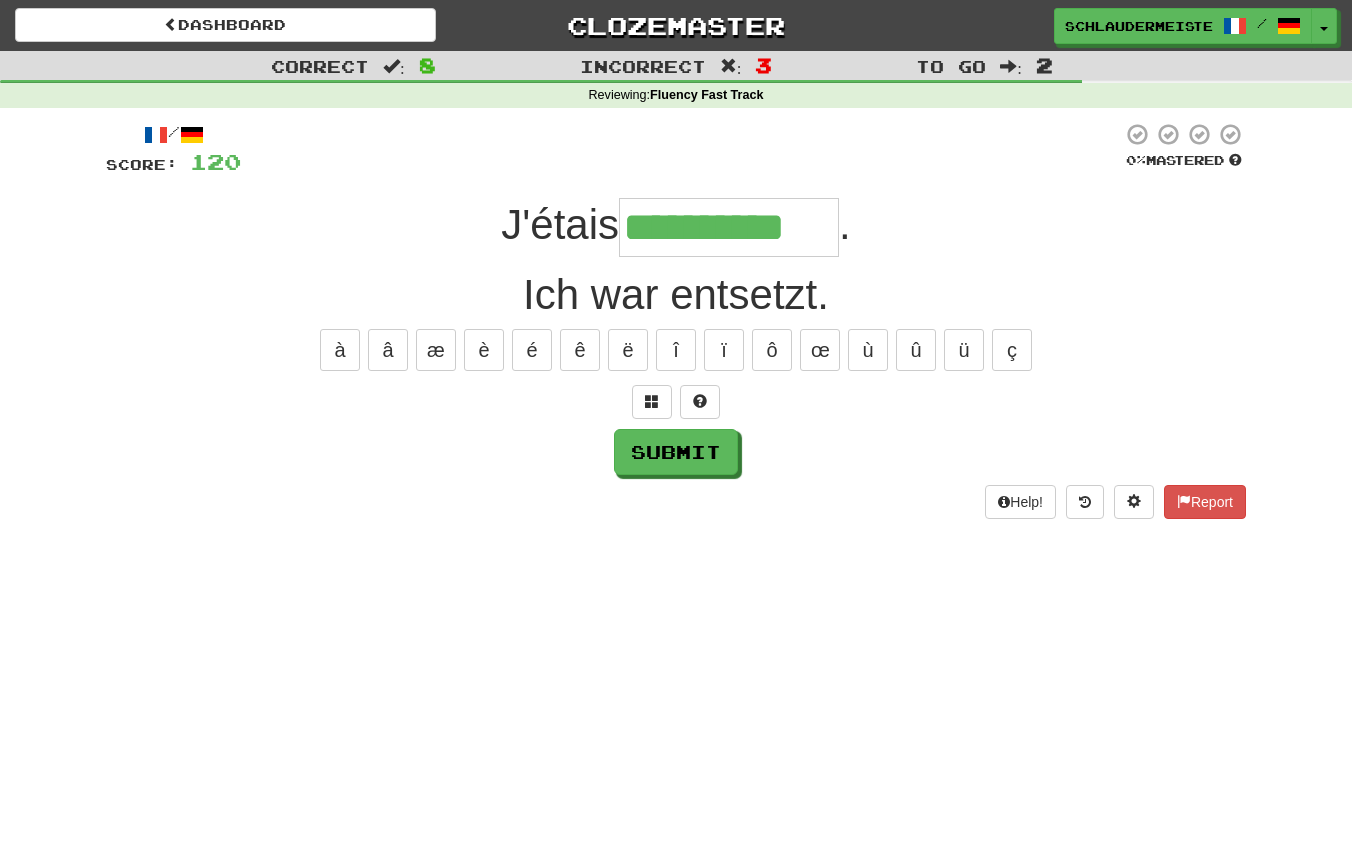 type on "**********" 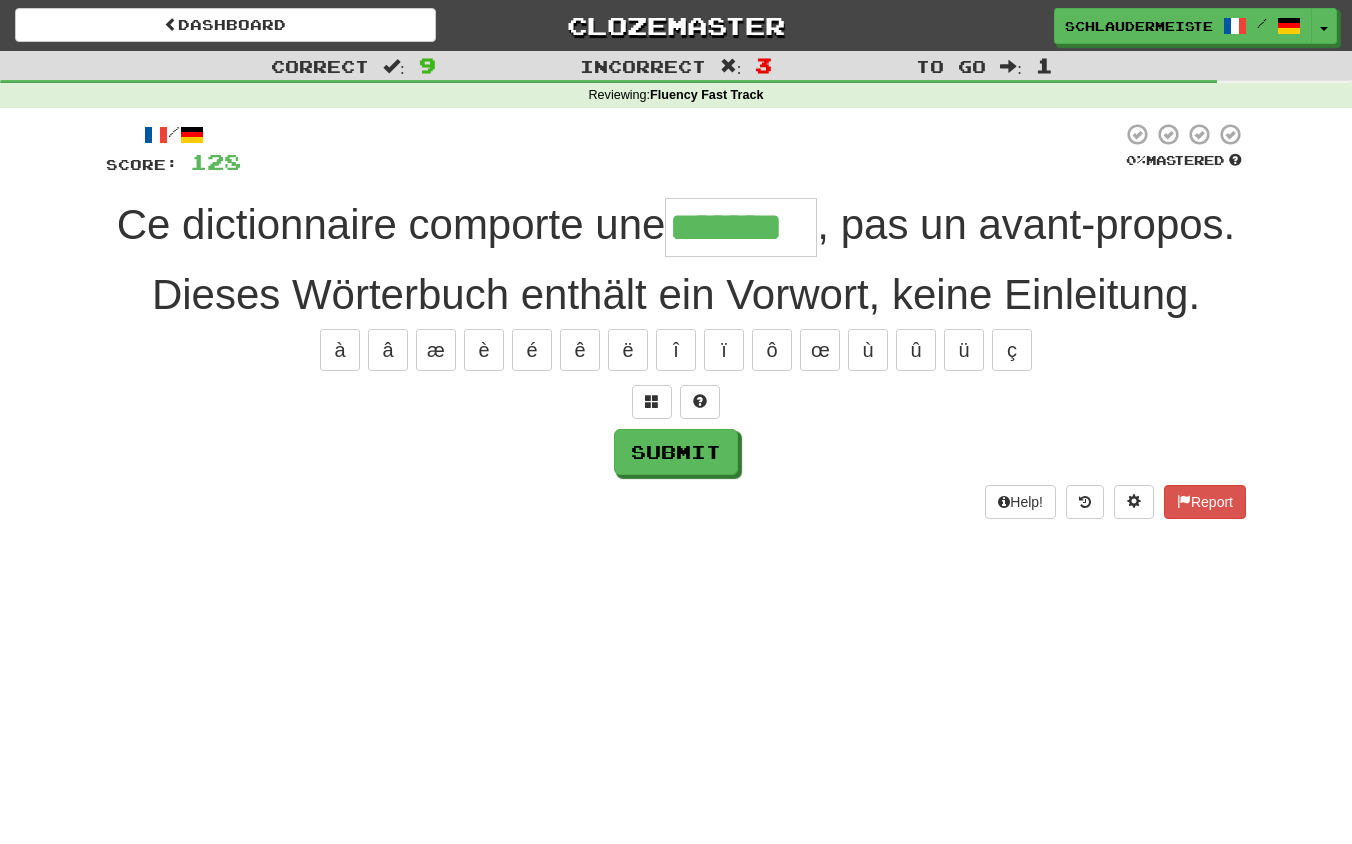type on "*******" 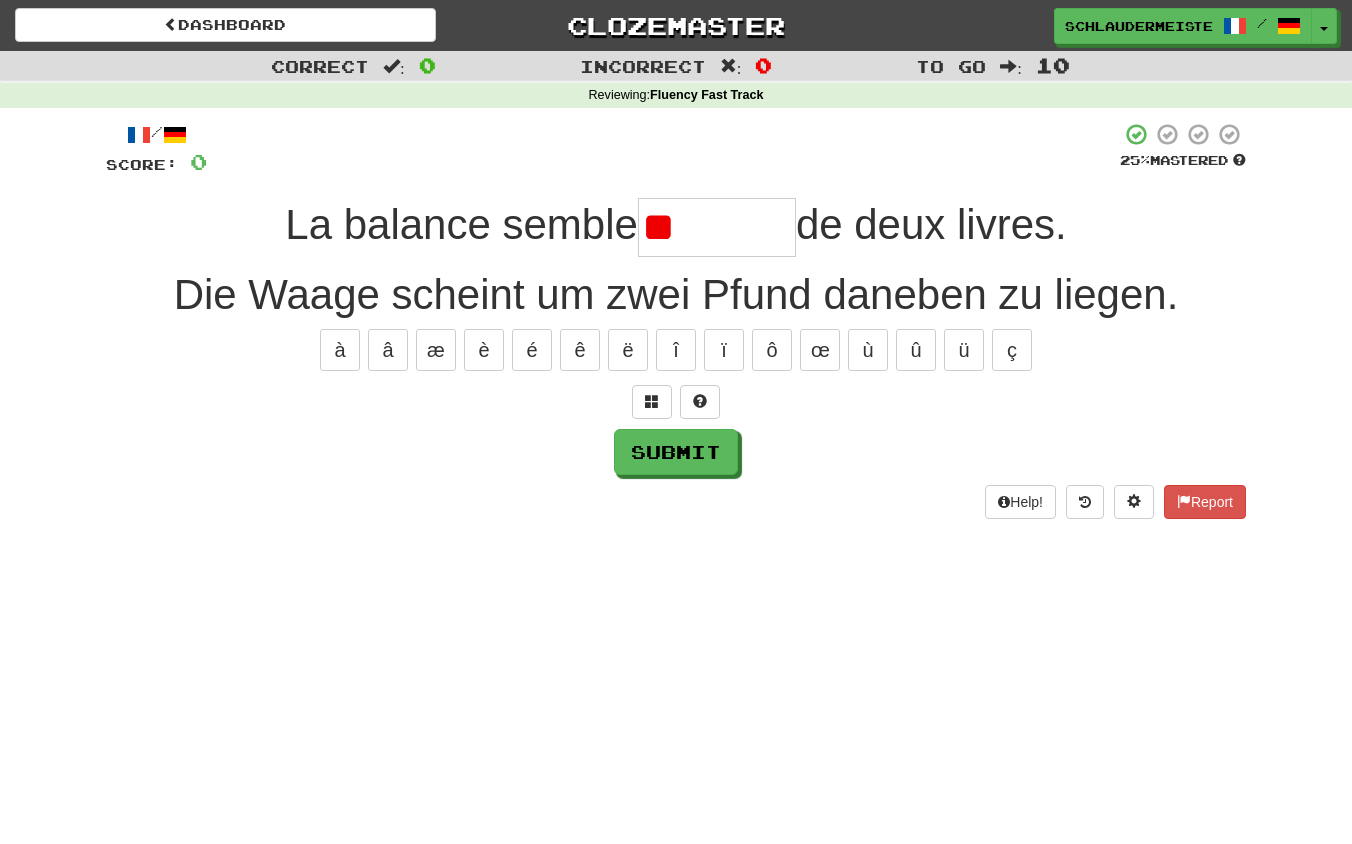 type on "*" 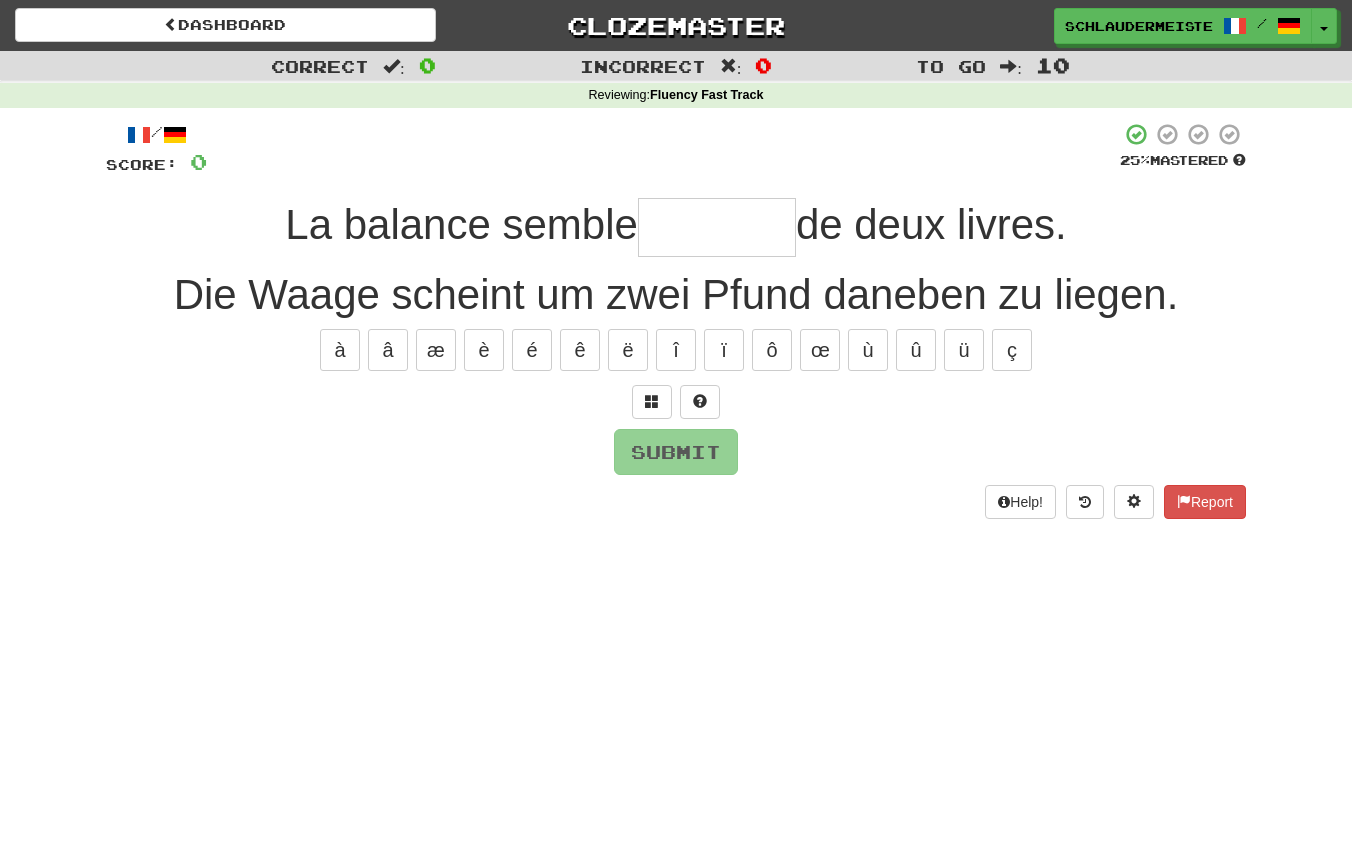 type on "*******" 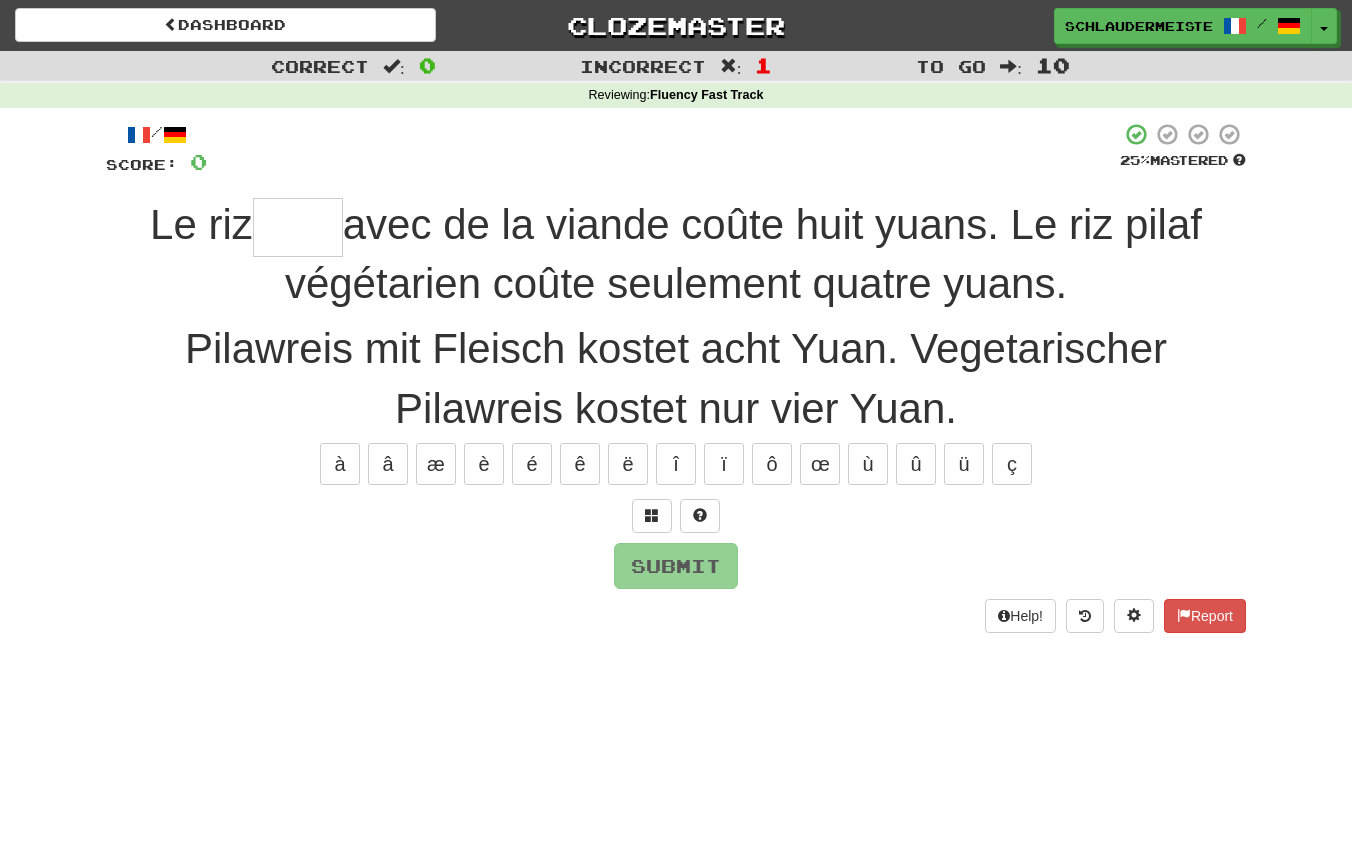 type on "*" 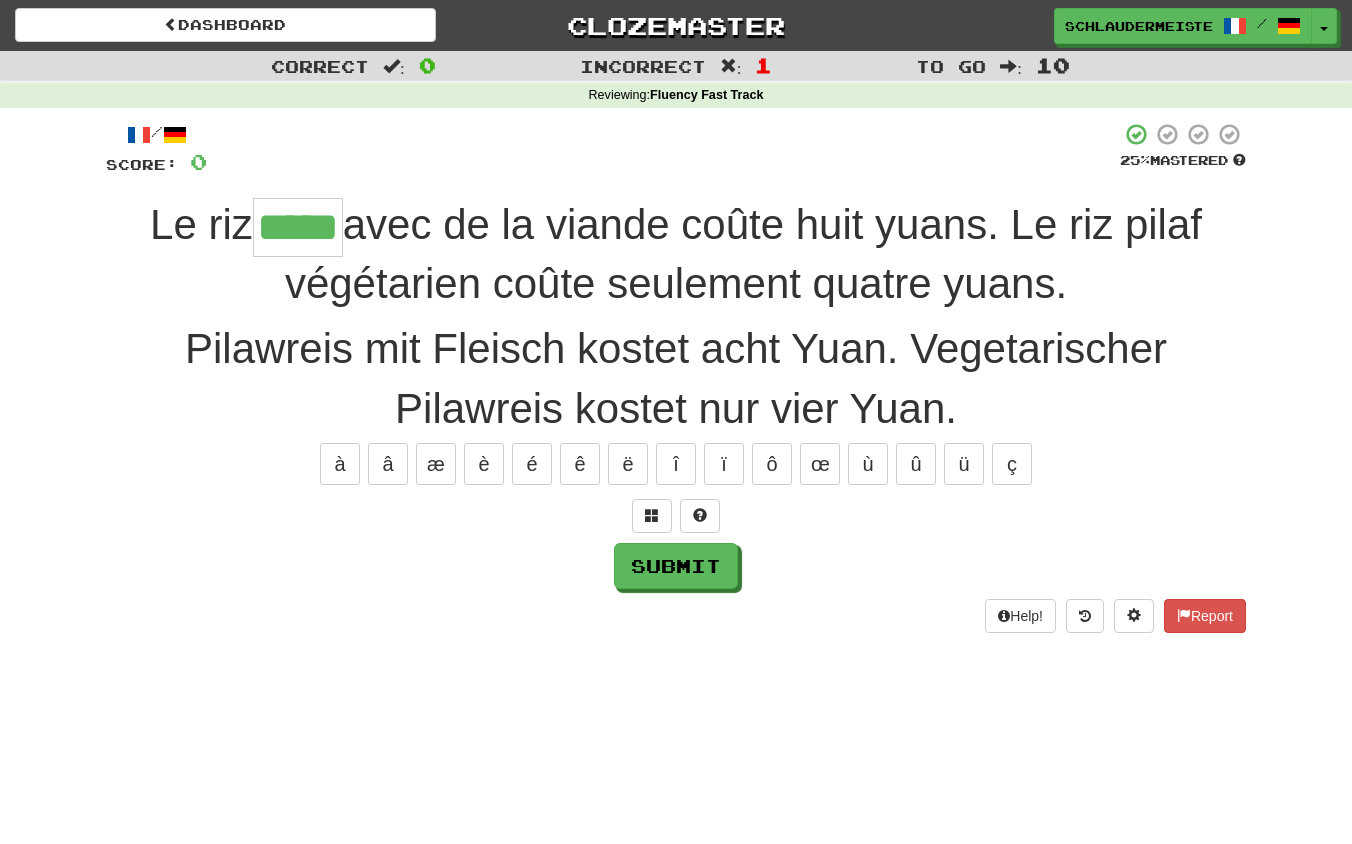 type on "*****" 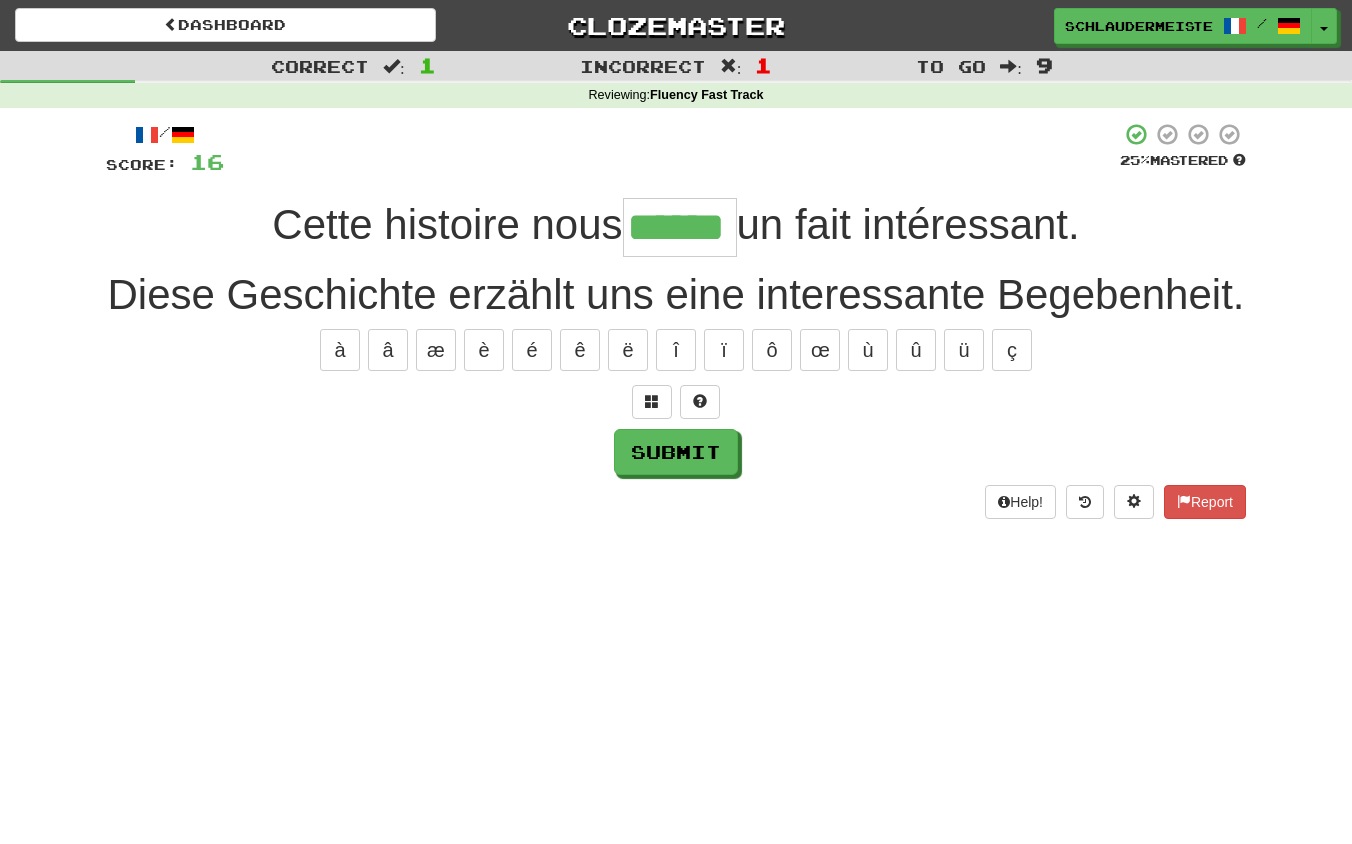 type on "******" 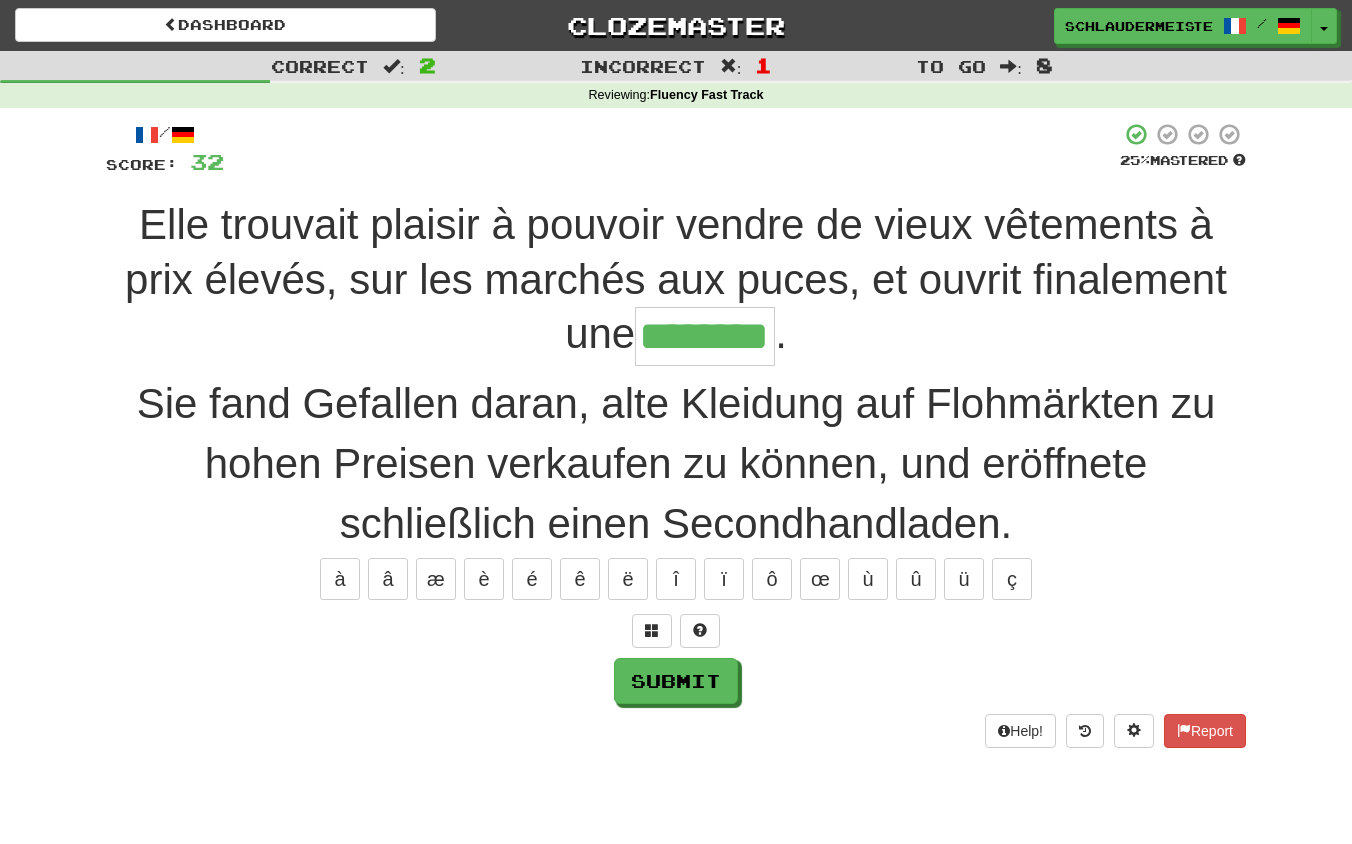 type on "********" 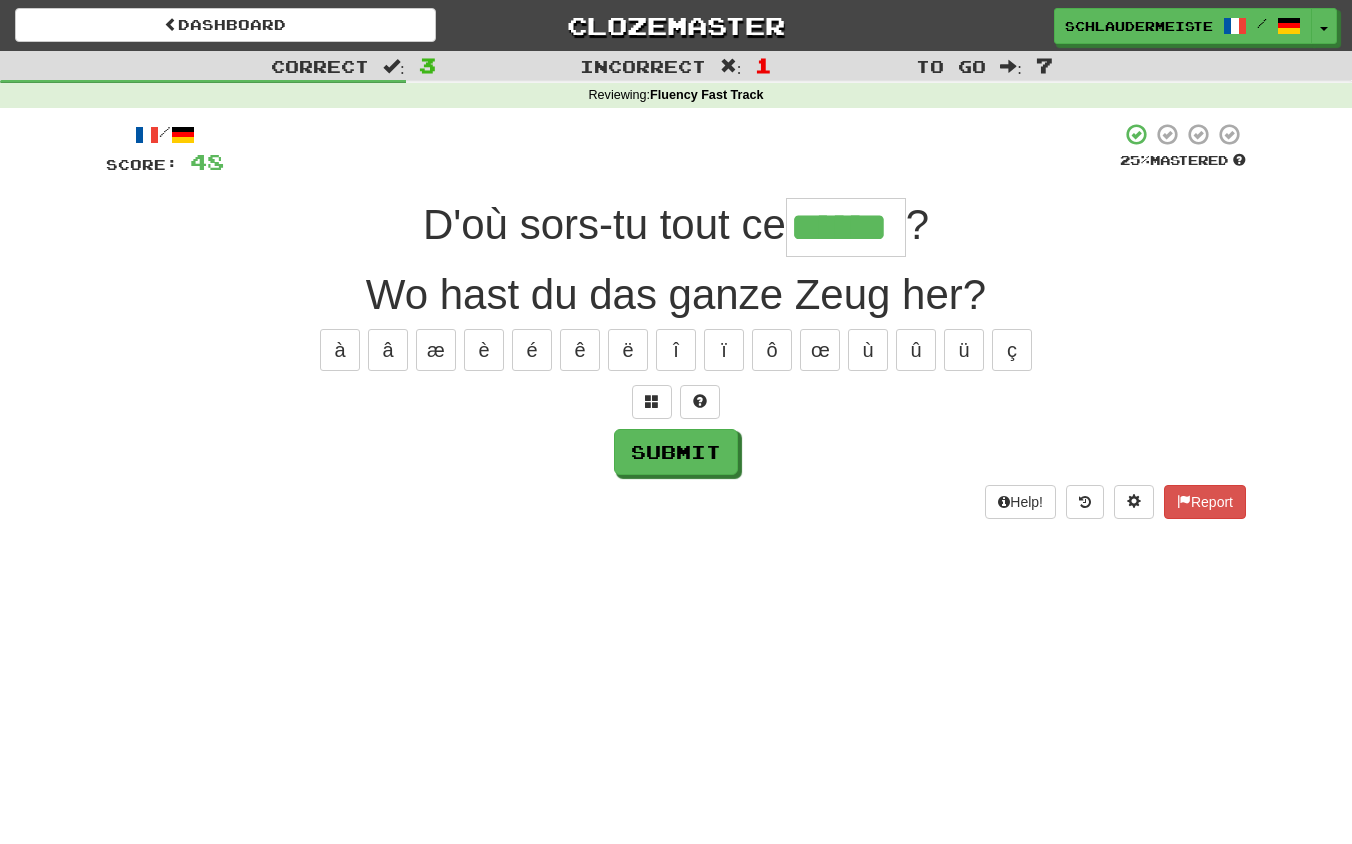type on "******" 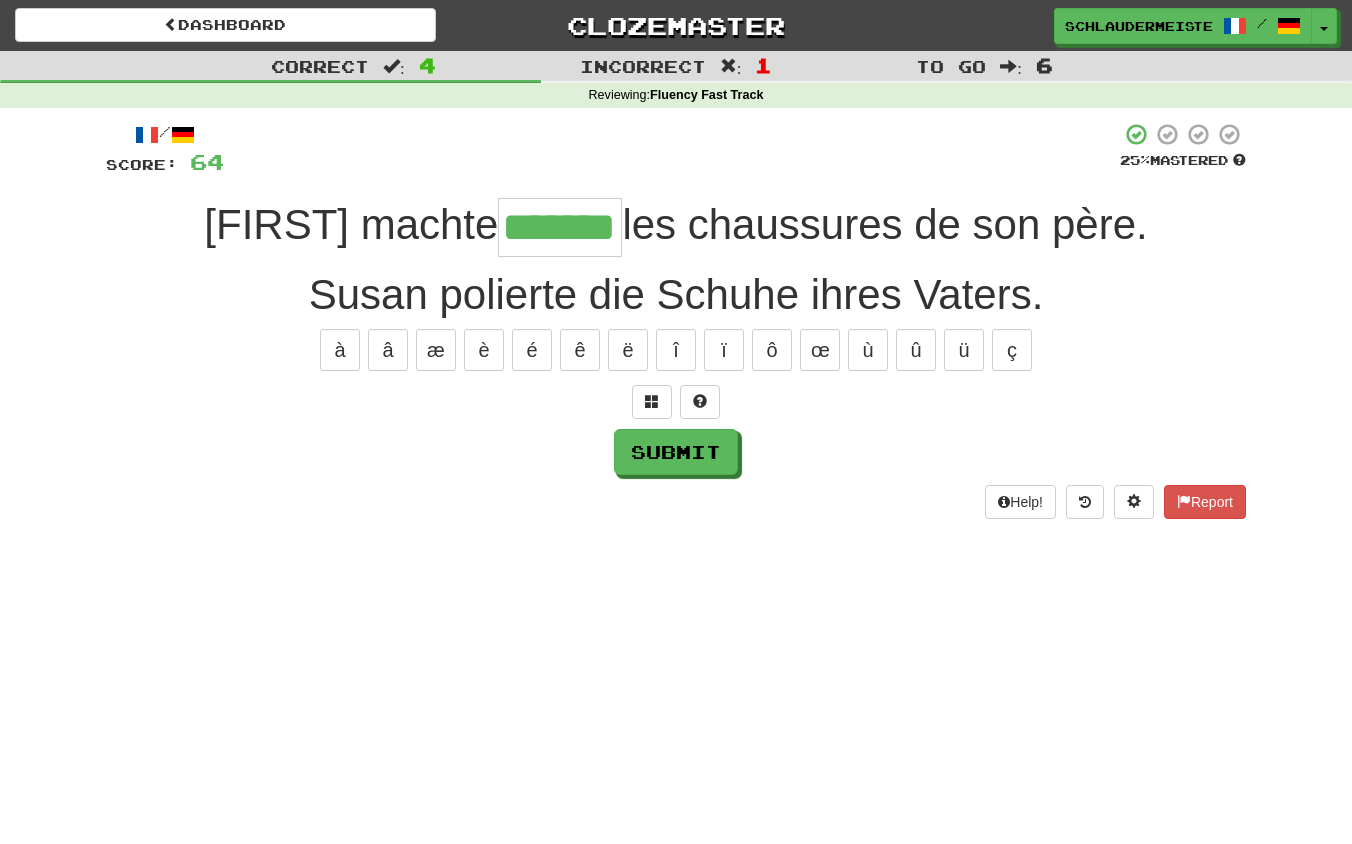 type on "*******" 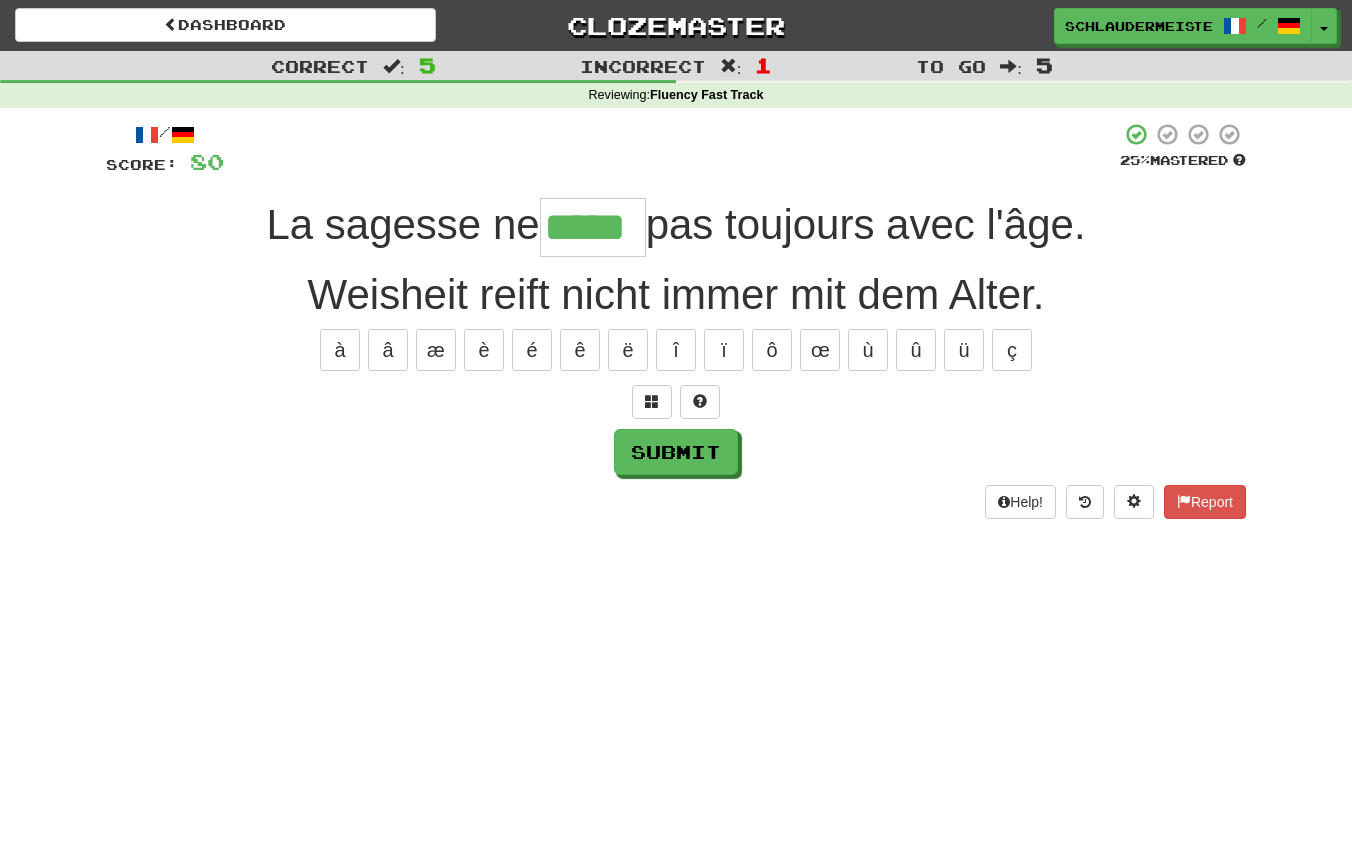 type on "*****" 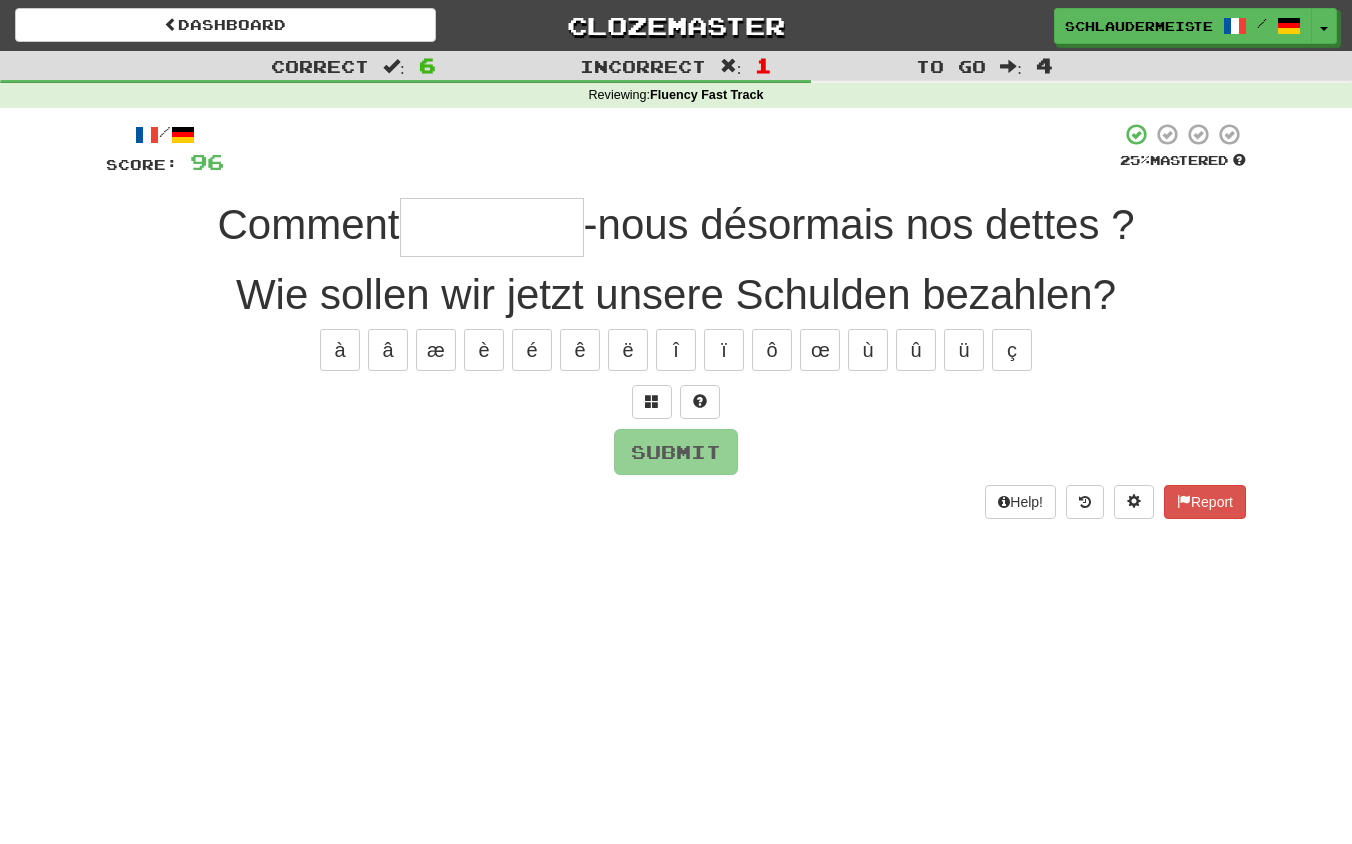 type on "*" 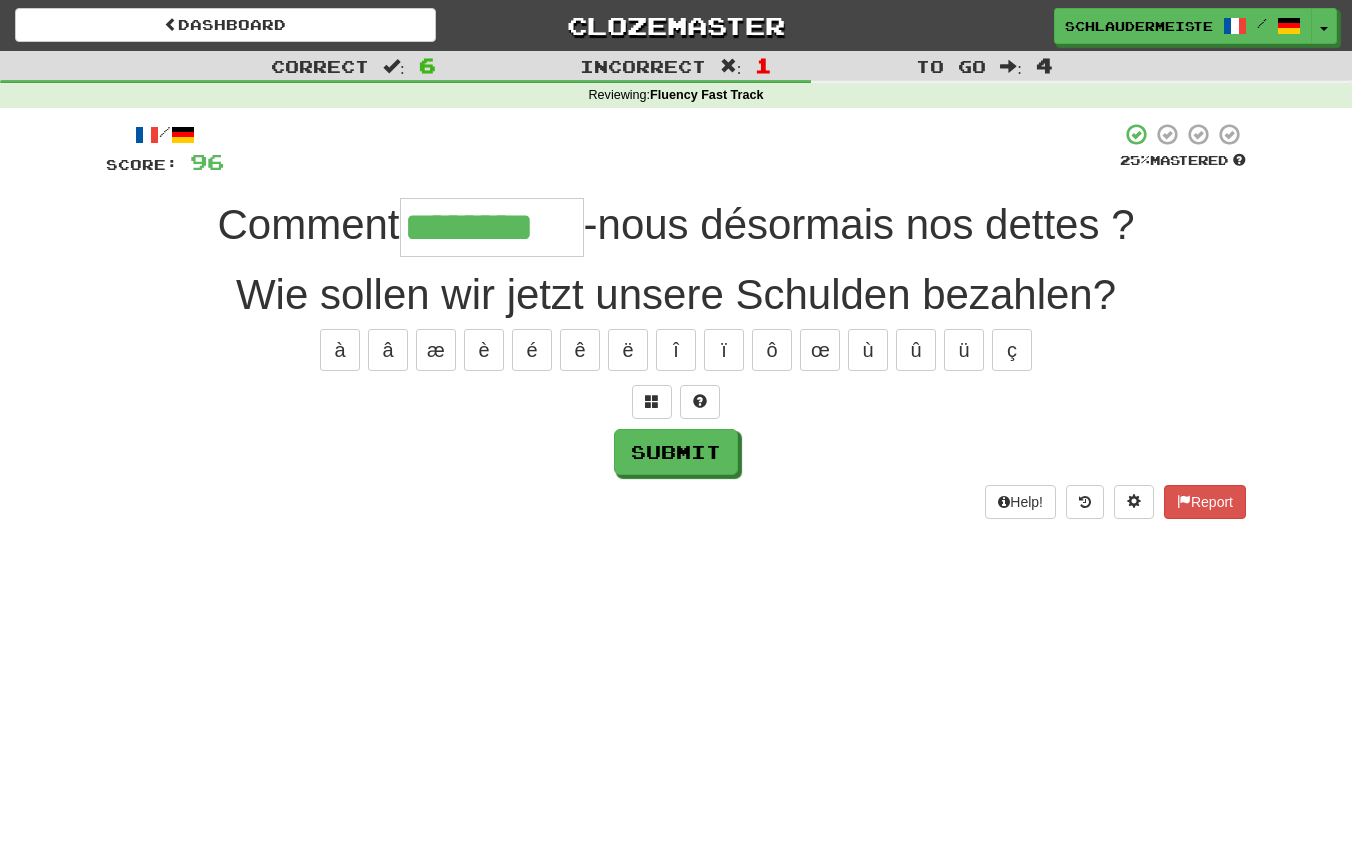 type on "********" 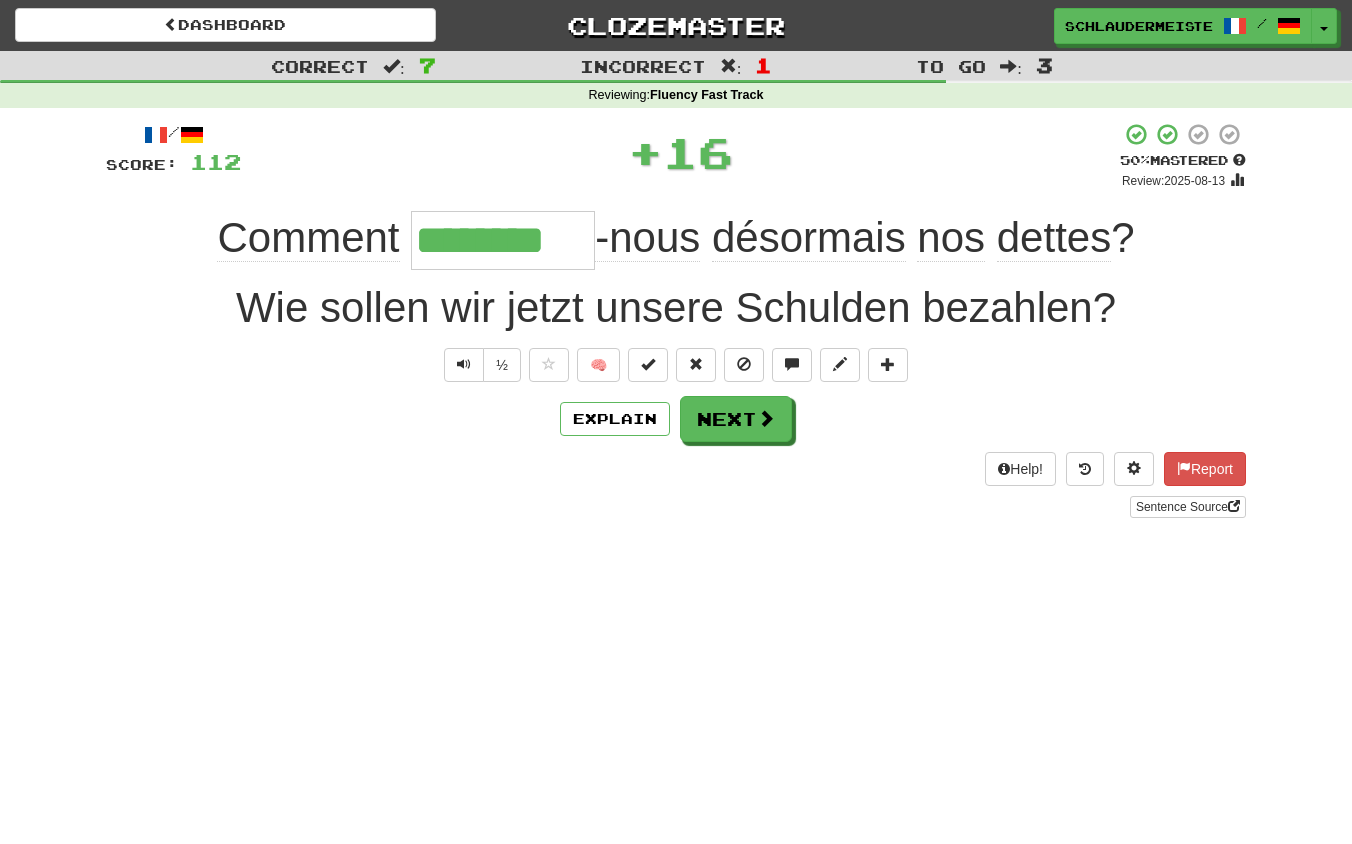 drag, startPoint x: 197, startPoint y: 232, endPoint x: 1203, endPoint y: 214, distance: 1006.161 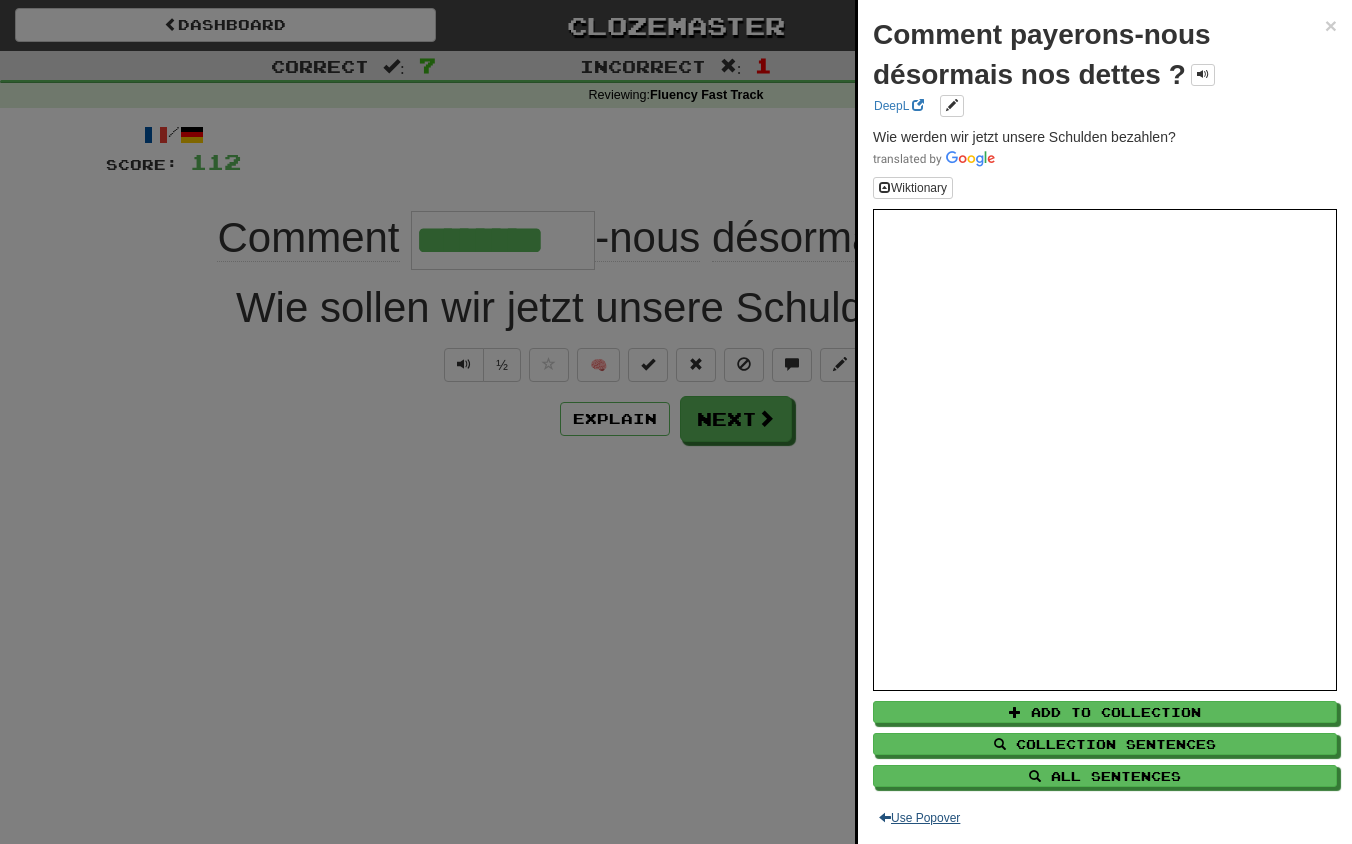 click on "Use Popover" at bounding box center [919, 818] 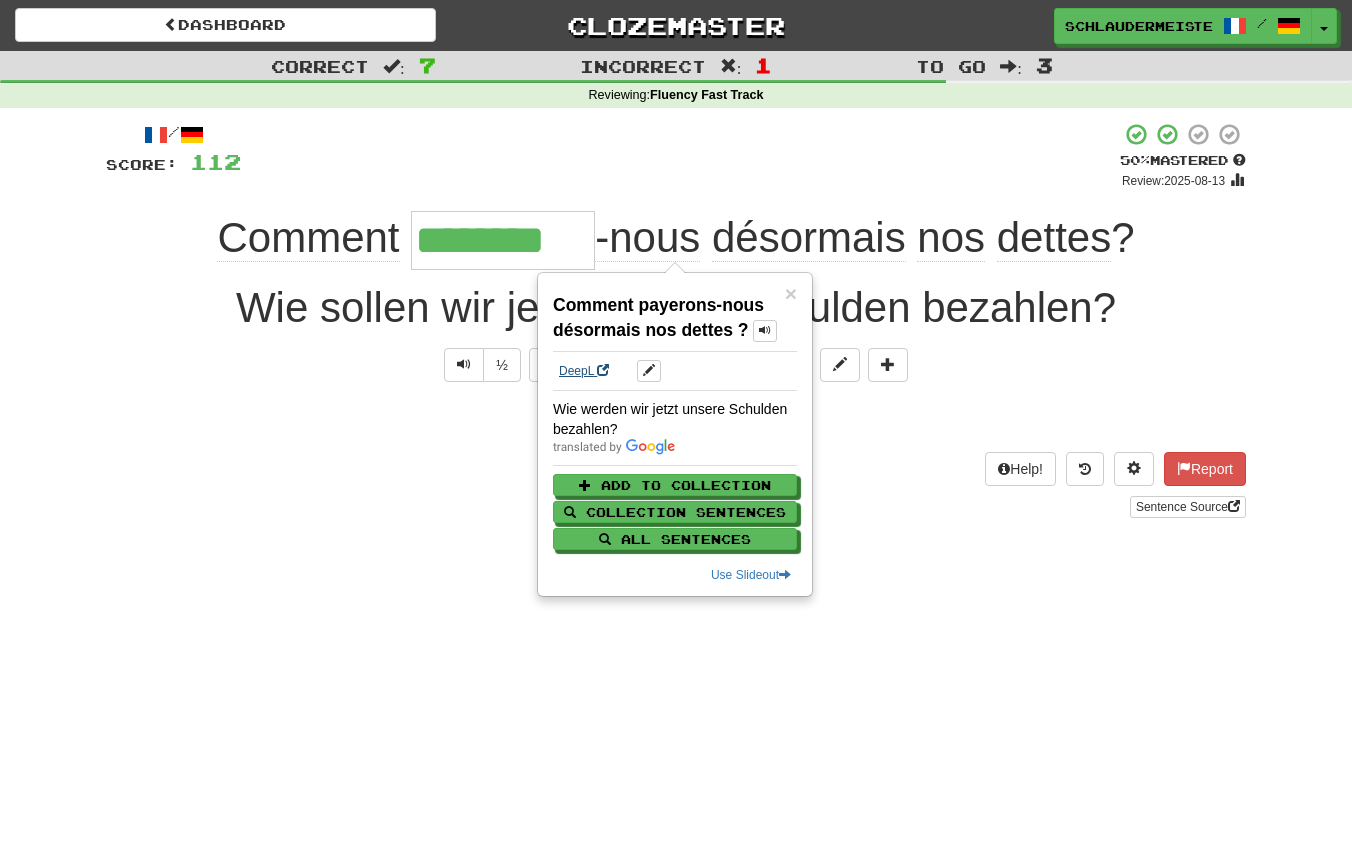 click on "DeepL" at bounding box center [584, 371] 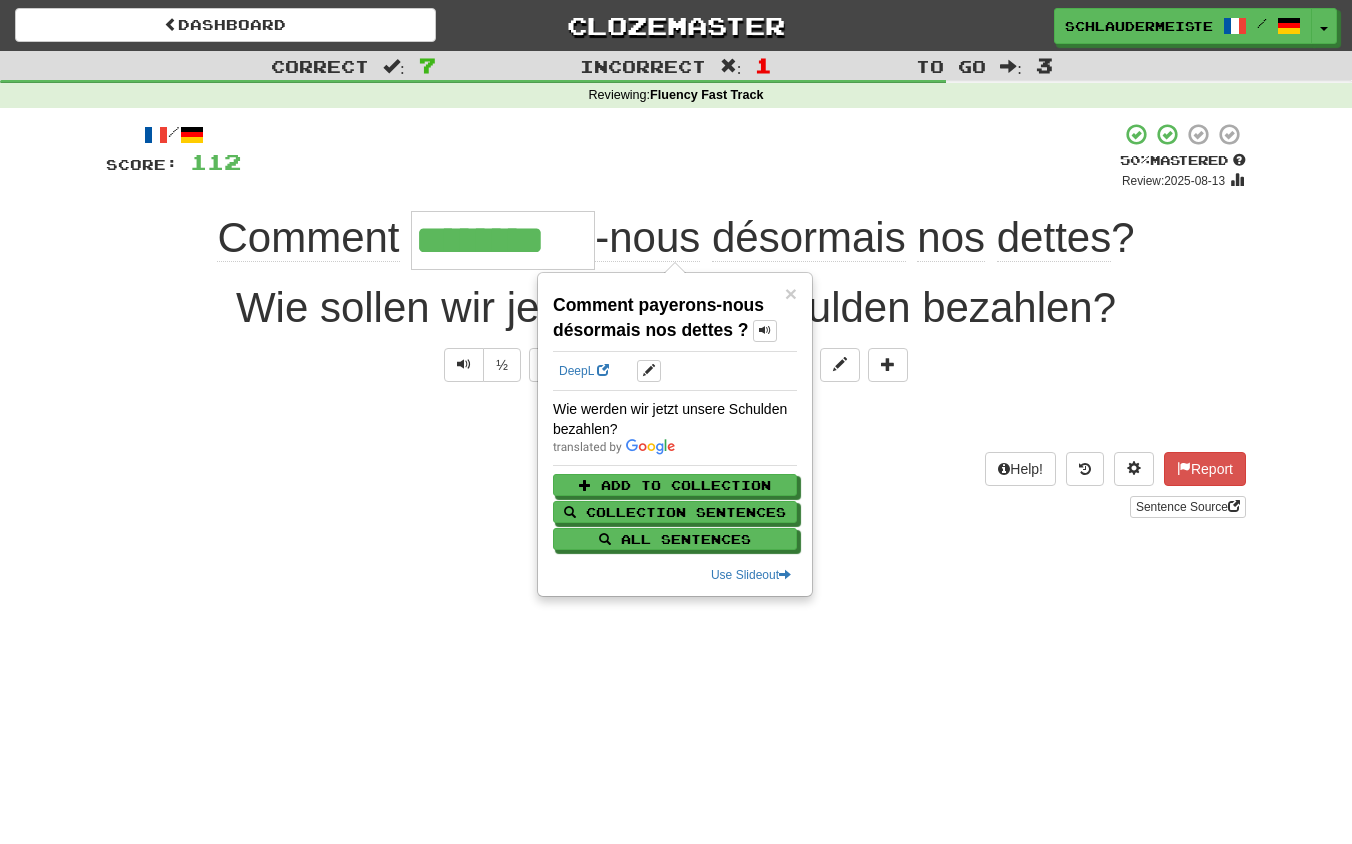 click on "Dashboard
Clozemaster
schlaudermeister
/
Toggle Dropdown
Dashboard
Leaderboard
Activity Feed
Notifications
Profile
Discussions
Français
/
Deutsch
Streak:
46
Review:
149
Points Today: 2152
Languages
Account
Logout
schlaudermeister
/
Toggle Dropdown
Dashboard
Leaderboard
Activity Feed
Notifications
Profile
Discussions
Français
/
Deutsch
Streak:
46
Review:
149
Points Today: 2152
Languages
Account
Logout
clozemaster
Correct   :   7 Incorrect   :   1 To go   :   3 Reviewing :  Fluency Fast Track  /  Score:   112 + 16 50 %  Mastered Review:  2025-08-13 Comment   ******** -nous   désormais   nos   dettes  ? ½ 🧠 Explain Next" at bounding box center (676, 422) 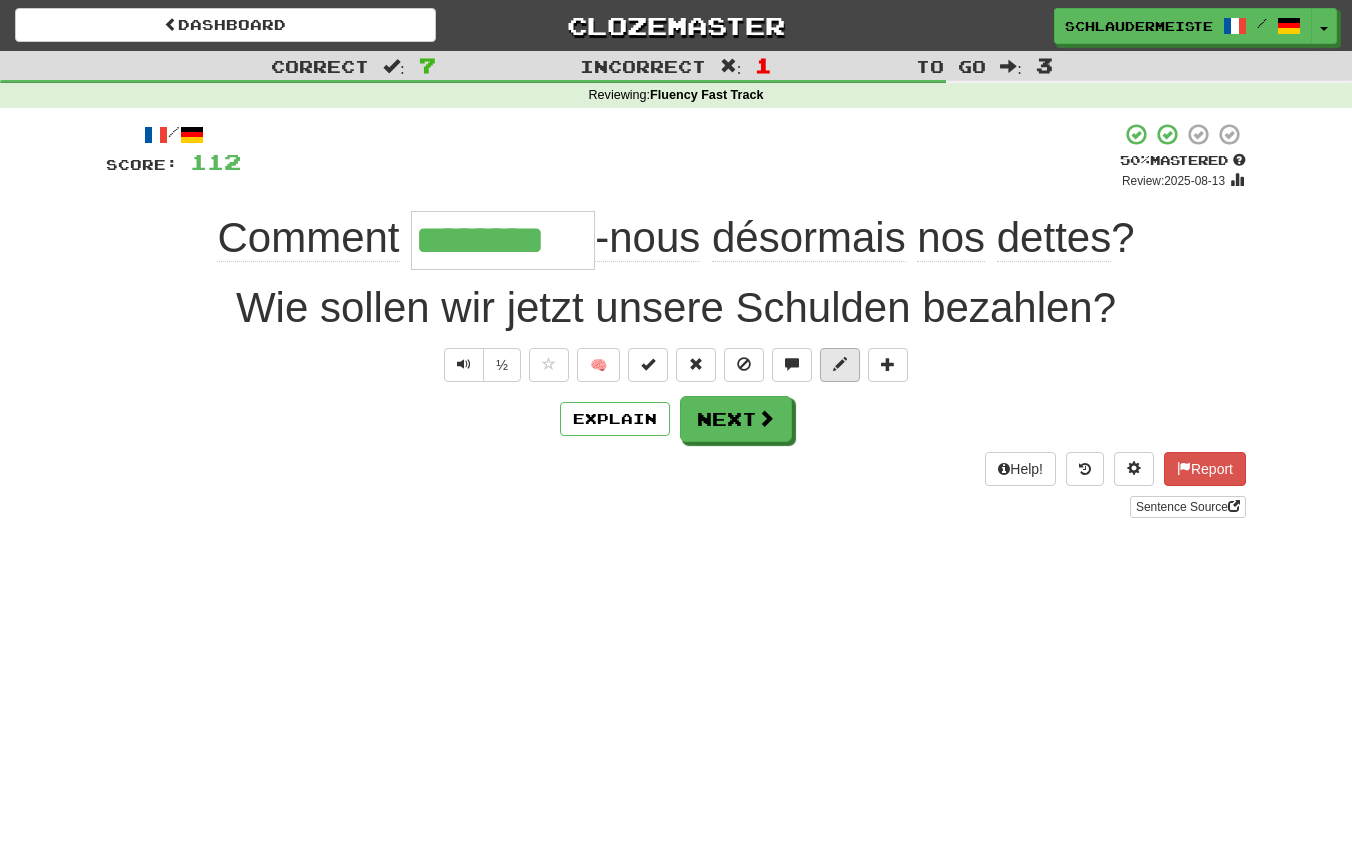 click at bounding box center (840, 364) 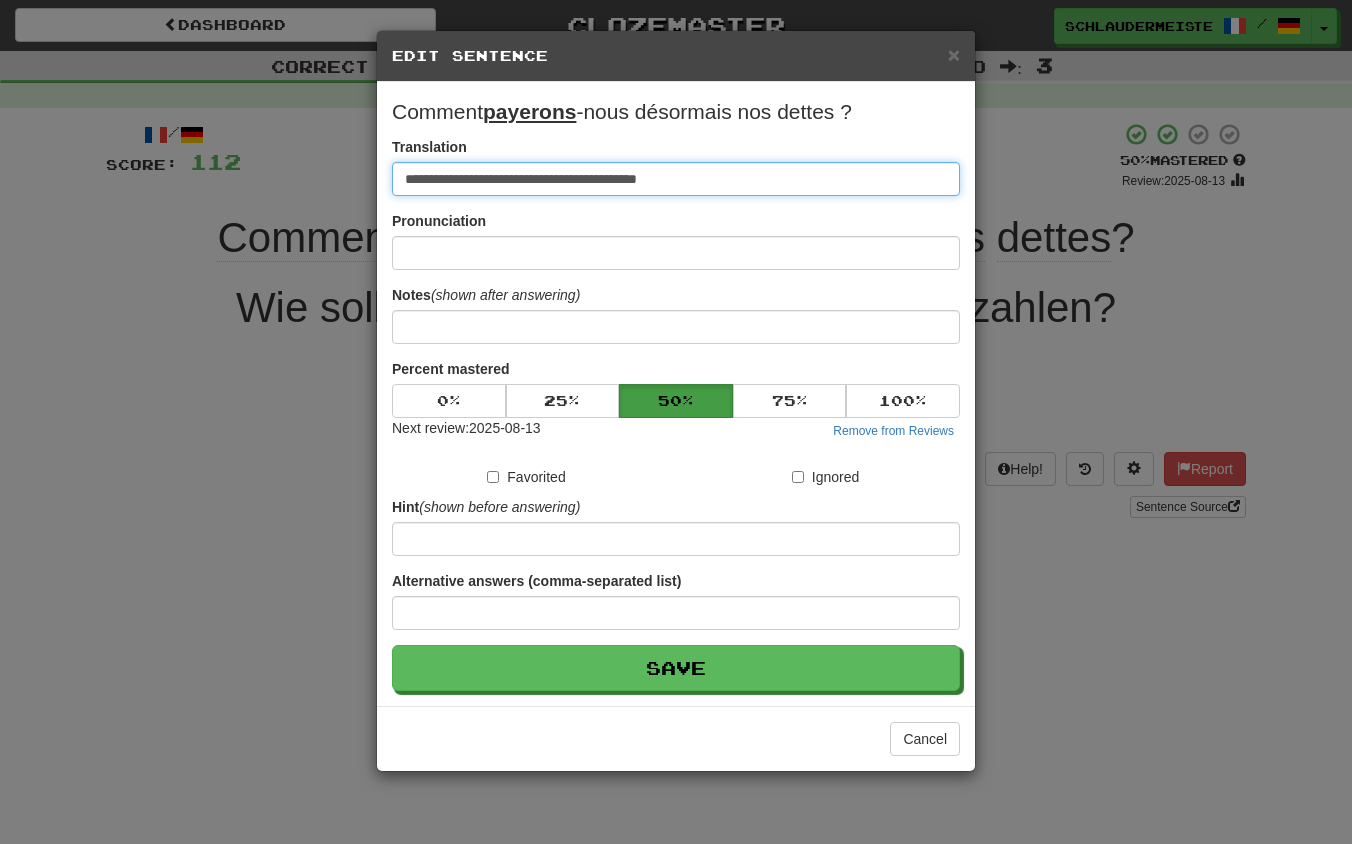 drag, startPoint x: 782, startPoint y: 187, endPoint x: 182, endPoint y: 165, distance: 600.4032 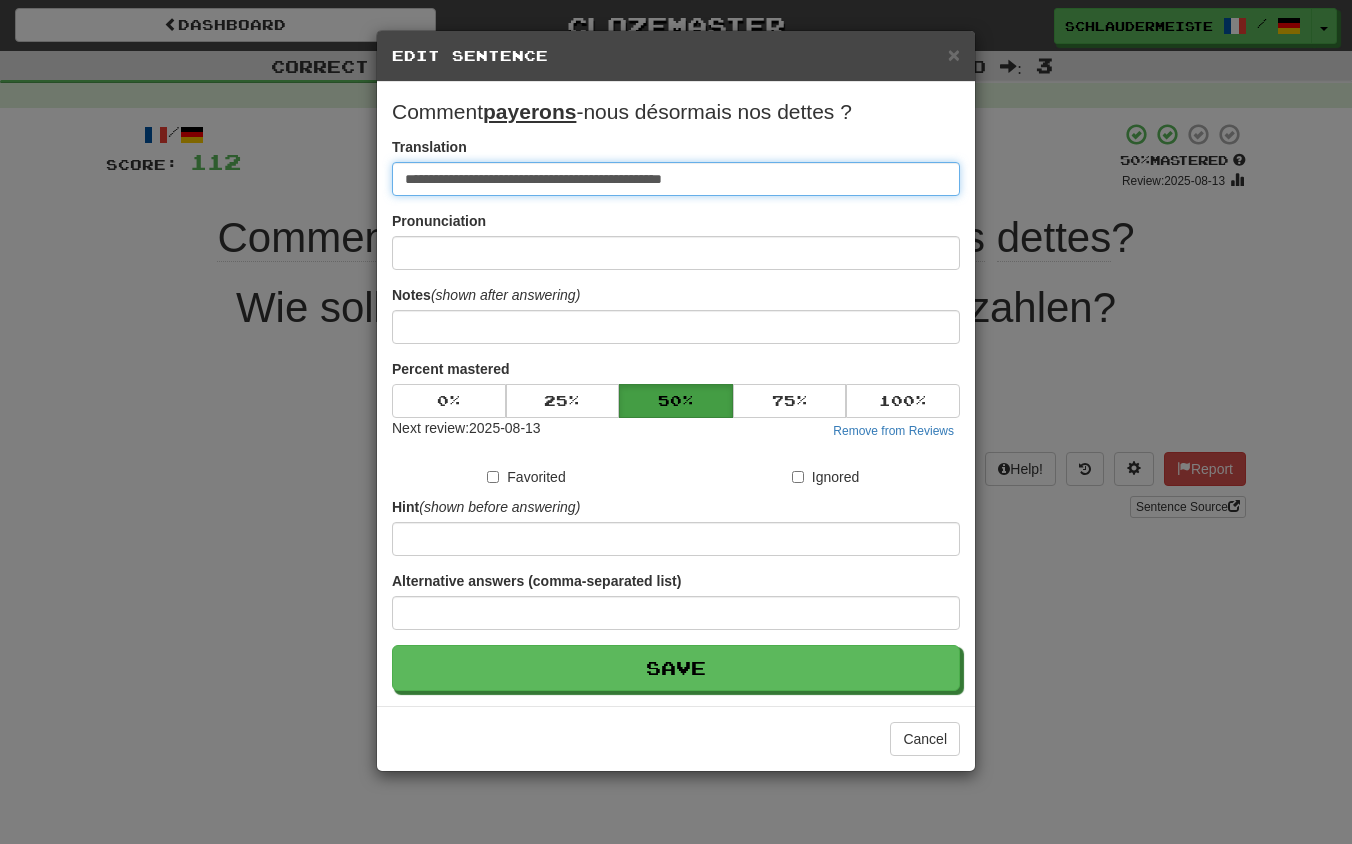 type on "**********" 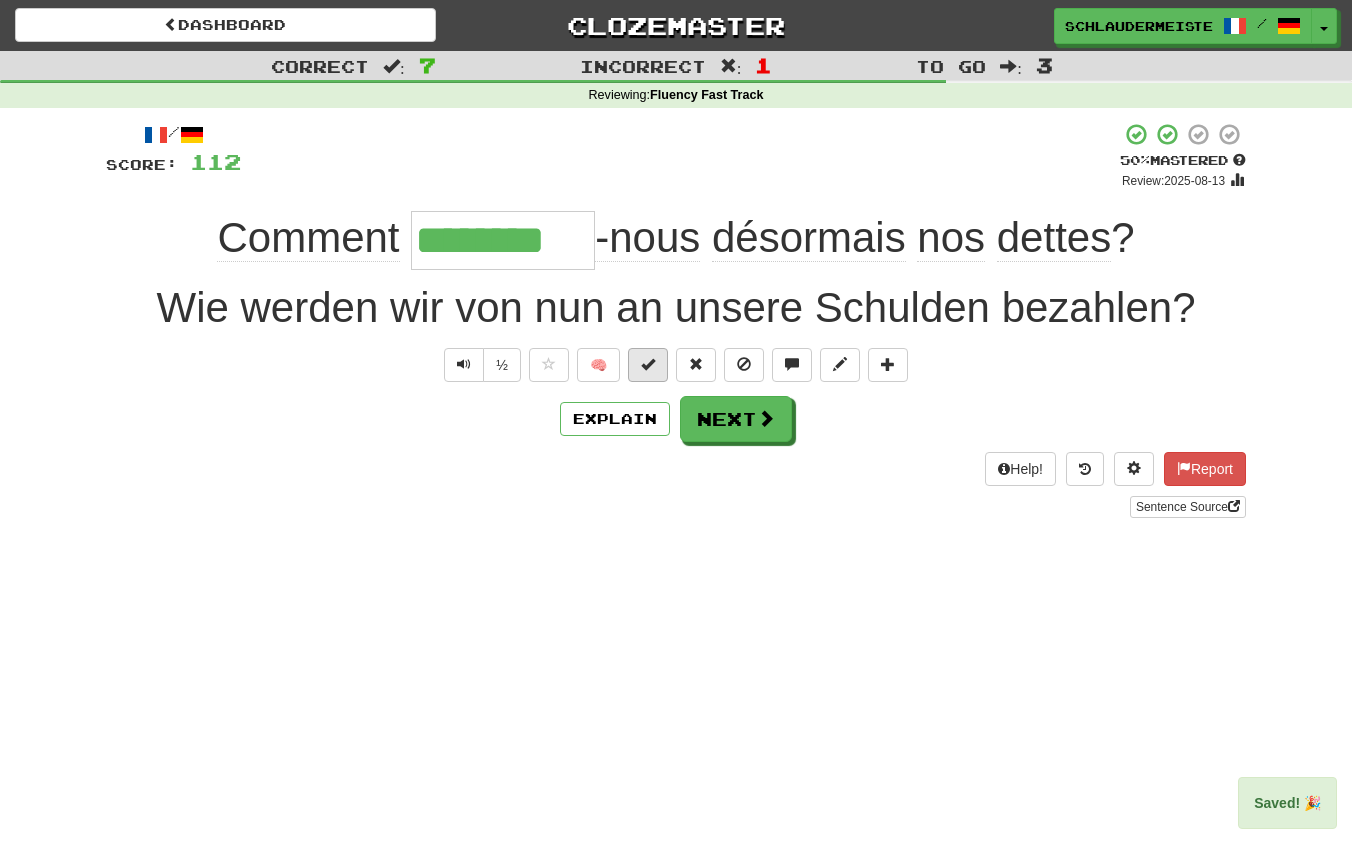 click at bounding box center [648, 364] 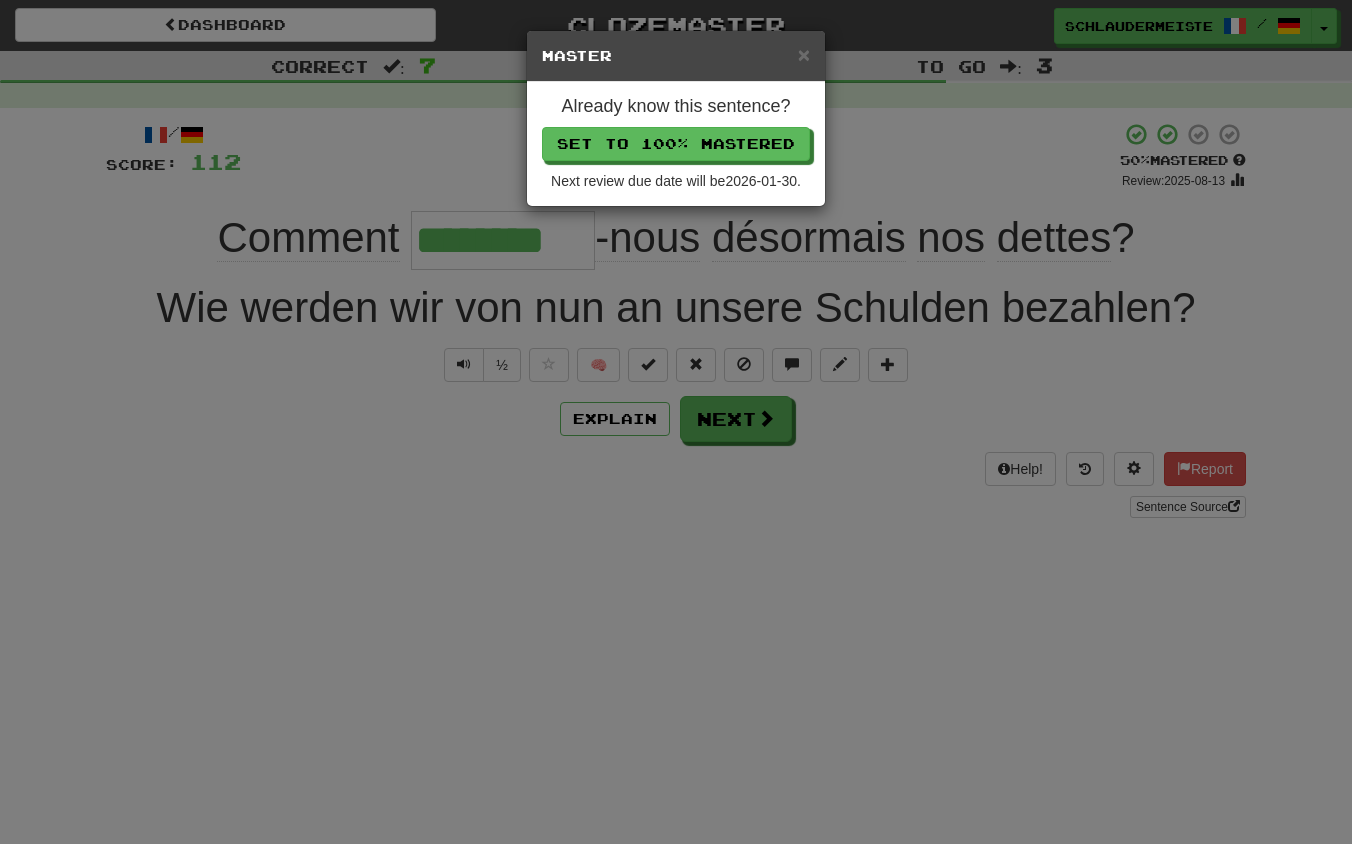 click on "× Master Already know this sentence? Set to 100% Mastered Next review due date will be  2026-01-30 ." at bounding box center (676, 422) 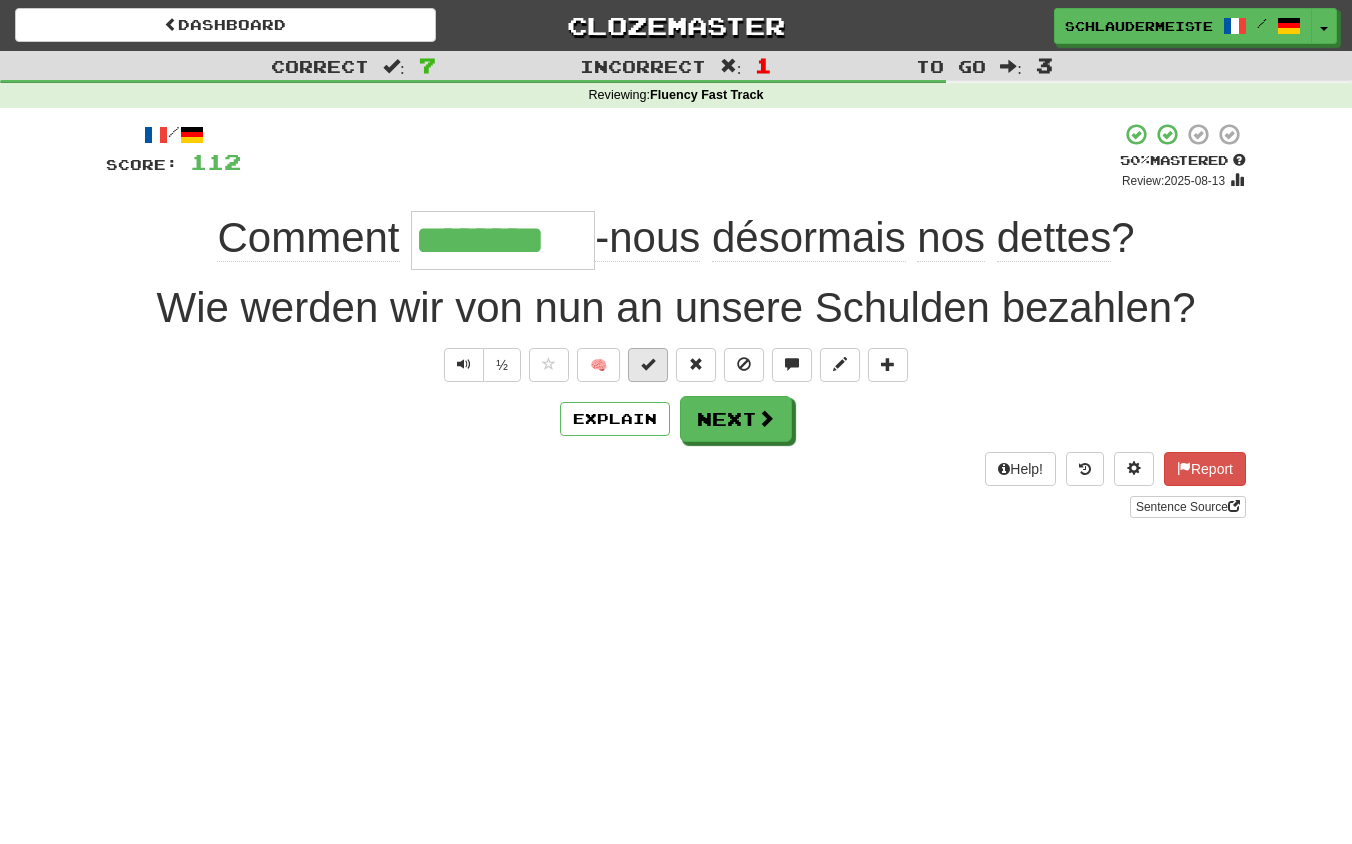 click at bounding box center [648, 364] 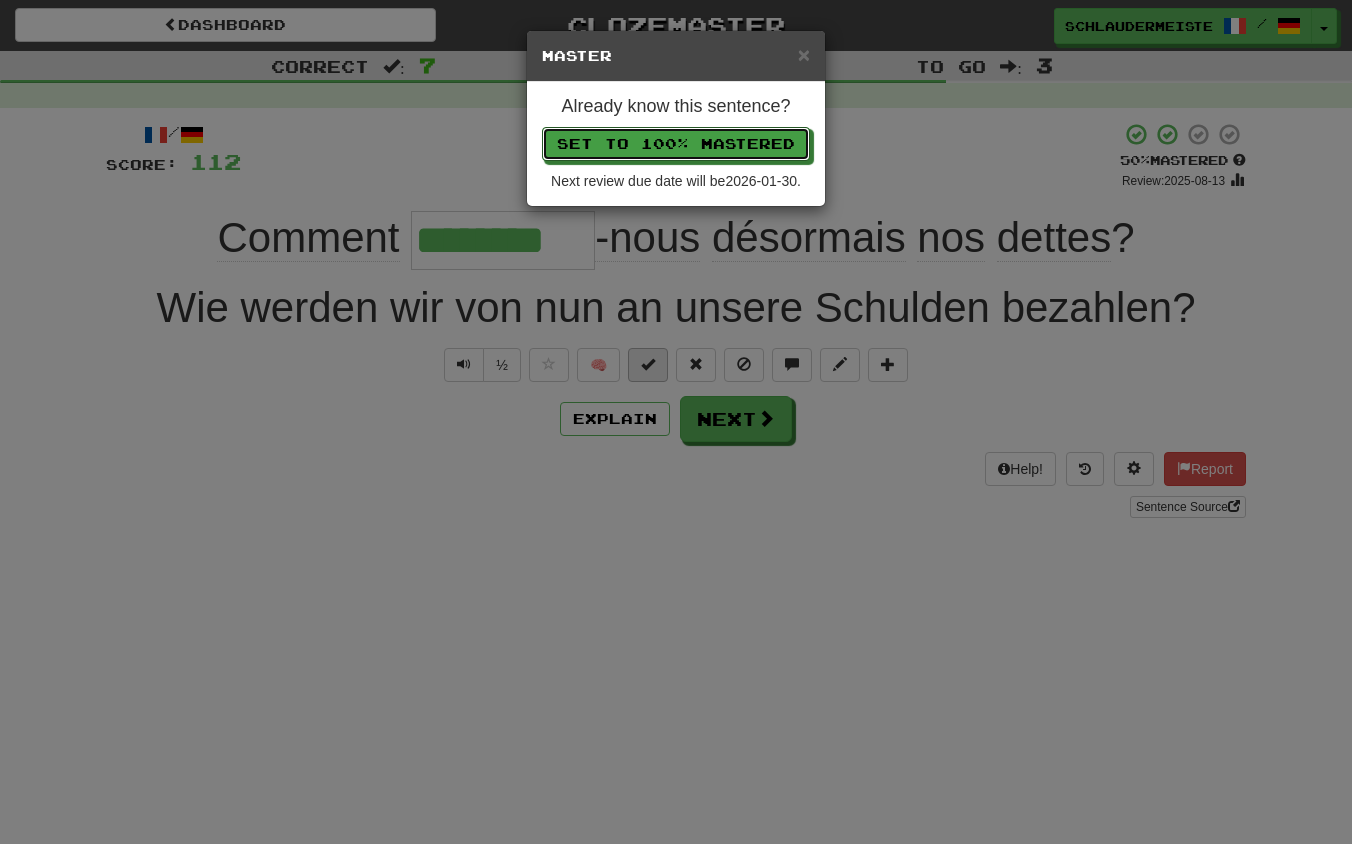 type 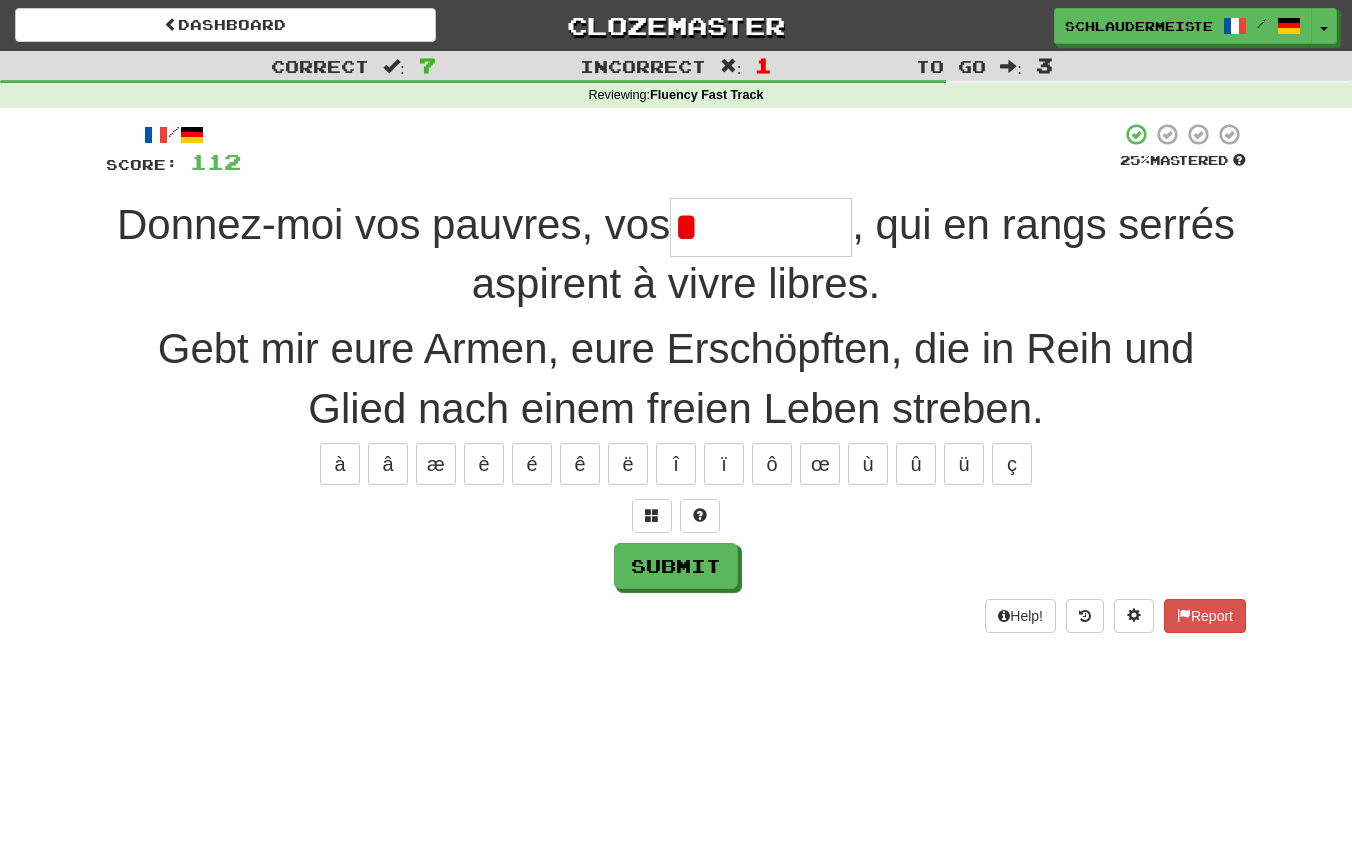 type on "*" 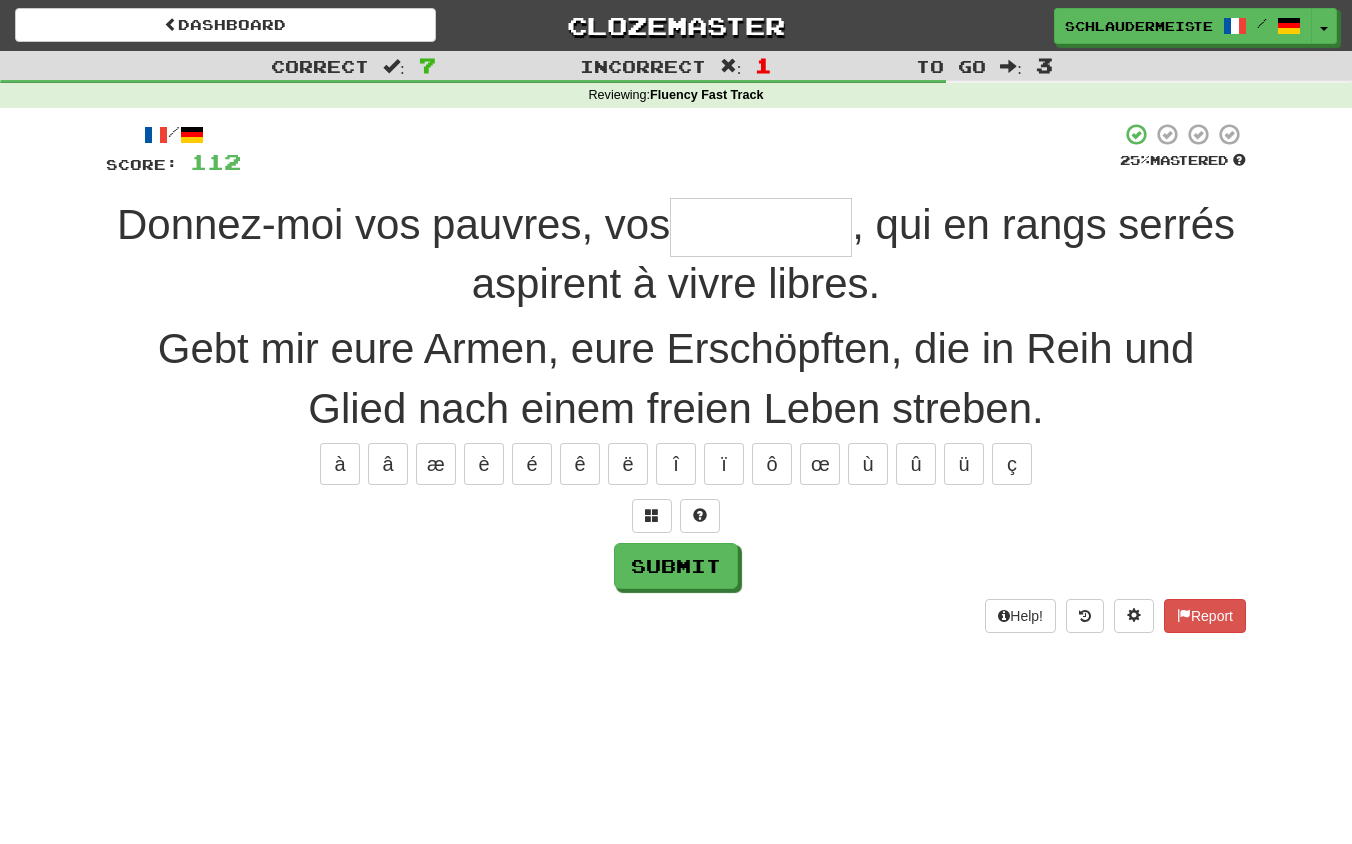 type on "*" 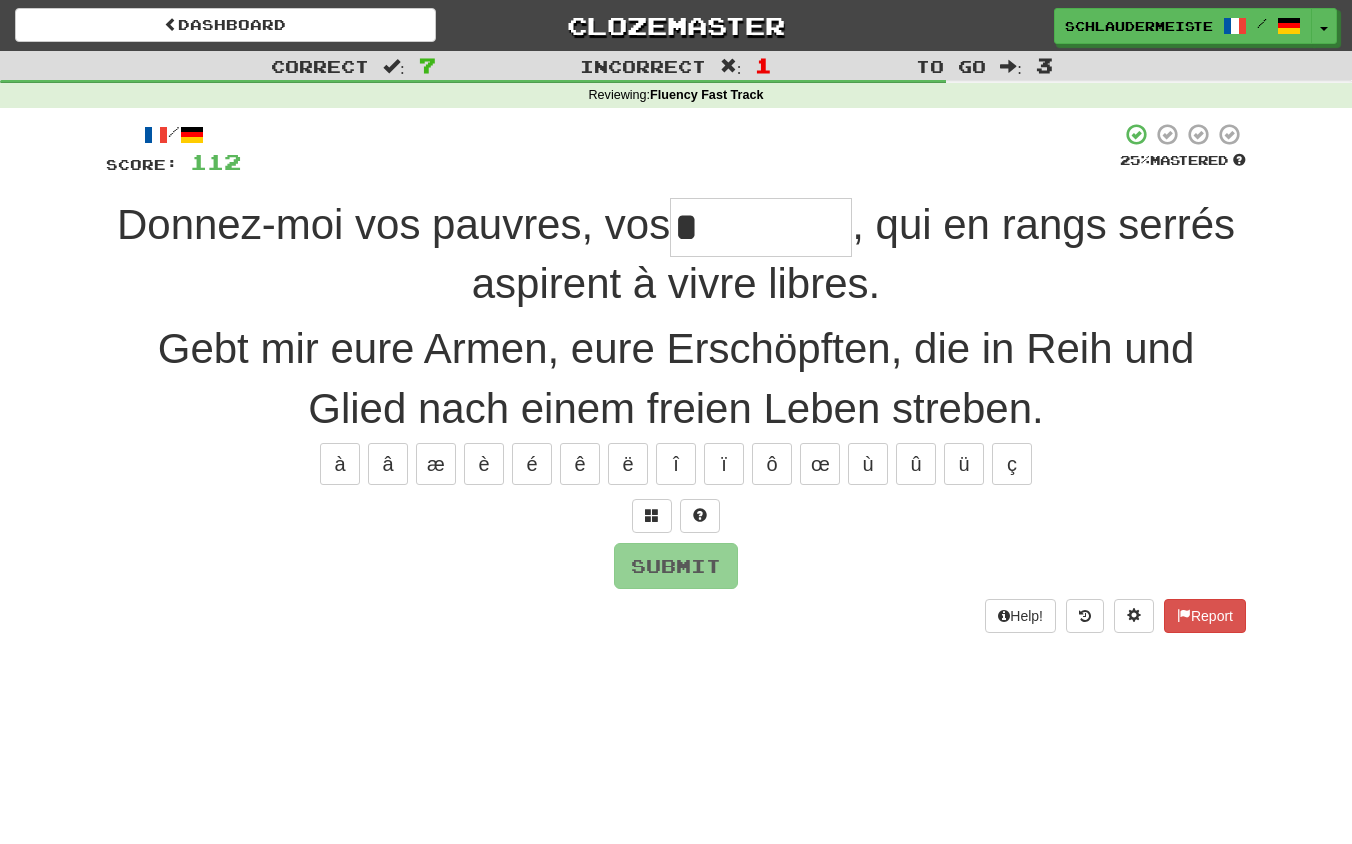 type on "*" 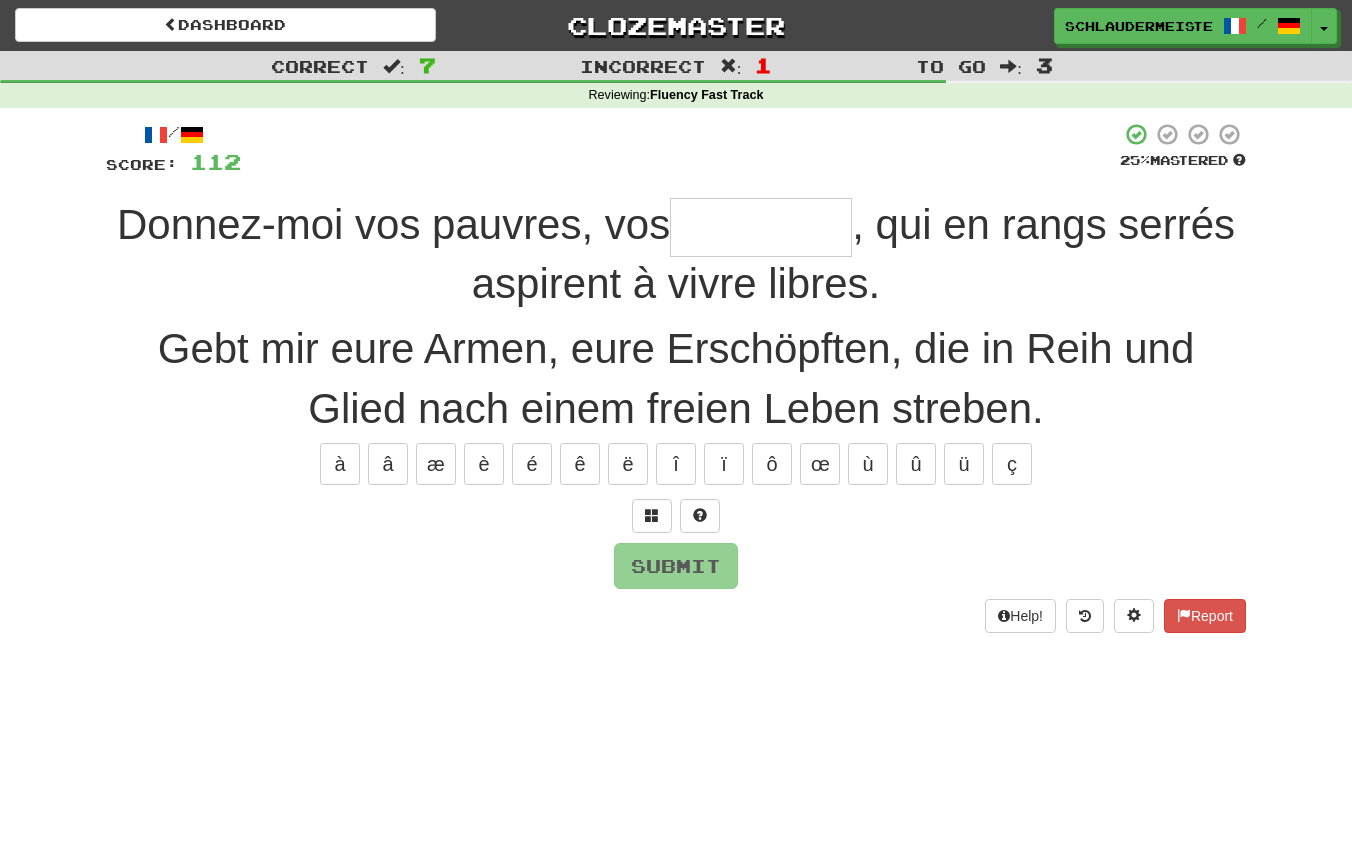 type on "********" 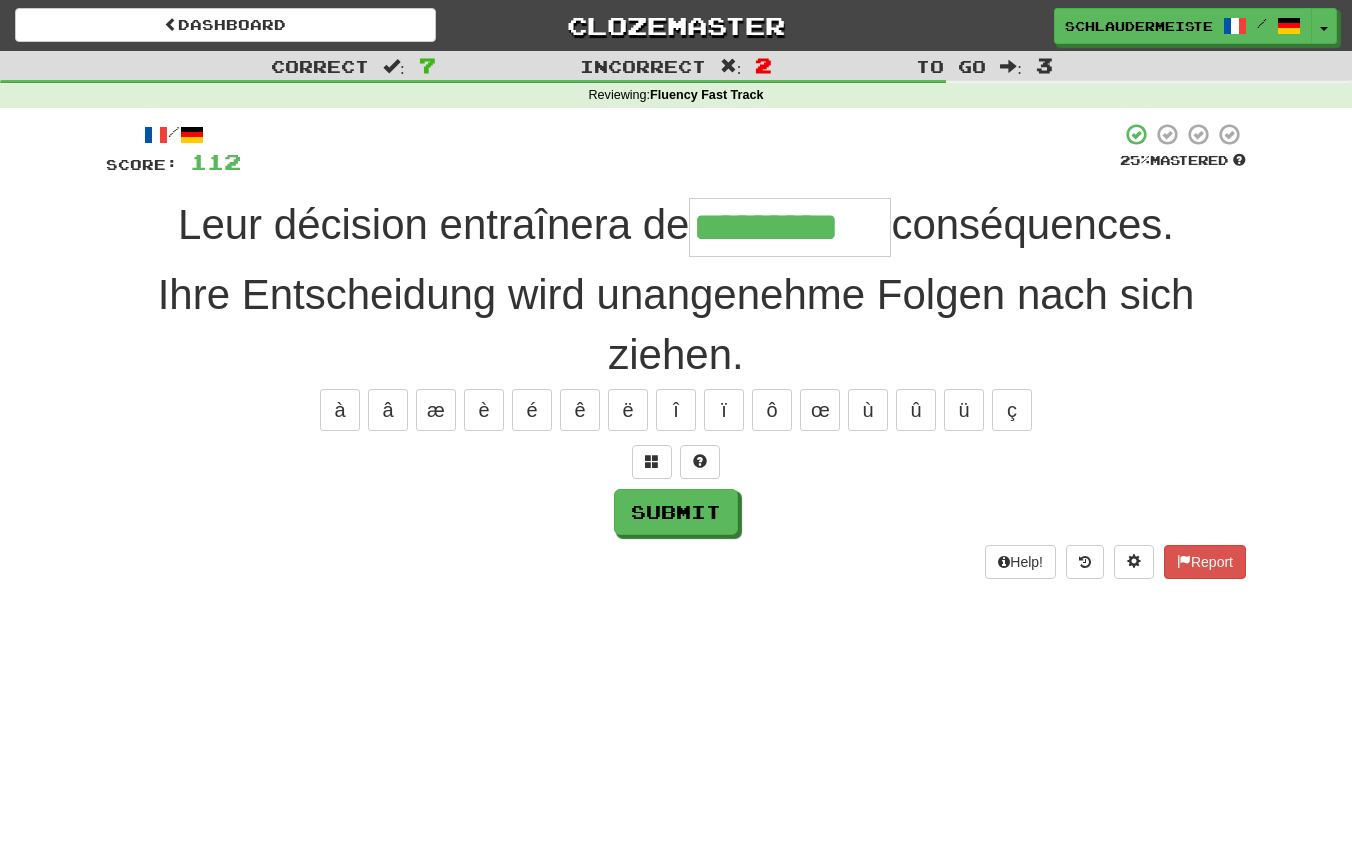 type on "*********" 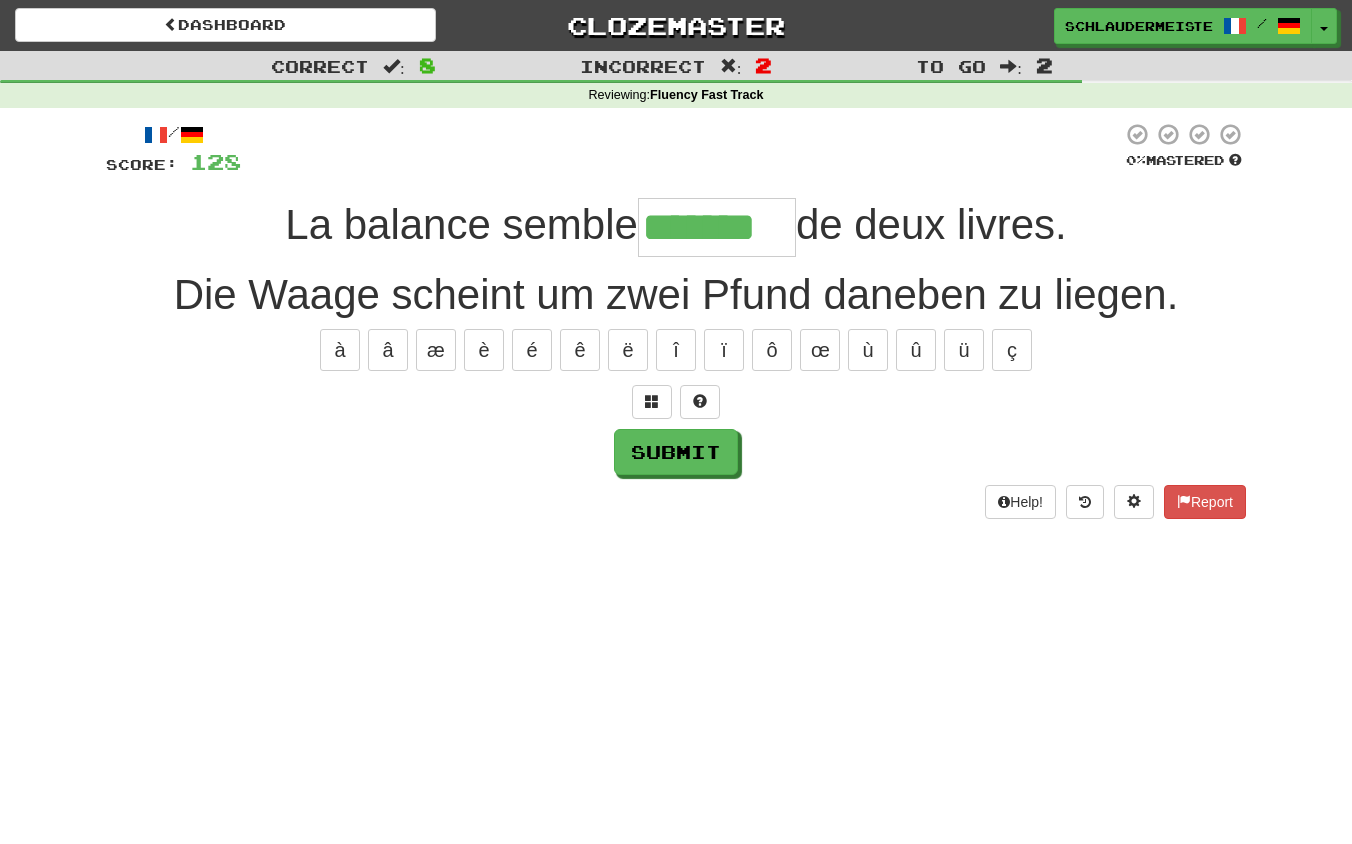 type on "*******" 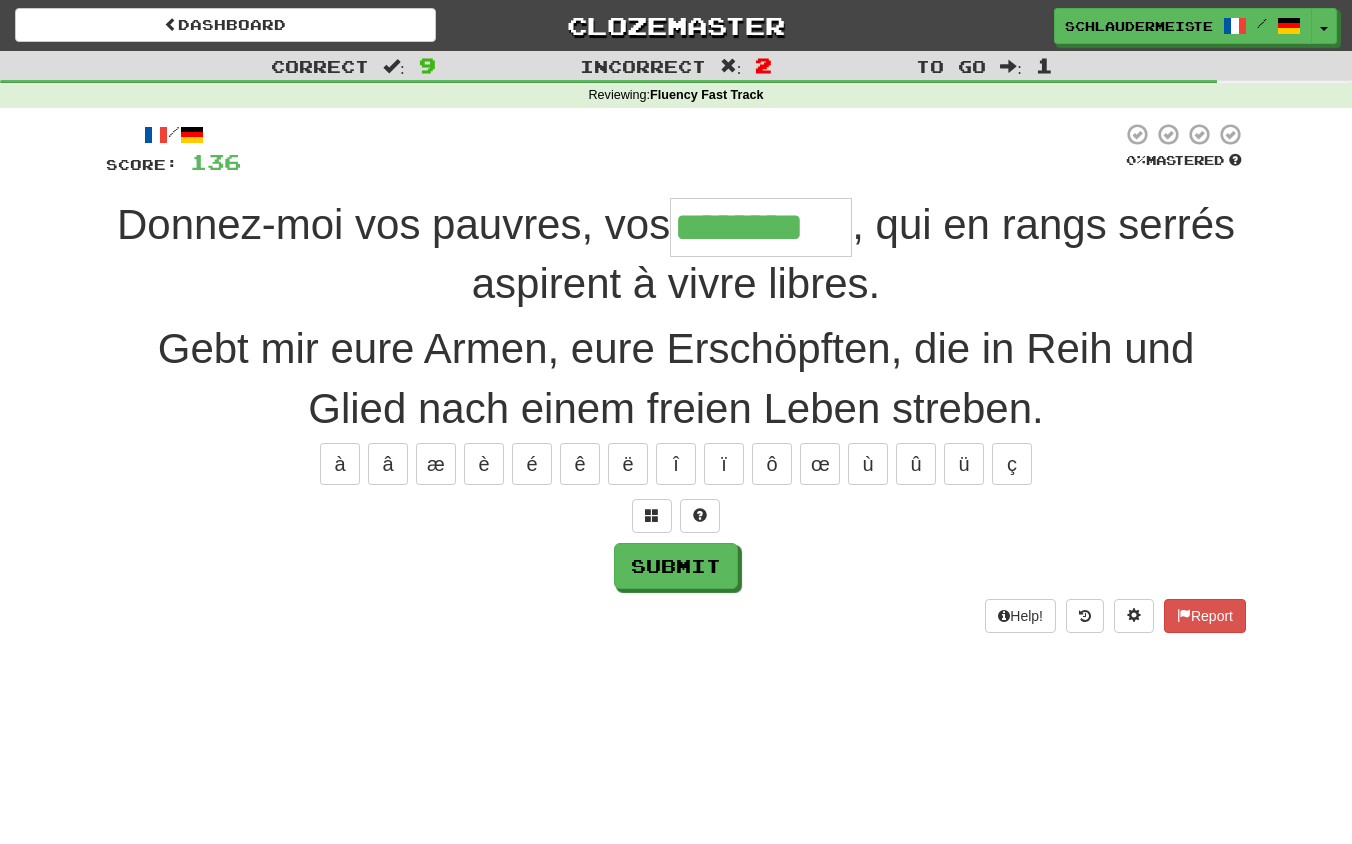 type on "********" 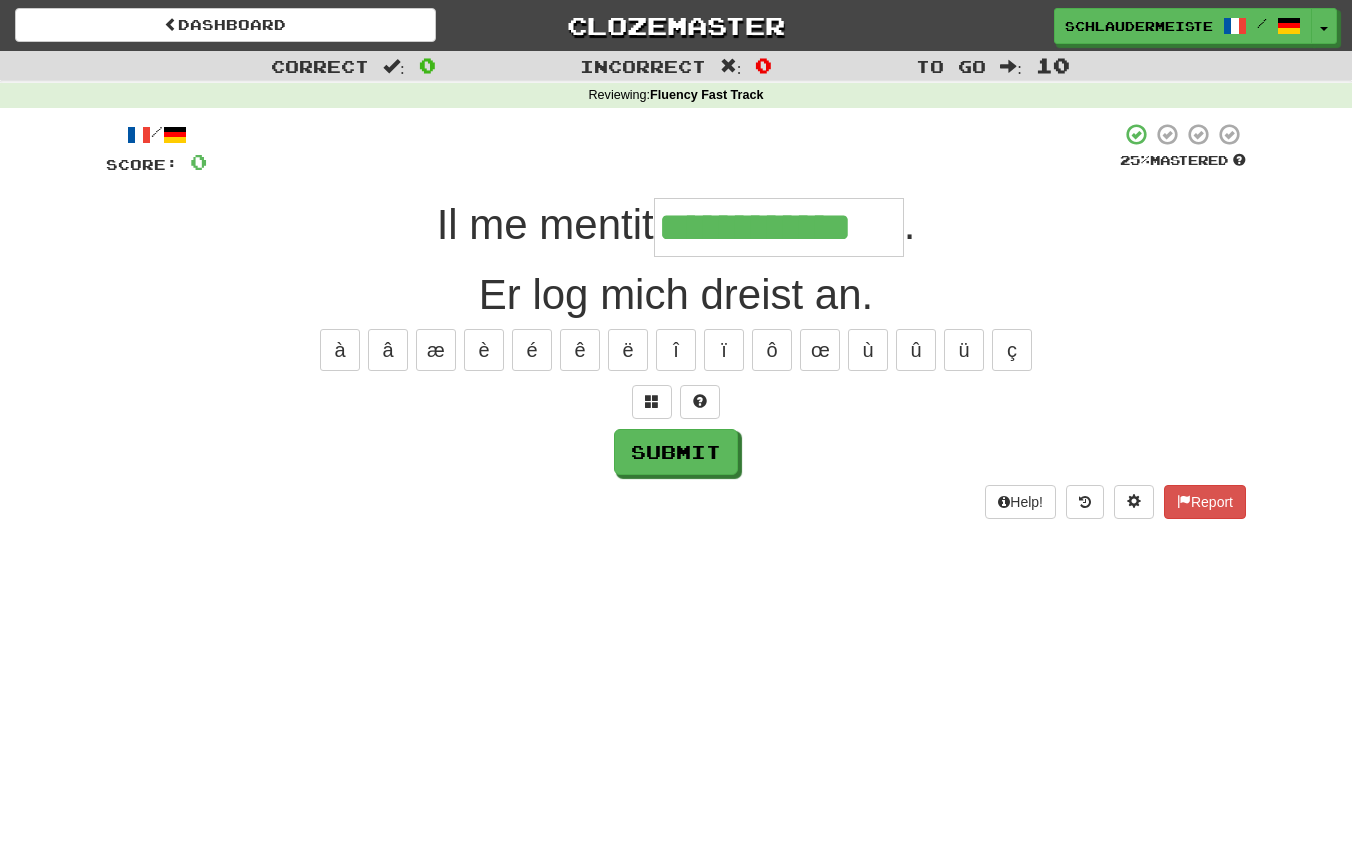 type on "**********" 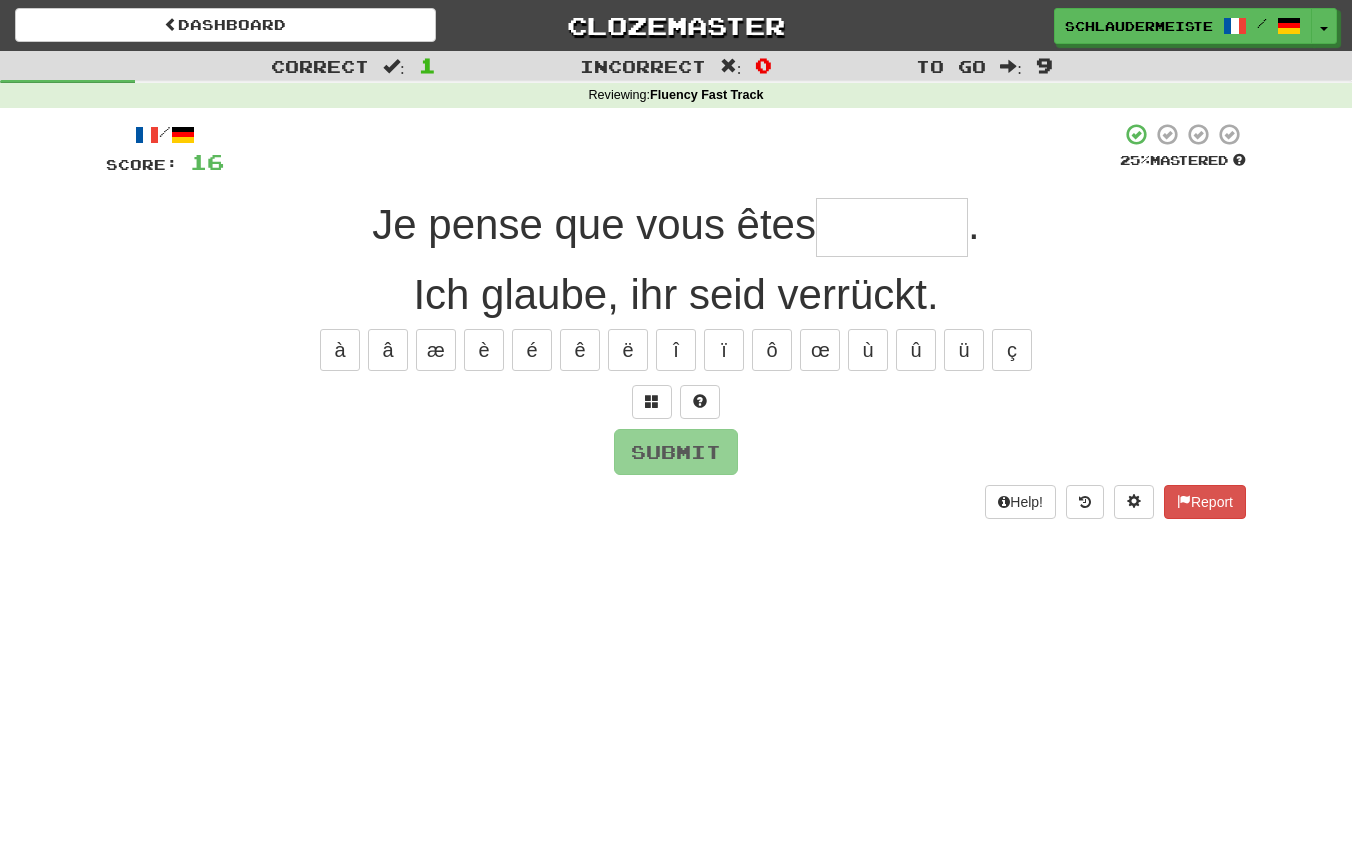 type on "*" 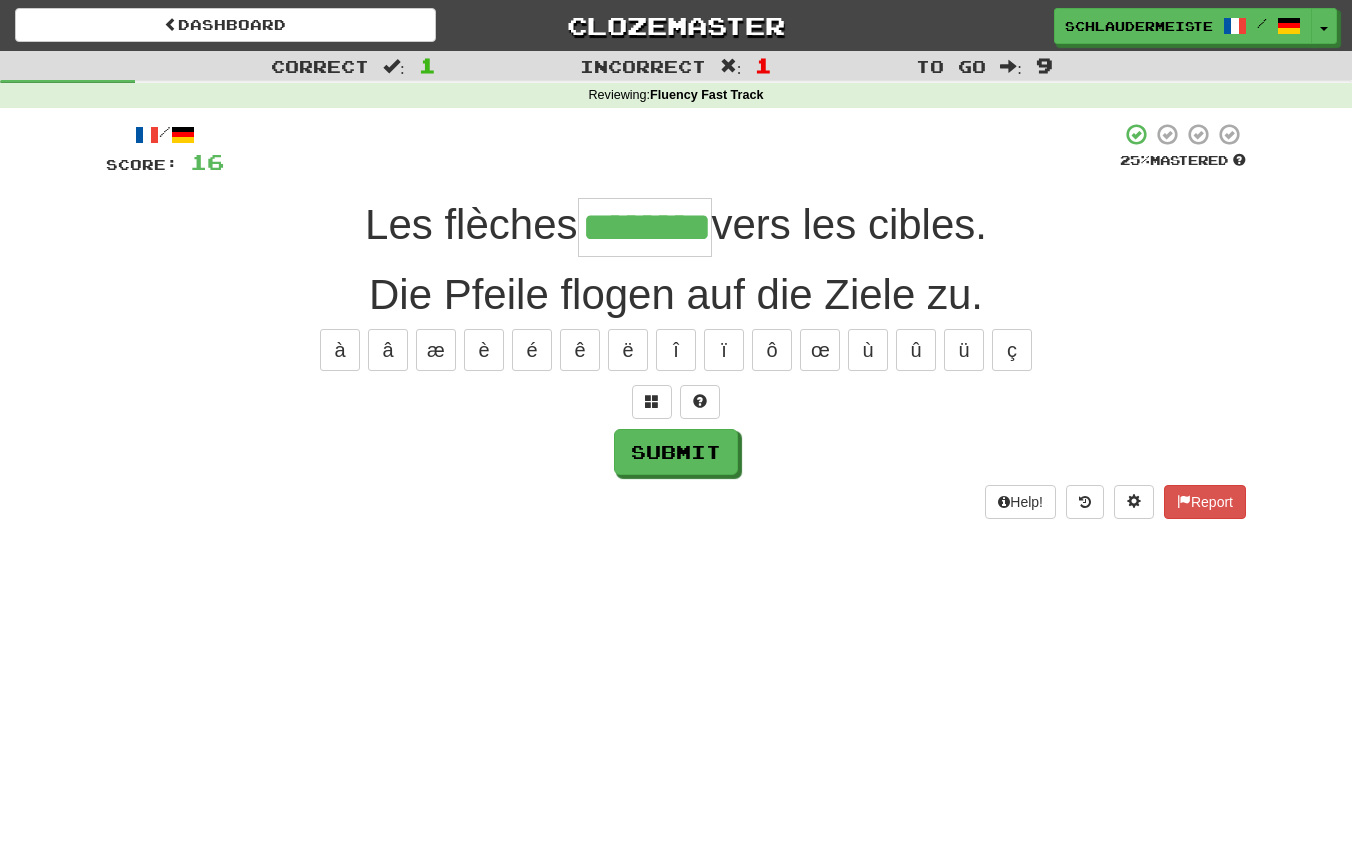 type on "********" 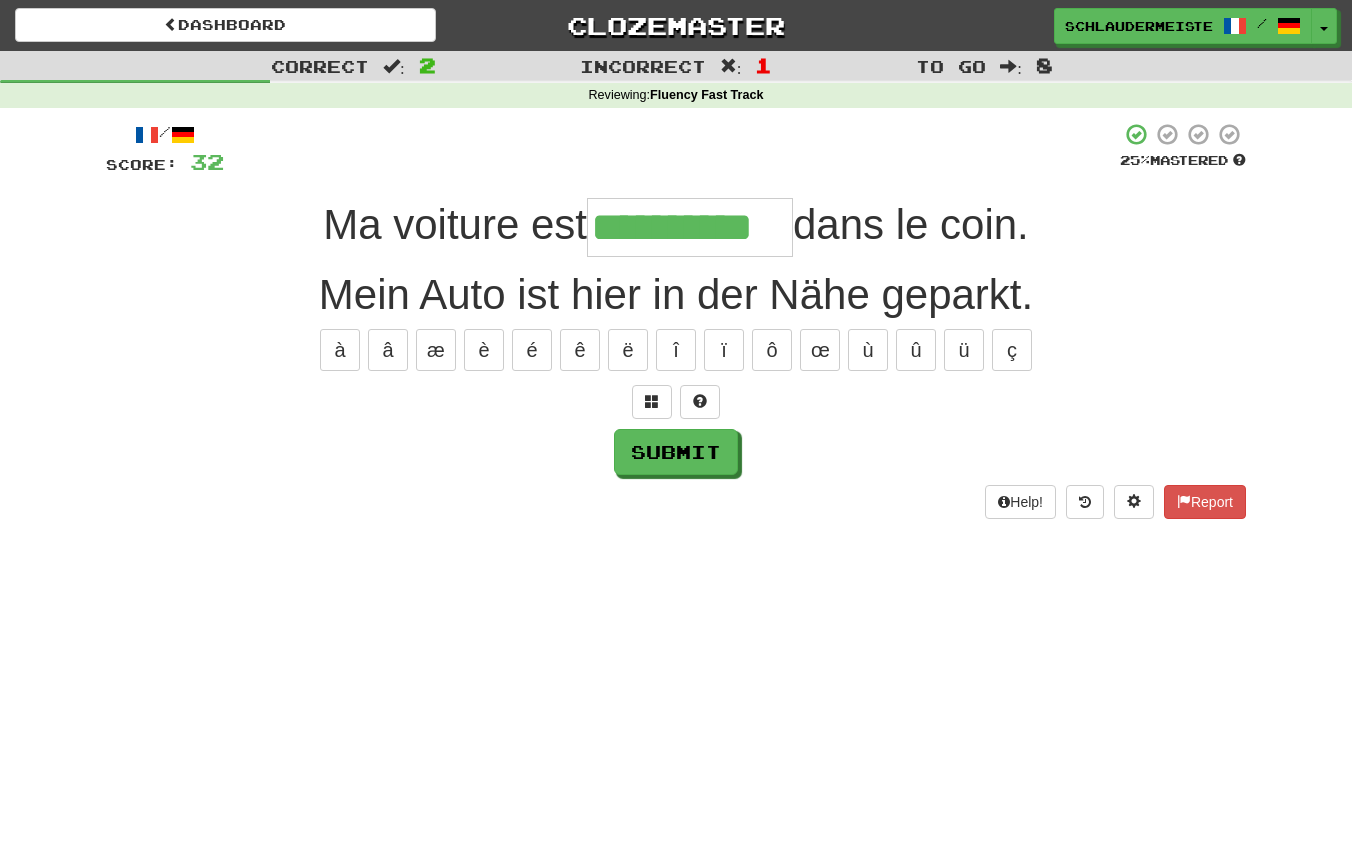 type on "**********" 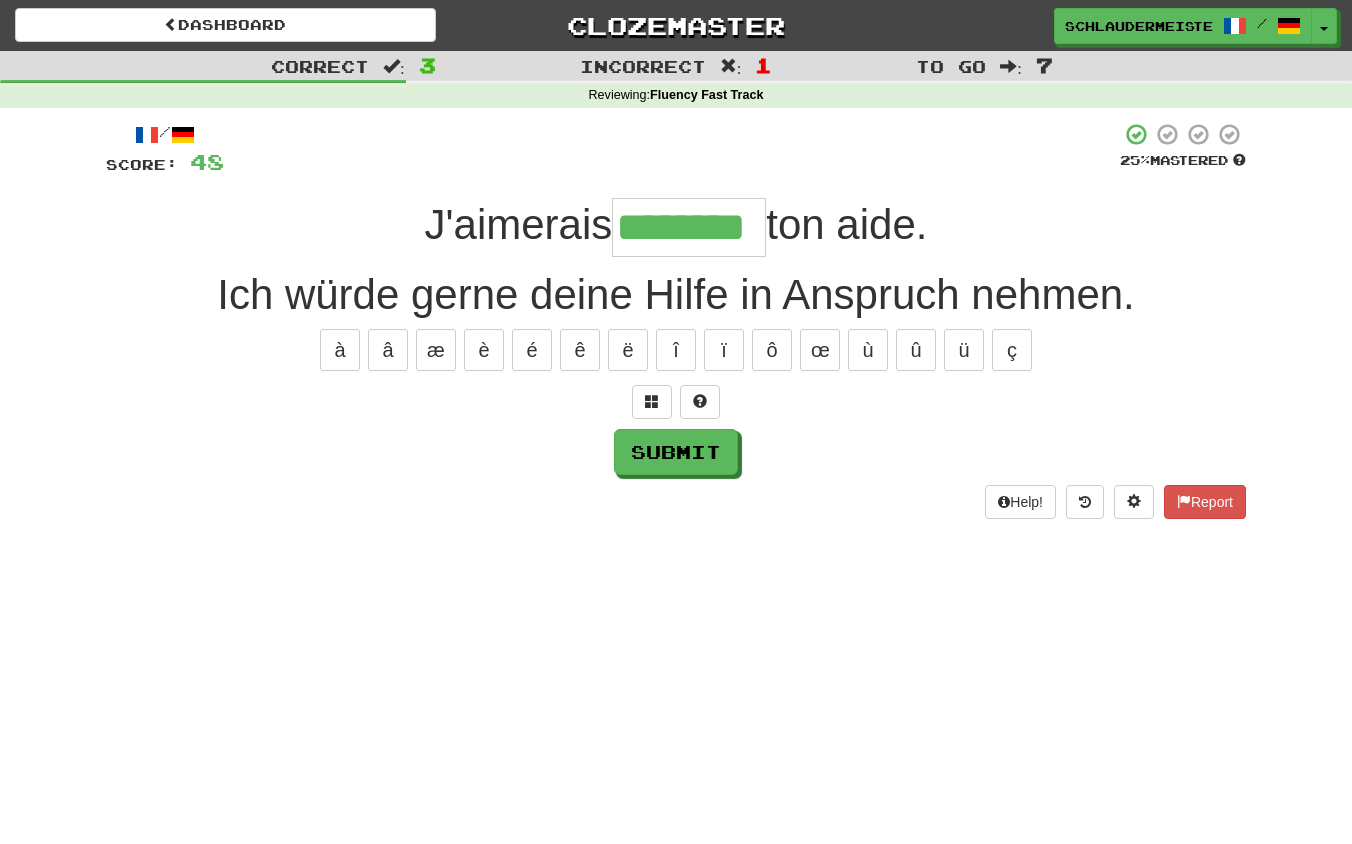 type on "********" 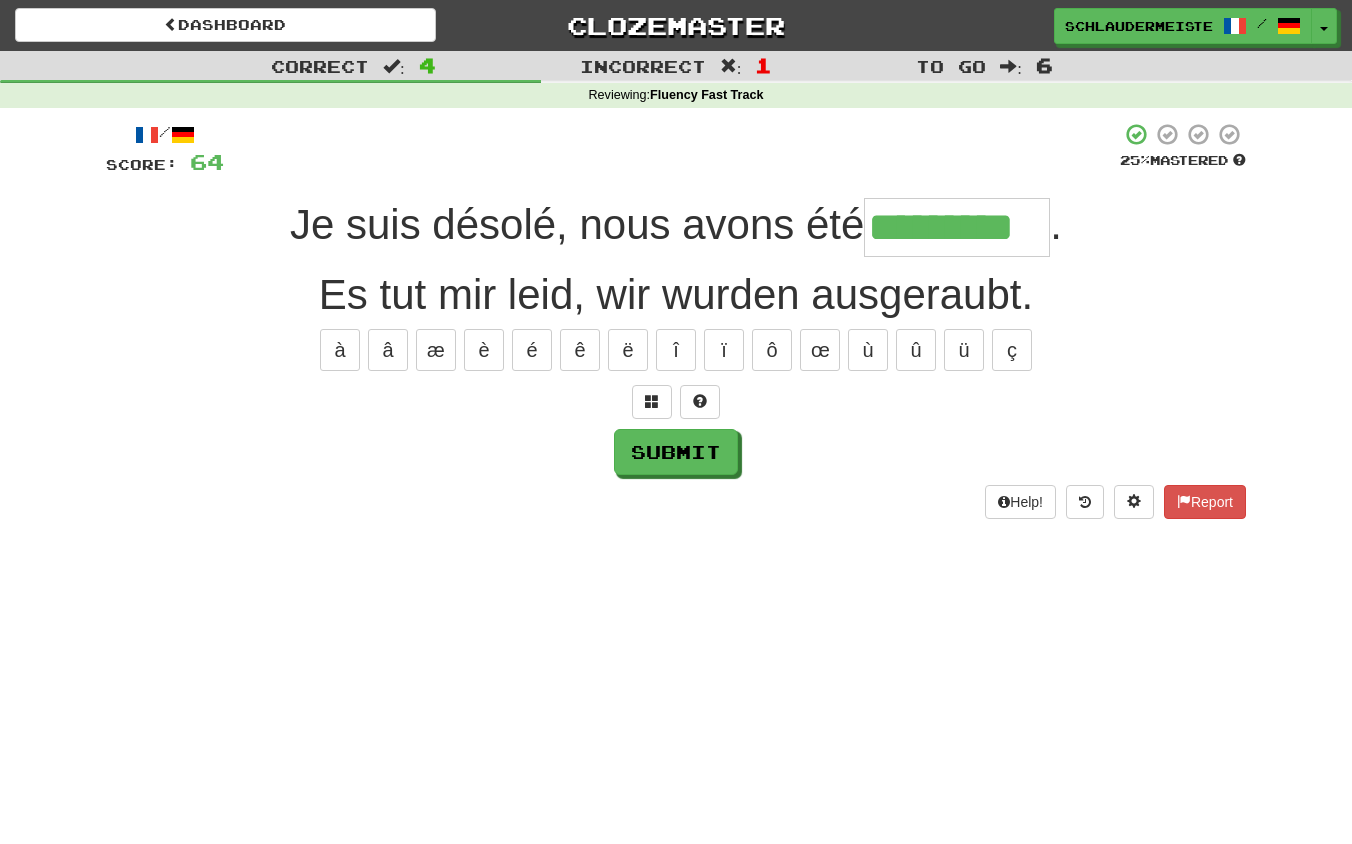 type on "*********" 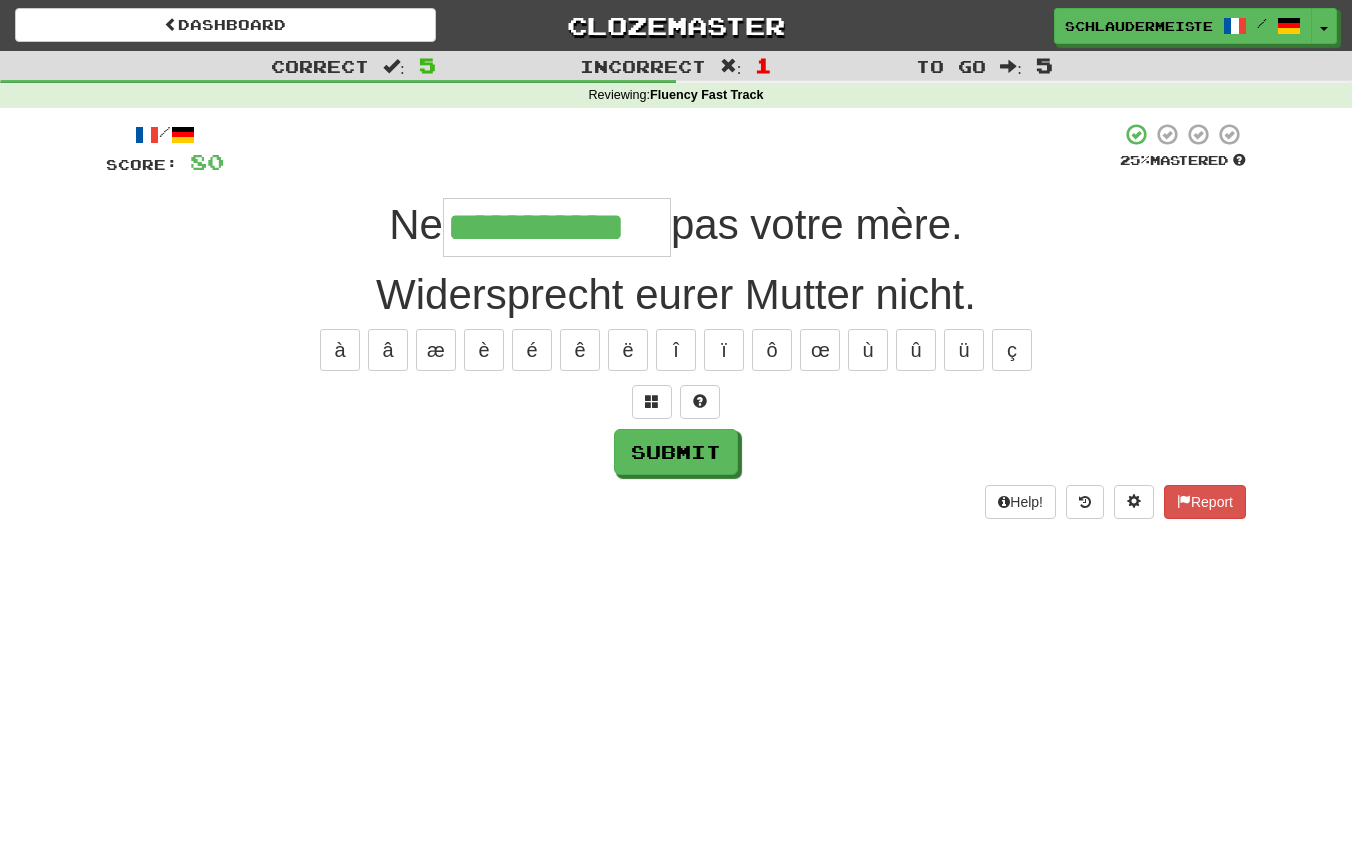 type on "**********" 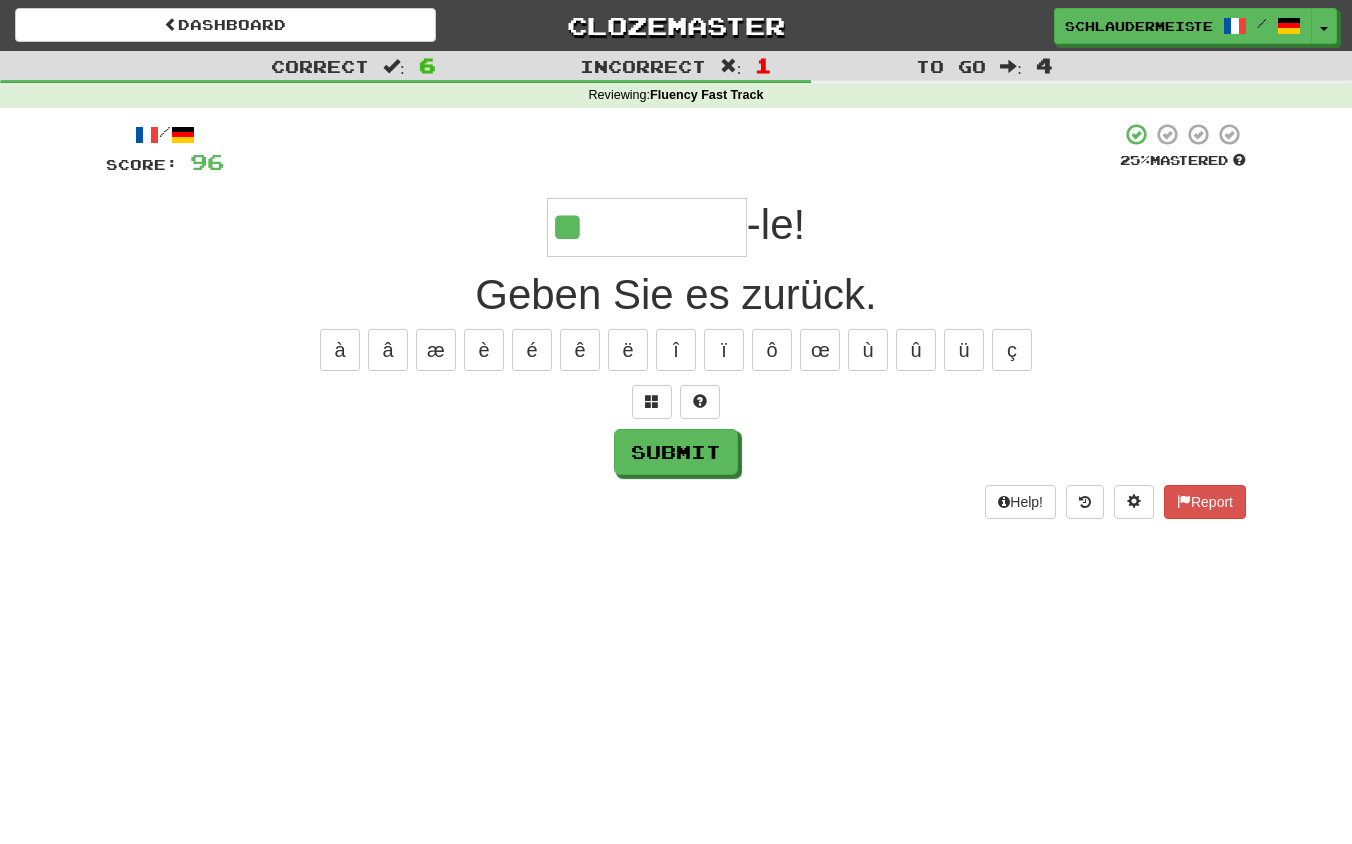 type on "********" 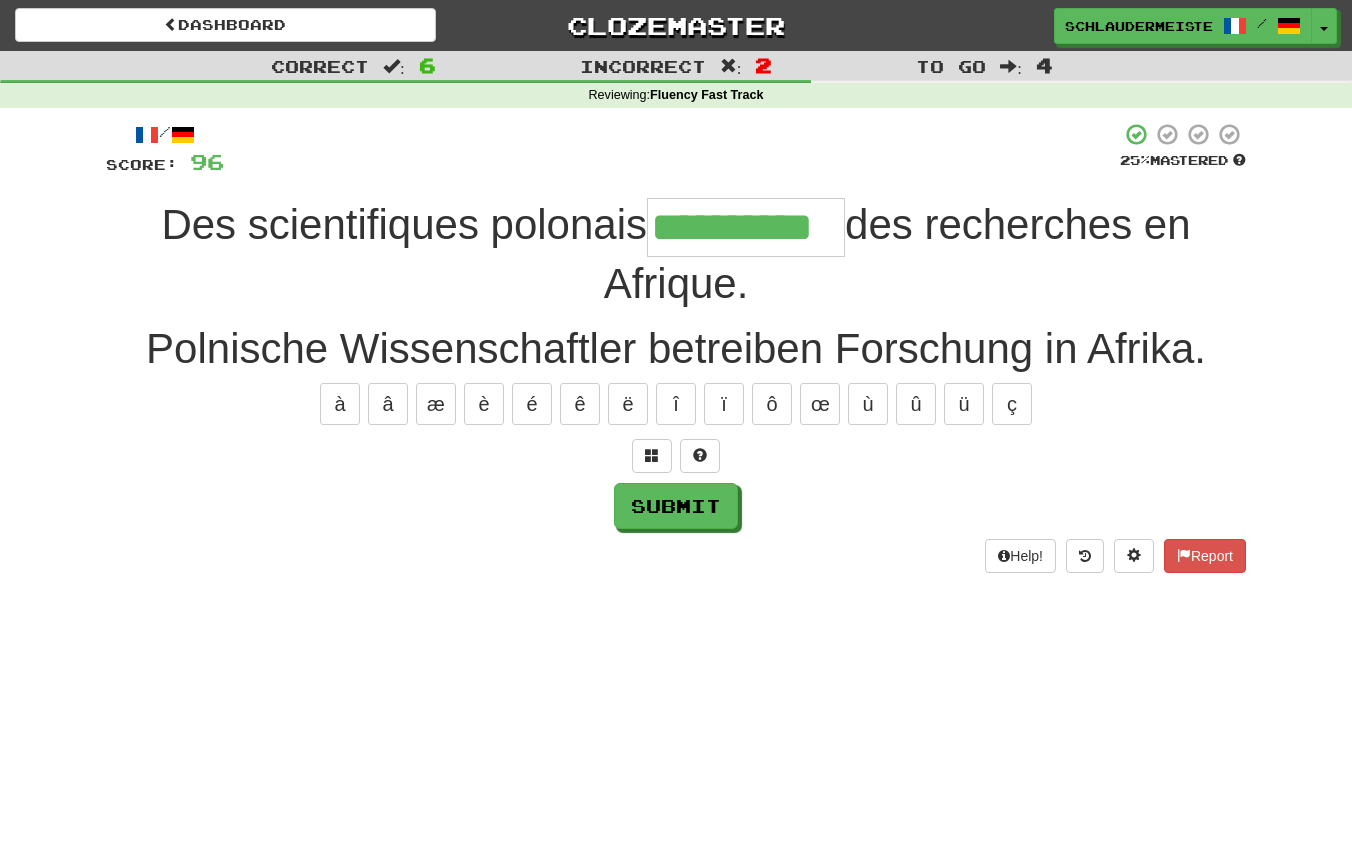 type on "**********" 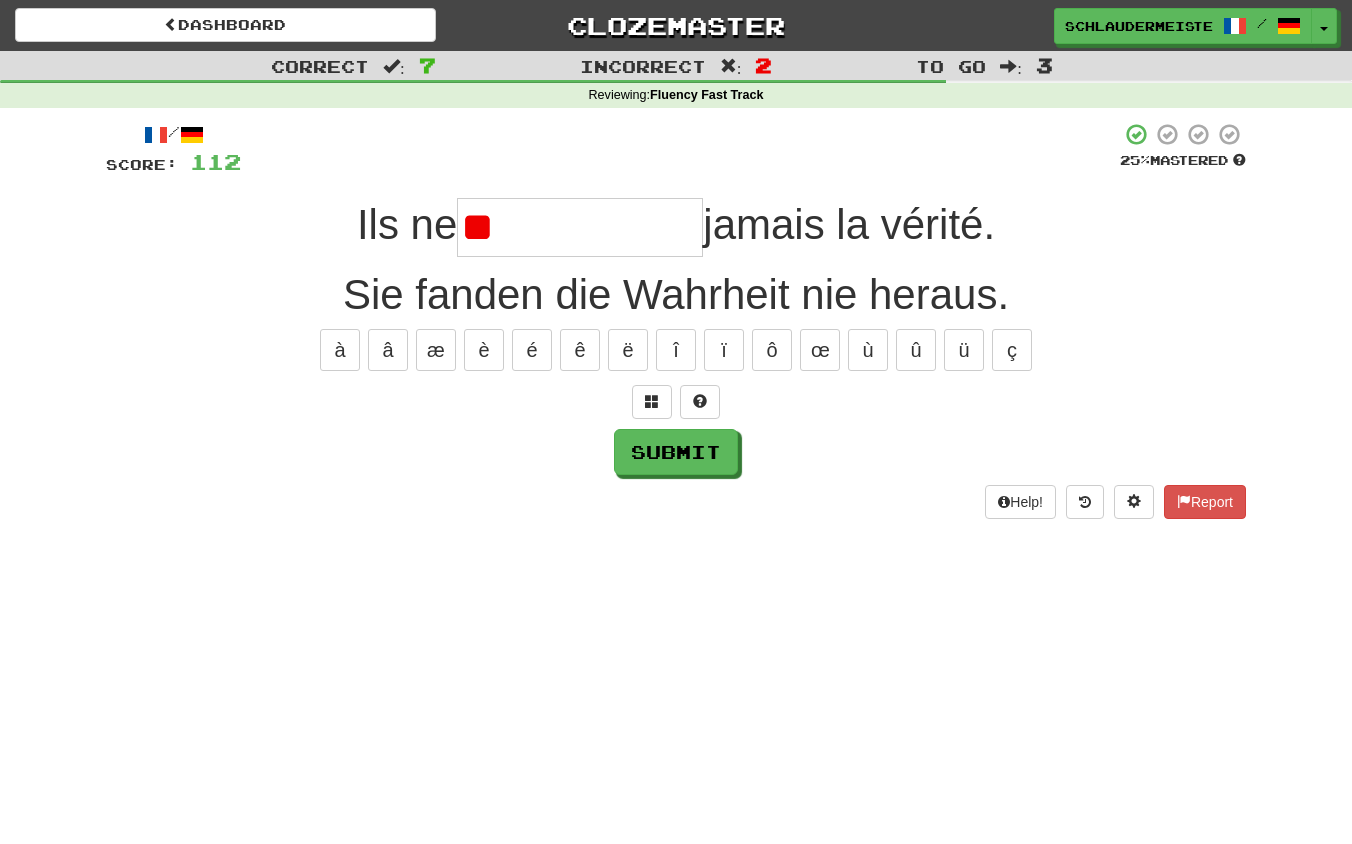 type on "*" 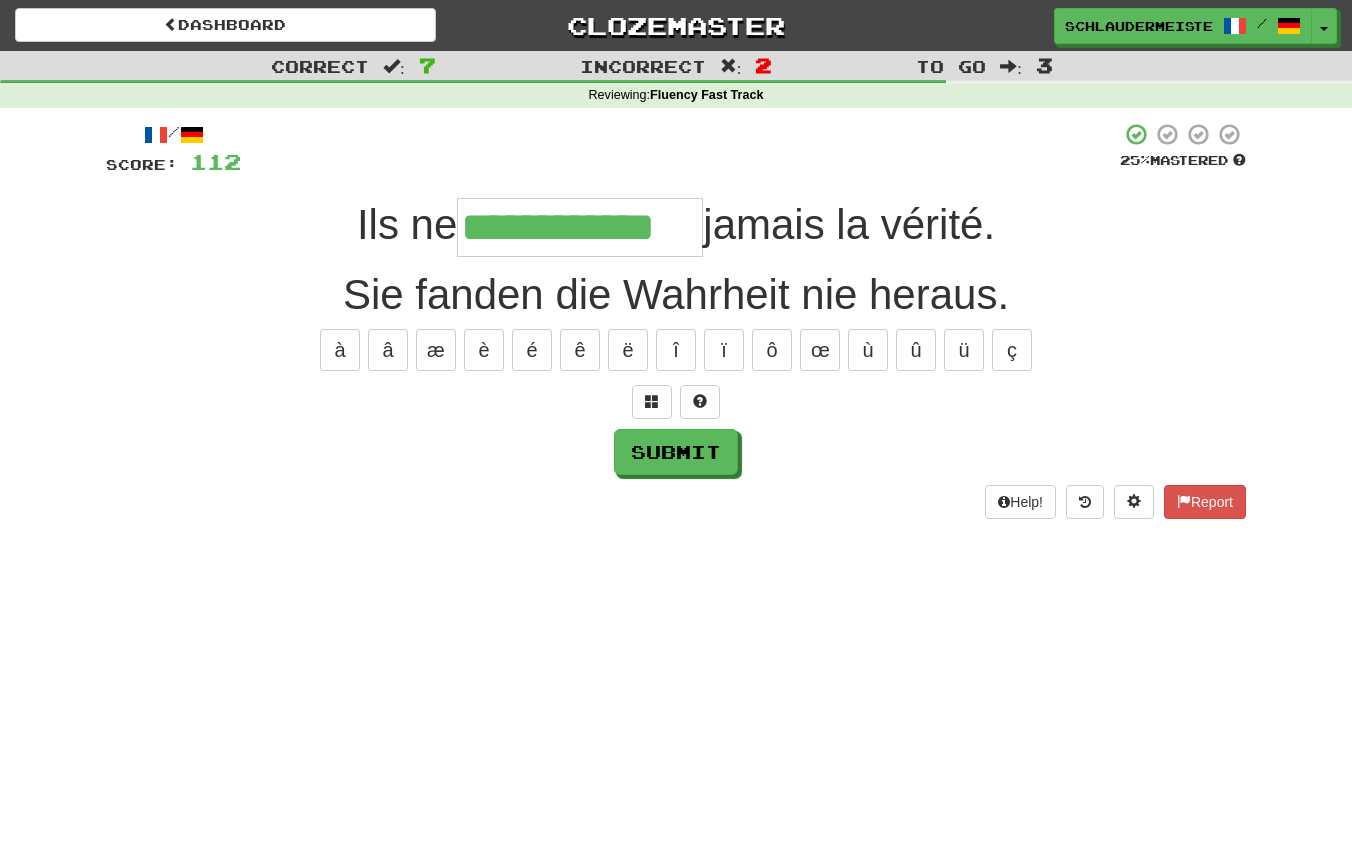 type on "**********" 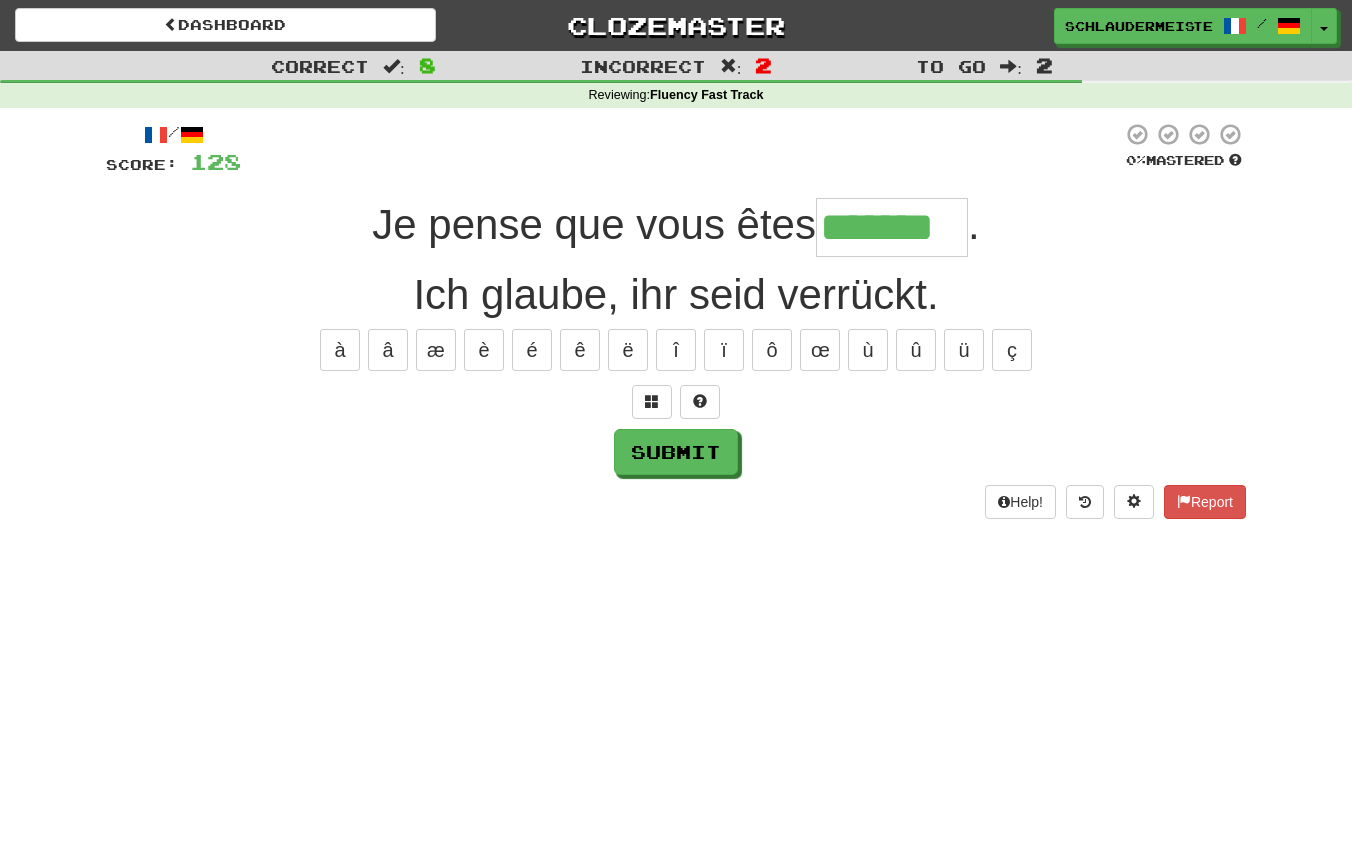 type on "*******" 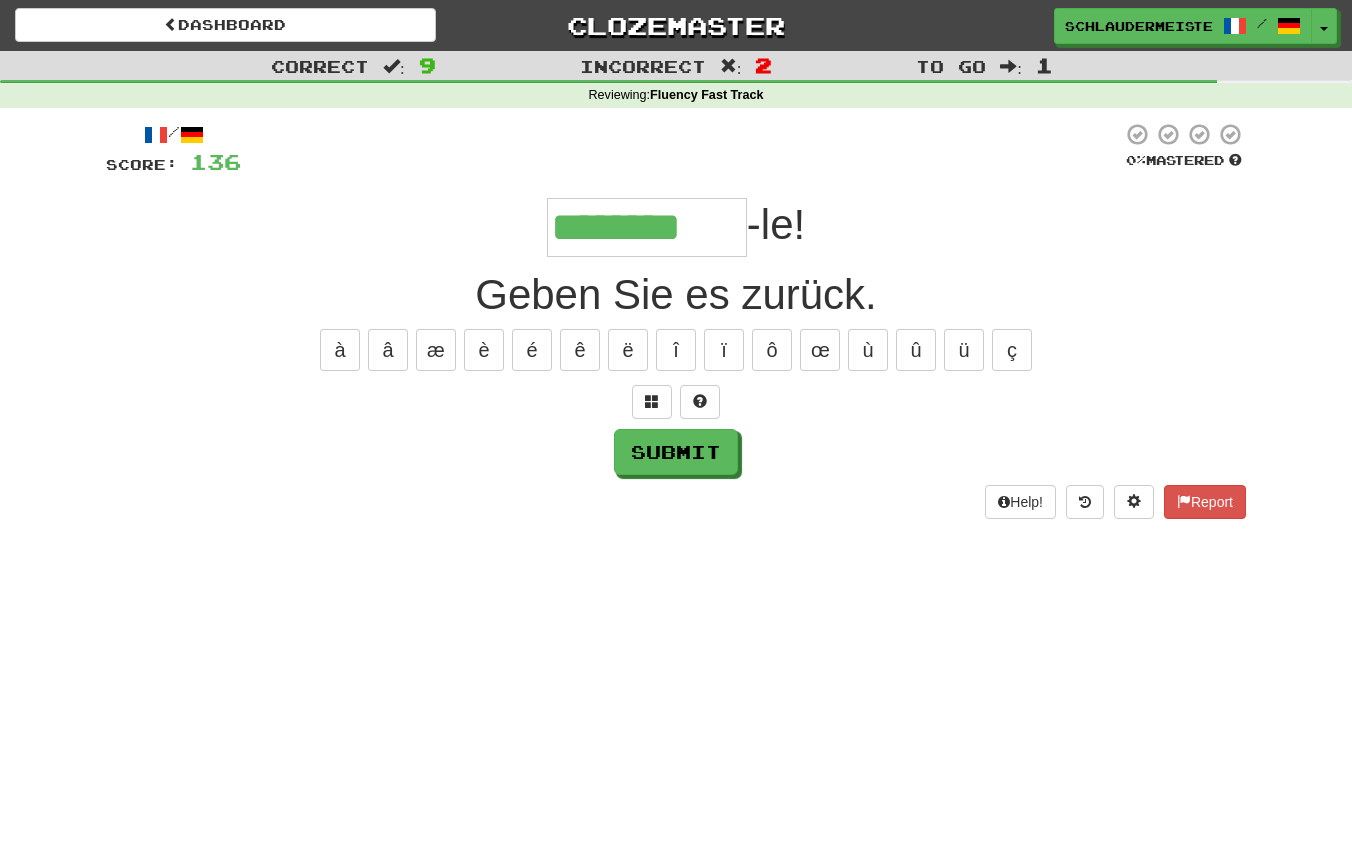type on "********" 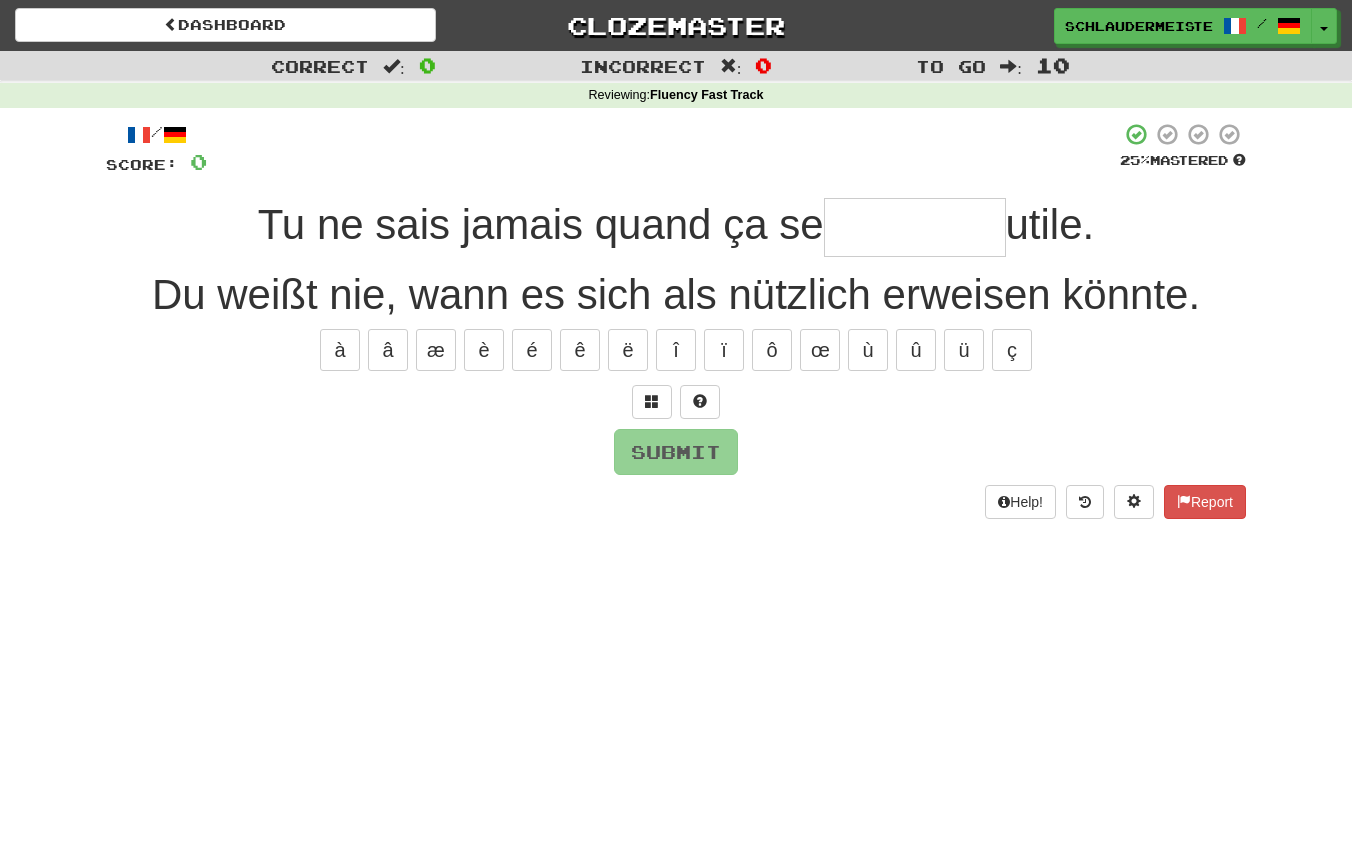 type on "*" 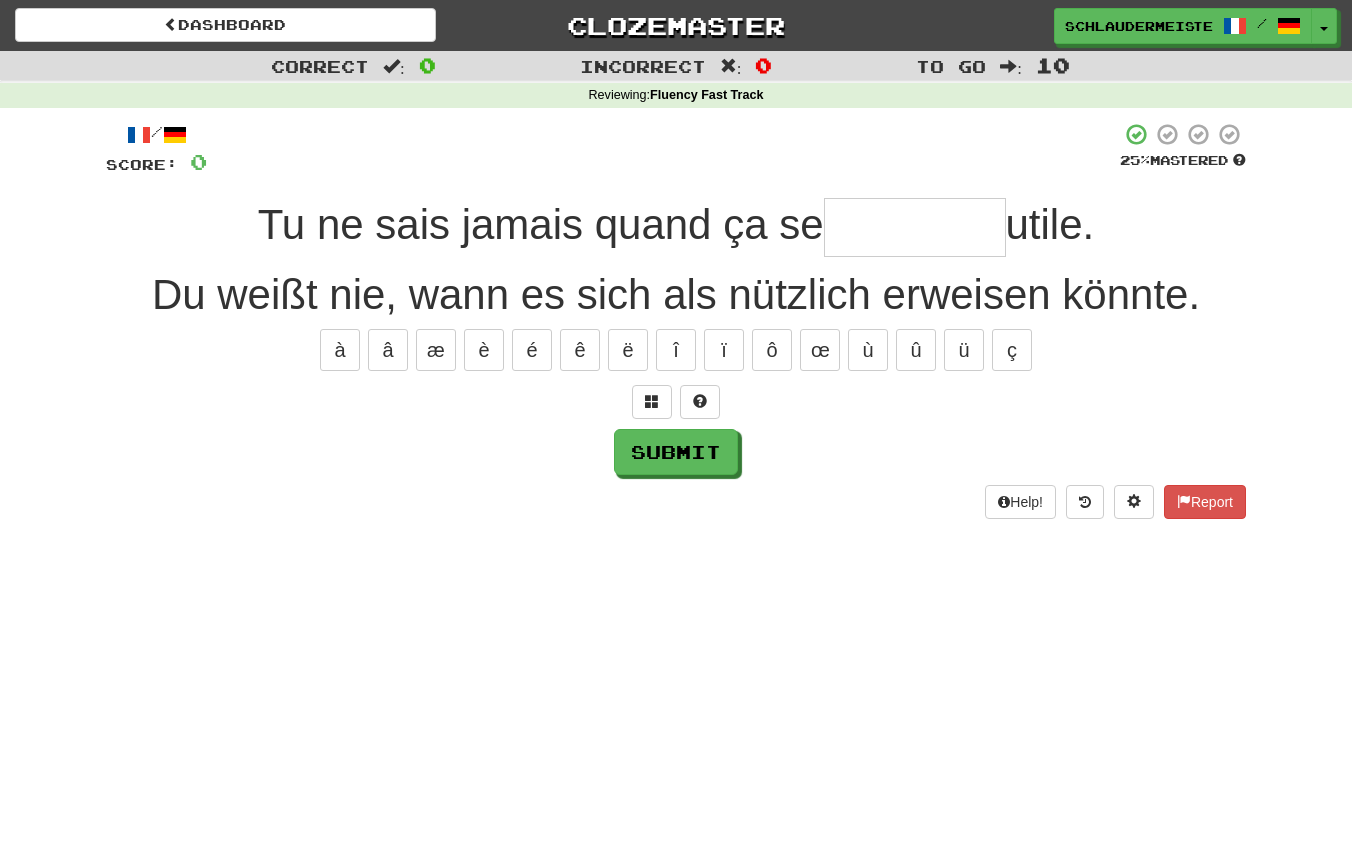 type on "*" 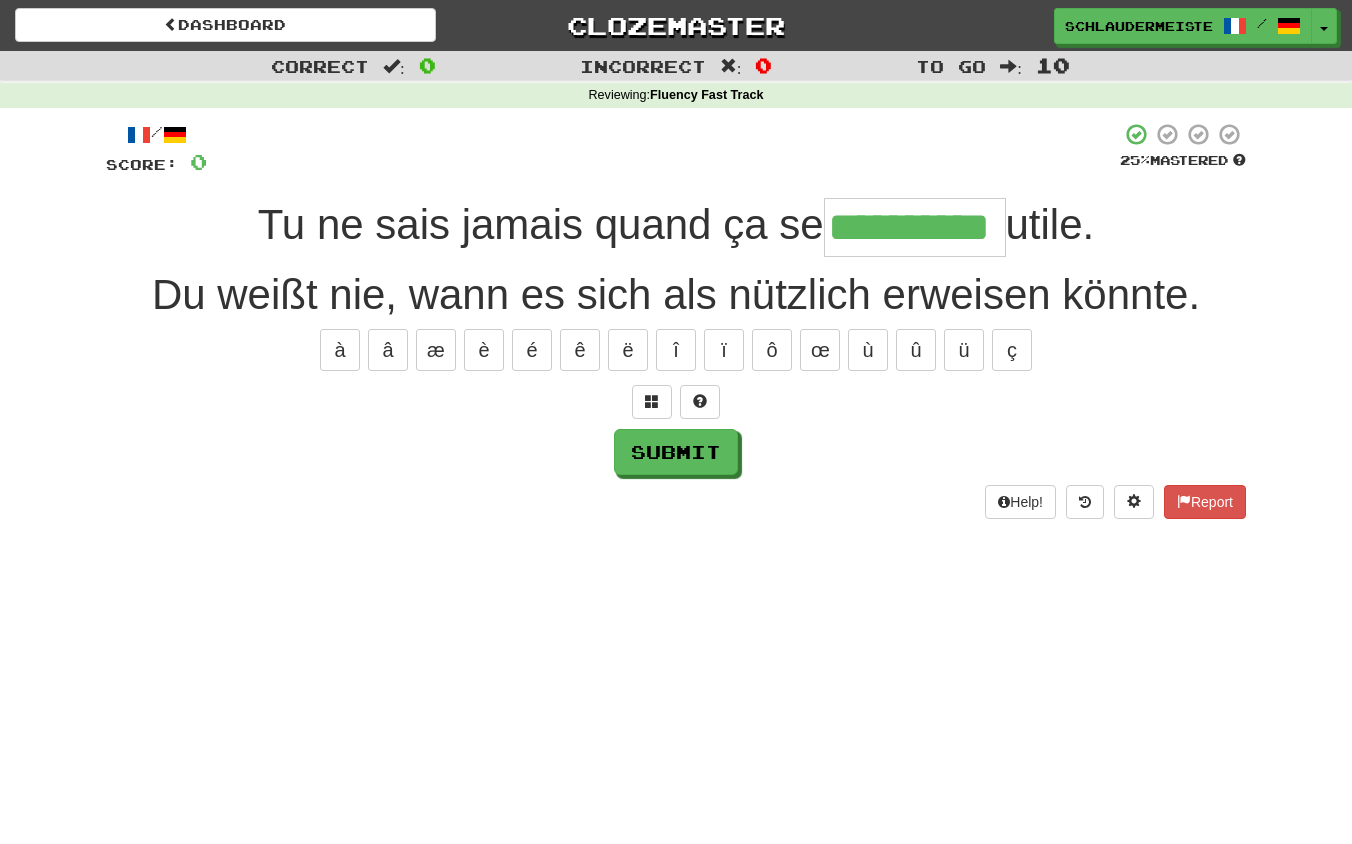 type on "**********" 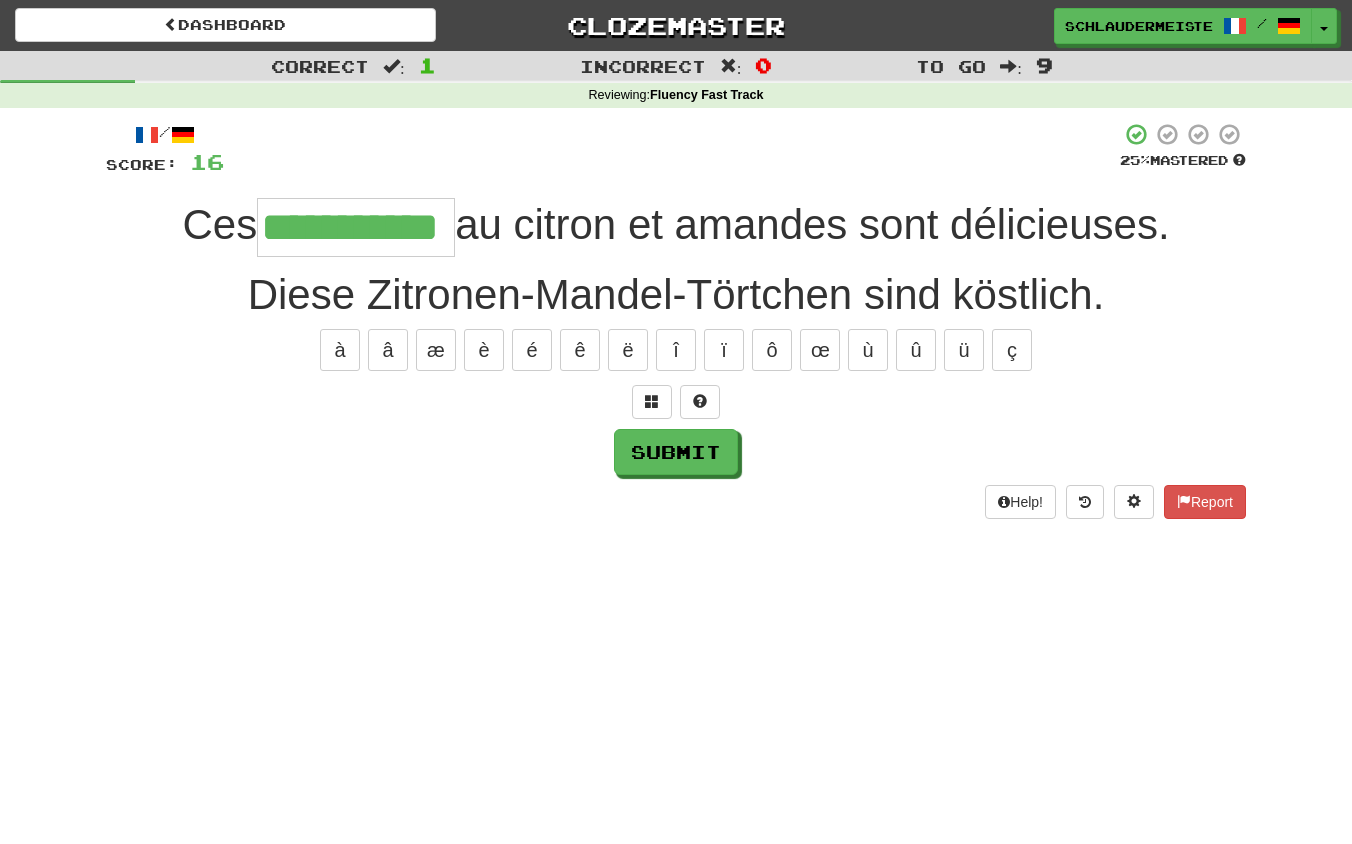 type on "**********" 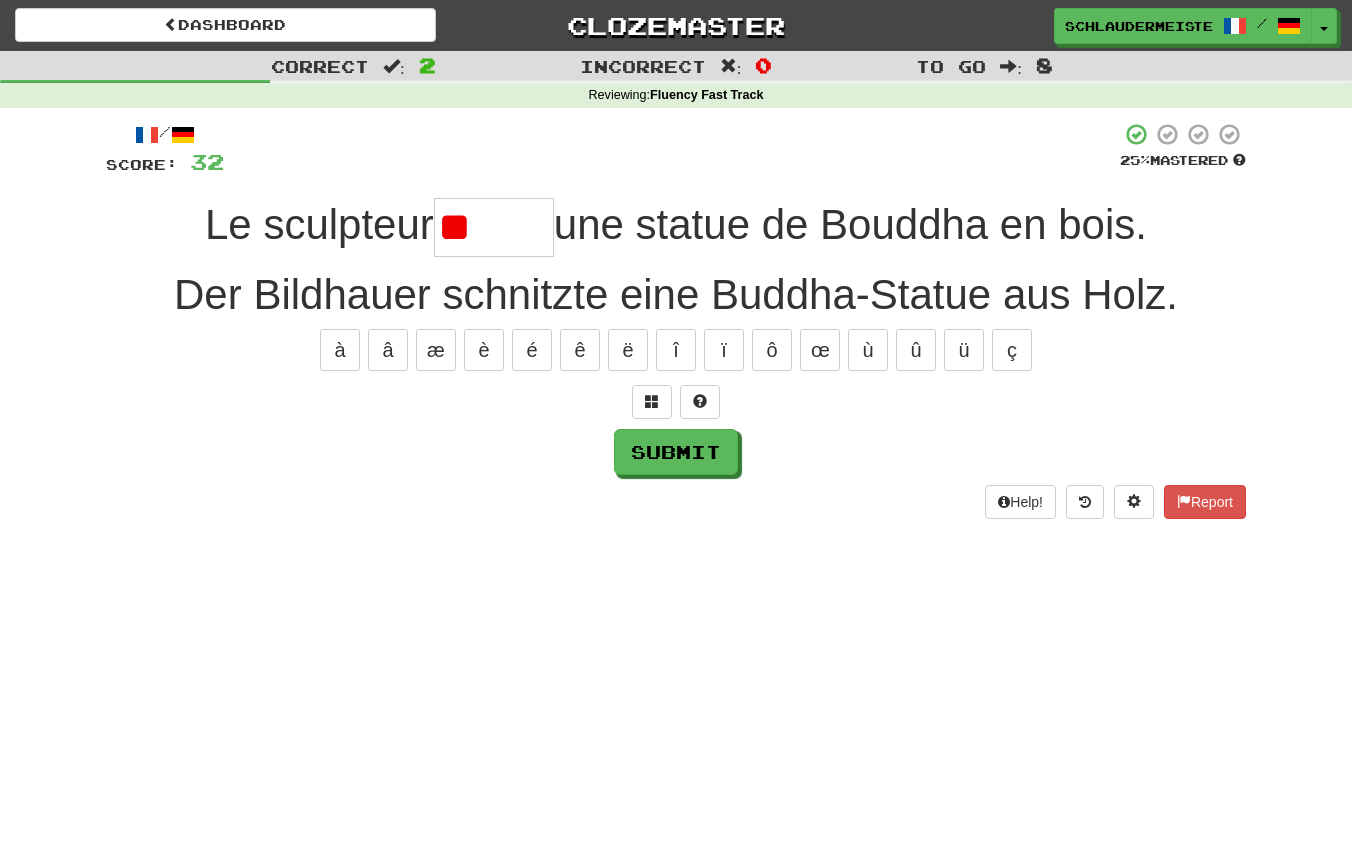 type on "*" 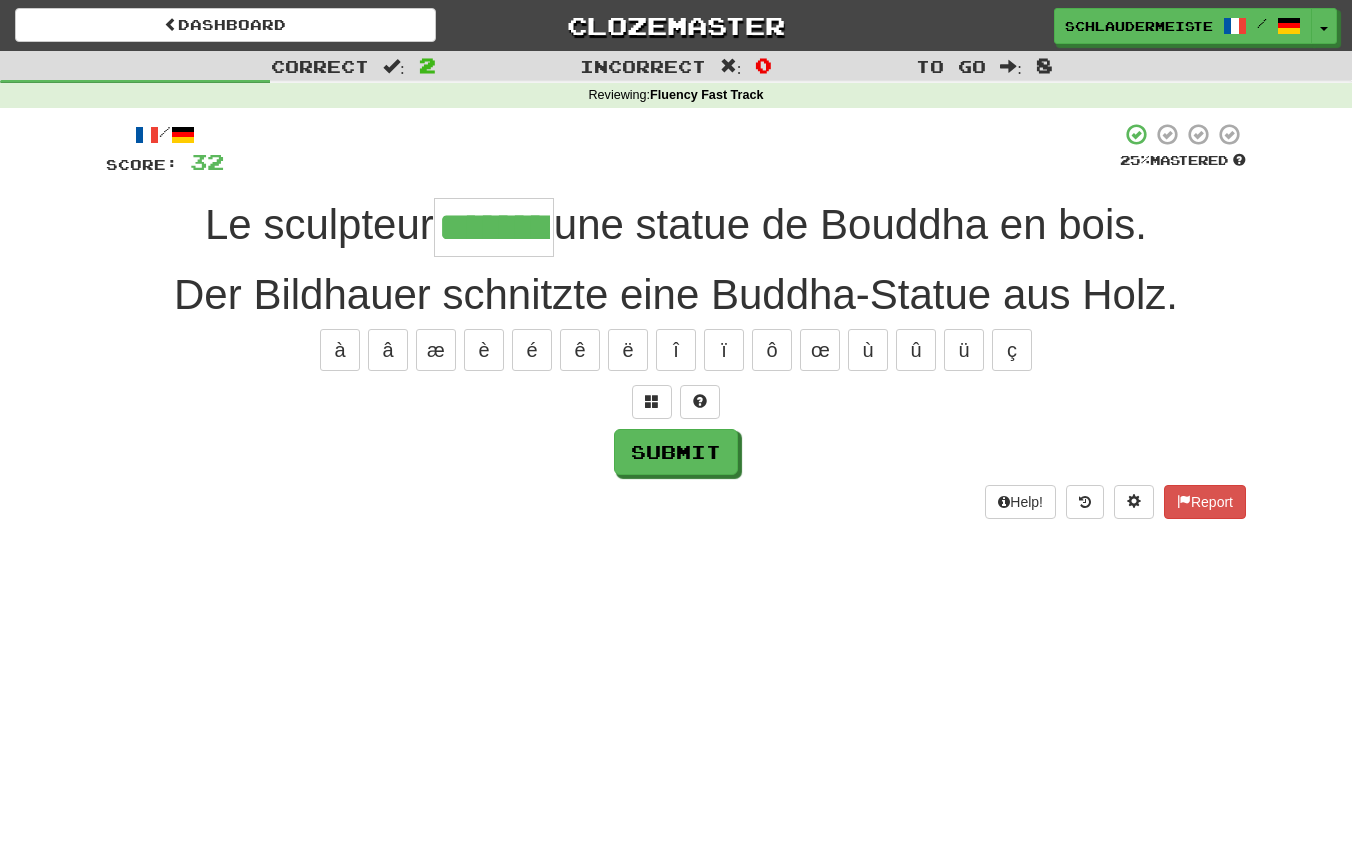 type on "********" 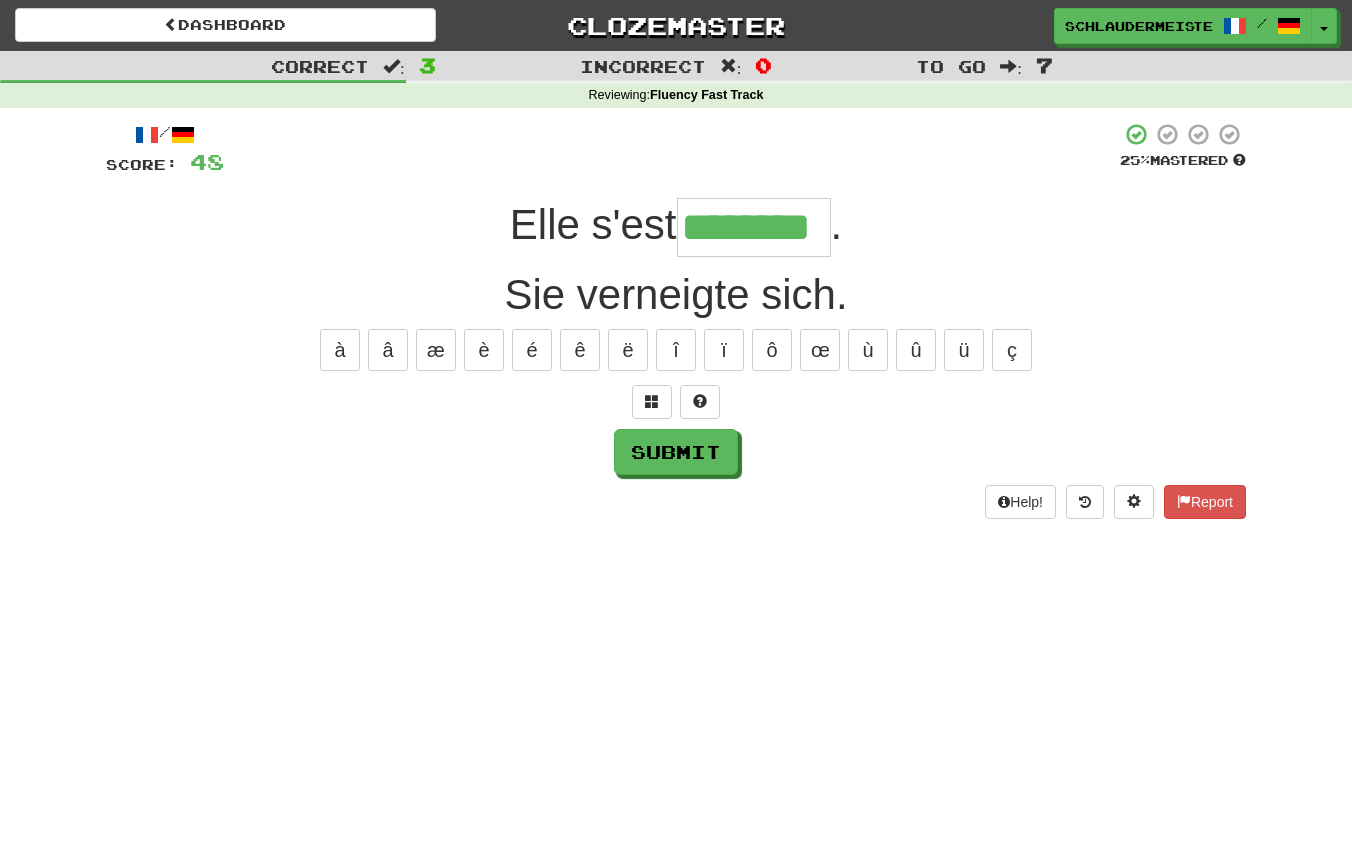 type on "********" 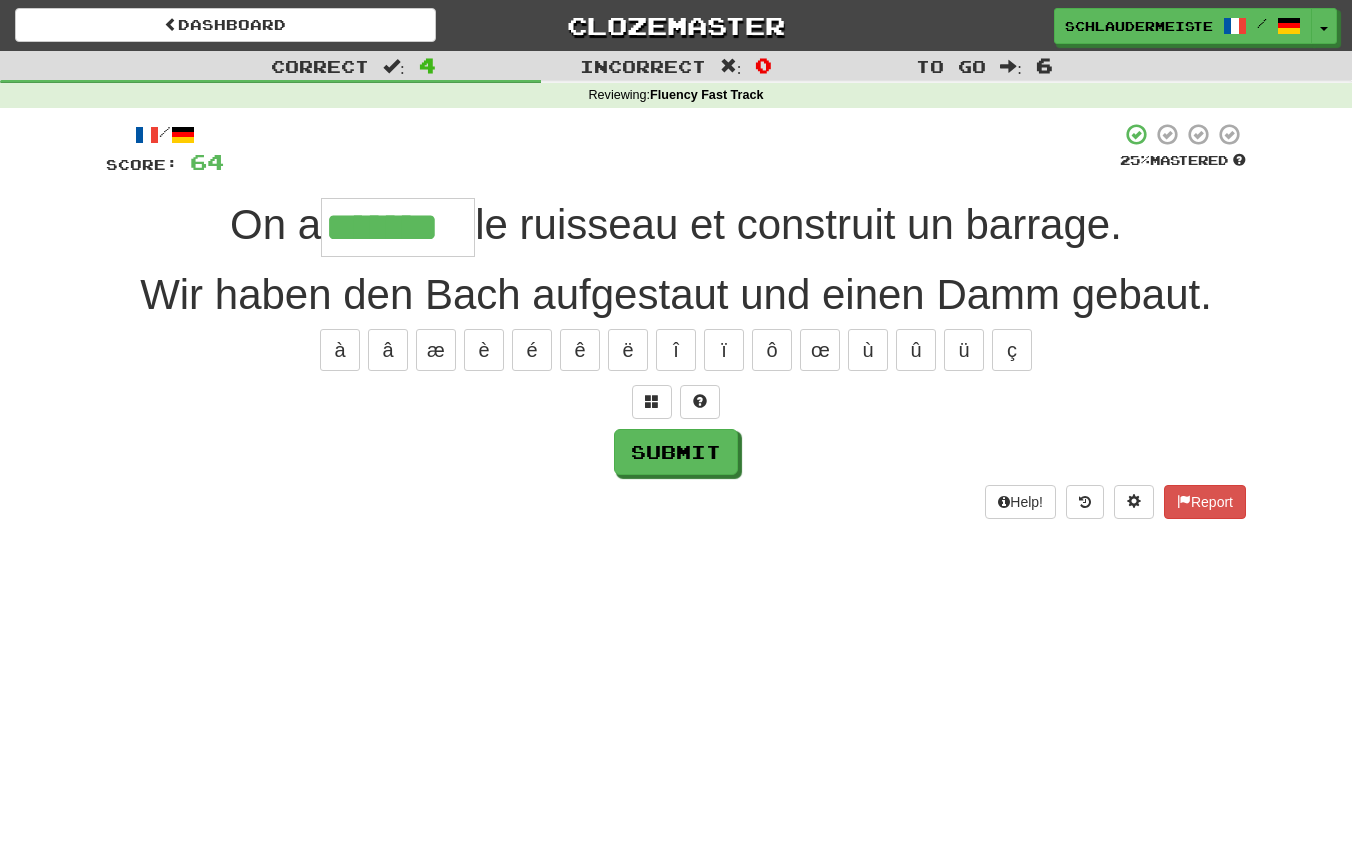 type on "*******" 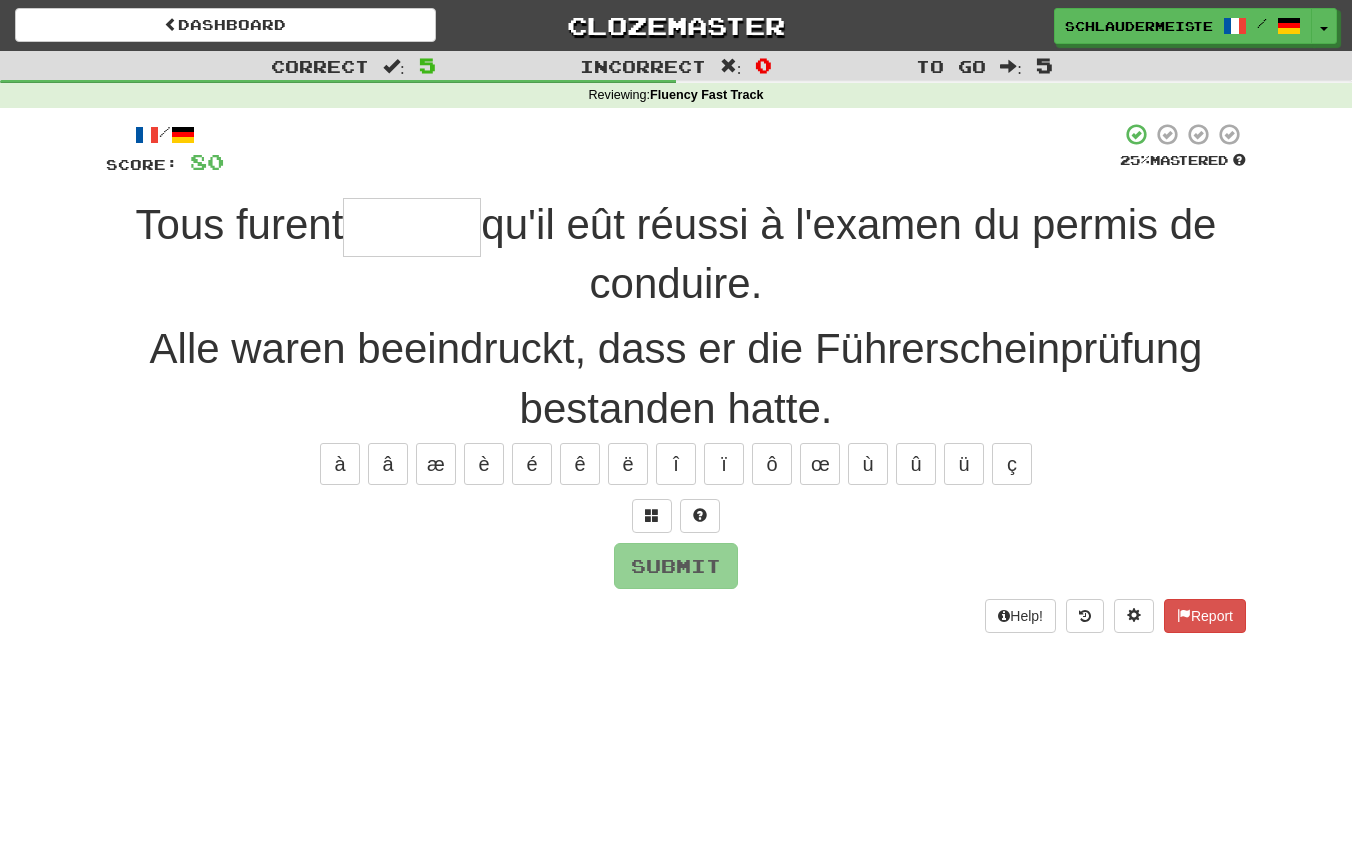 type on "*" 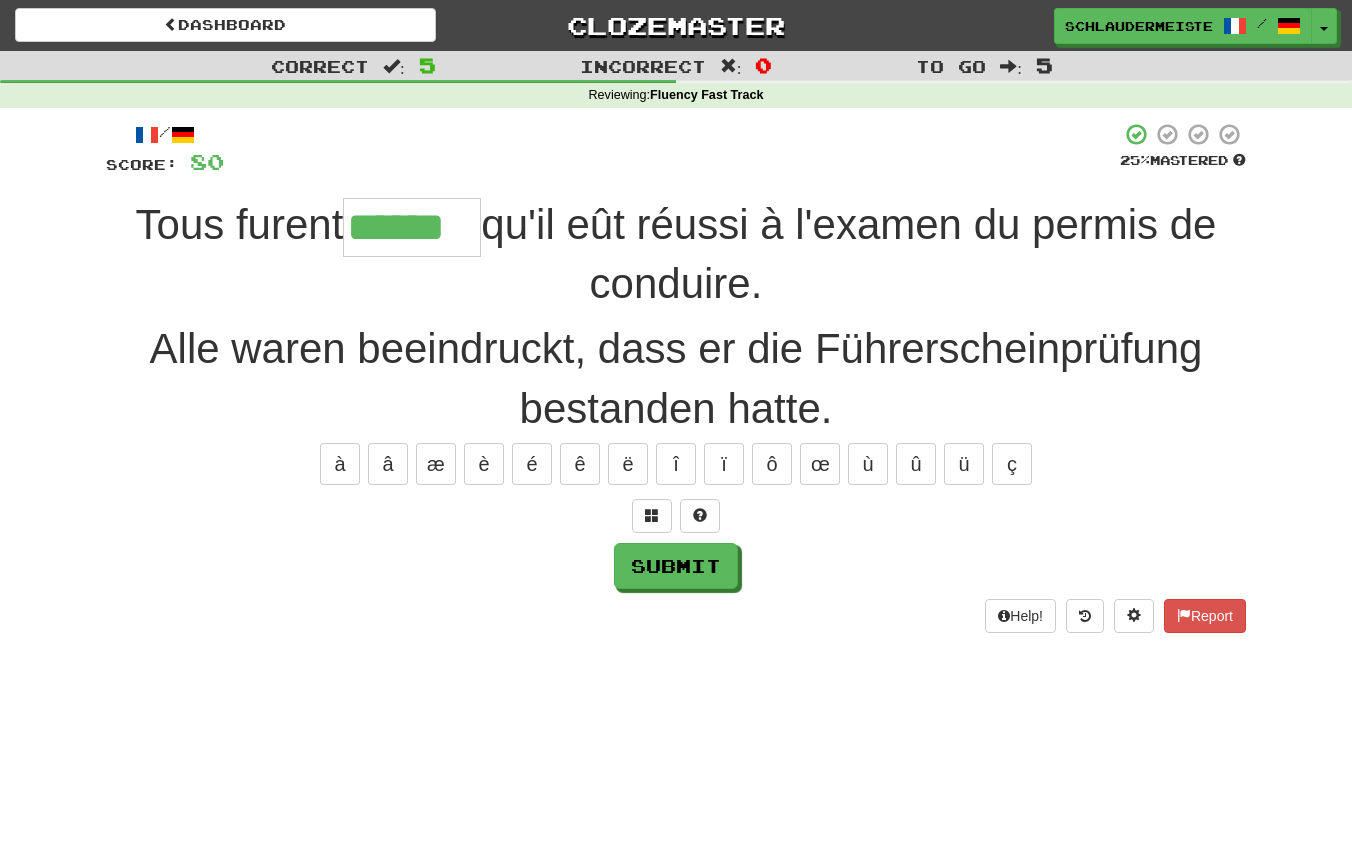 type on "******" 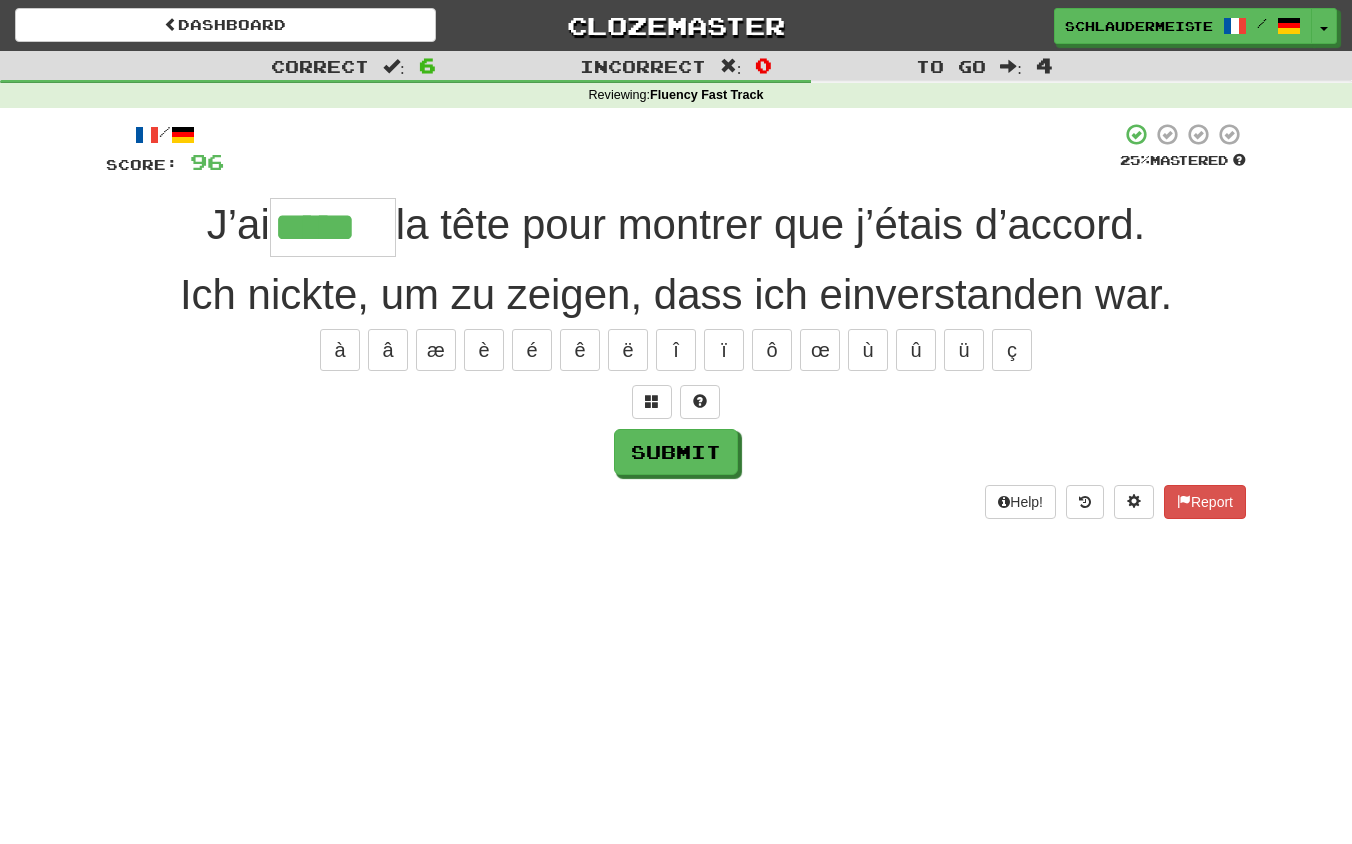 type on "*****" 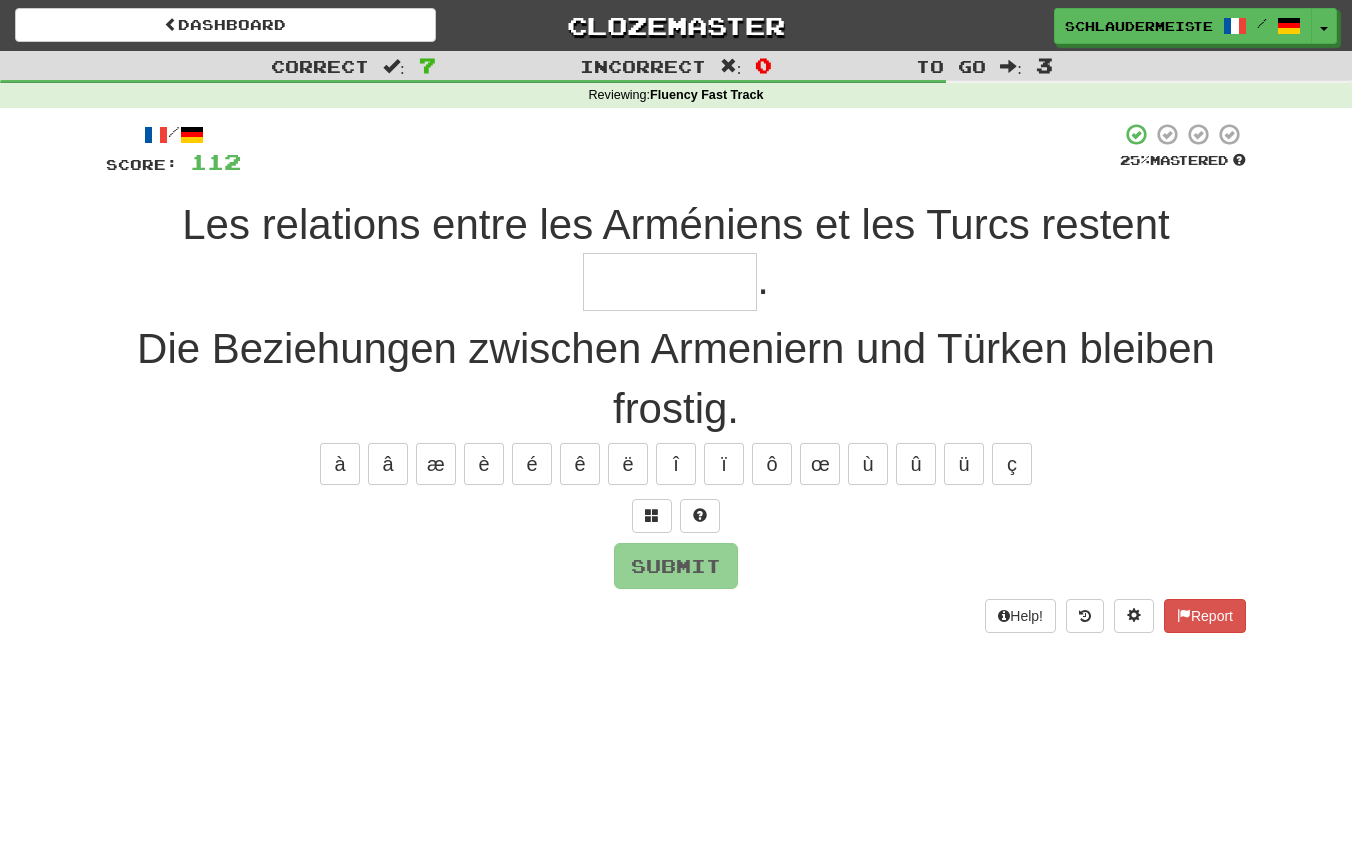 type on "*" 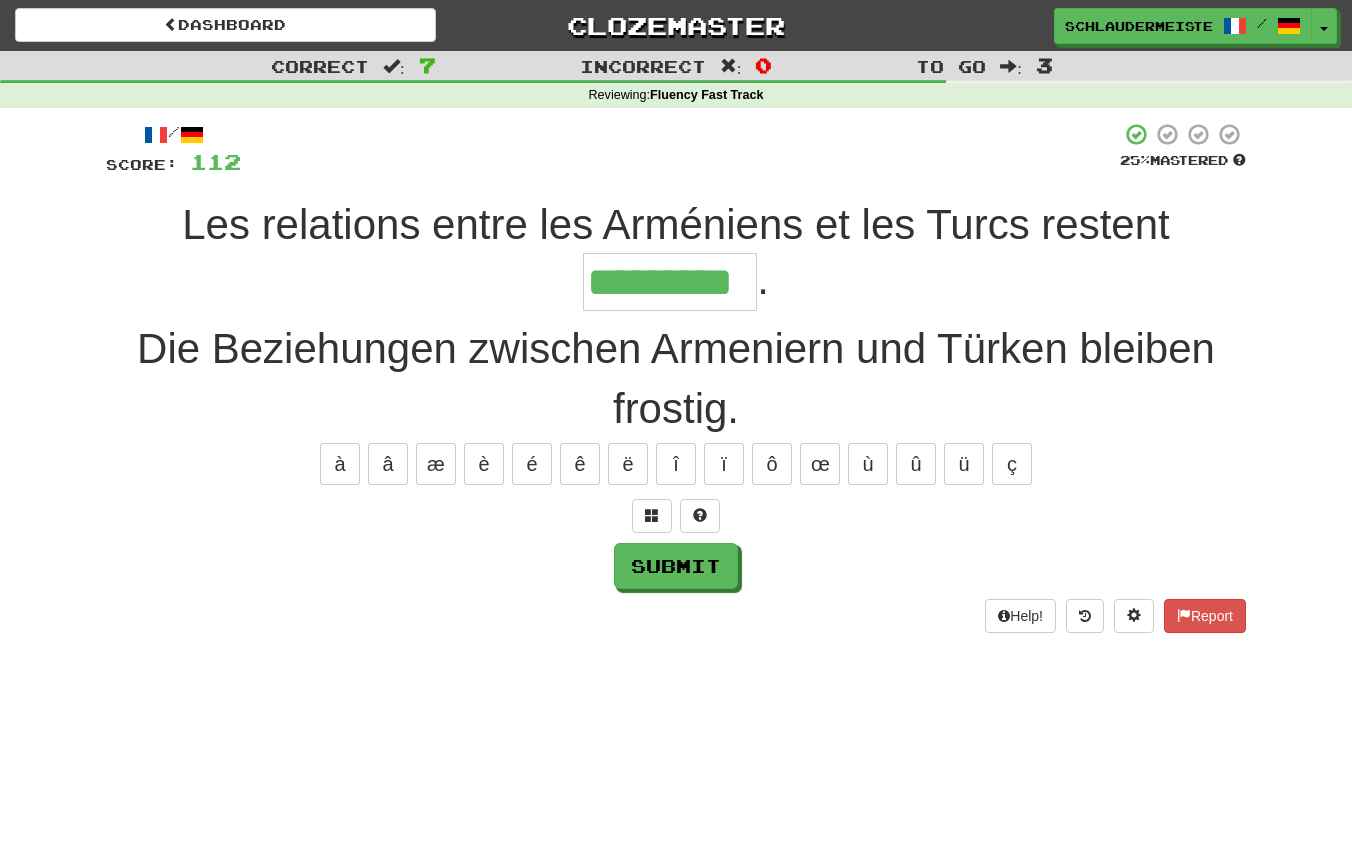 type on "*********" 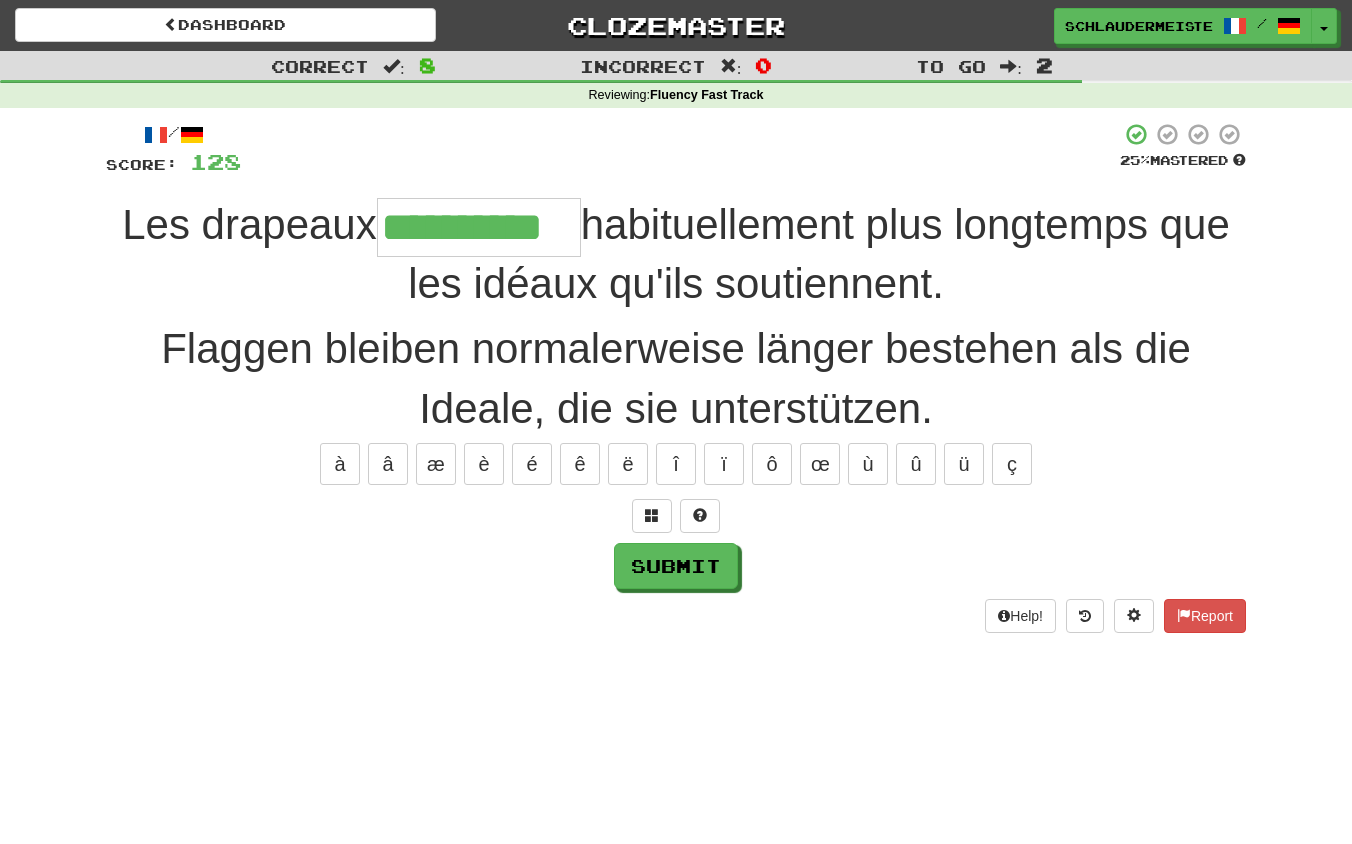 type on "**********" 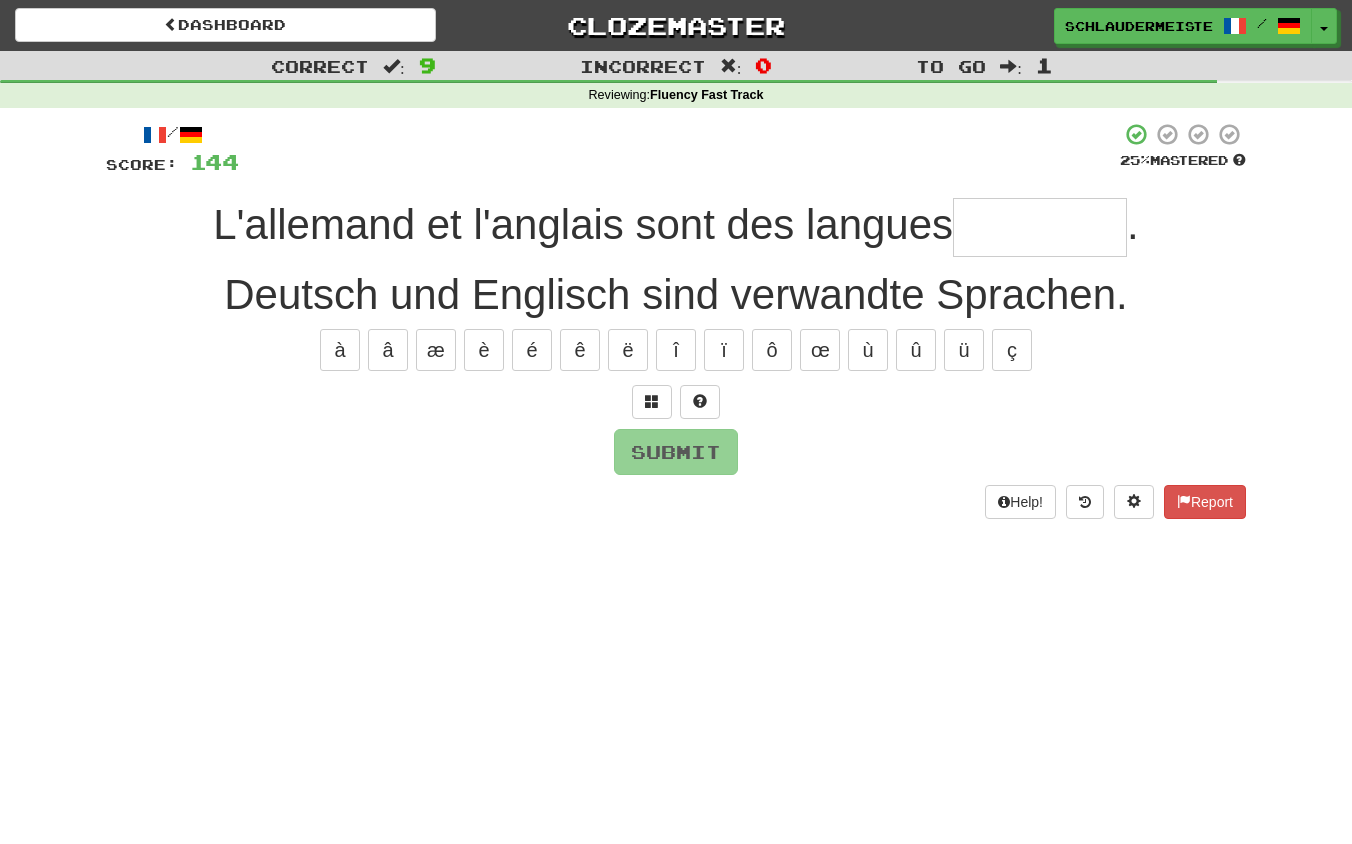 type on "*" 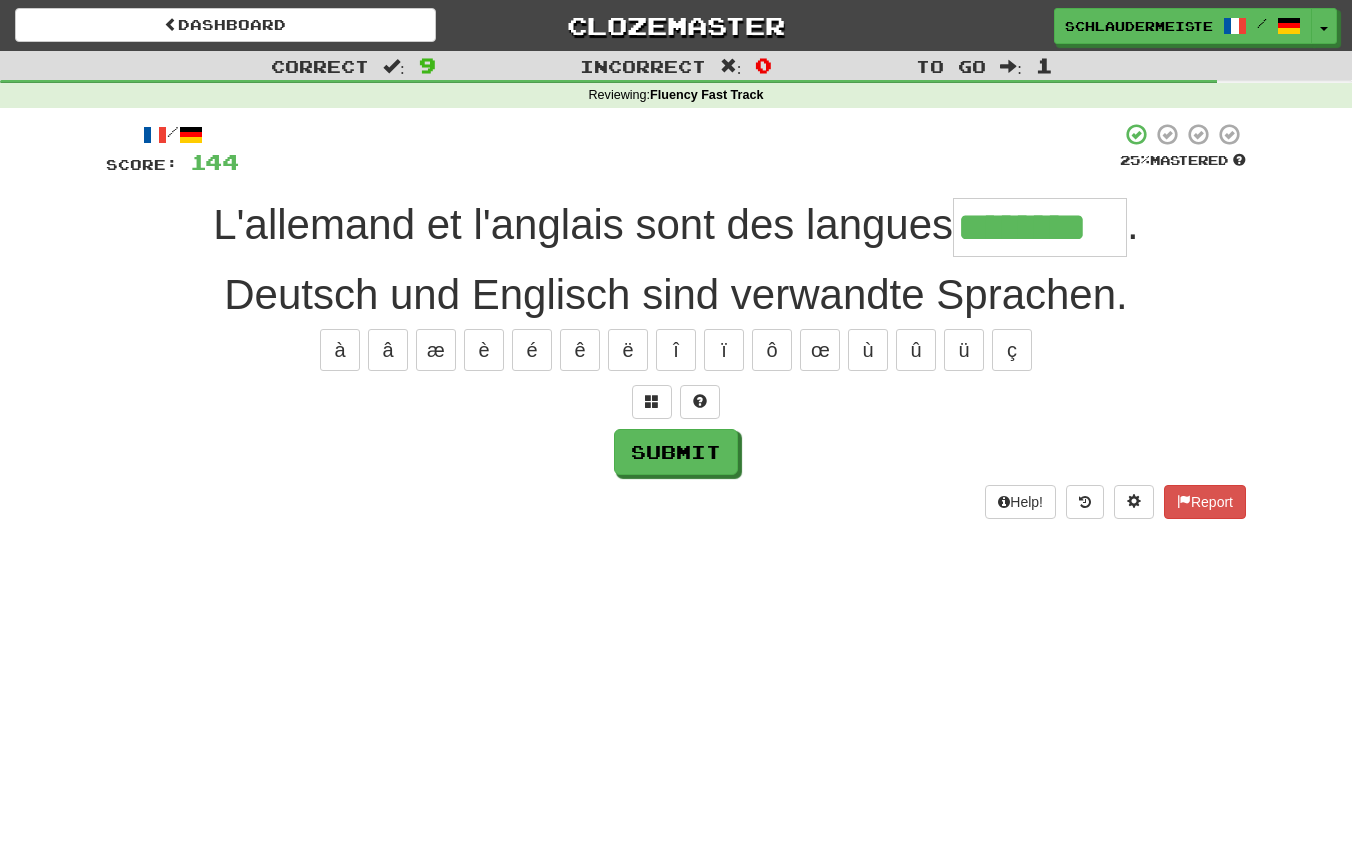 type on "********" 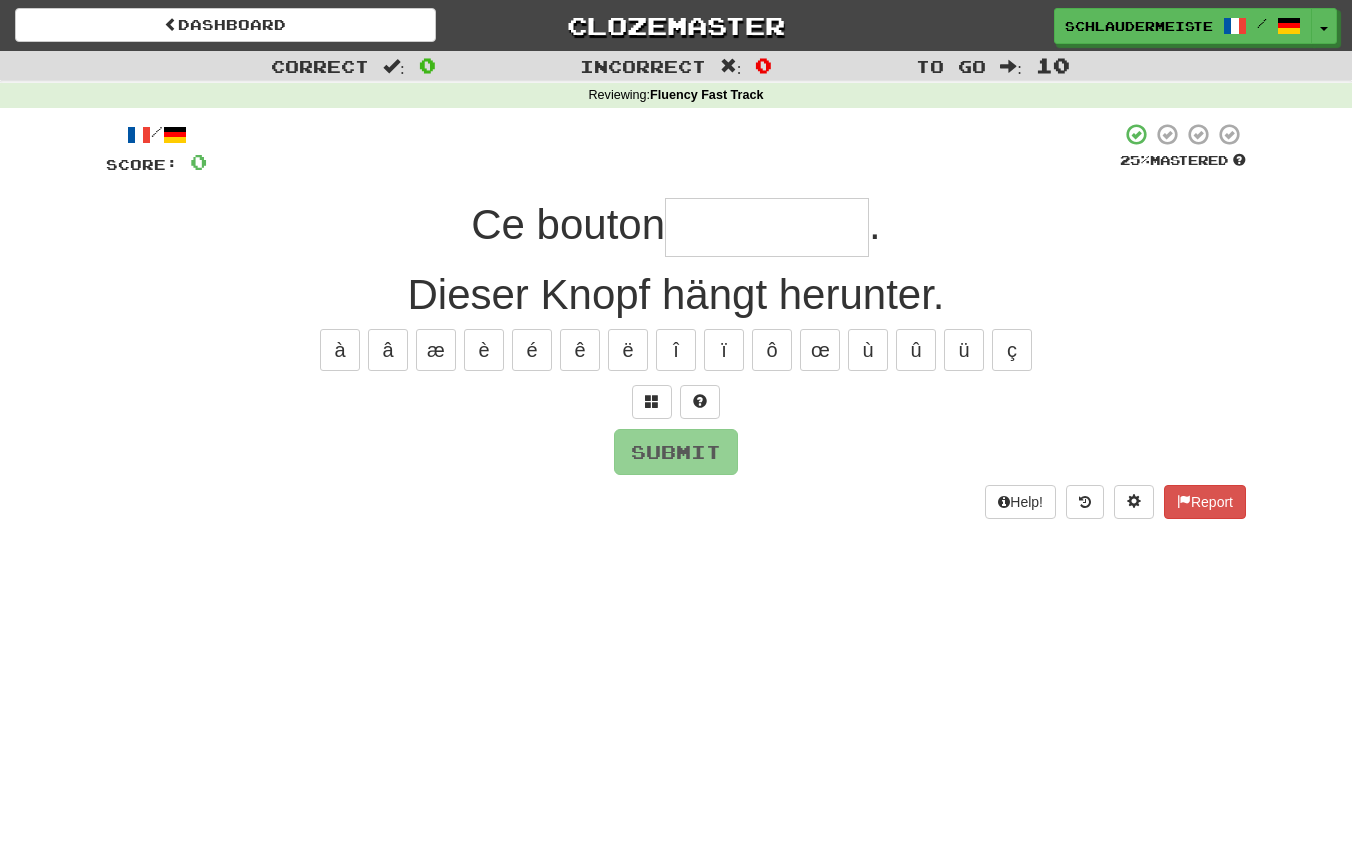 type on "*" 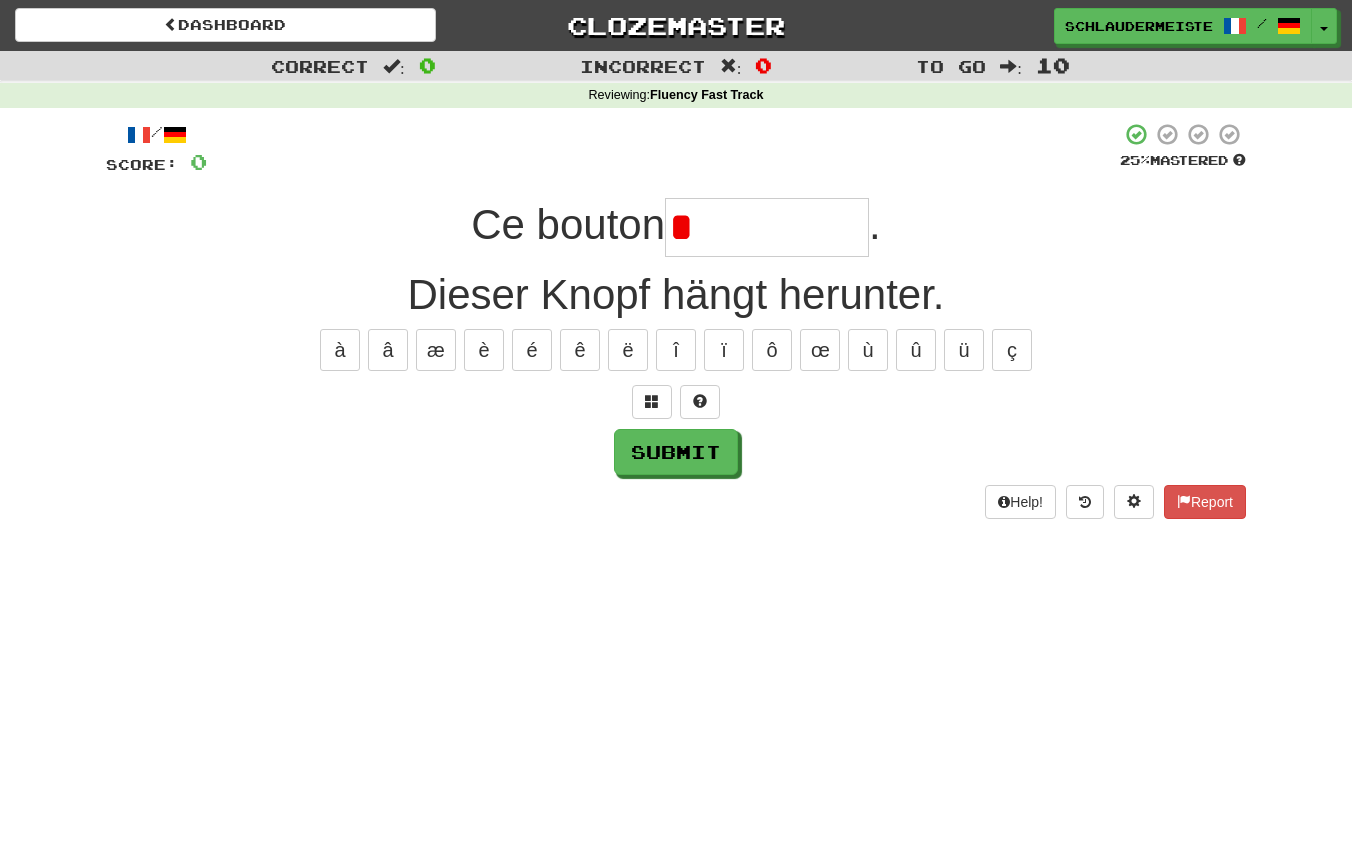type on "**********" 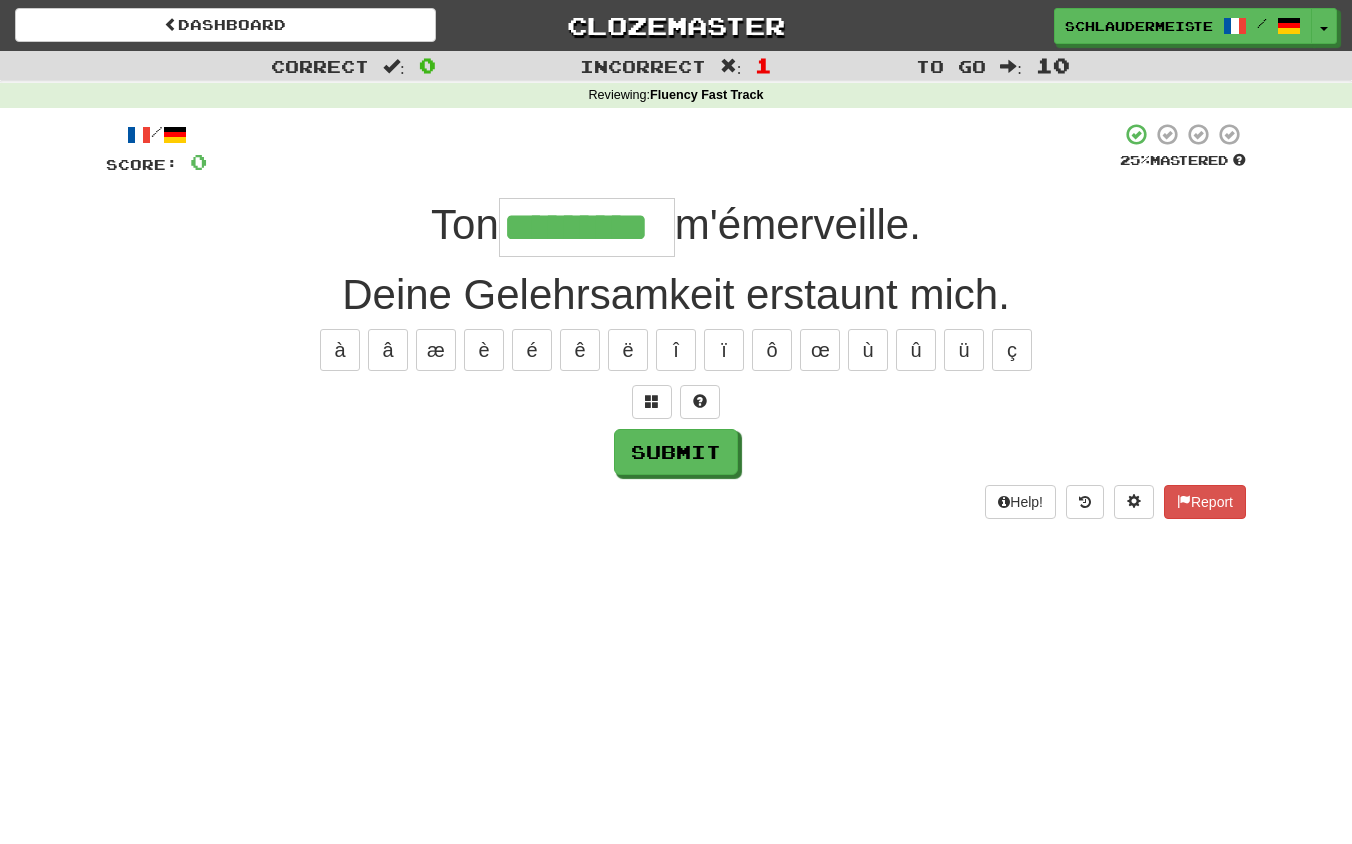 type on "*********" 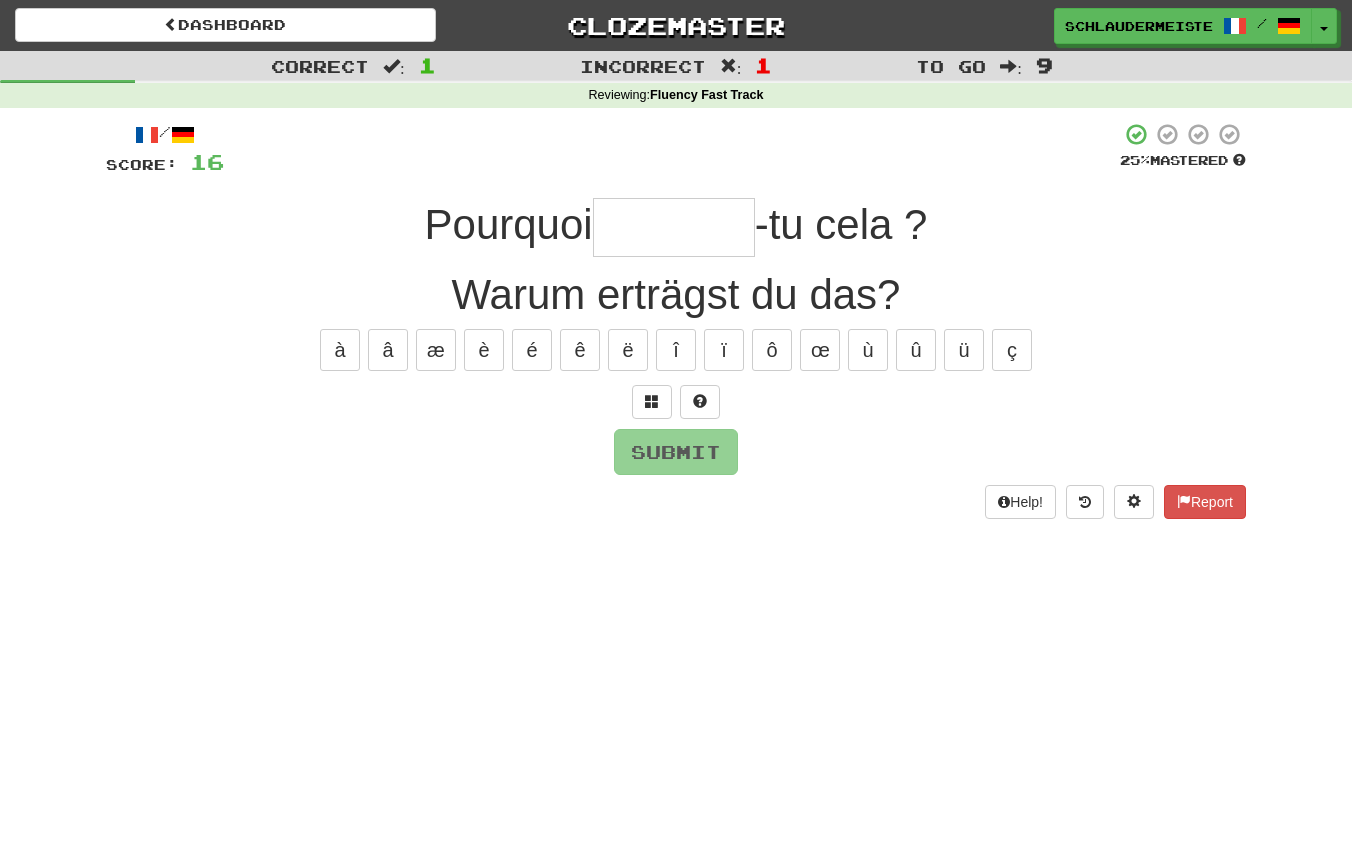 type on "*" 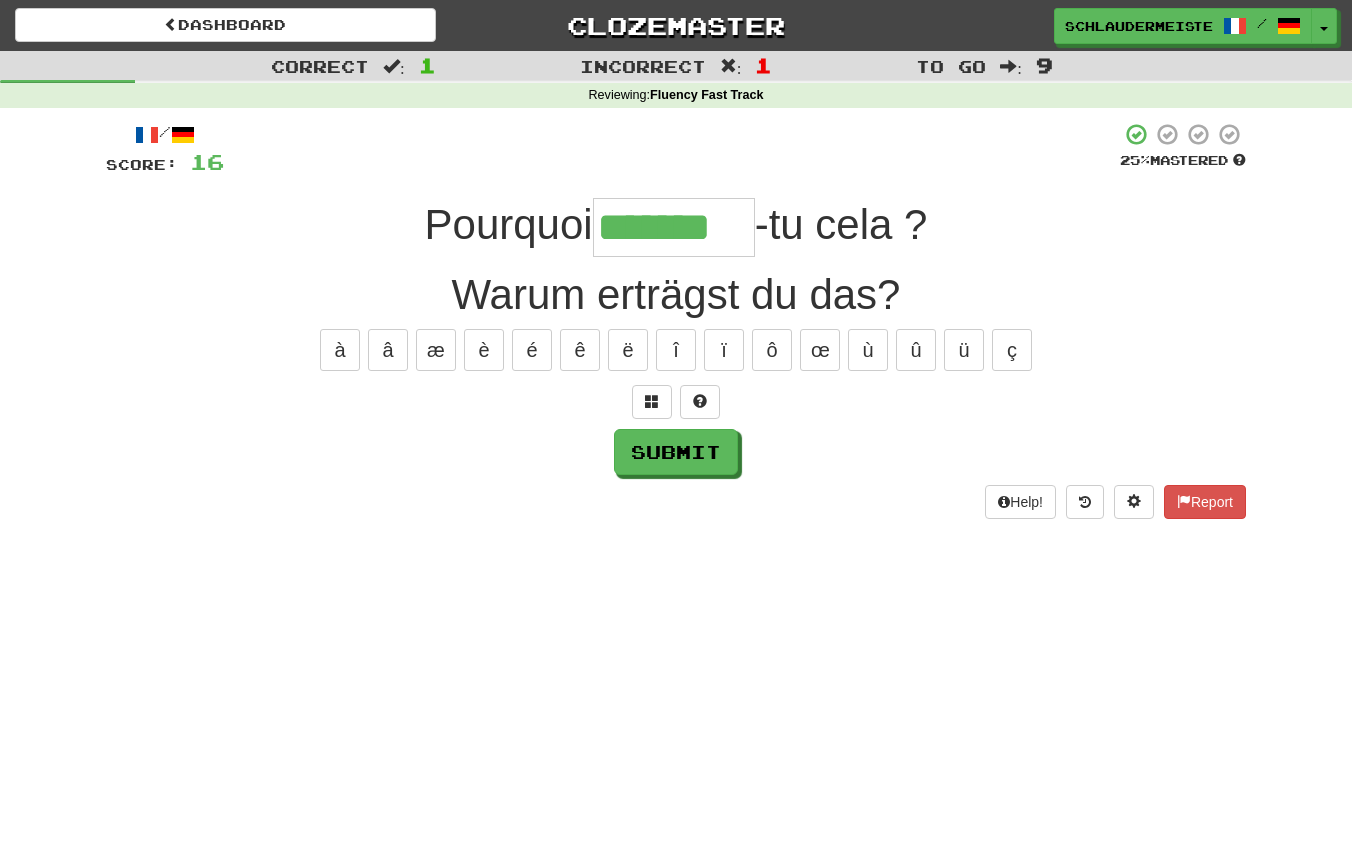 type on "*******" 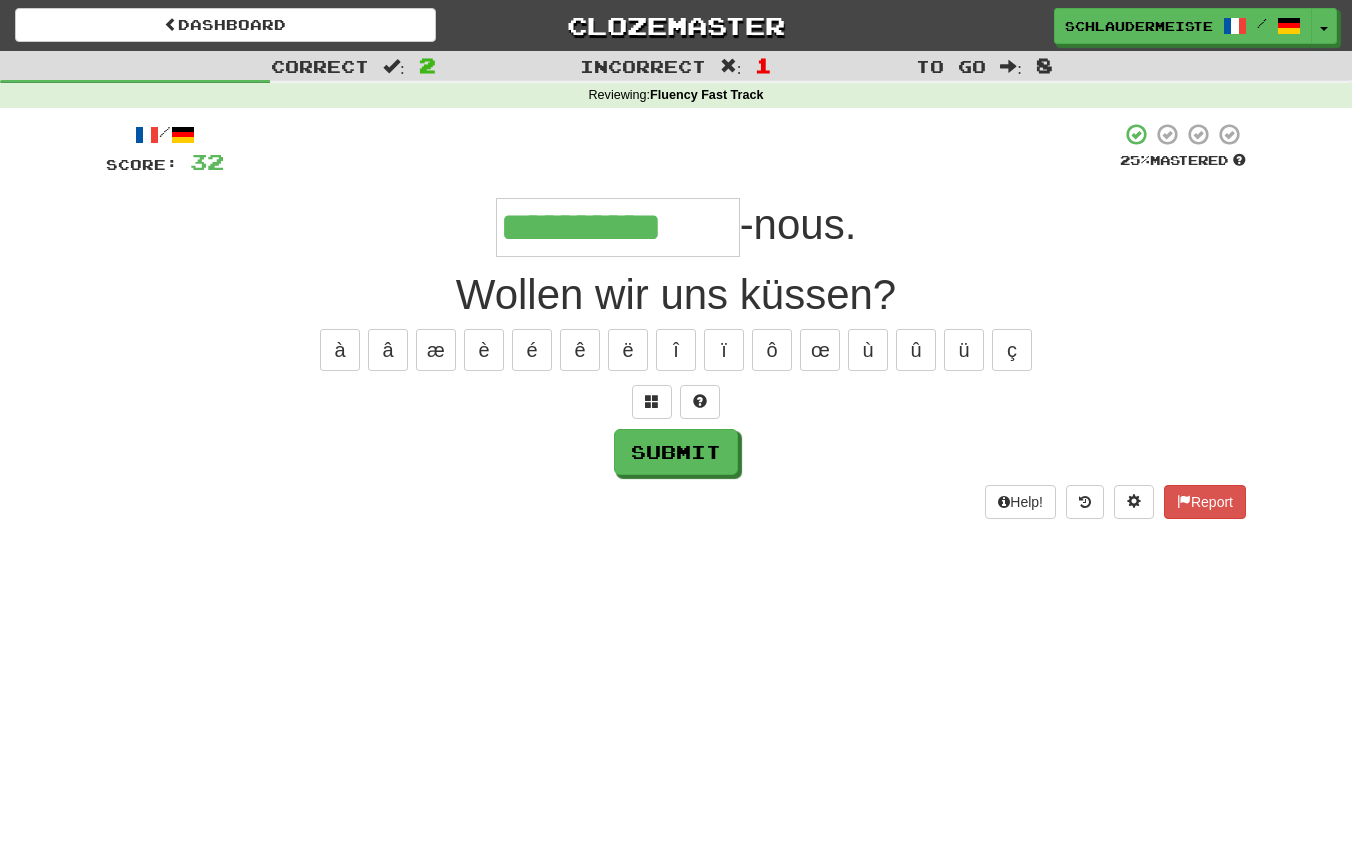 type on "**********" 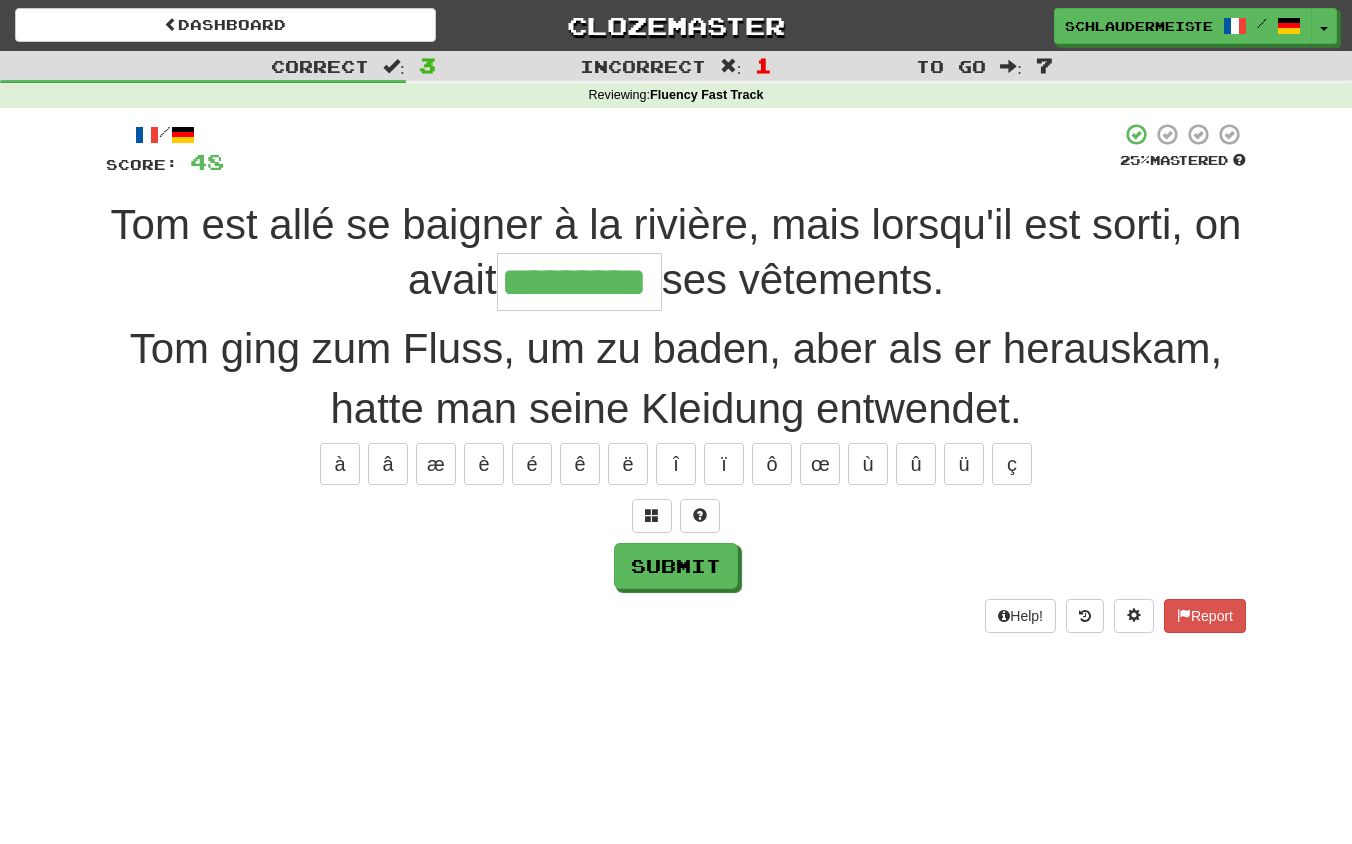 type on "*********" 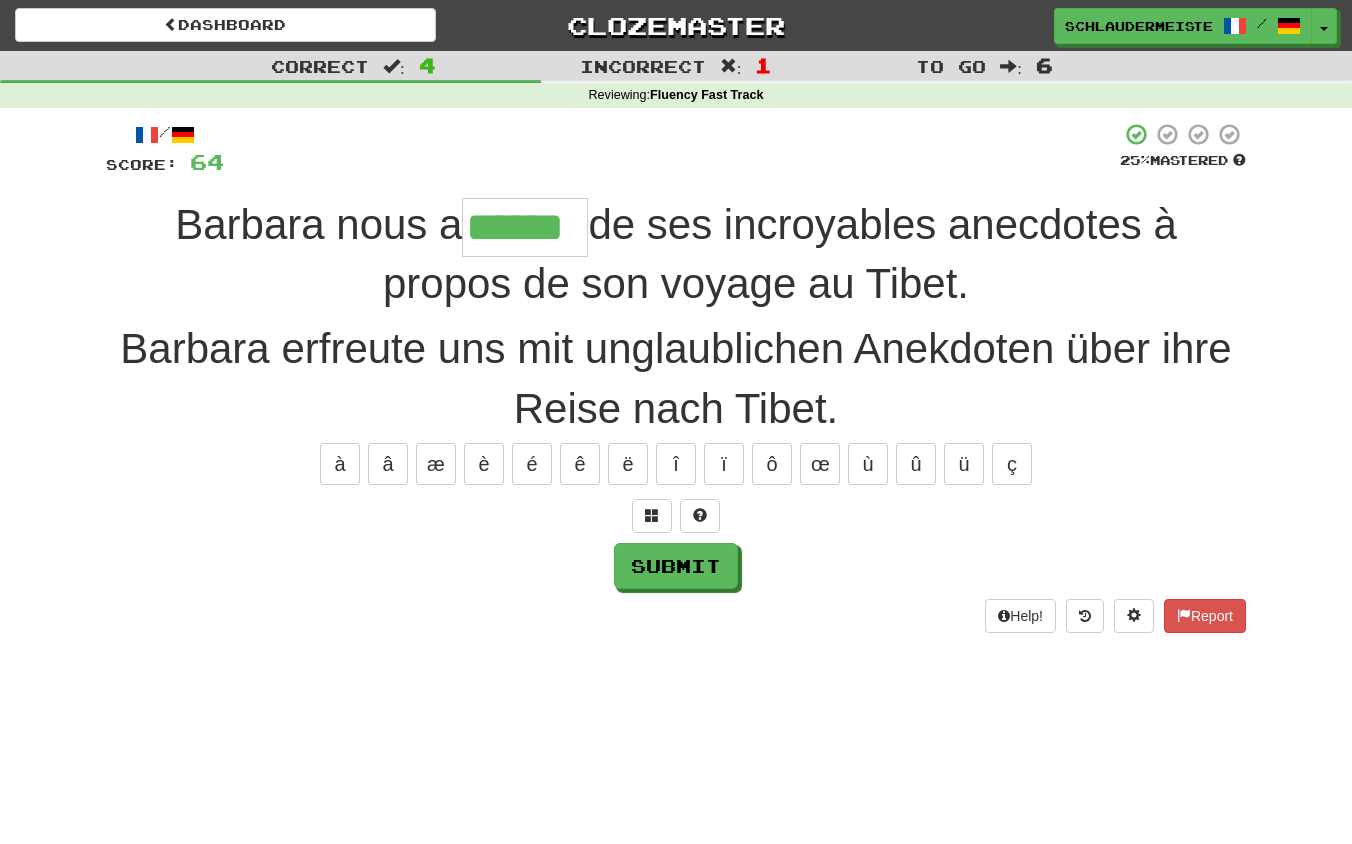 type on "******" 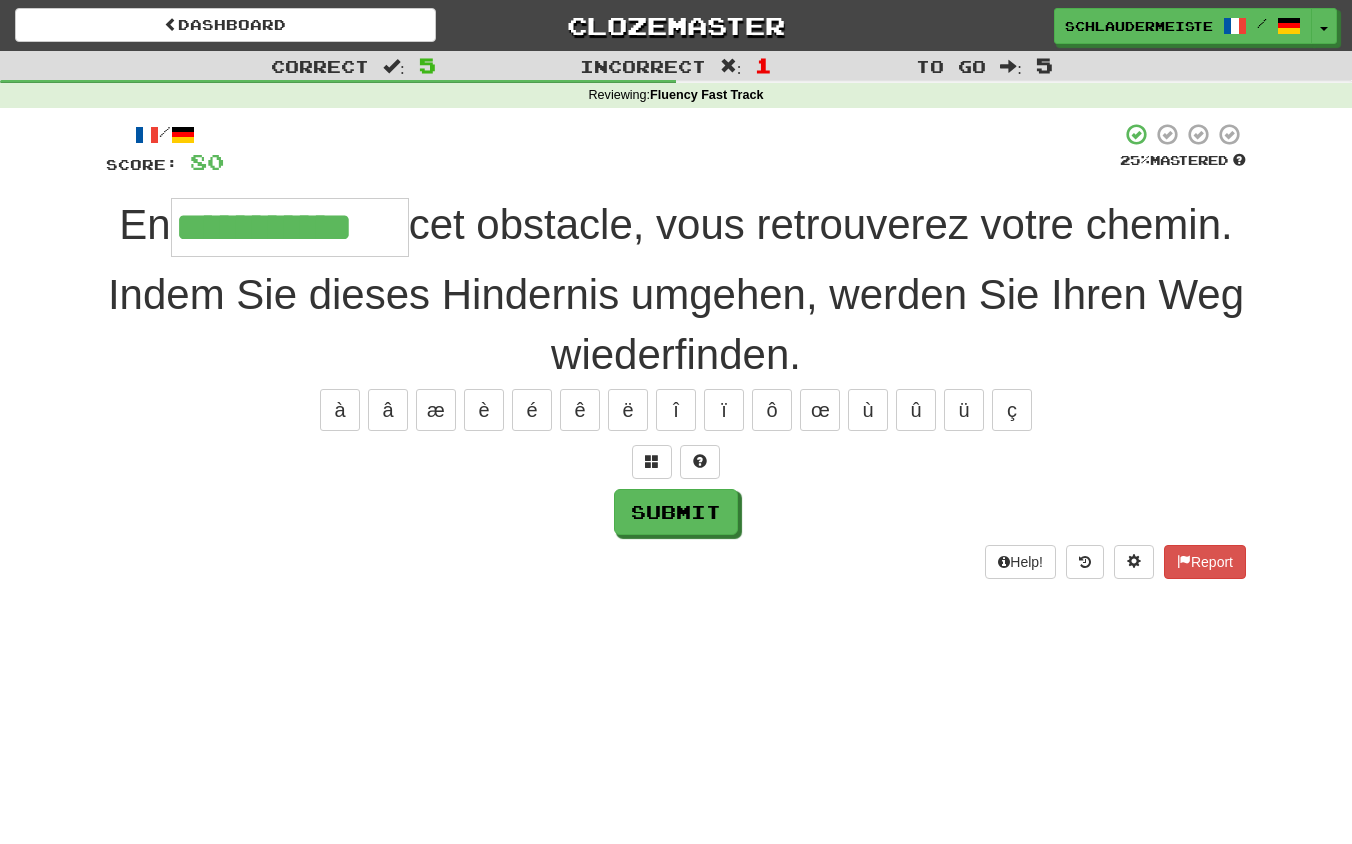 type on "**********" 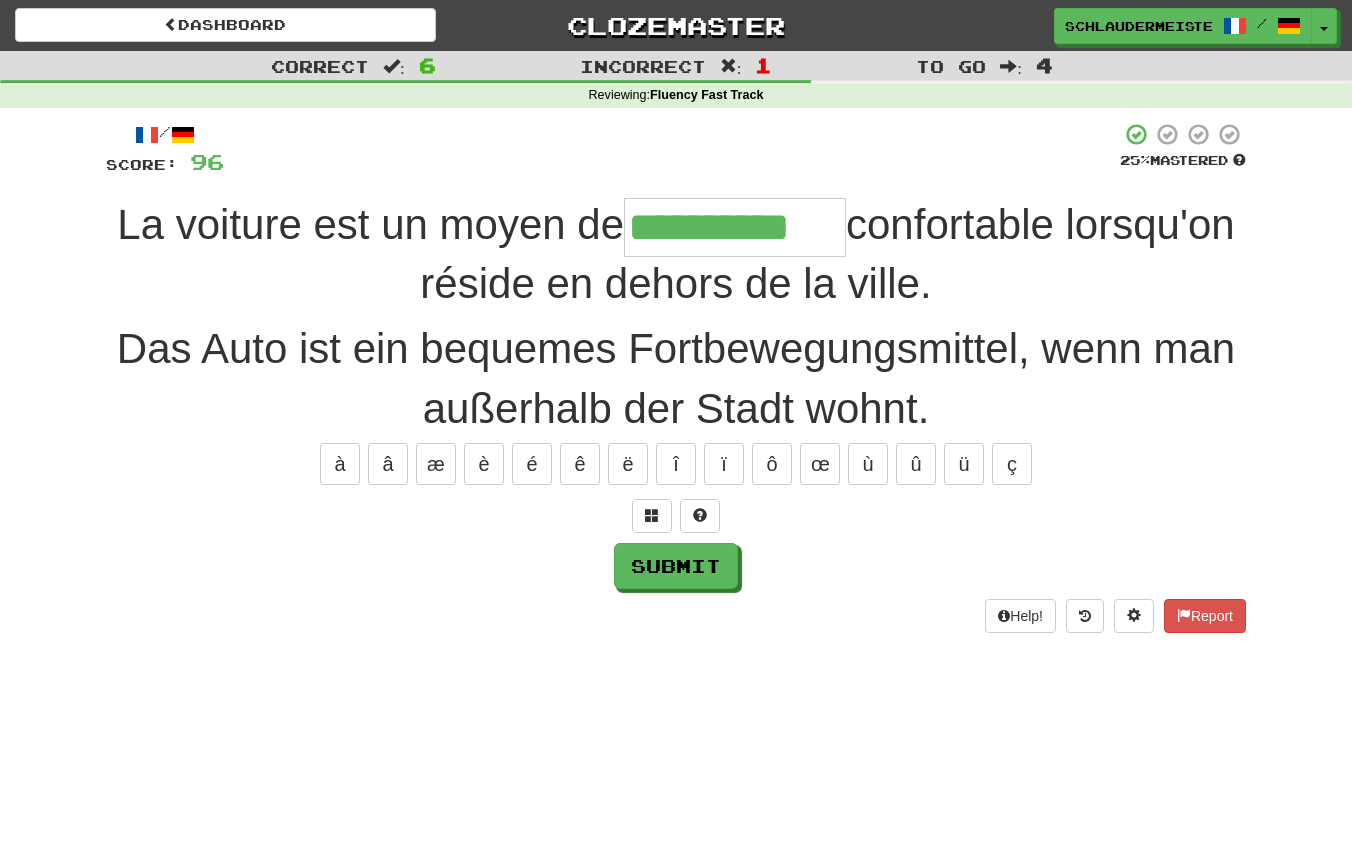type on "**********" 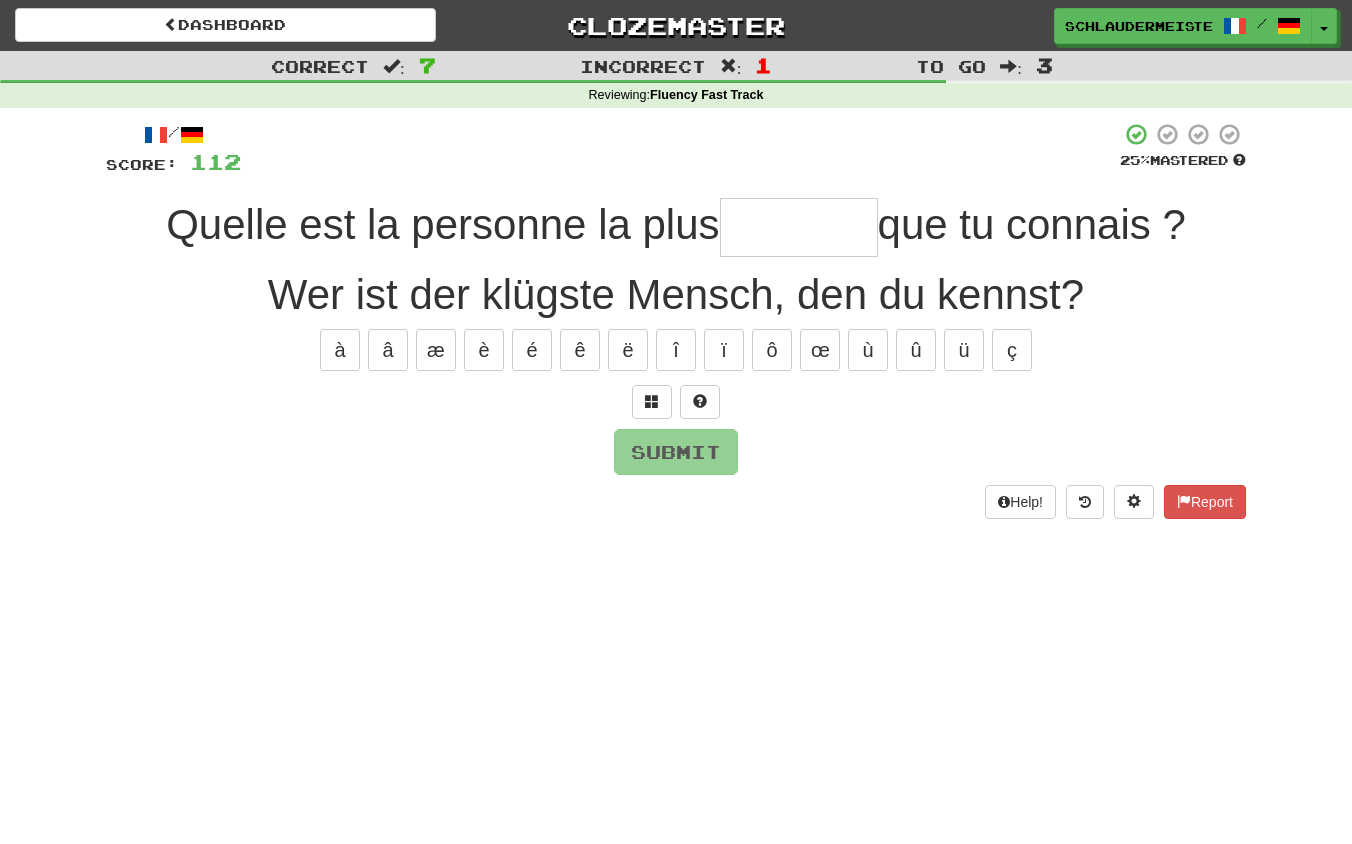 type on "*" 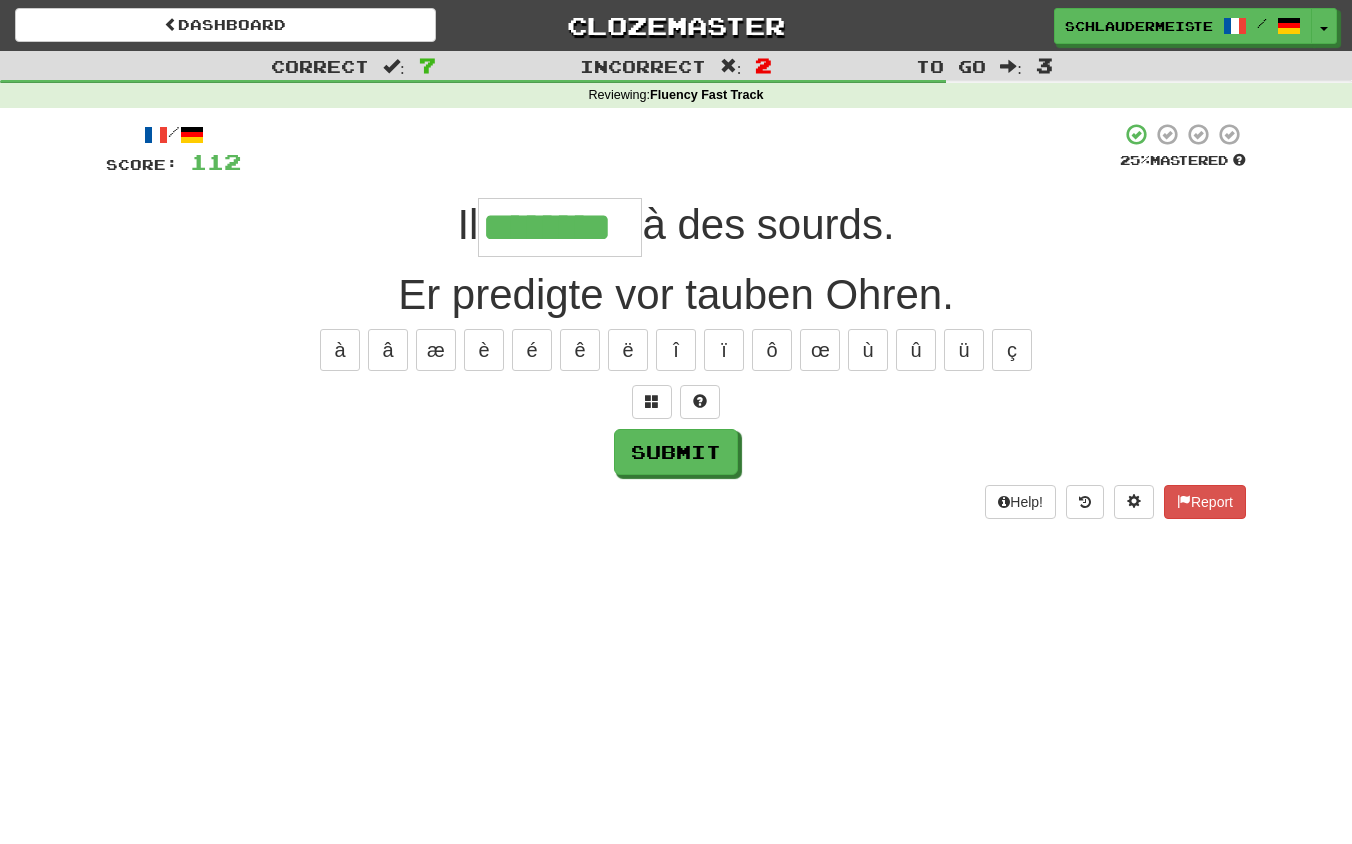 type on "********" 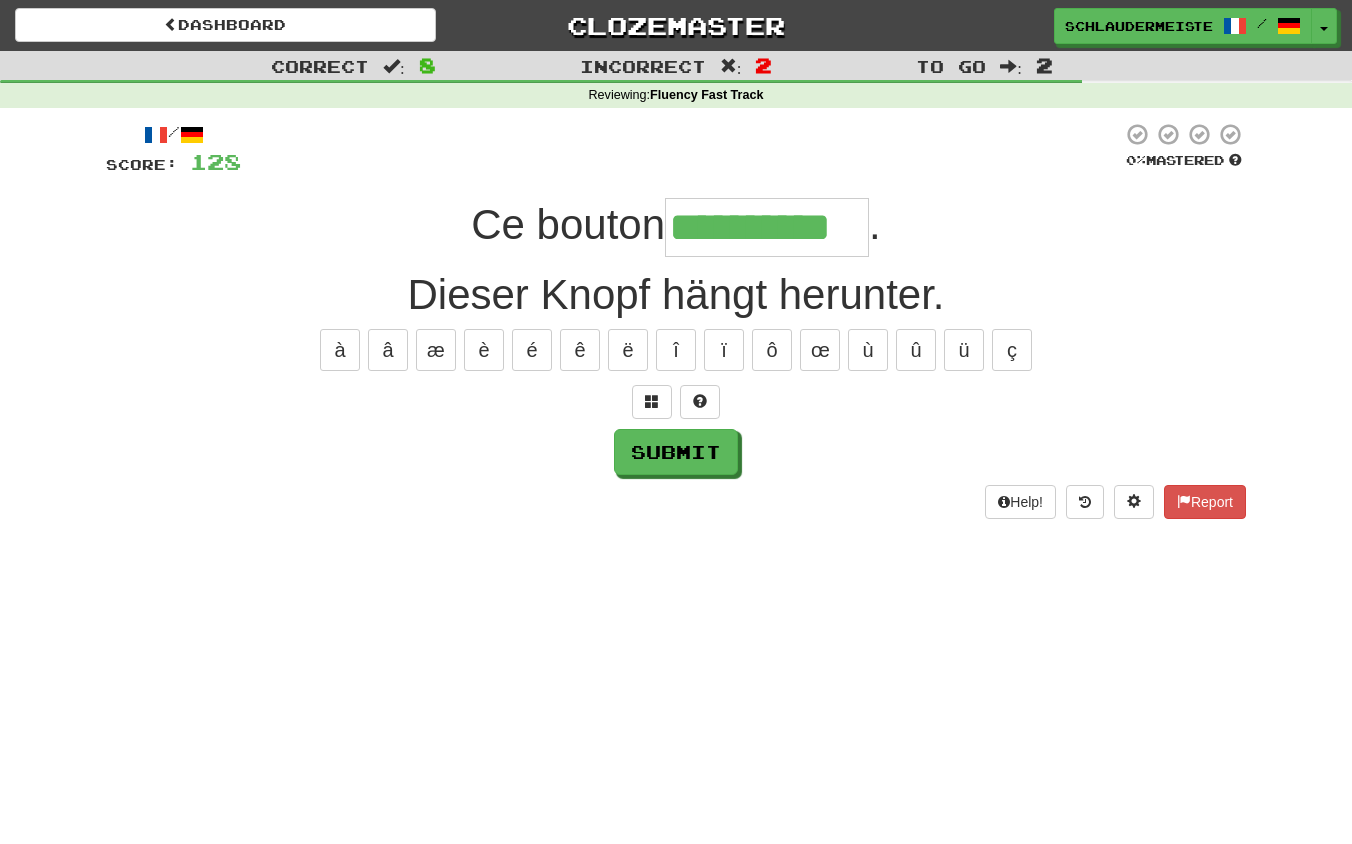 type on "**********" 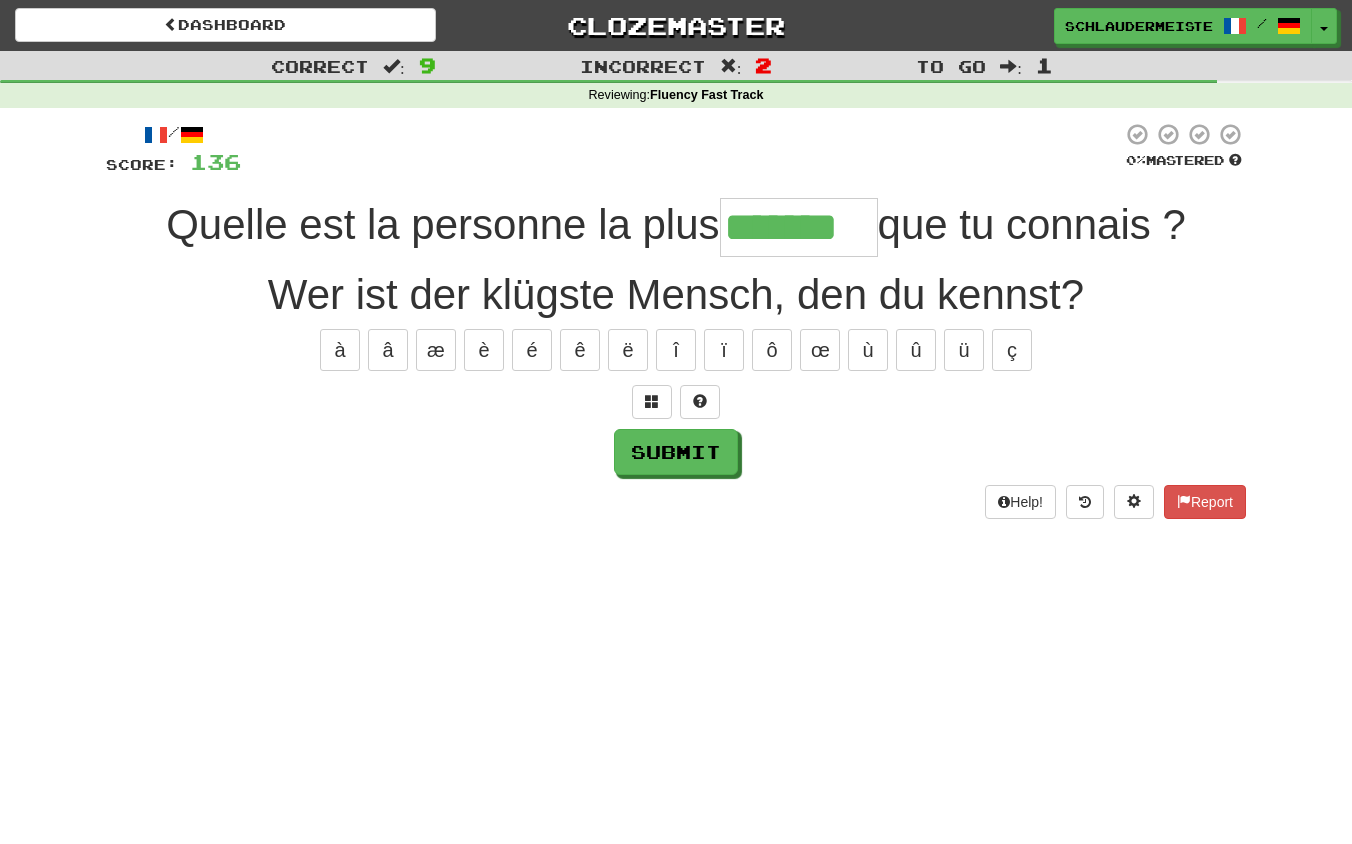 type on "*******" 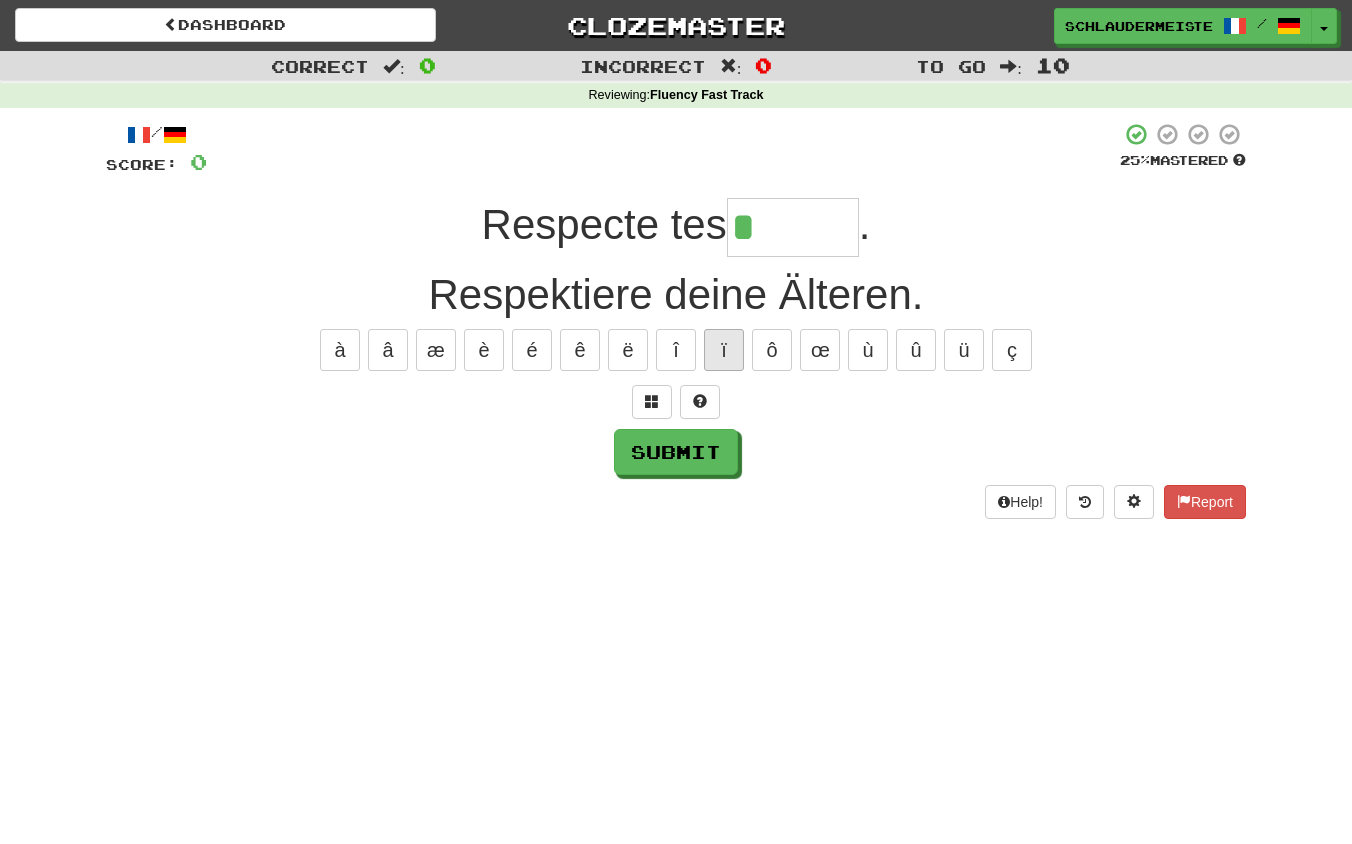 click on "ï" at bounding box center [724, 350] 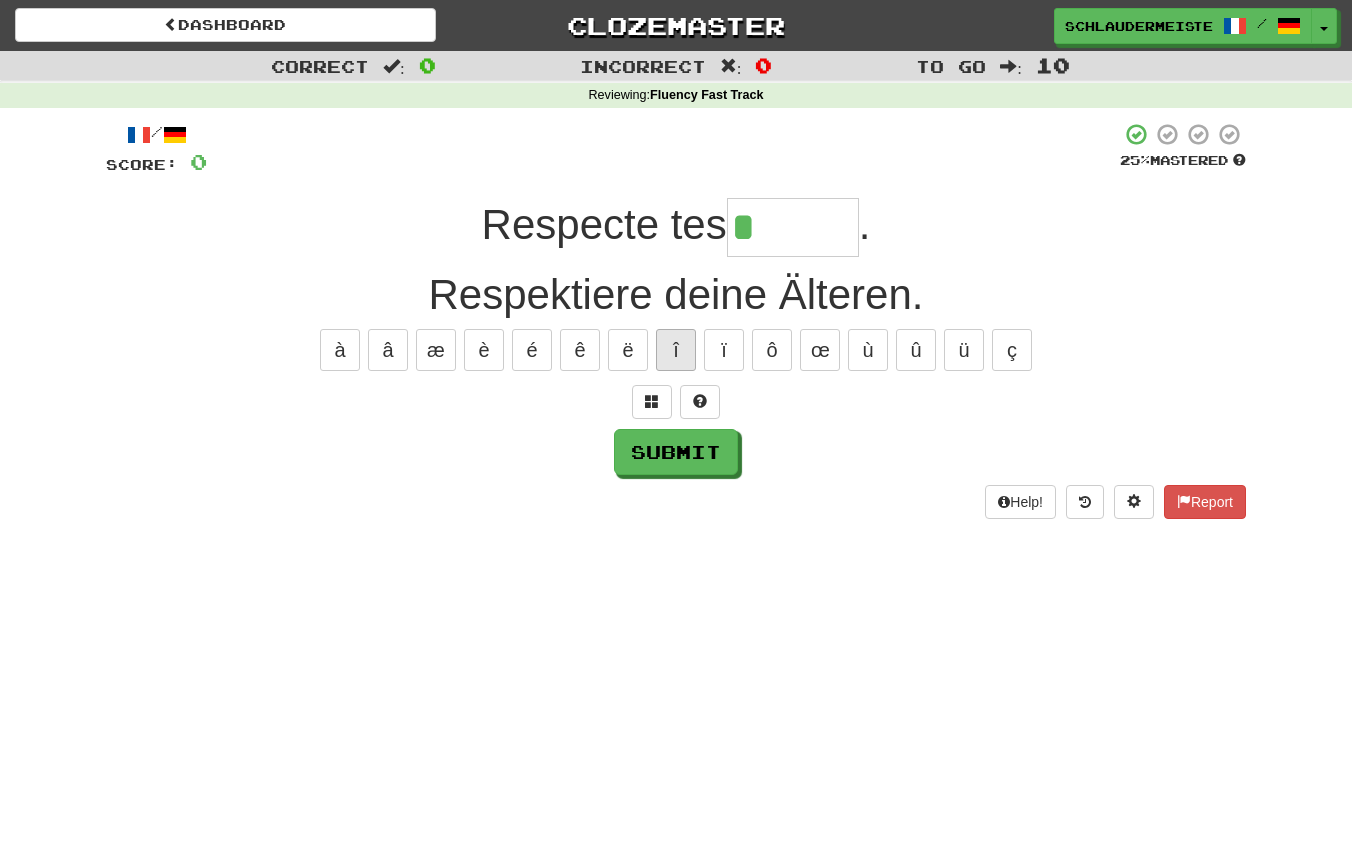 click on "î" at bounding box center [676, 350] 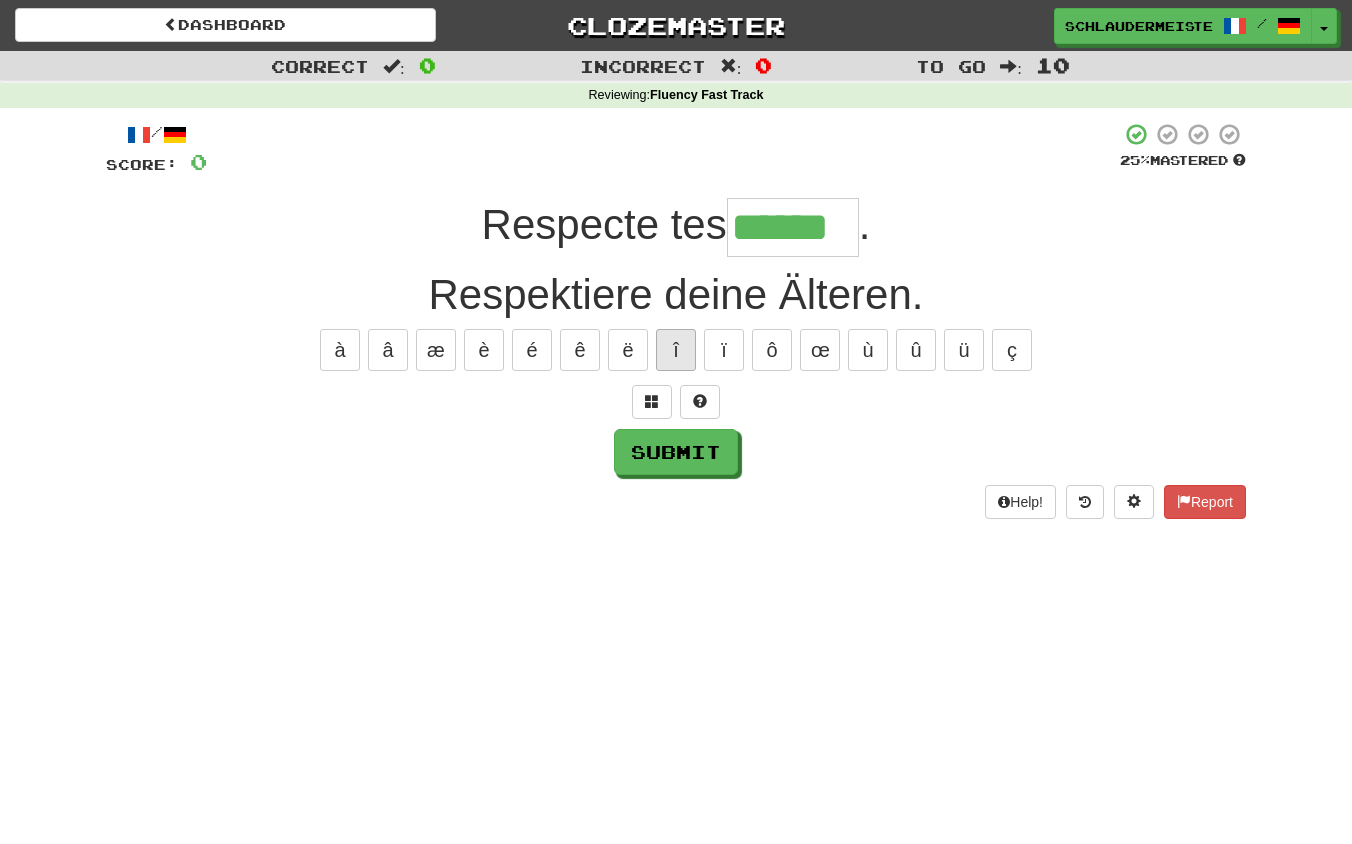 type on "******" 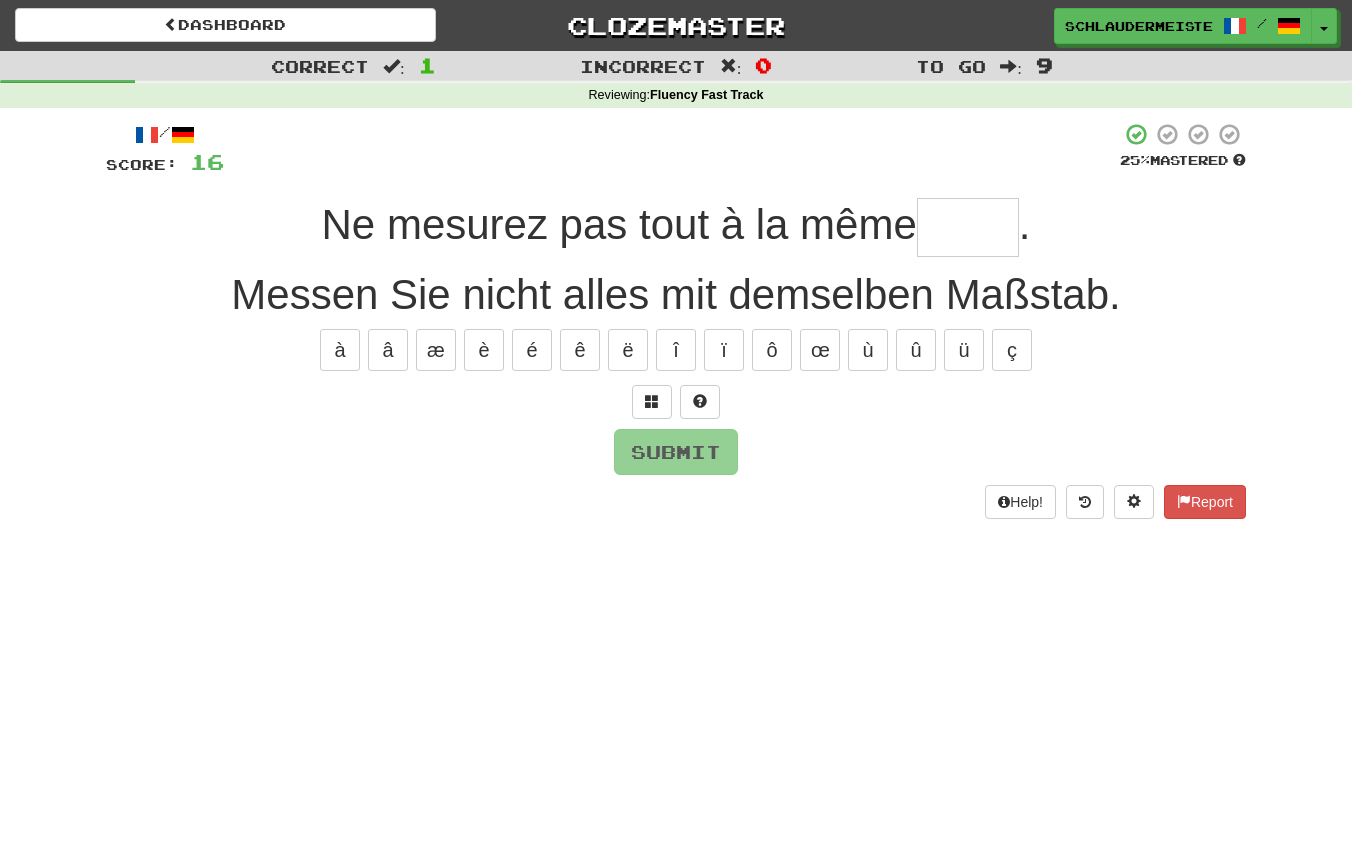 type on "*" 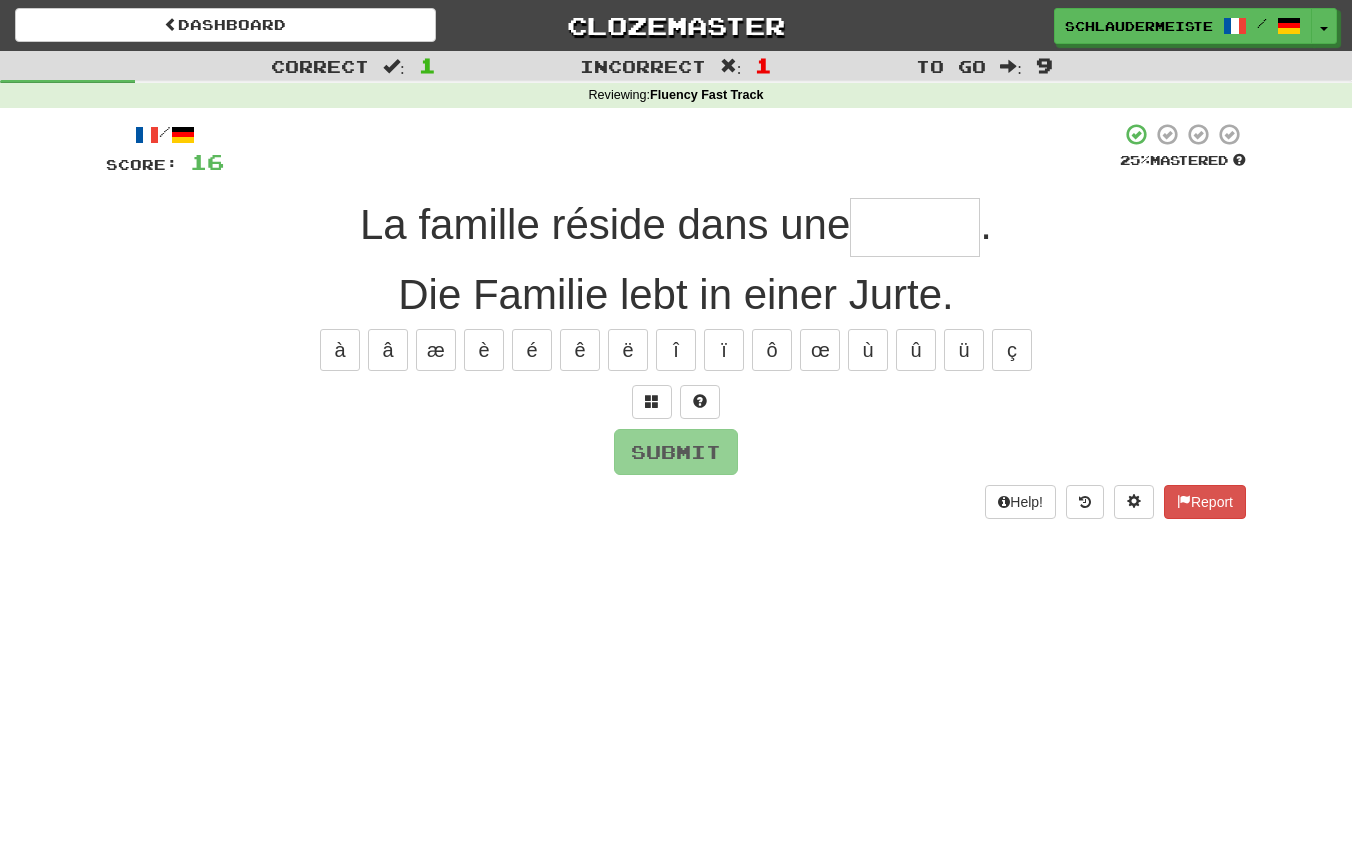 type on "*" 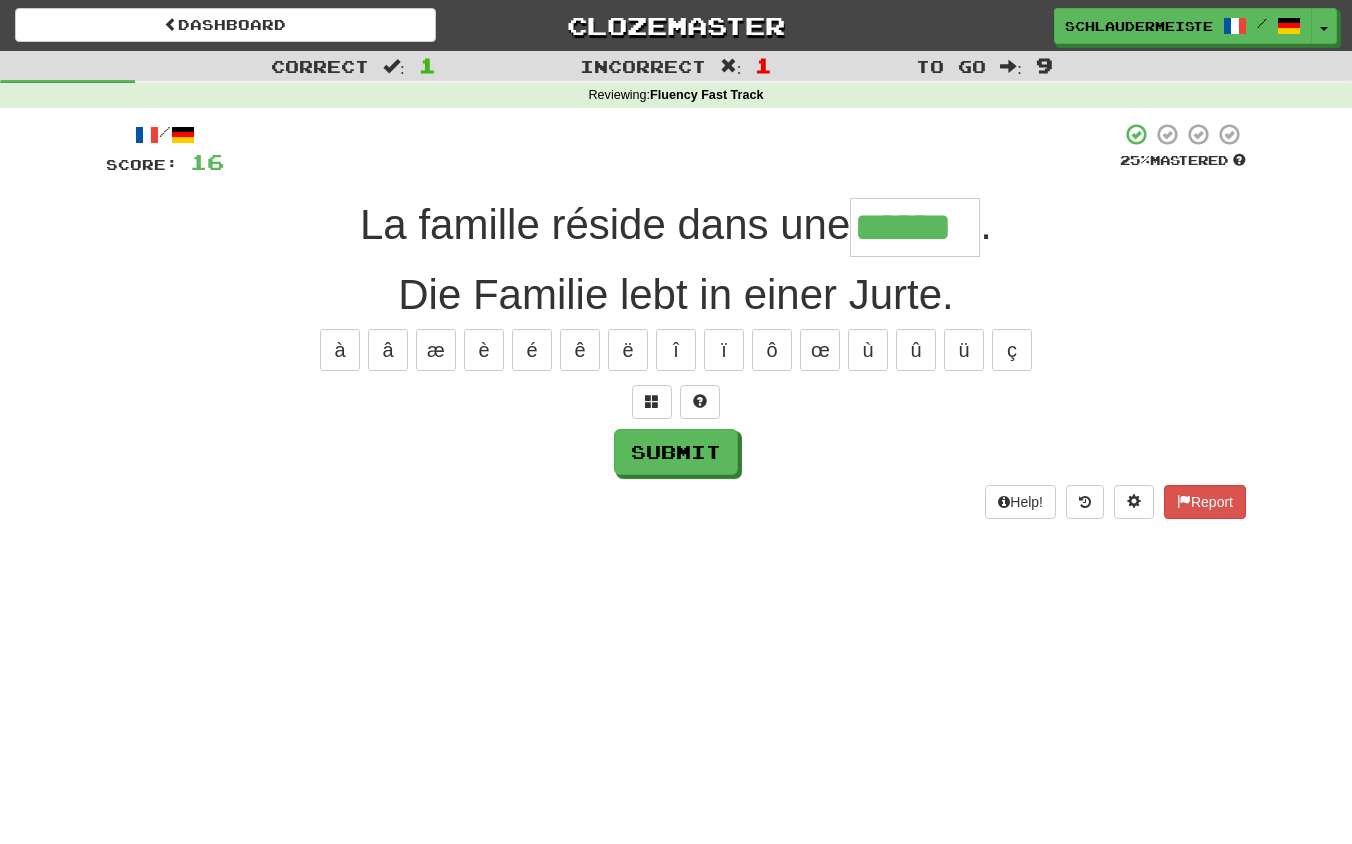 type on "******" 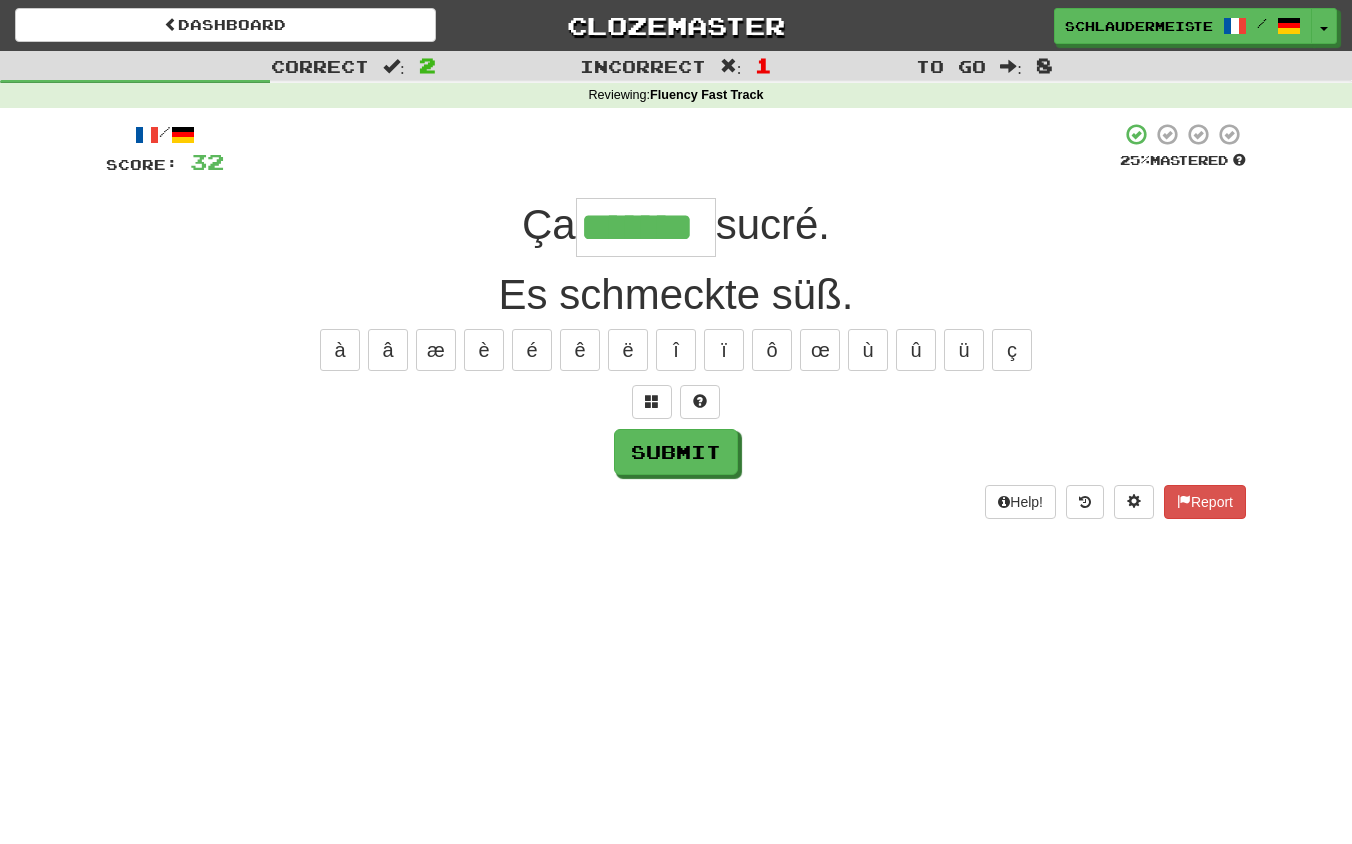 type on "*******" 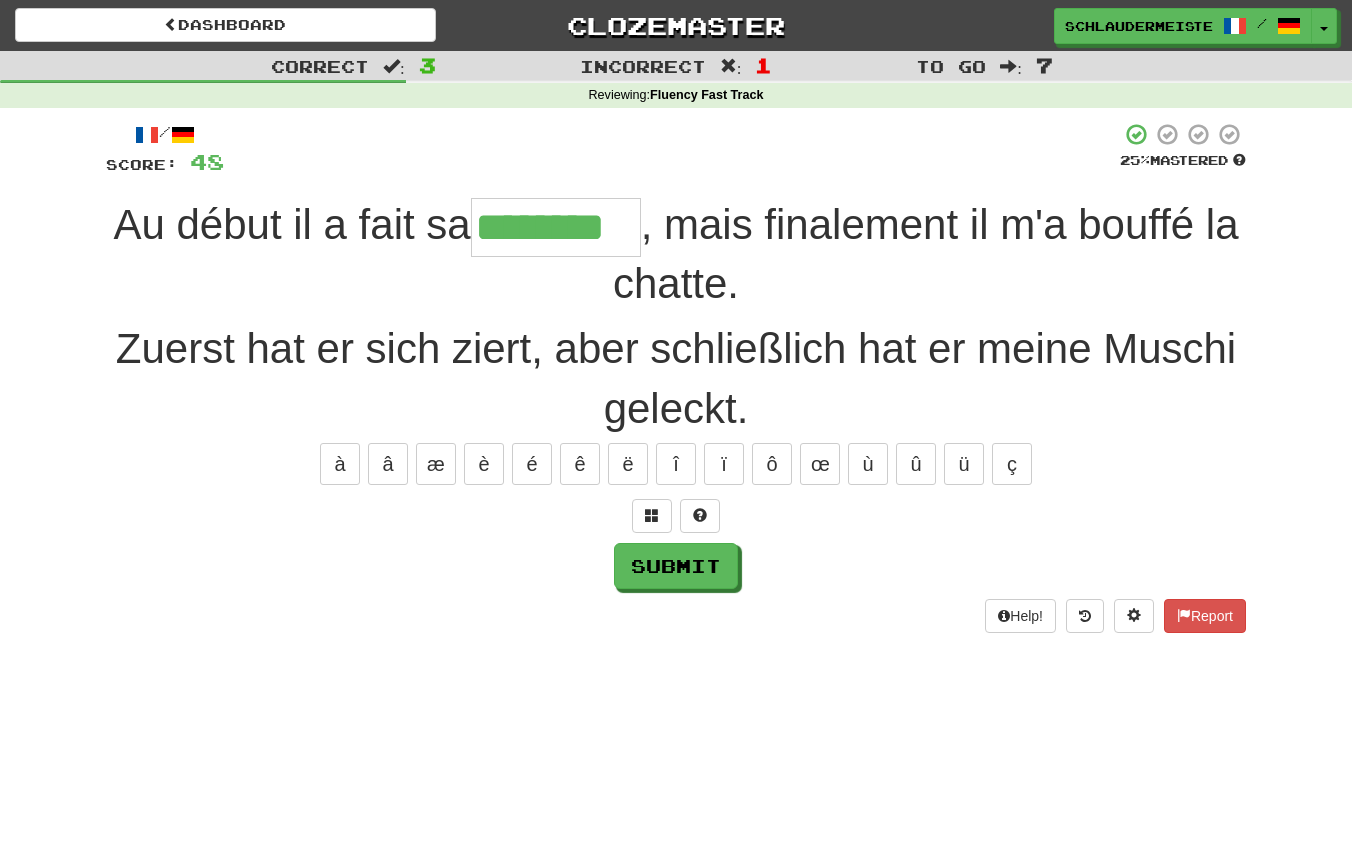 type on "********" 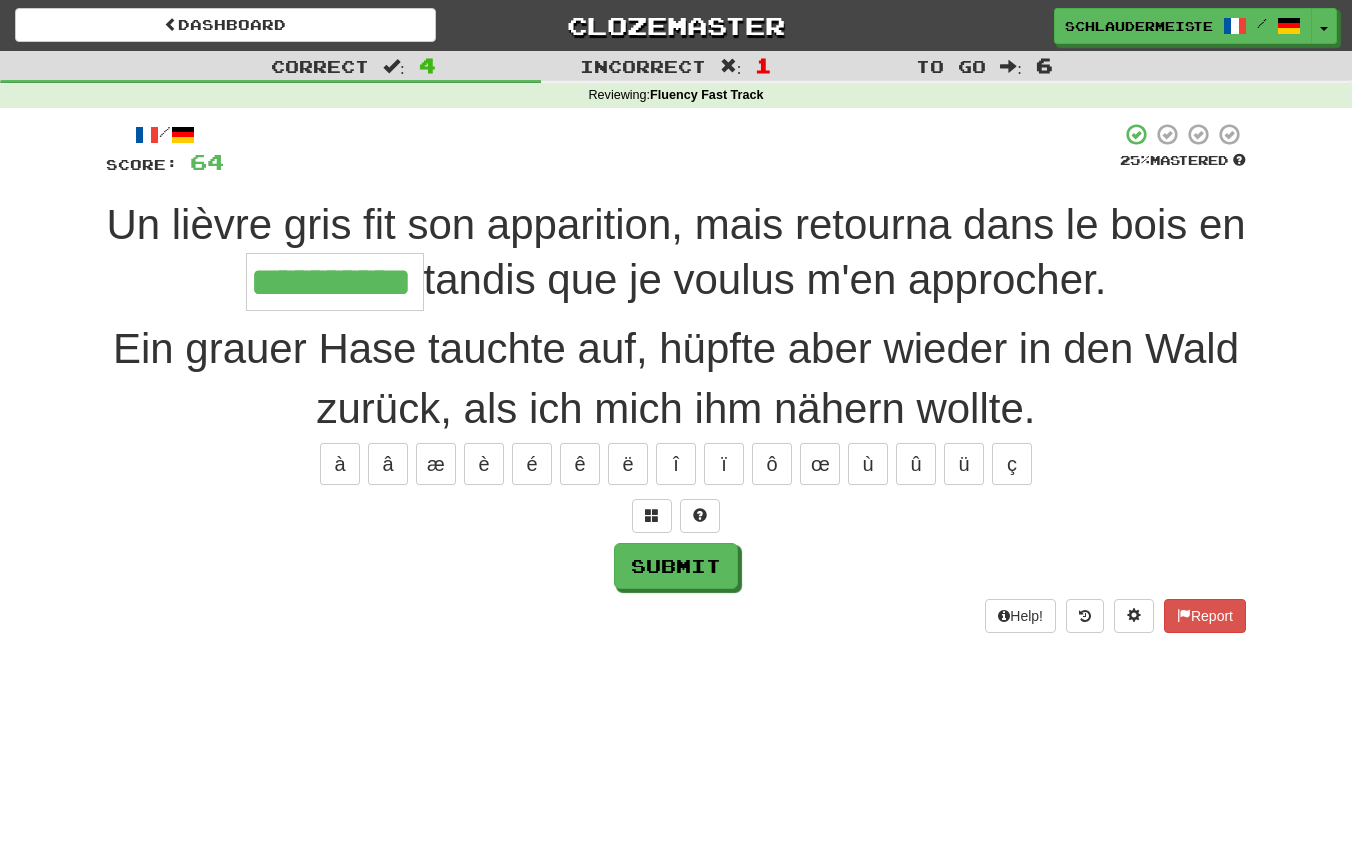type on "**********" 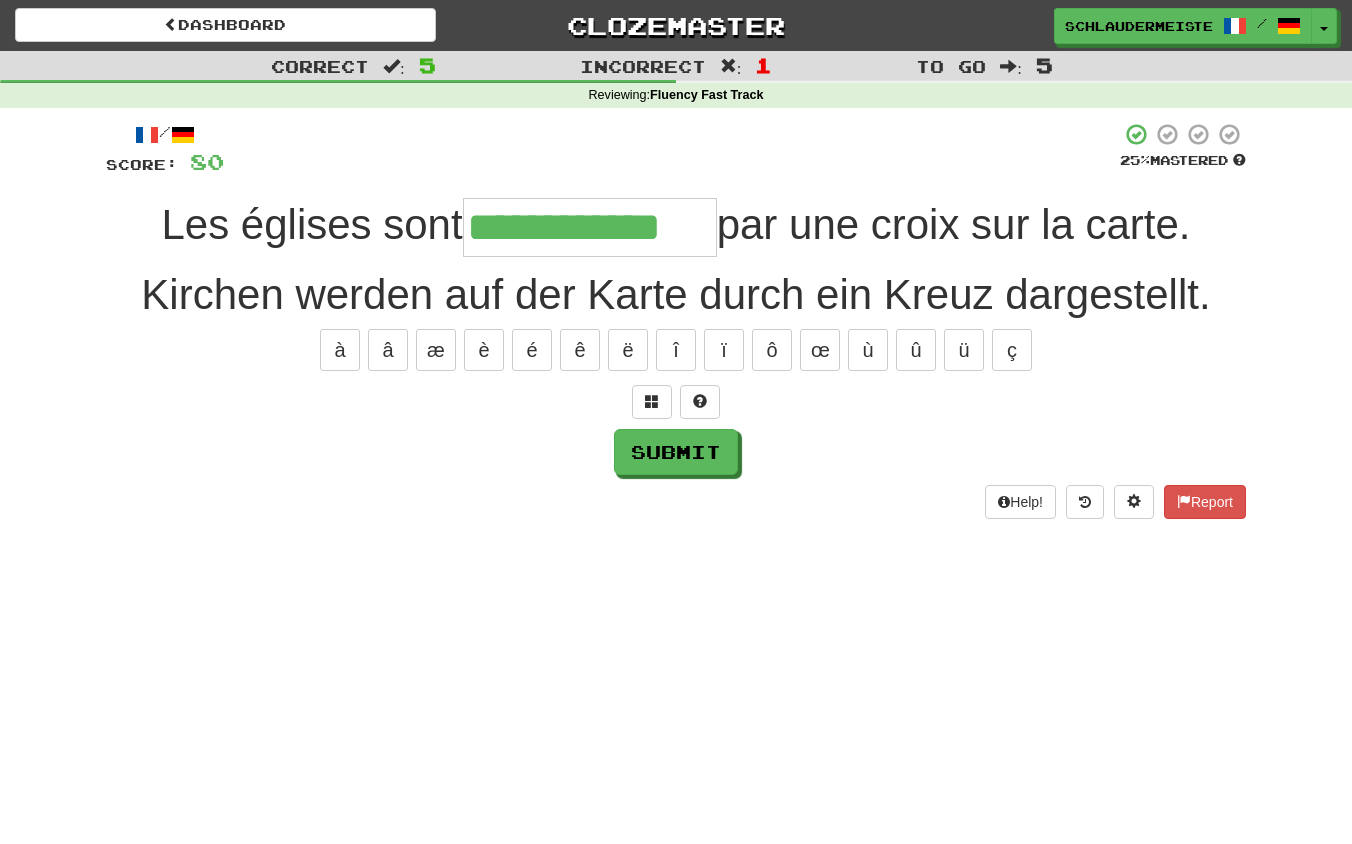 type on "**********" 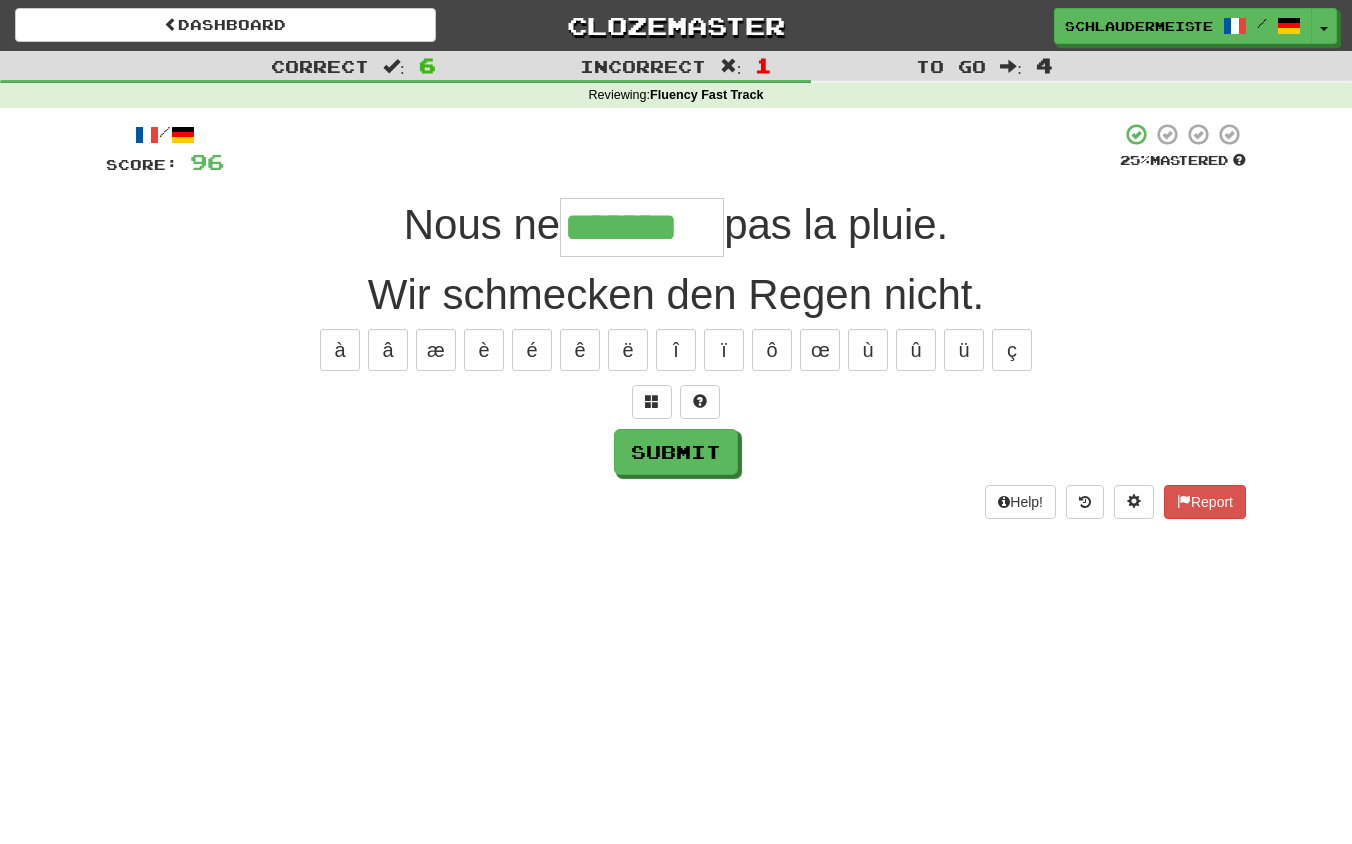 type on "*******" 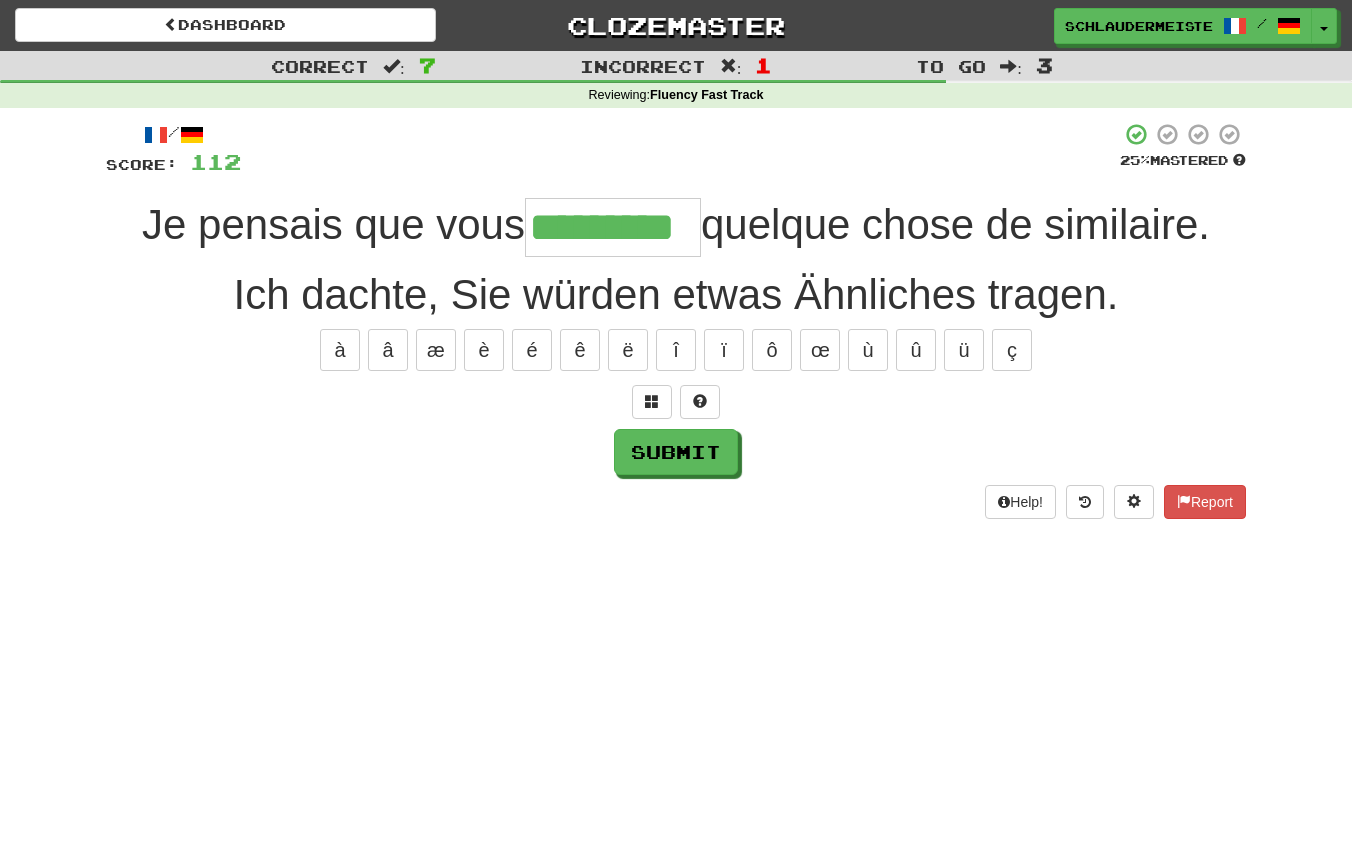 type on "*********" 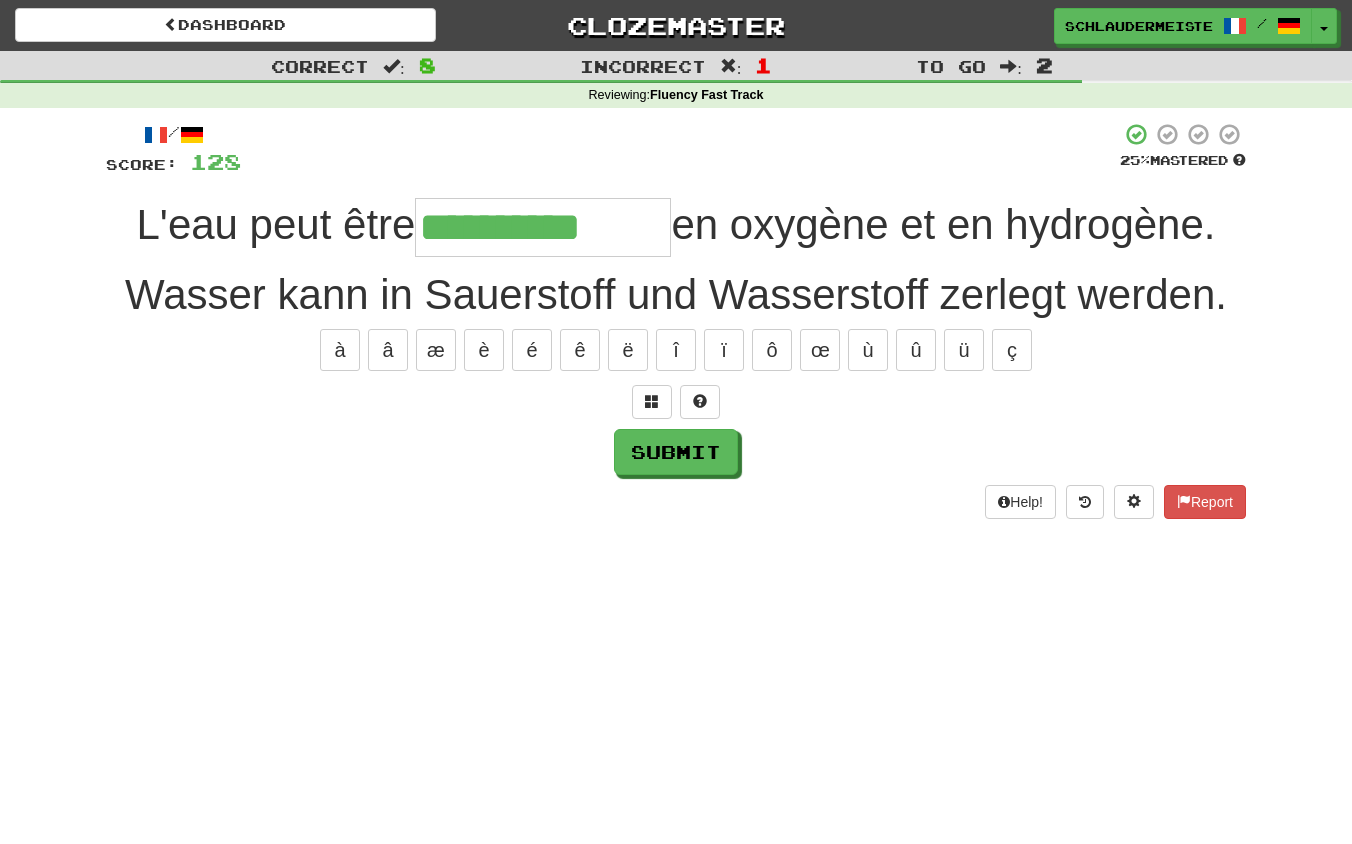 type on "**********" 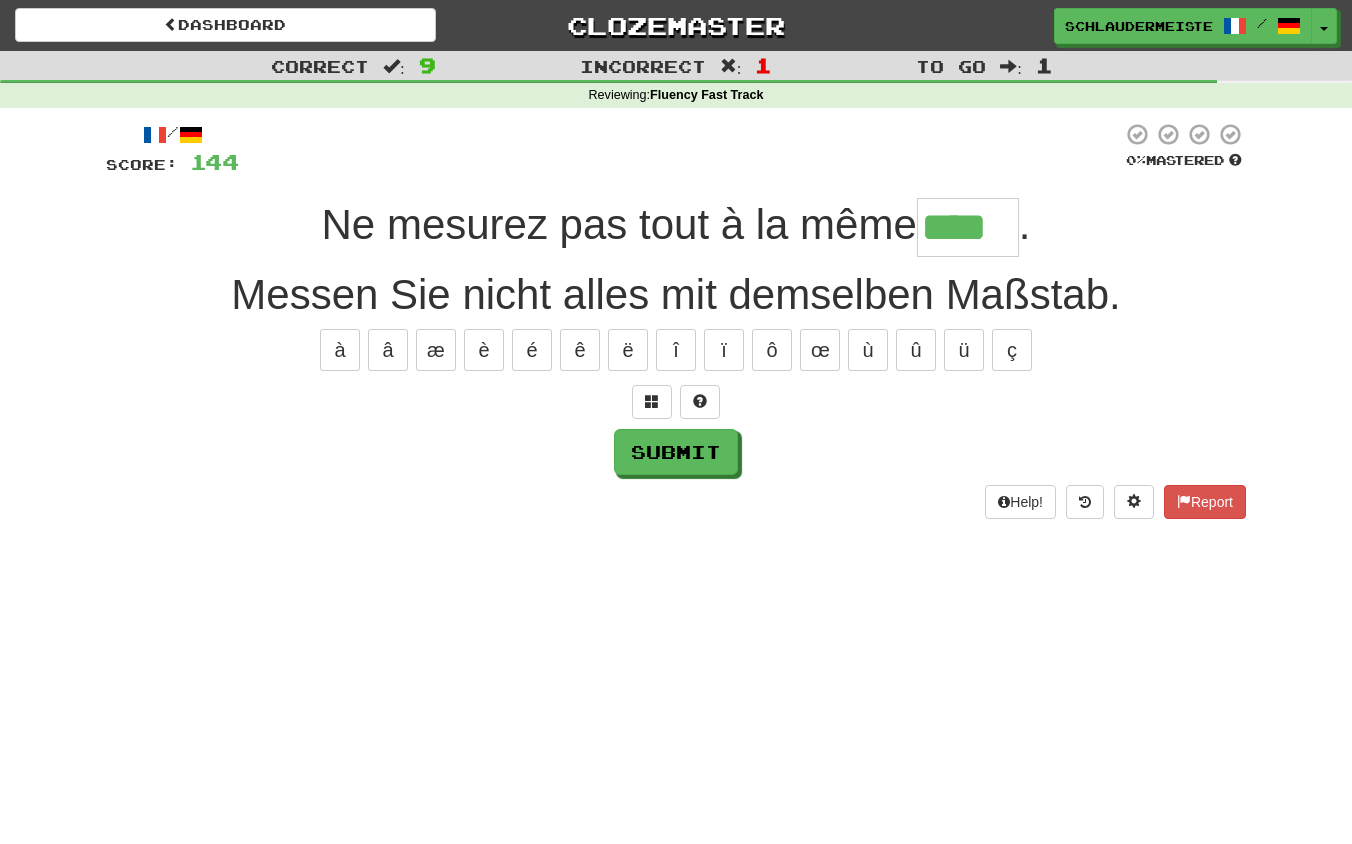 type on "****" 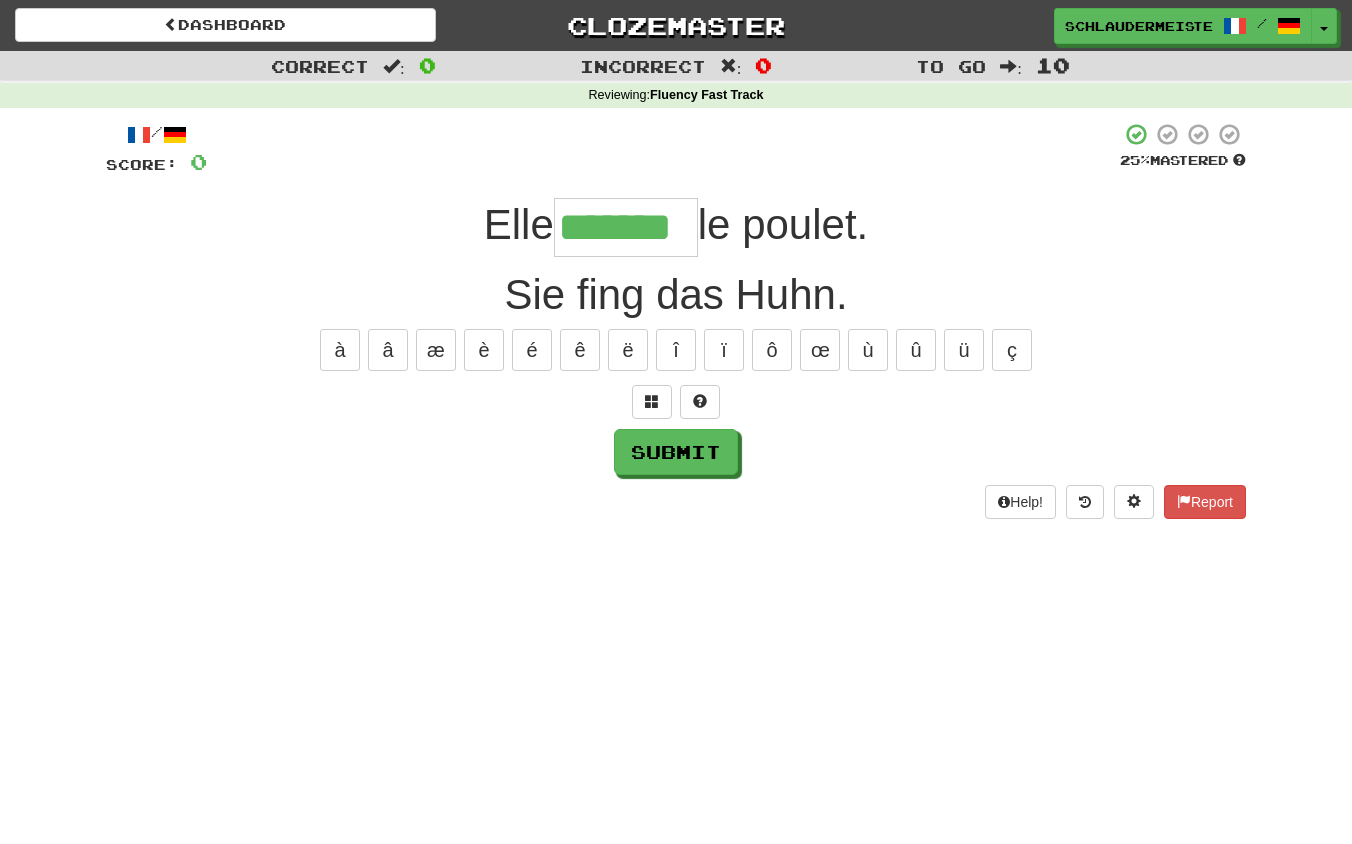 type on "*******" 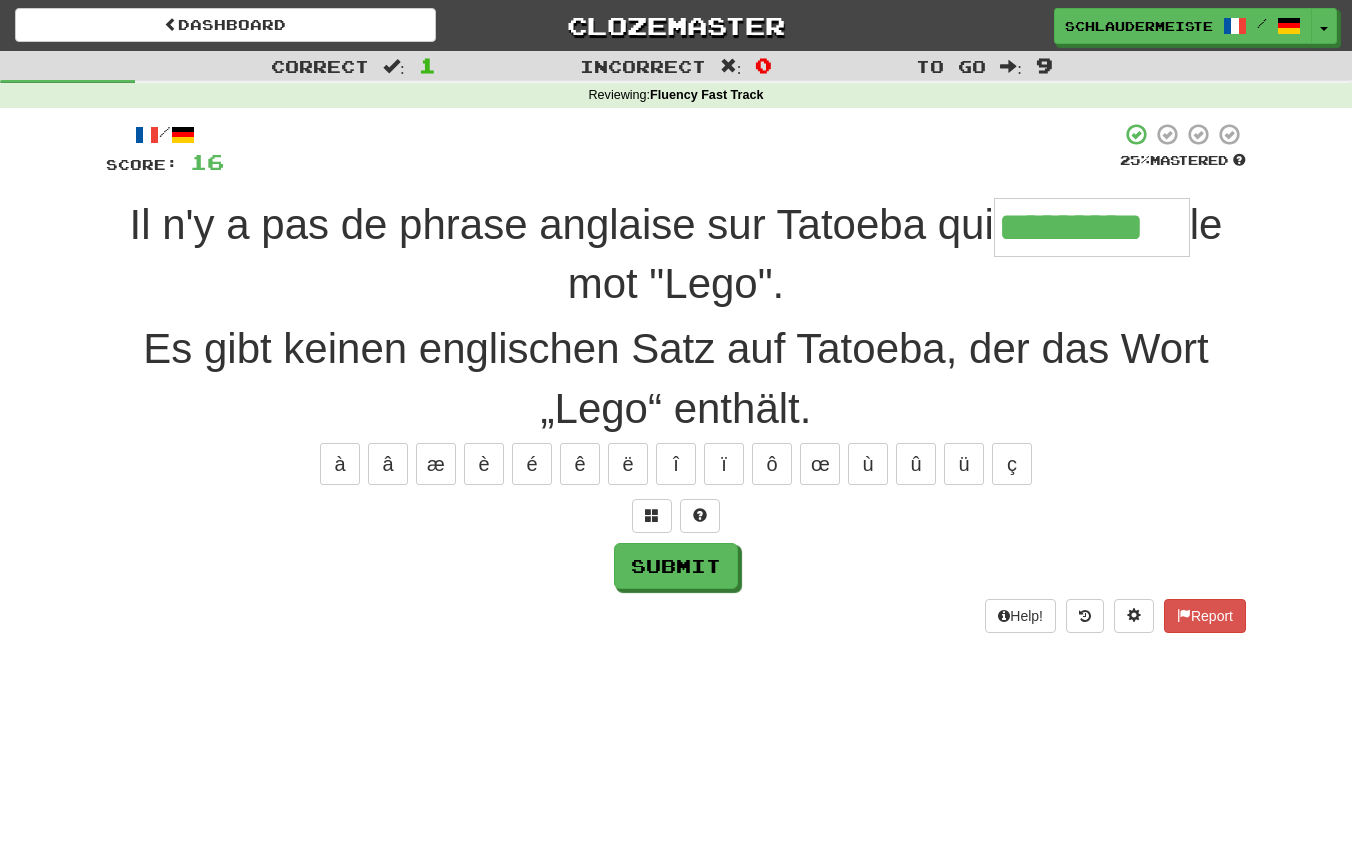 type on "*********" 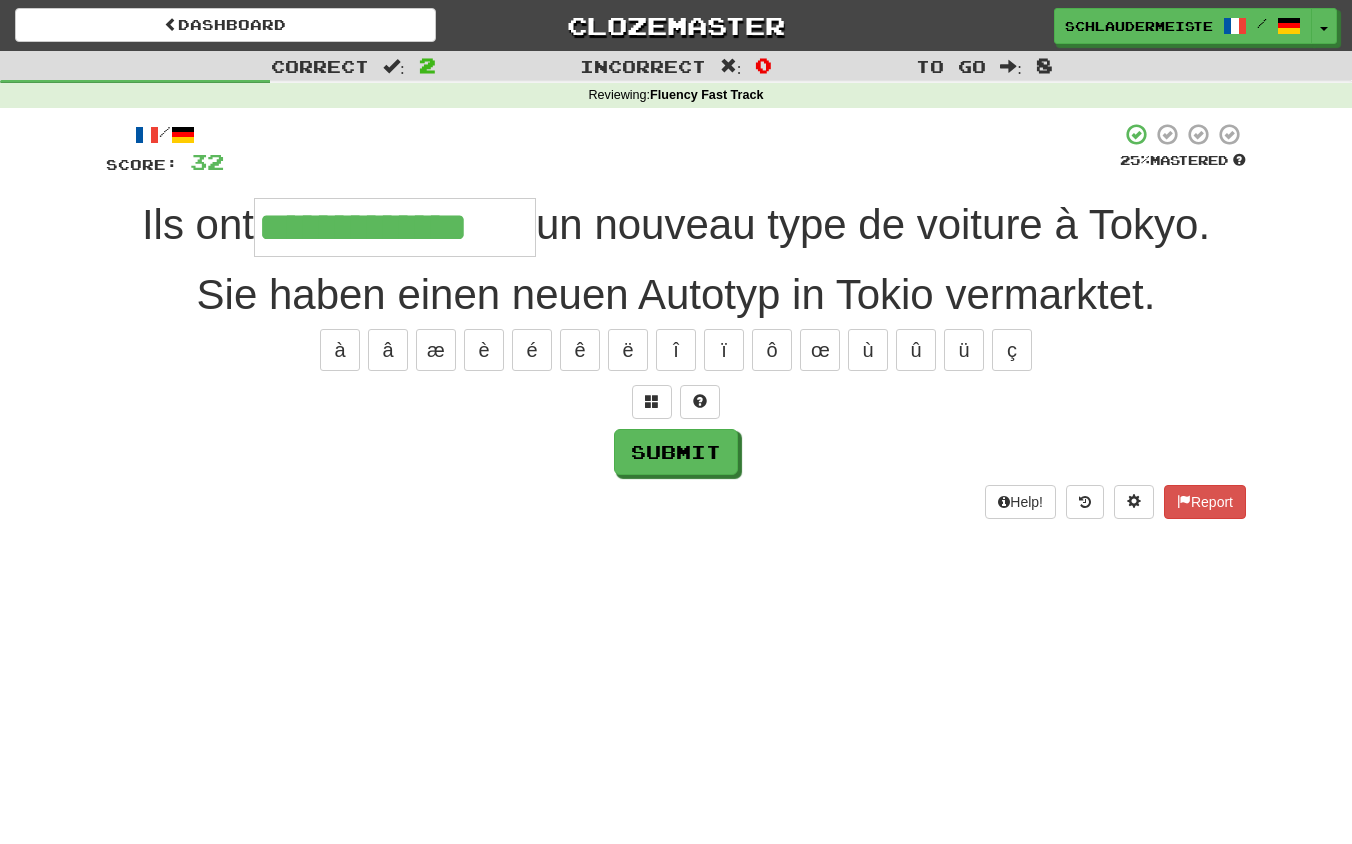 type on "**********" 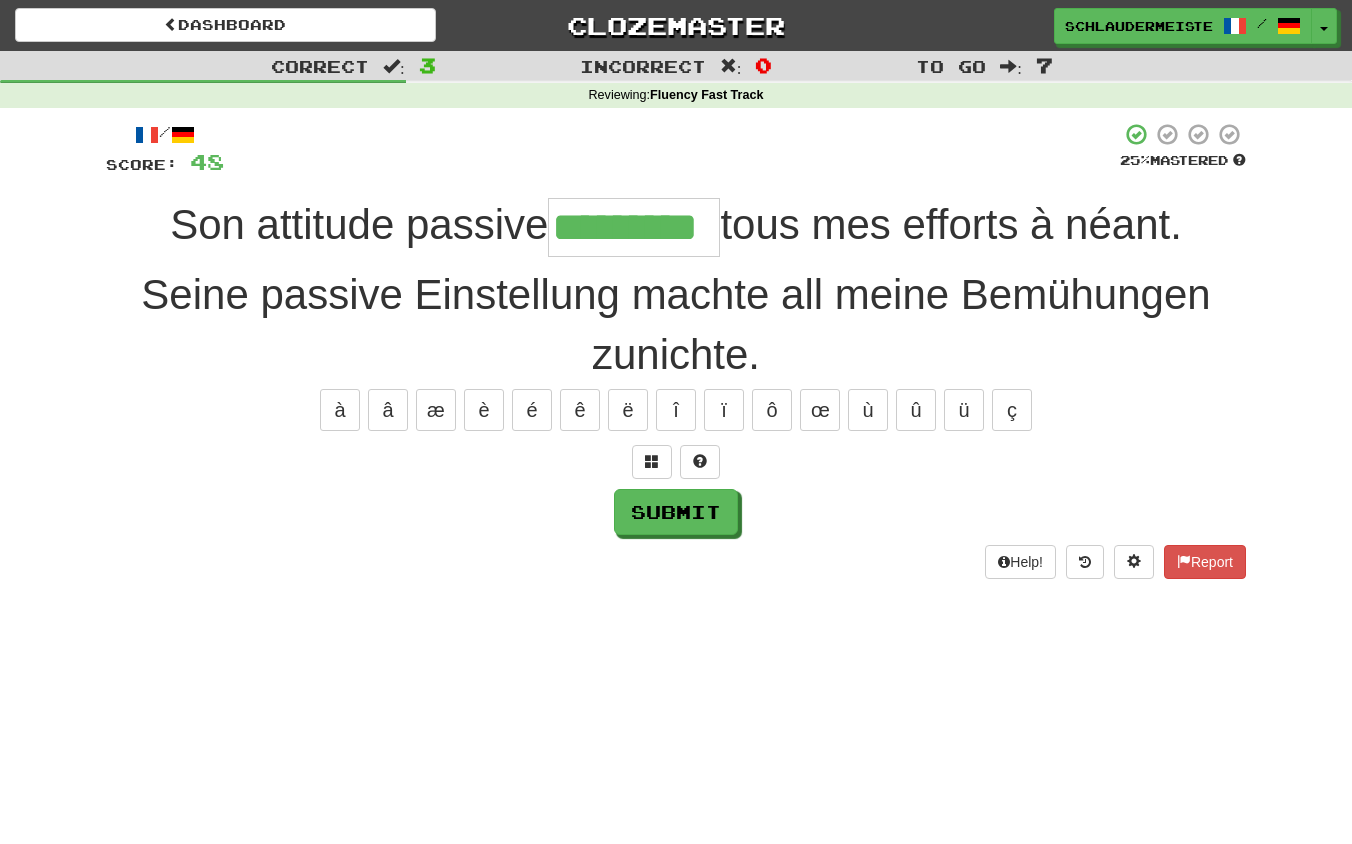 type on "*********" 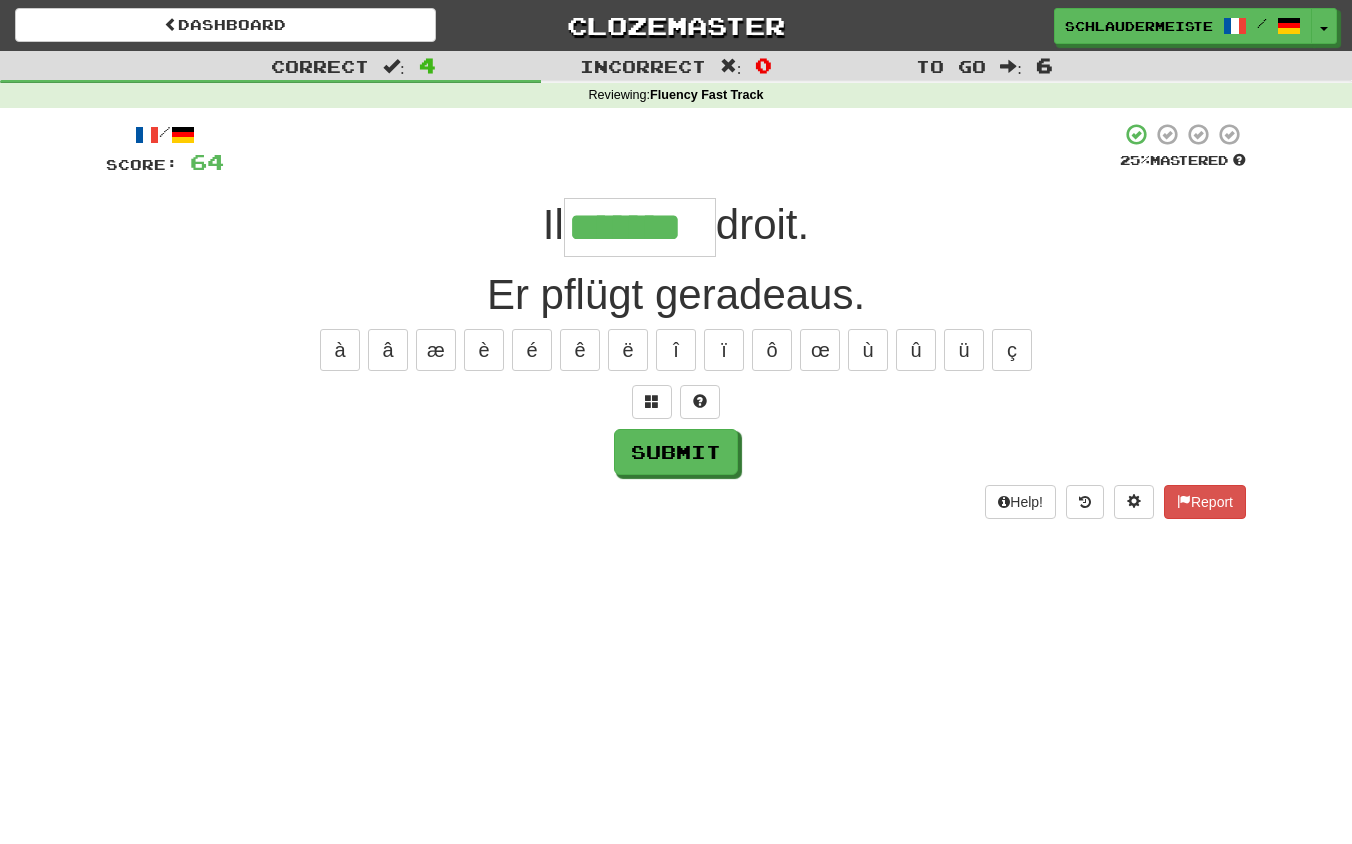 type on "*******" 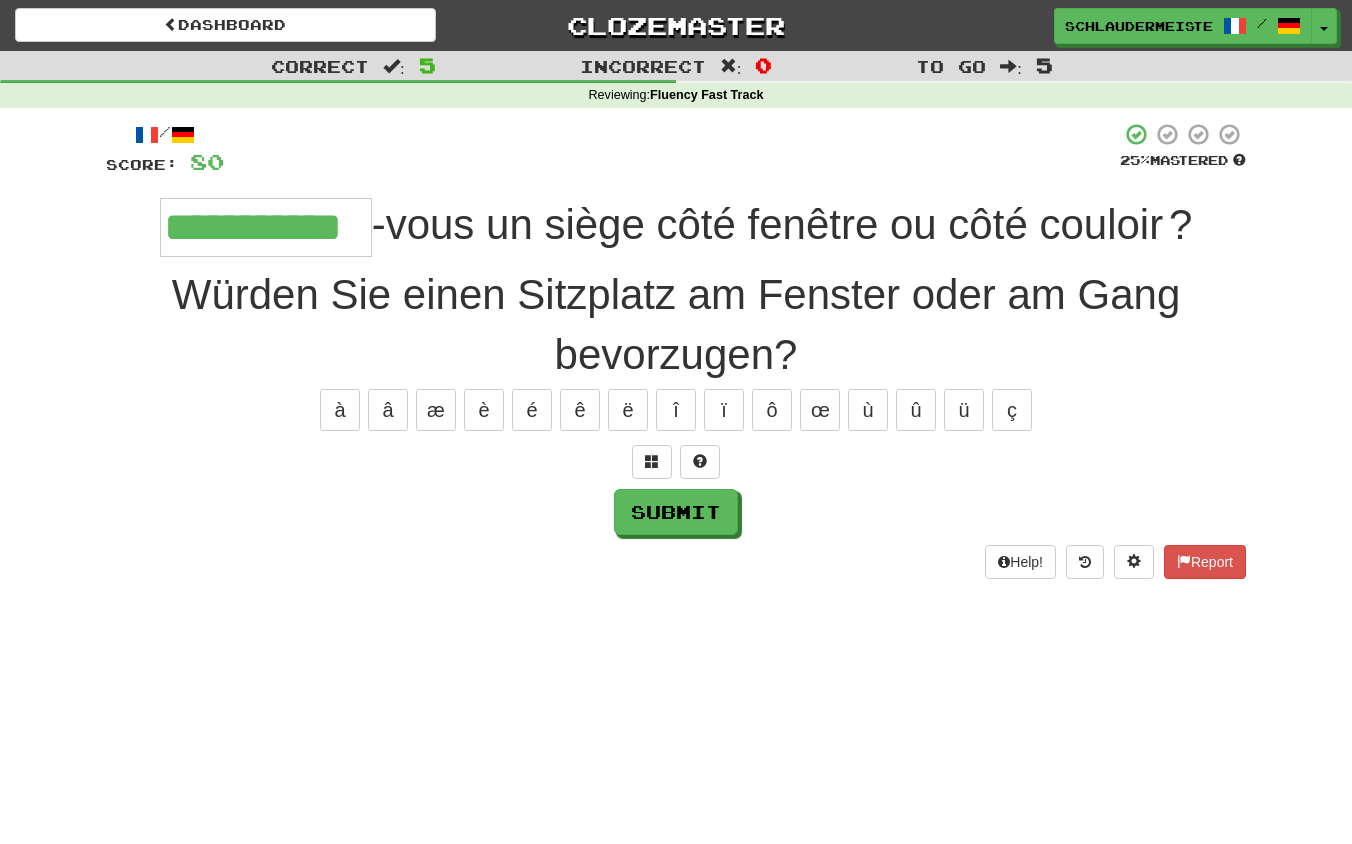 type on "**********" 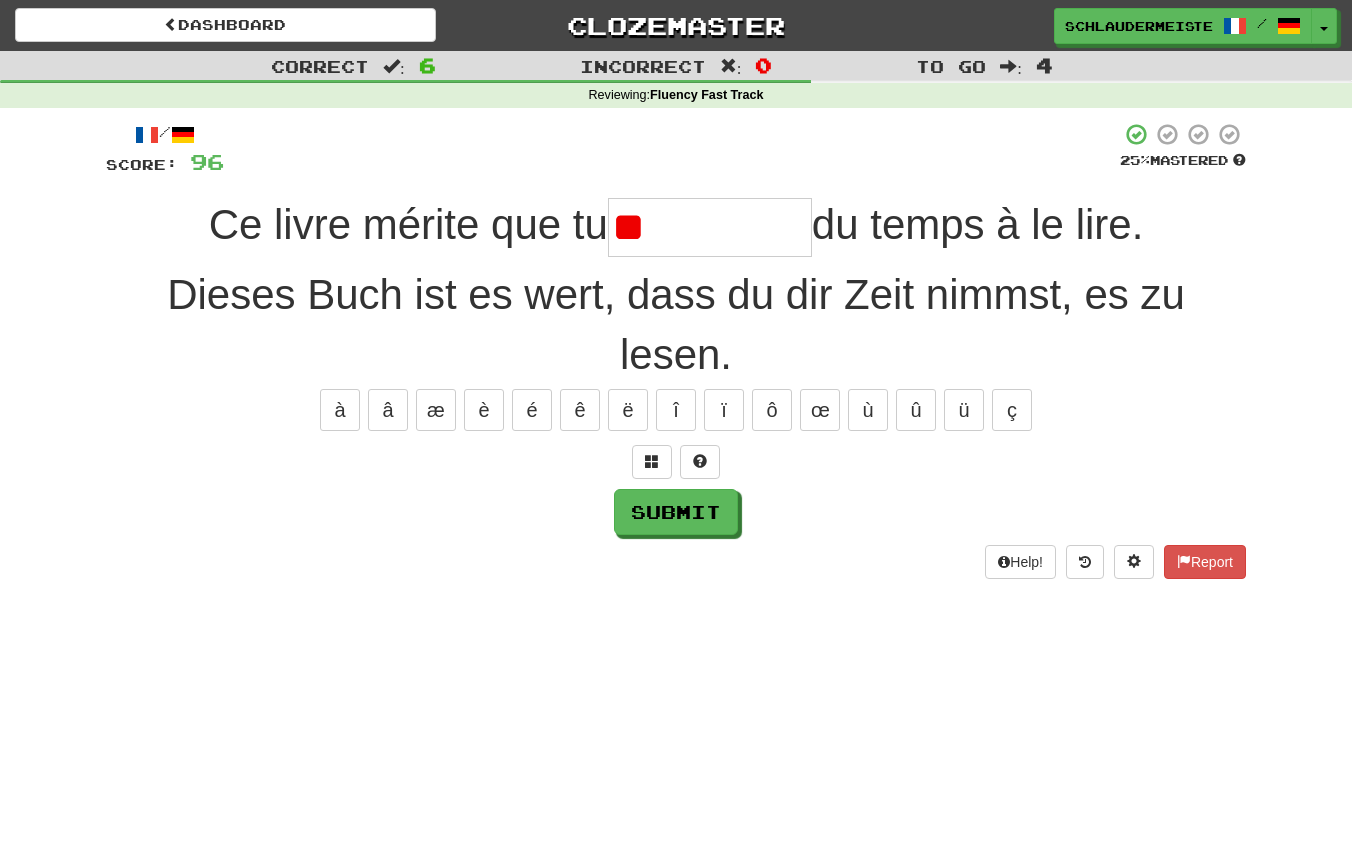 type on "*" 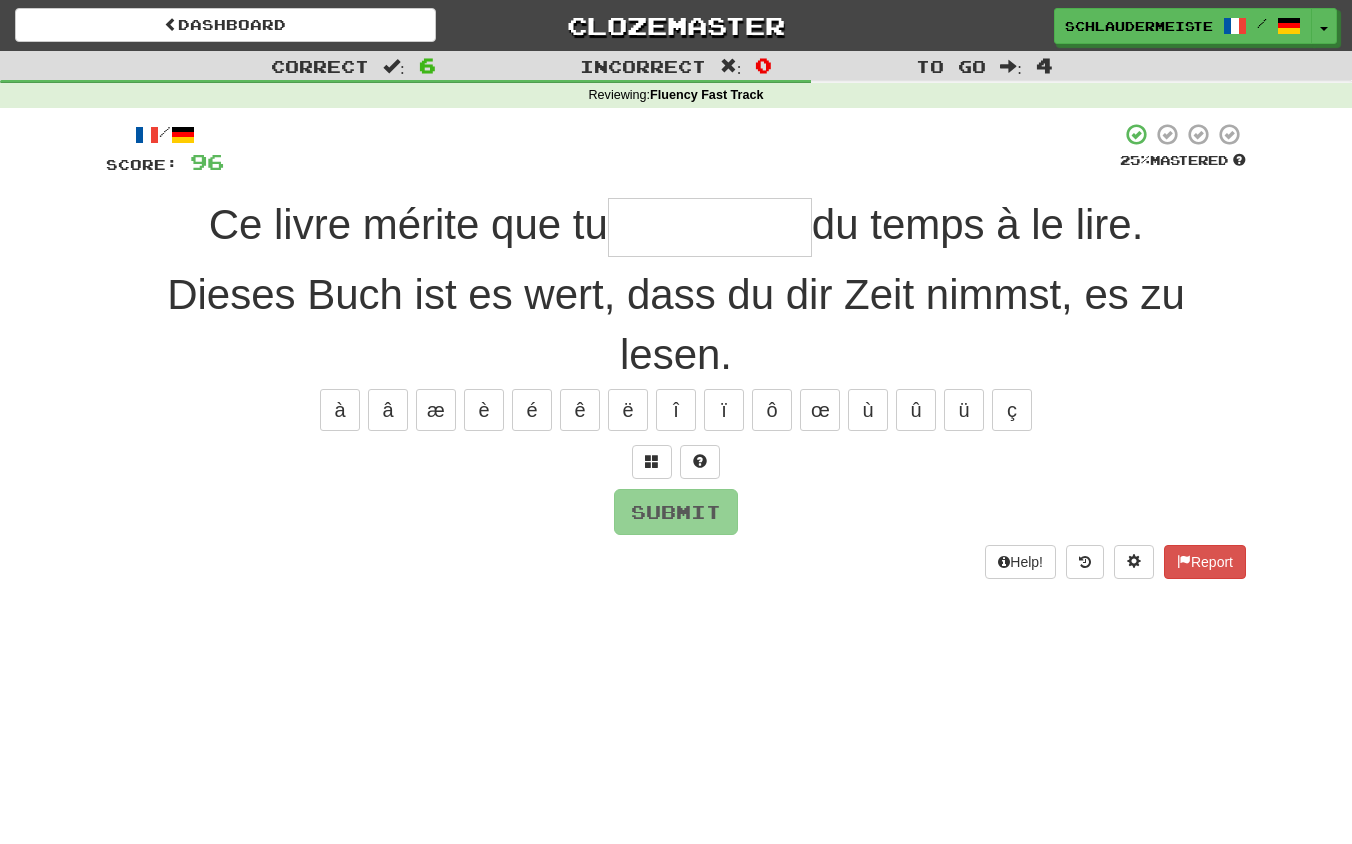 type on "*" 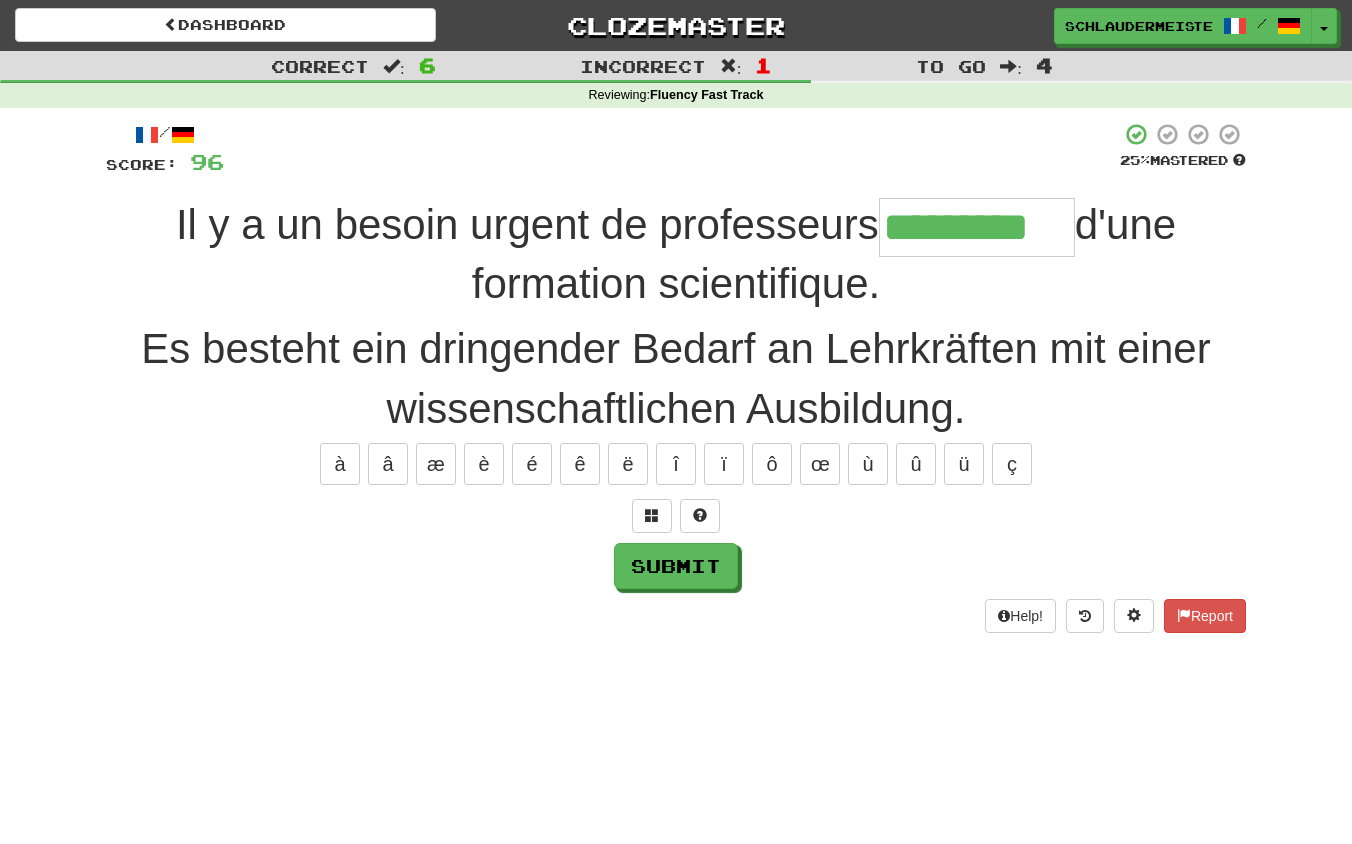 type on "*********" 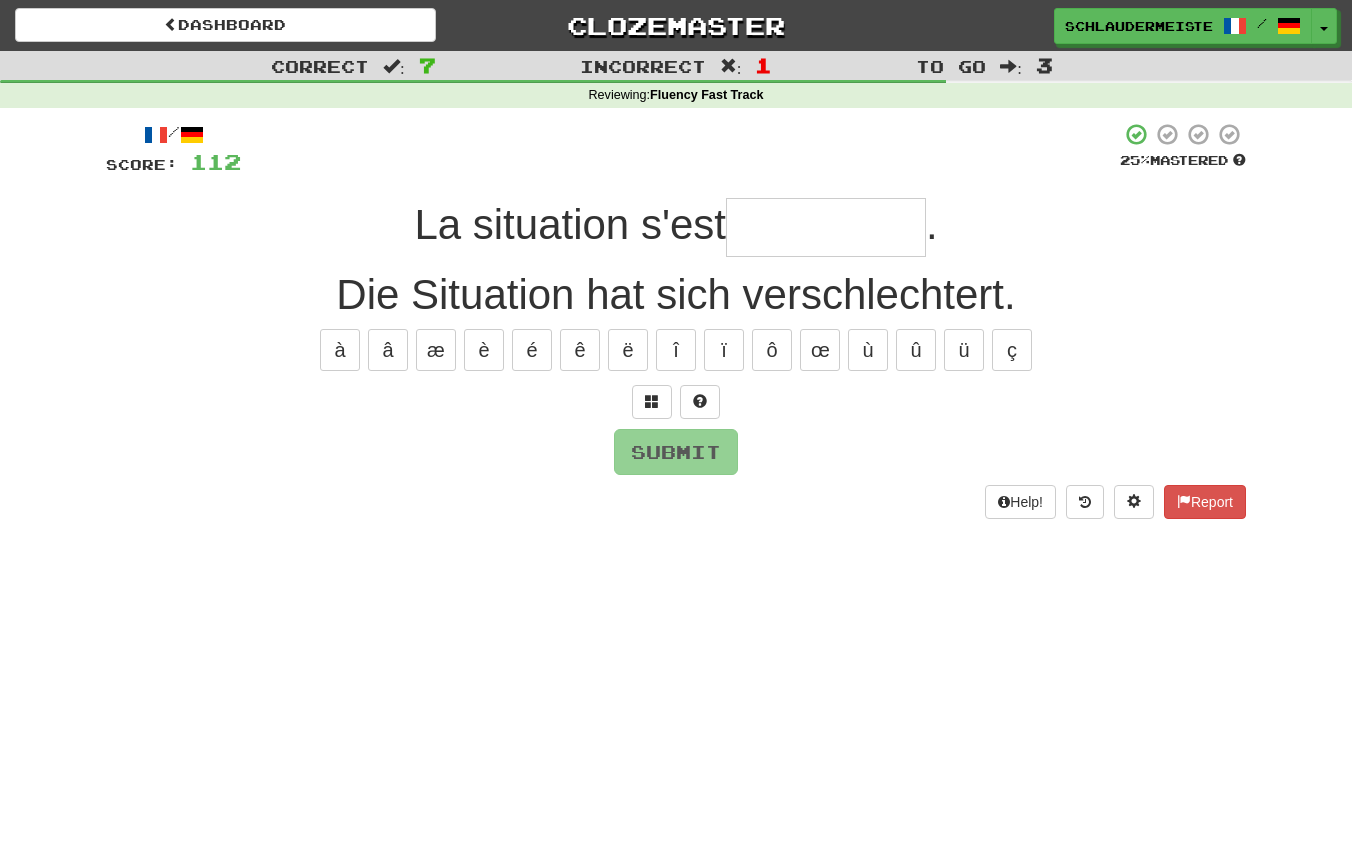 type on "*" 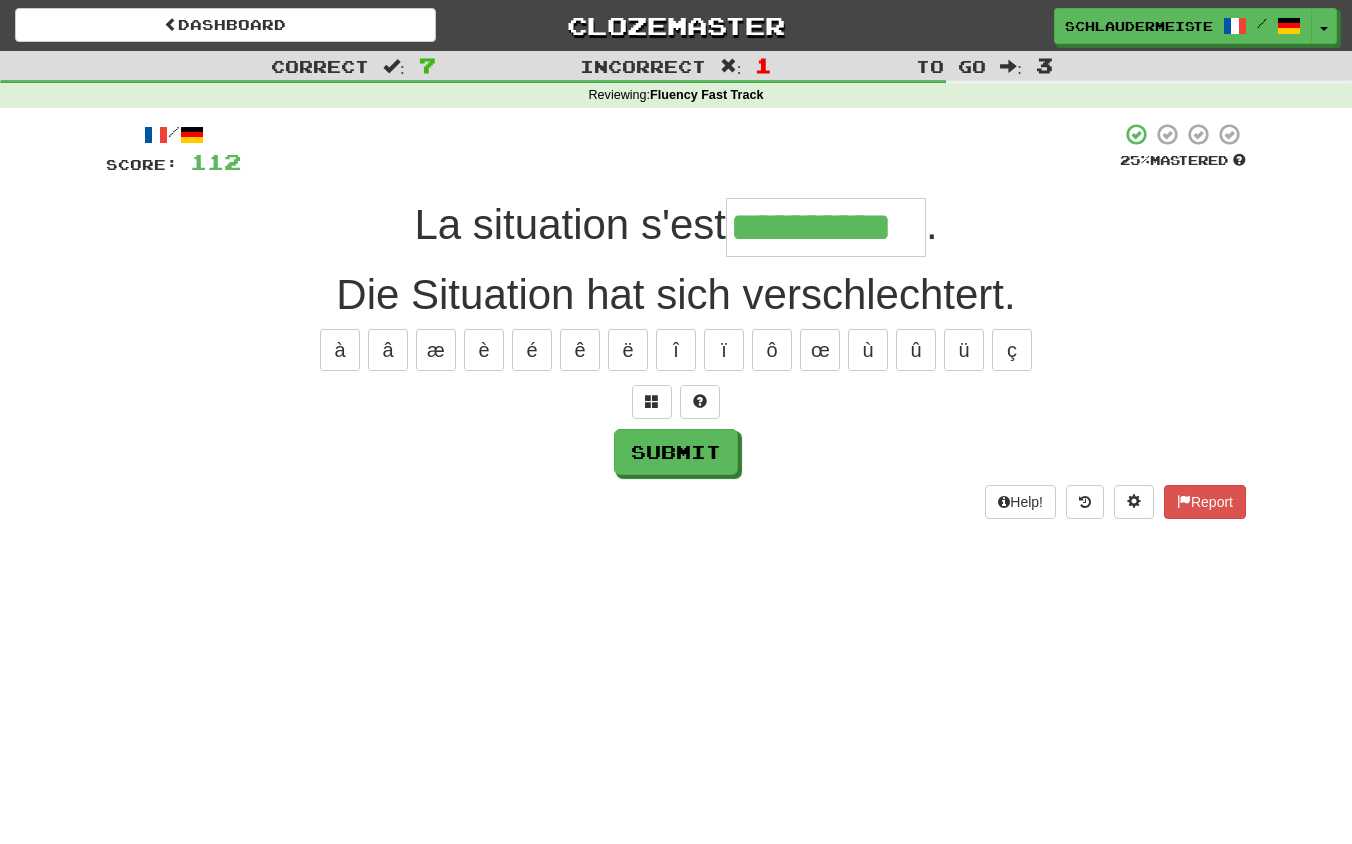 type on "**********" 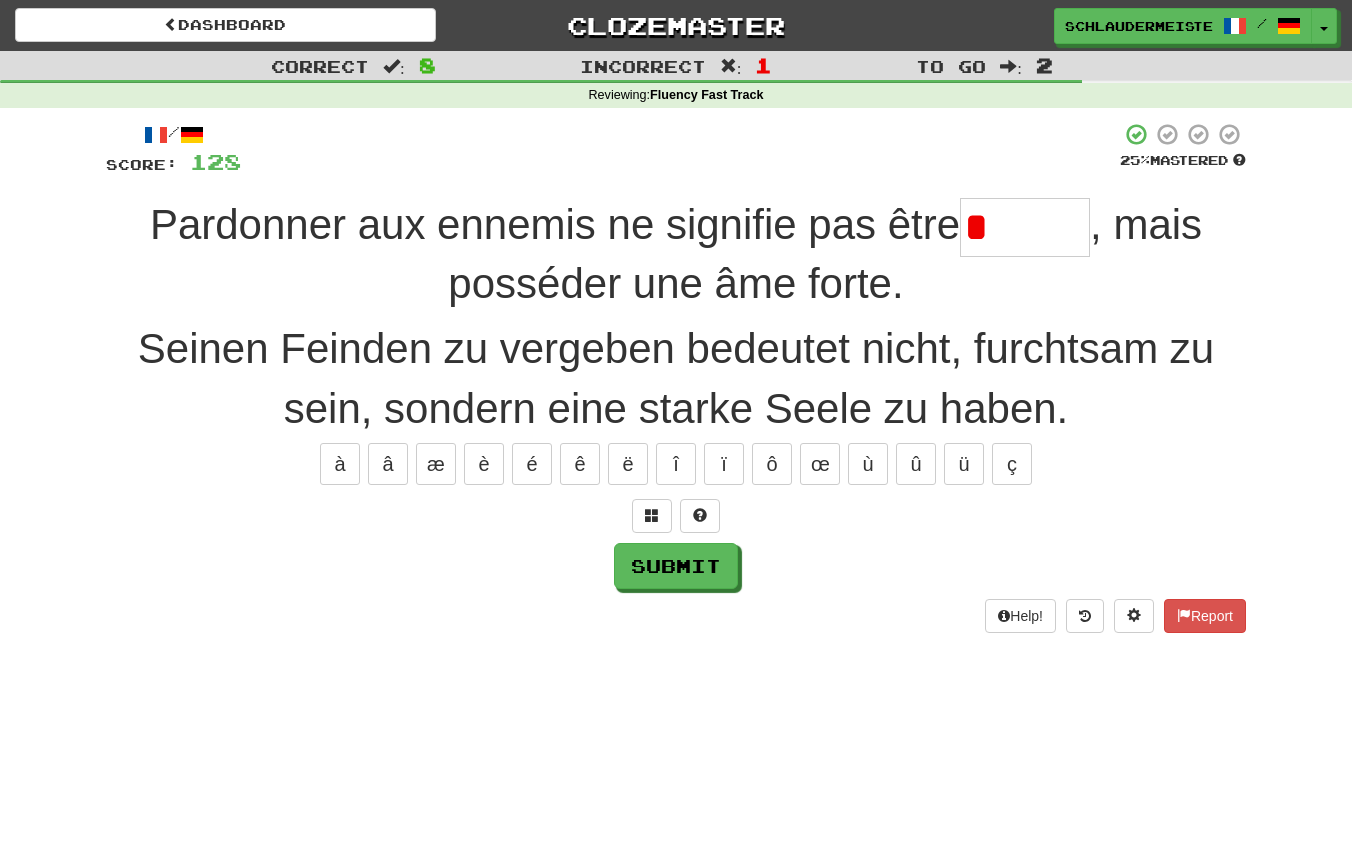 type on "******" 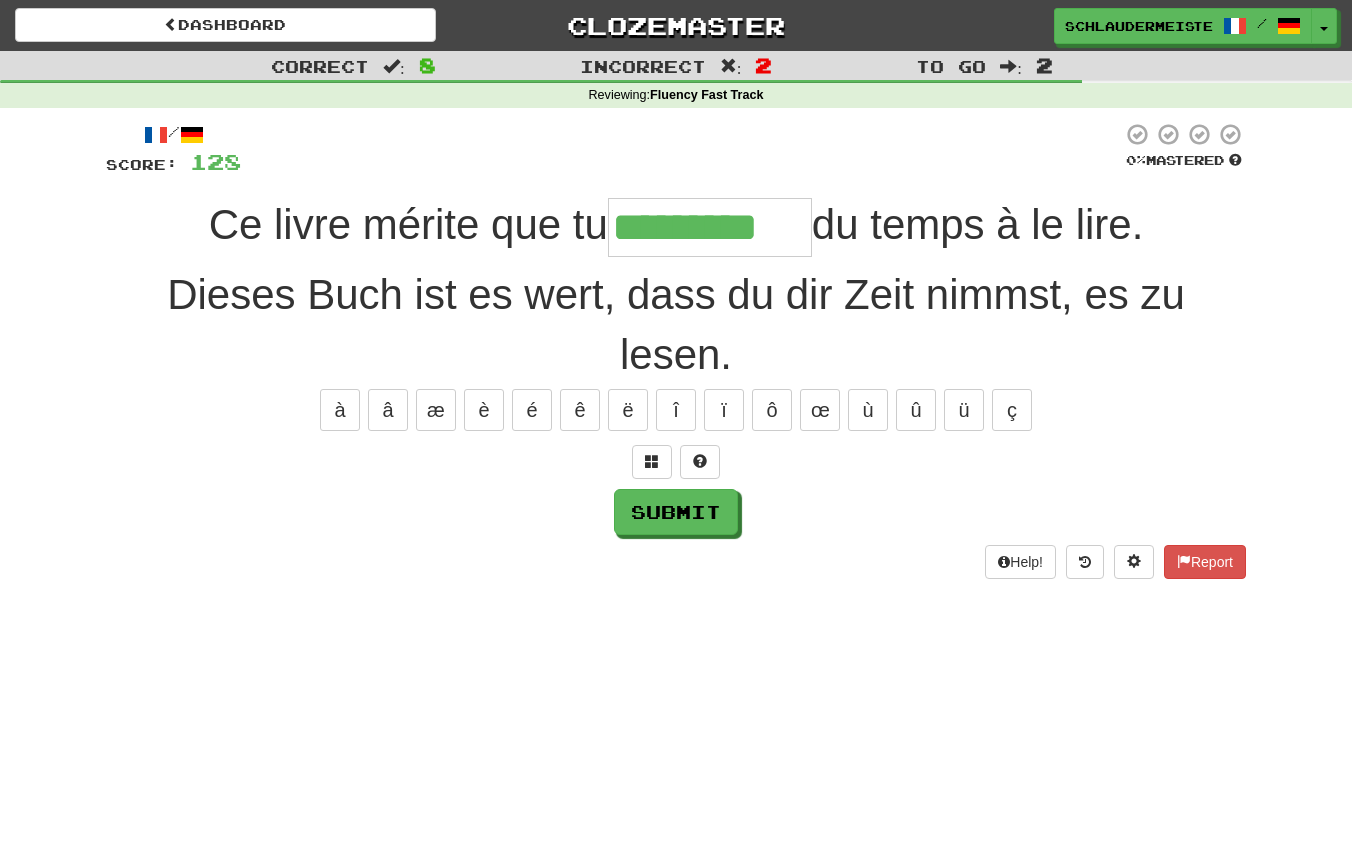 type on "*********" 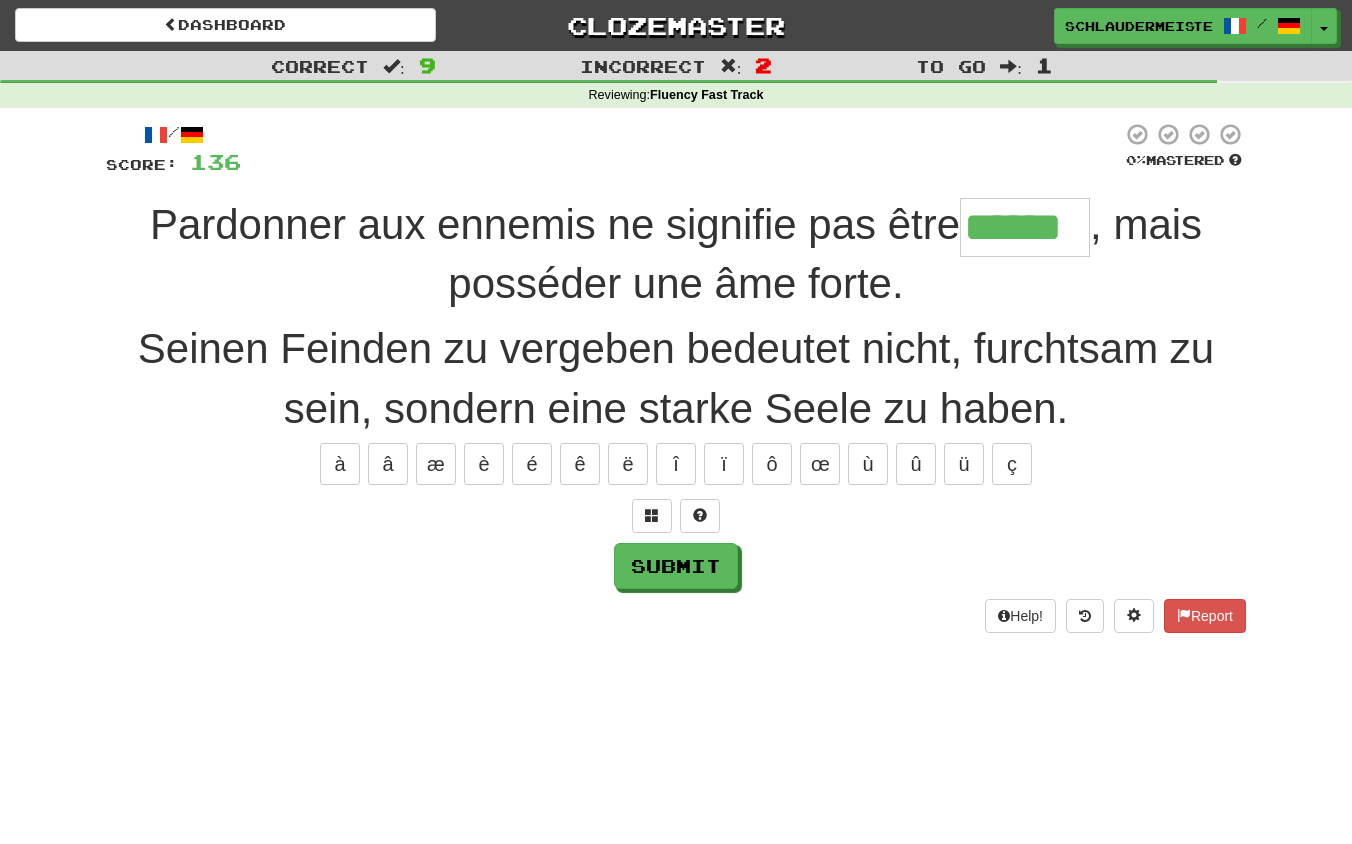 type on "******" 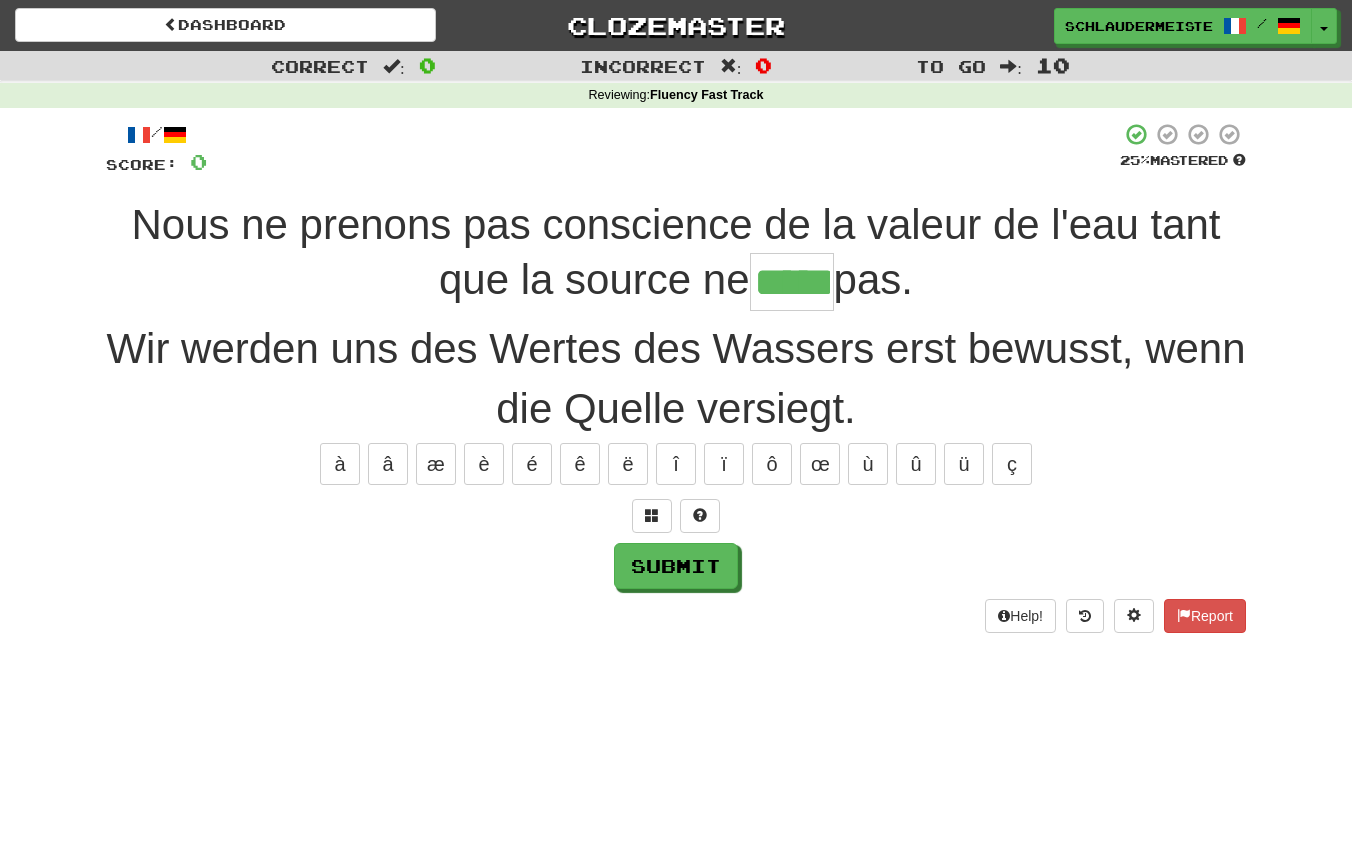 type on "*****" 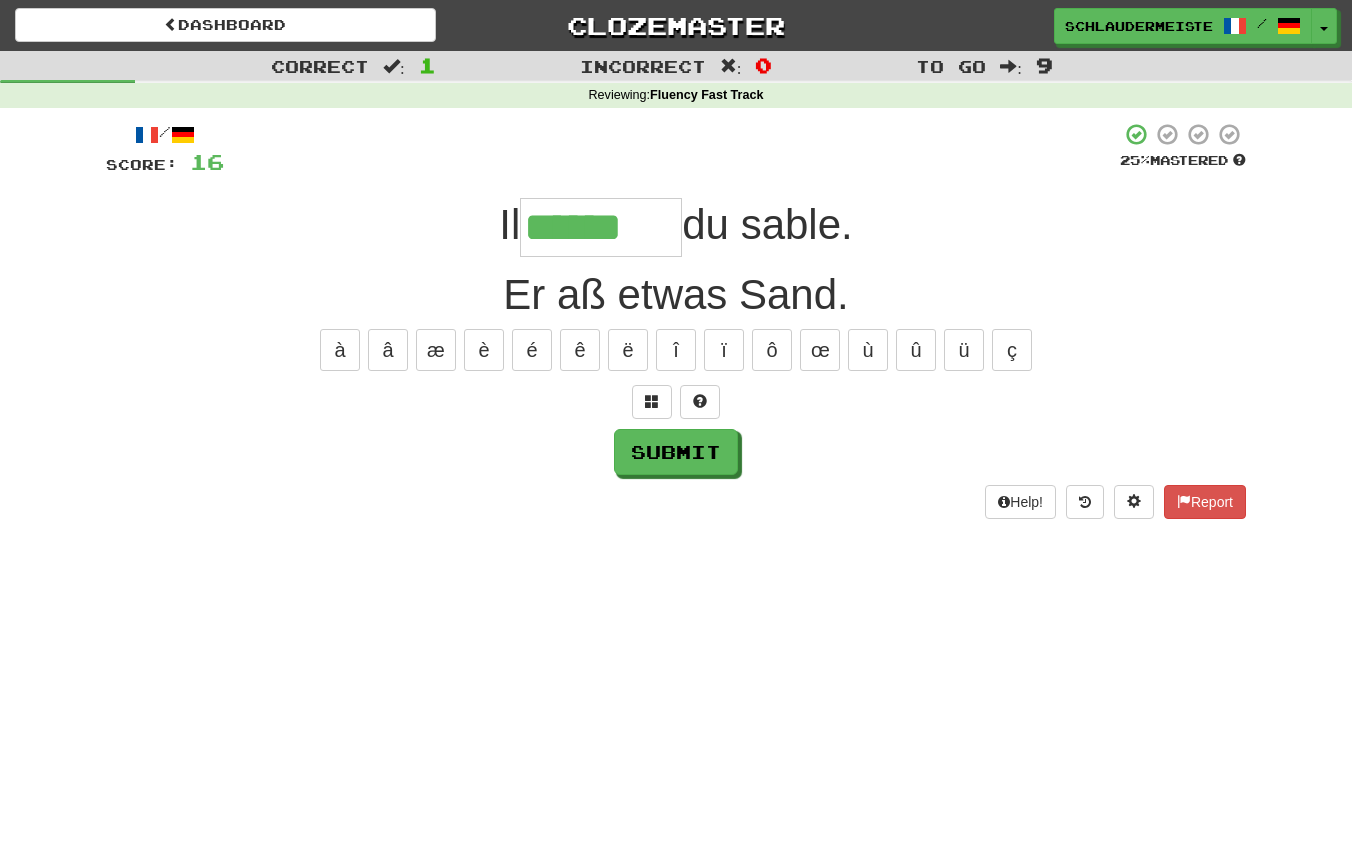 type on "******" 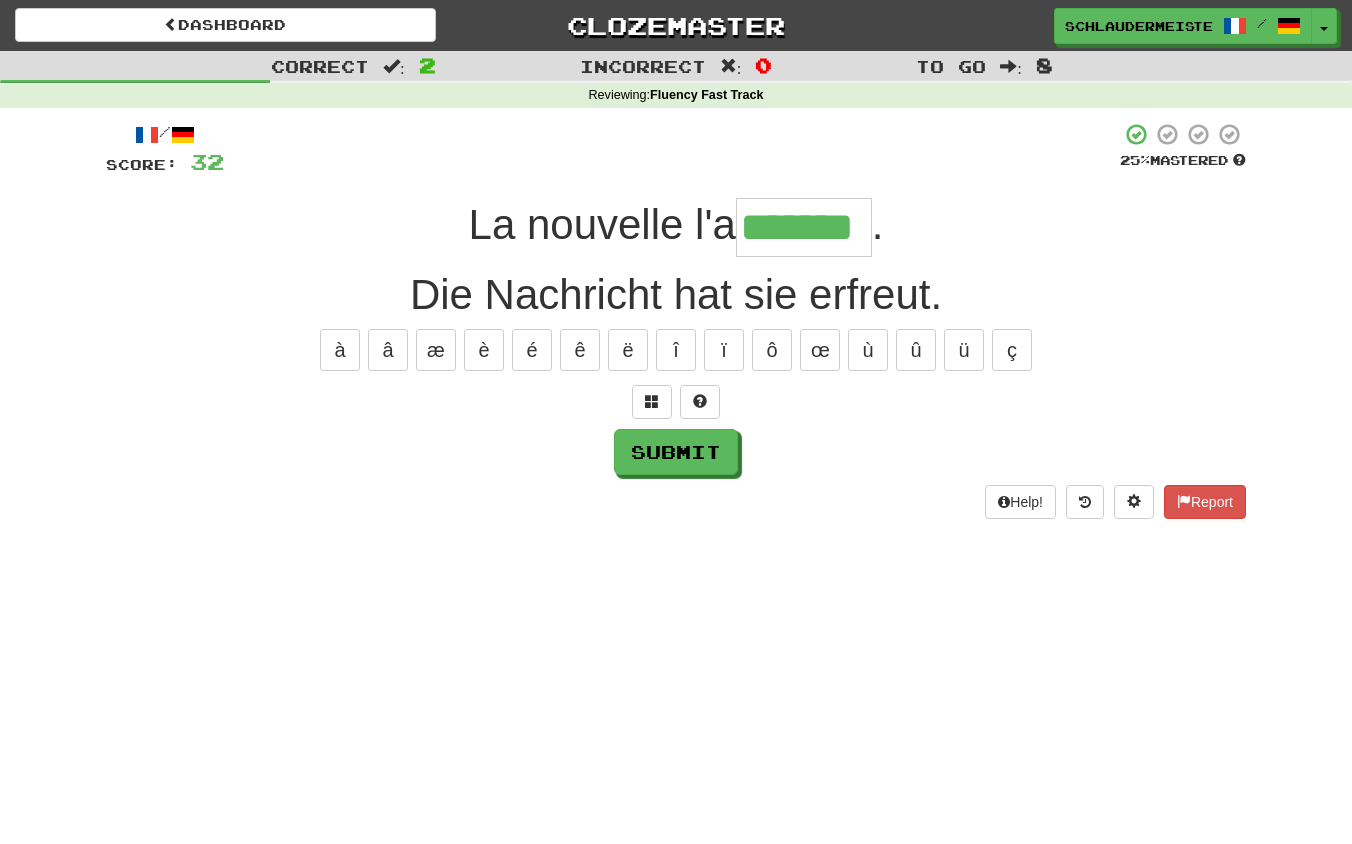 type on "*******" 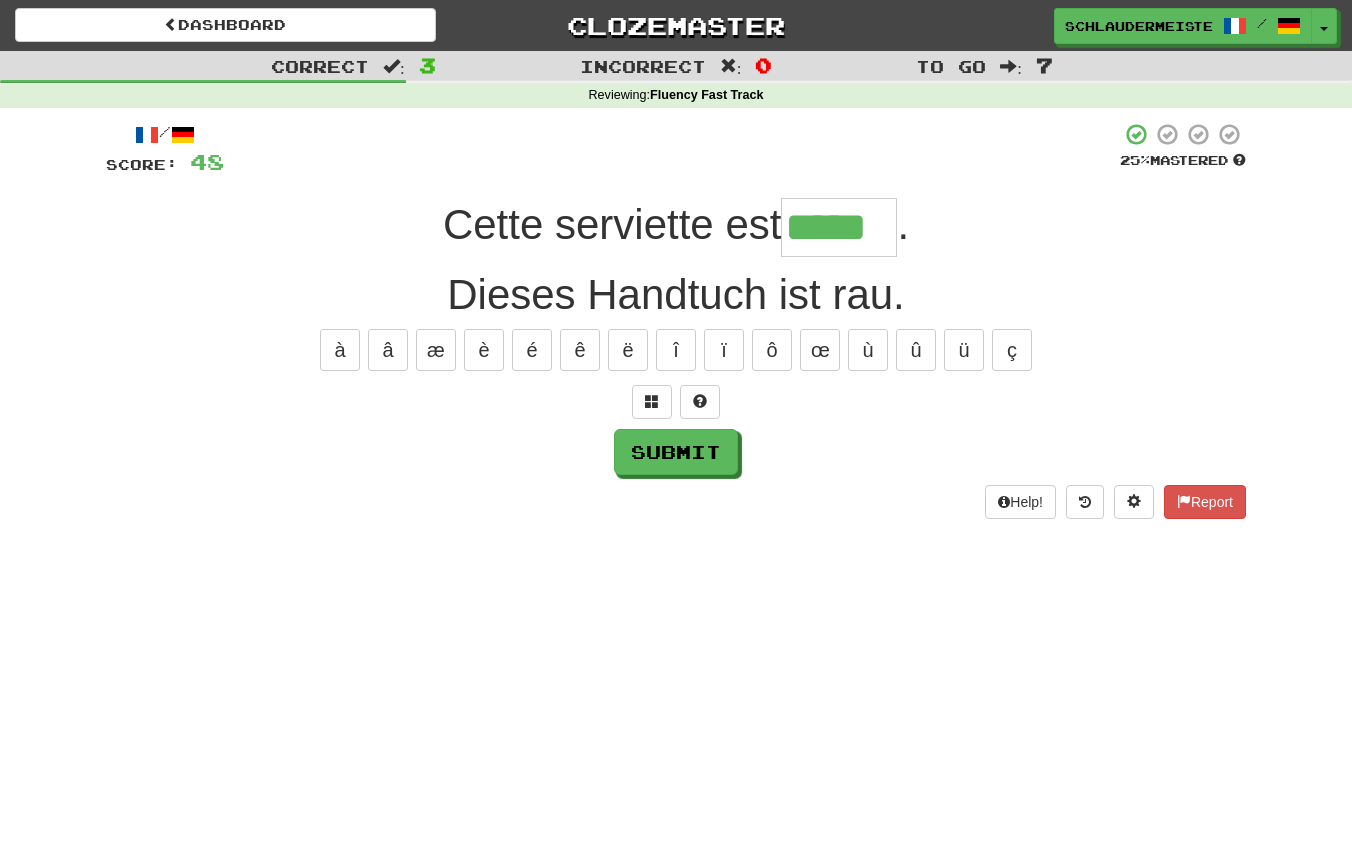 type on "*****" 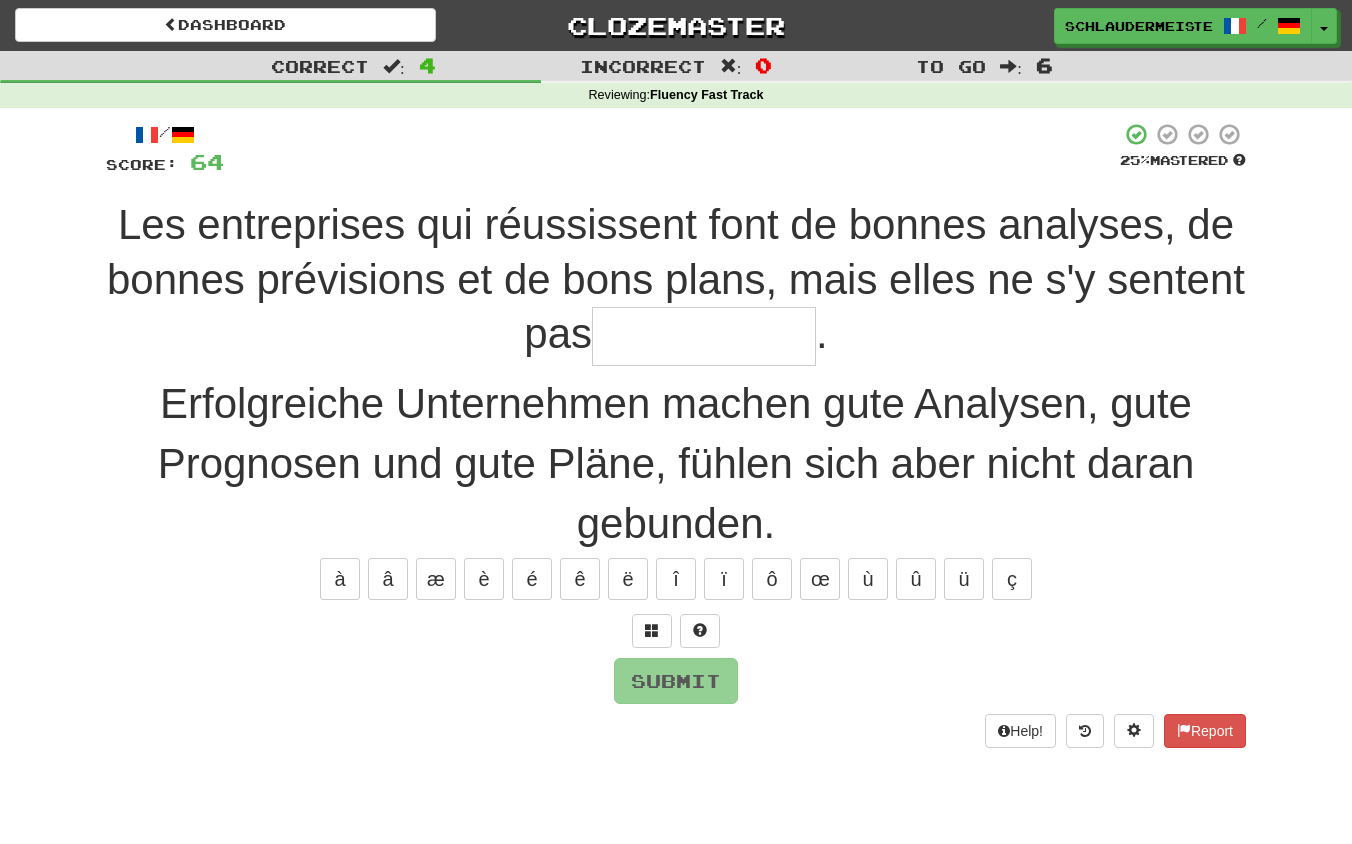 type on "*" 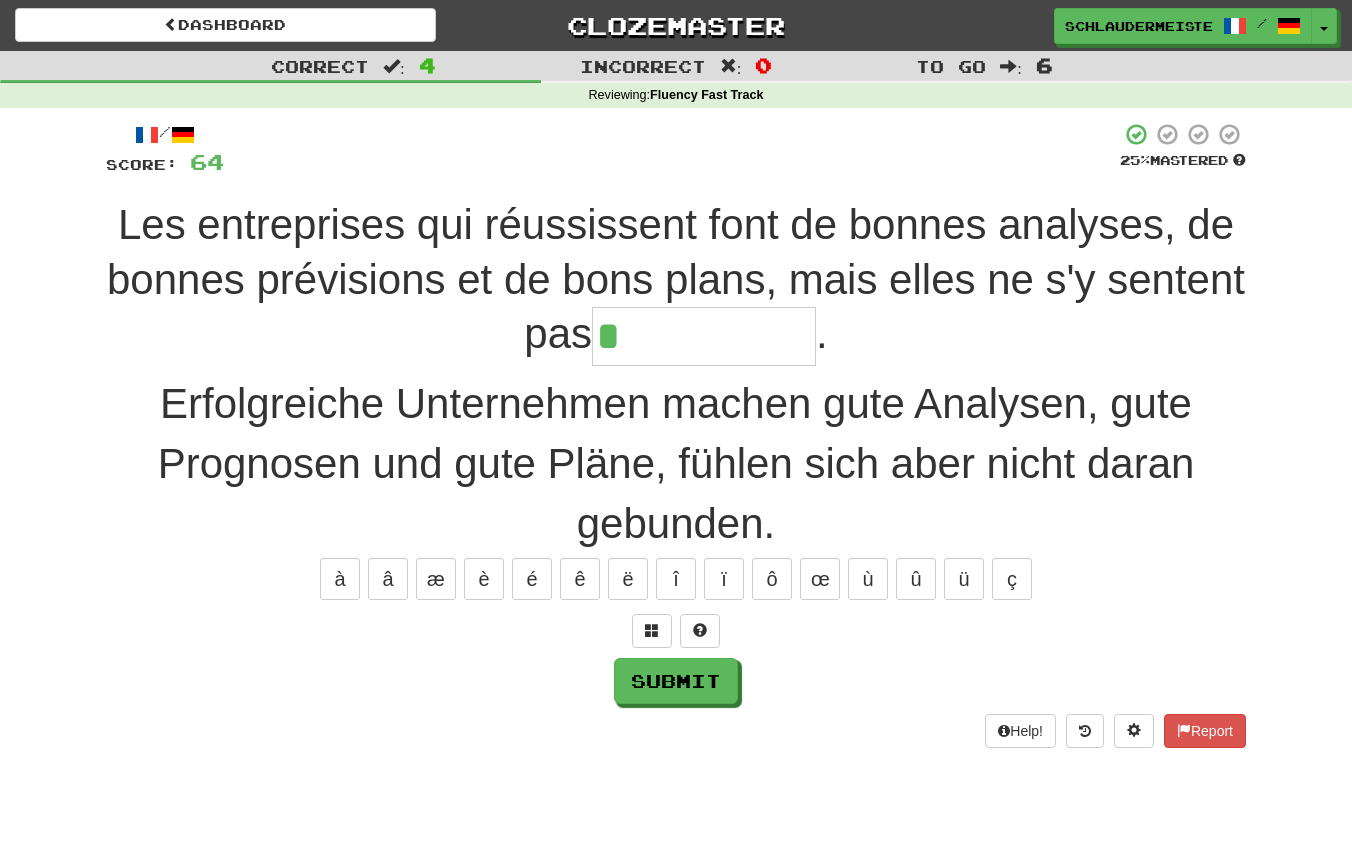 type on "**********" 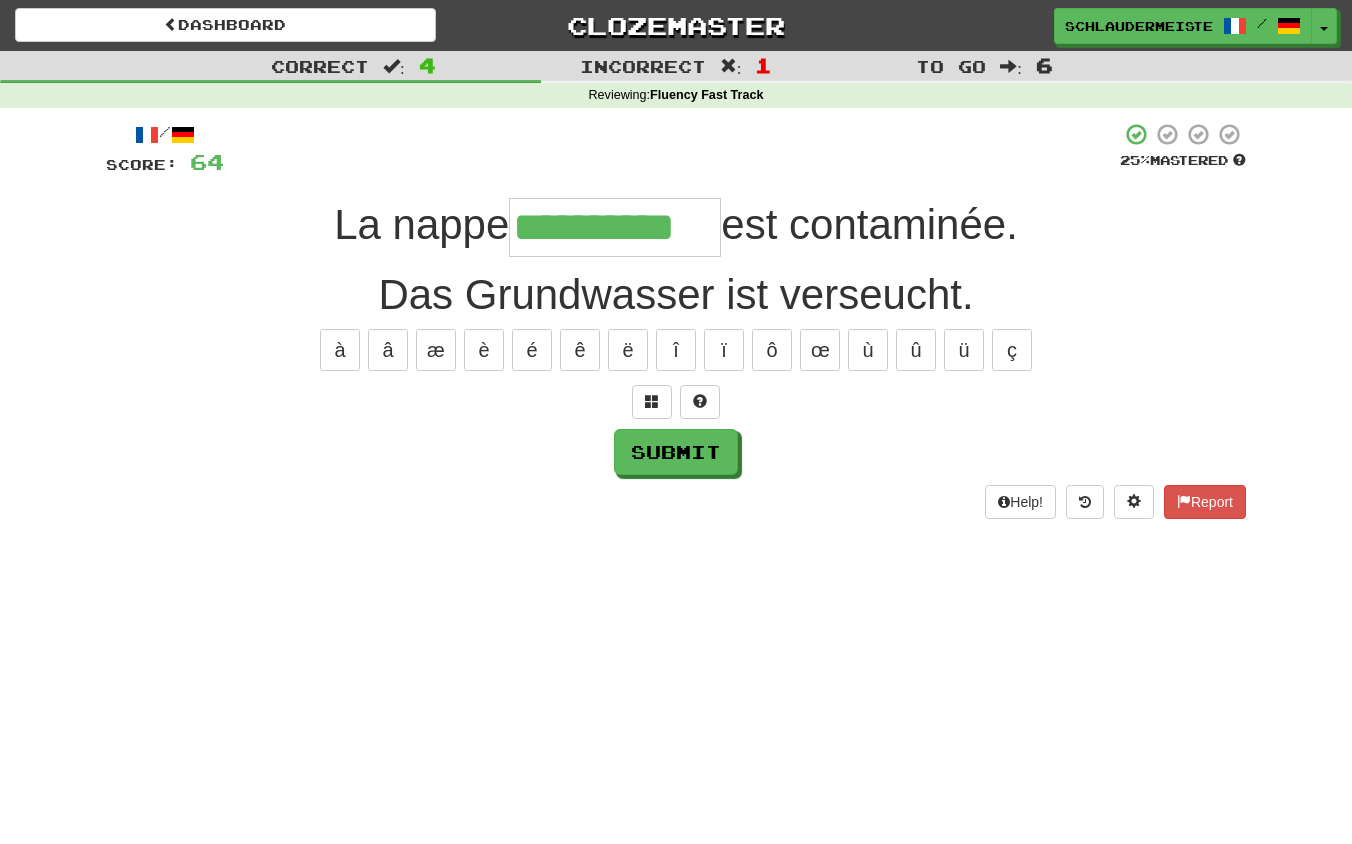 type on "**********" 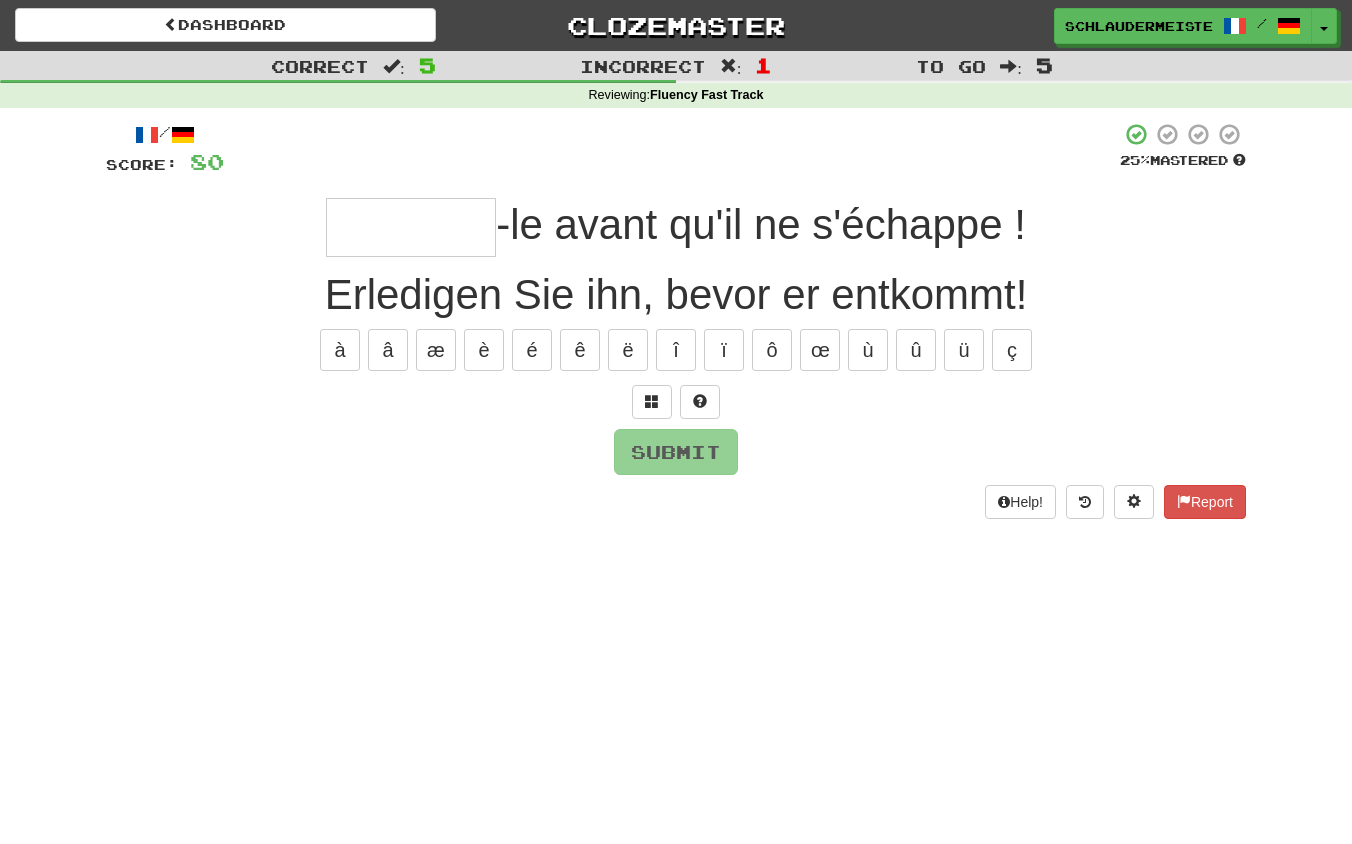 type on "*" 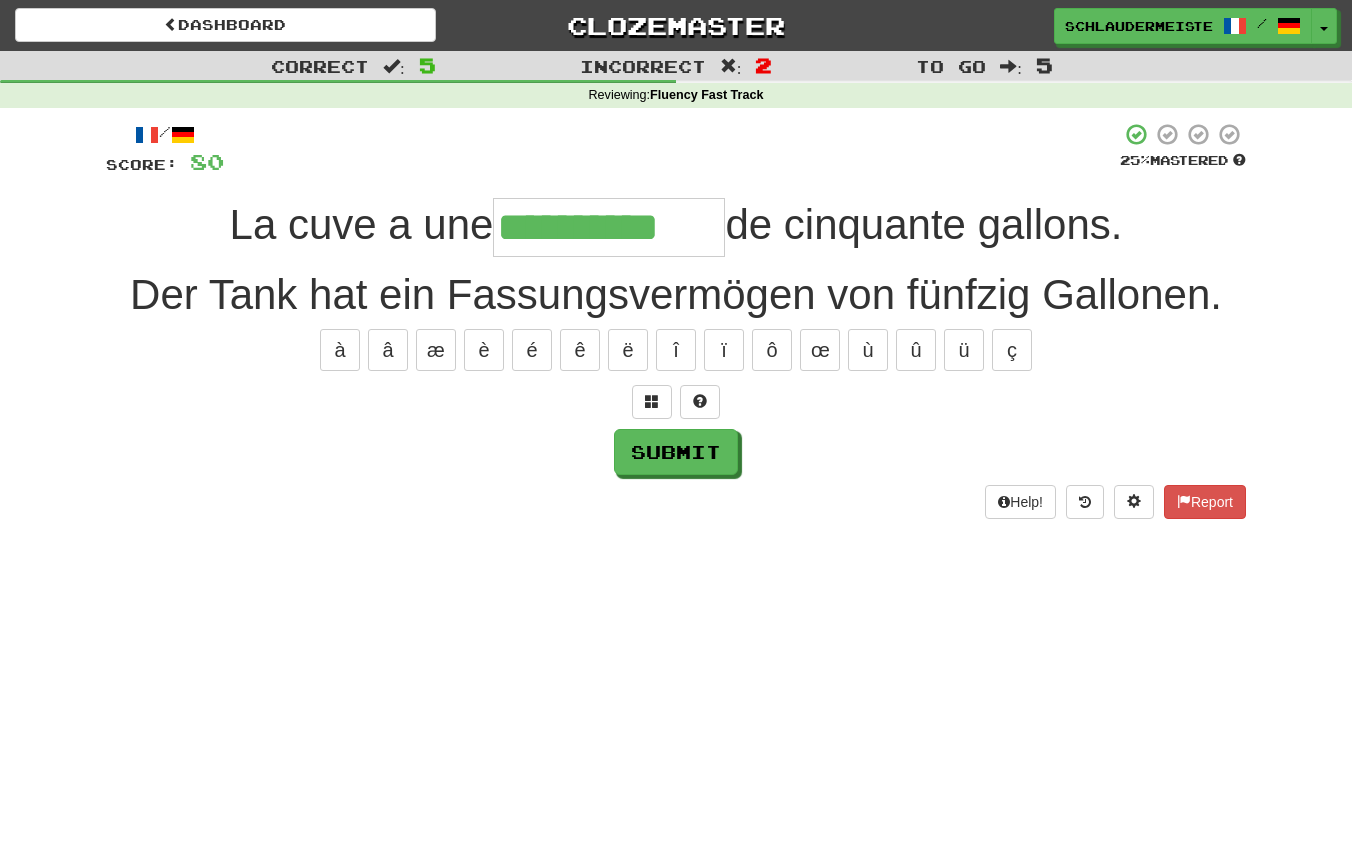 type on "**********" 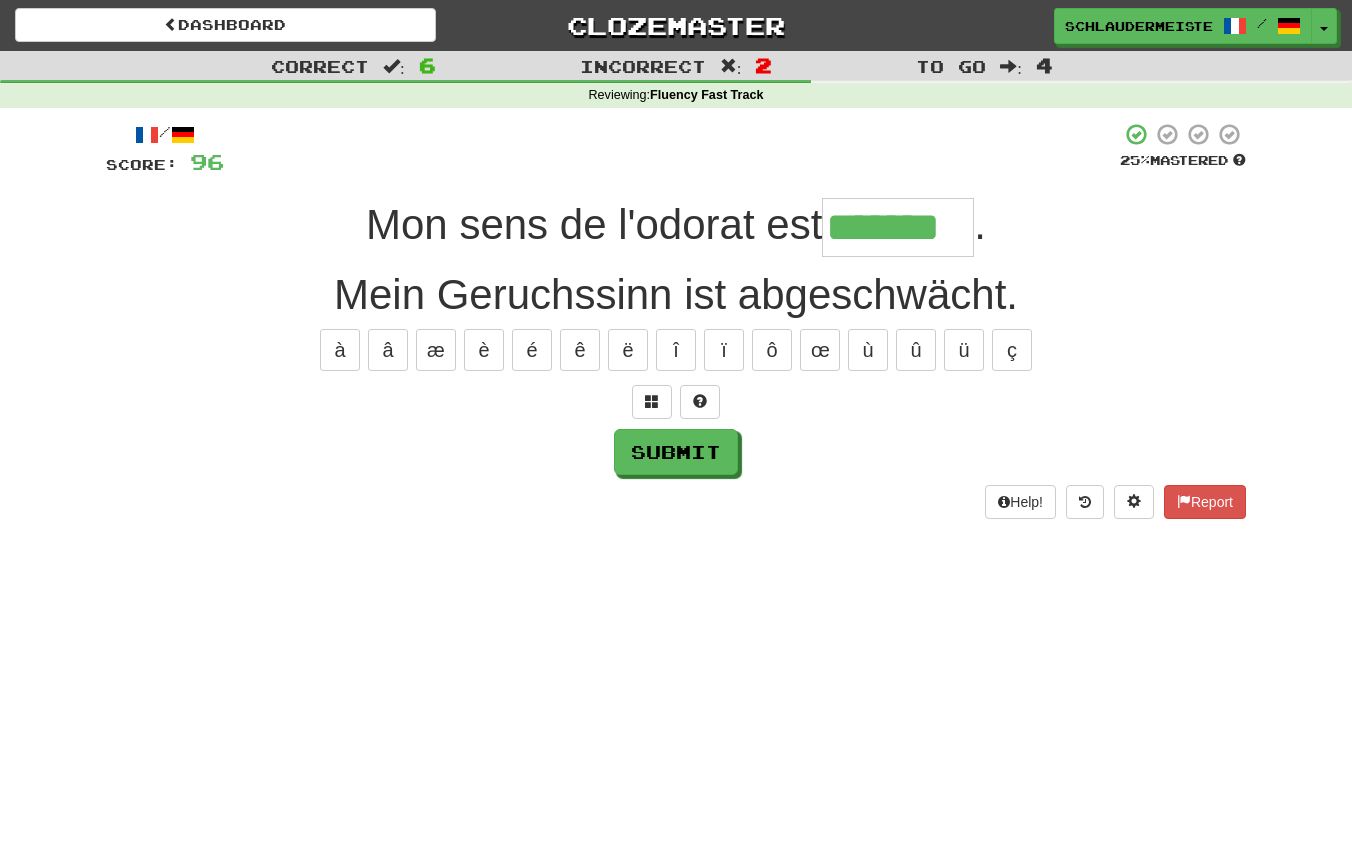 type on "*******" 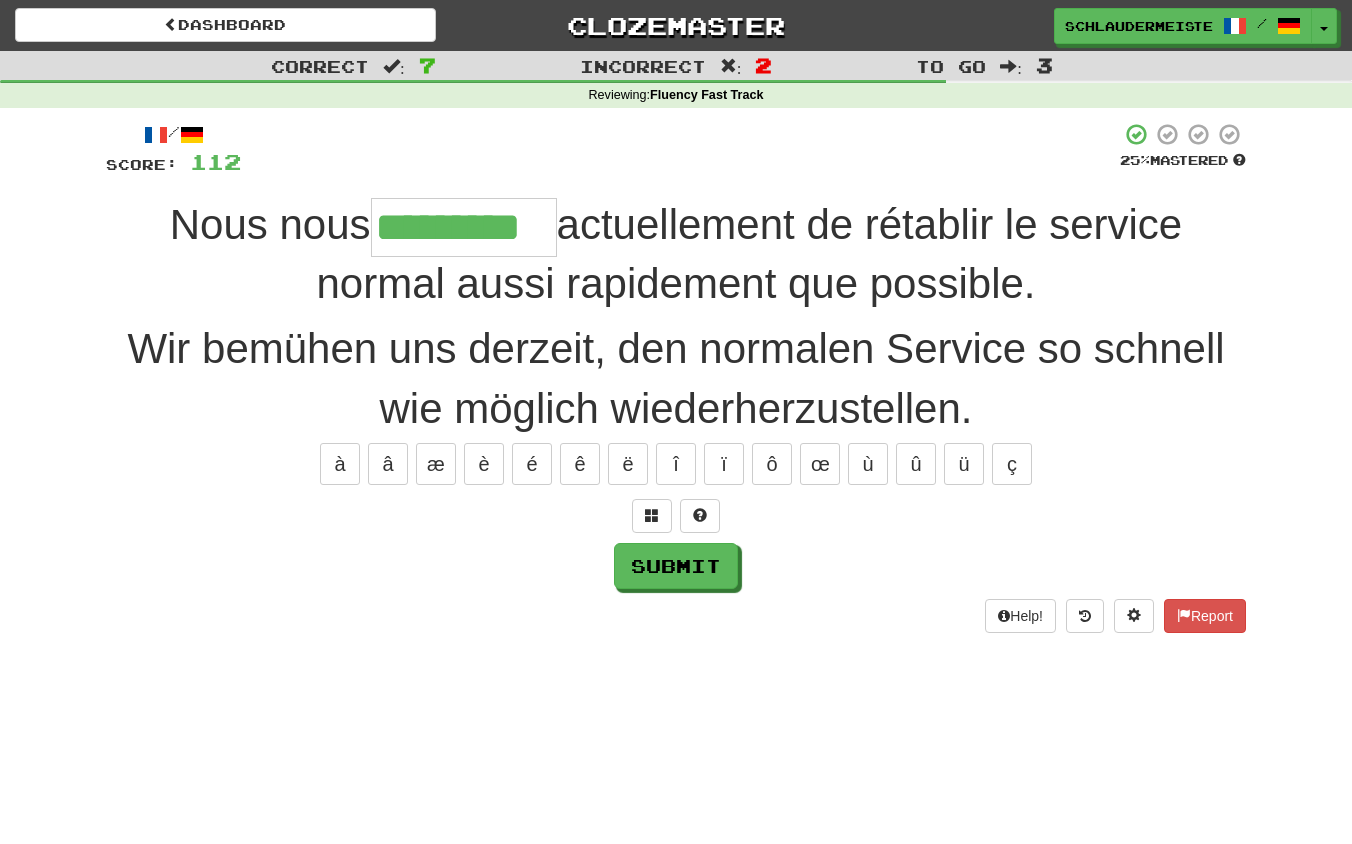 type on "*********" 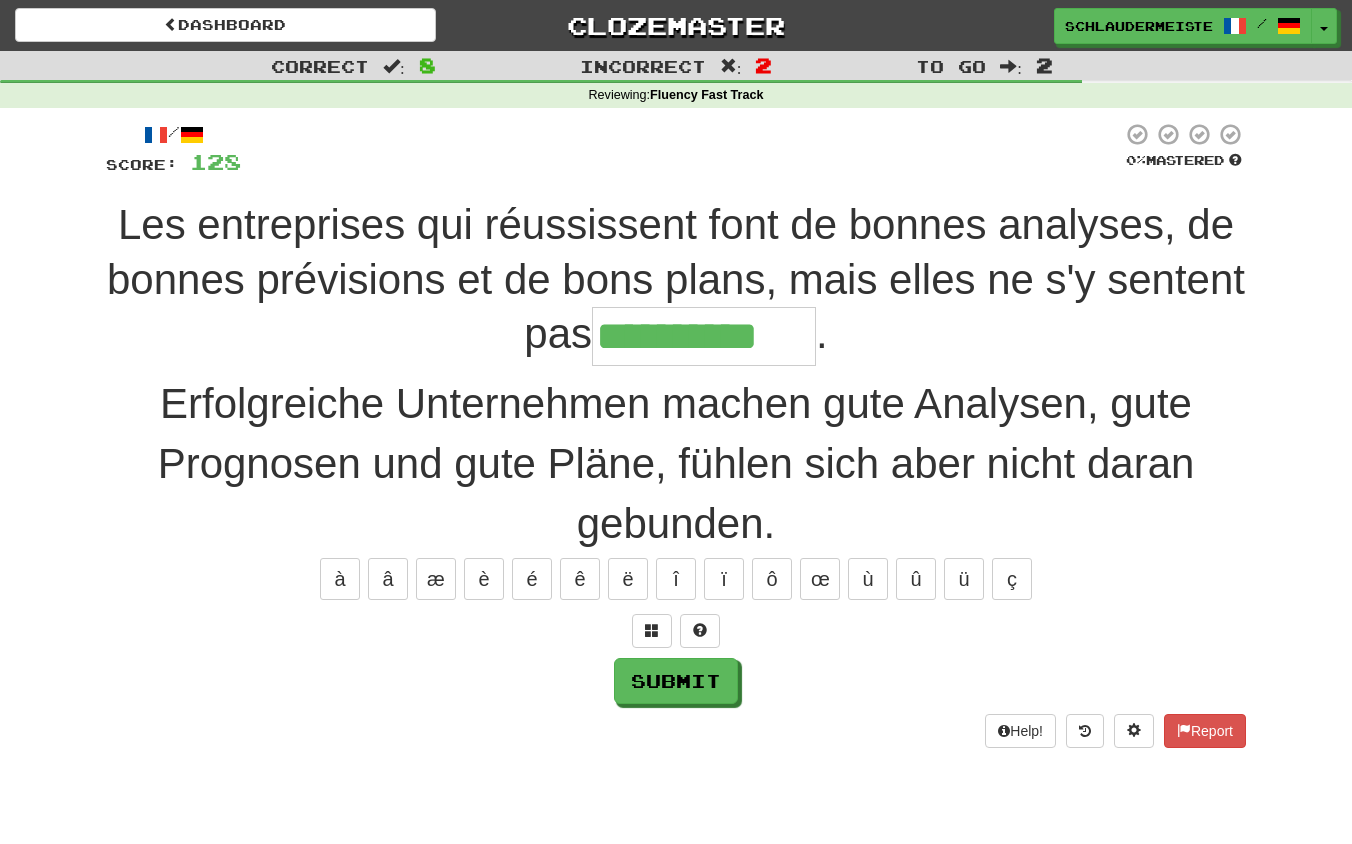 type on "**********" 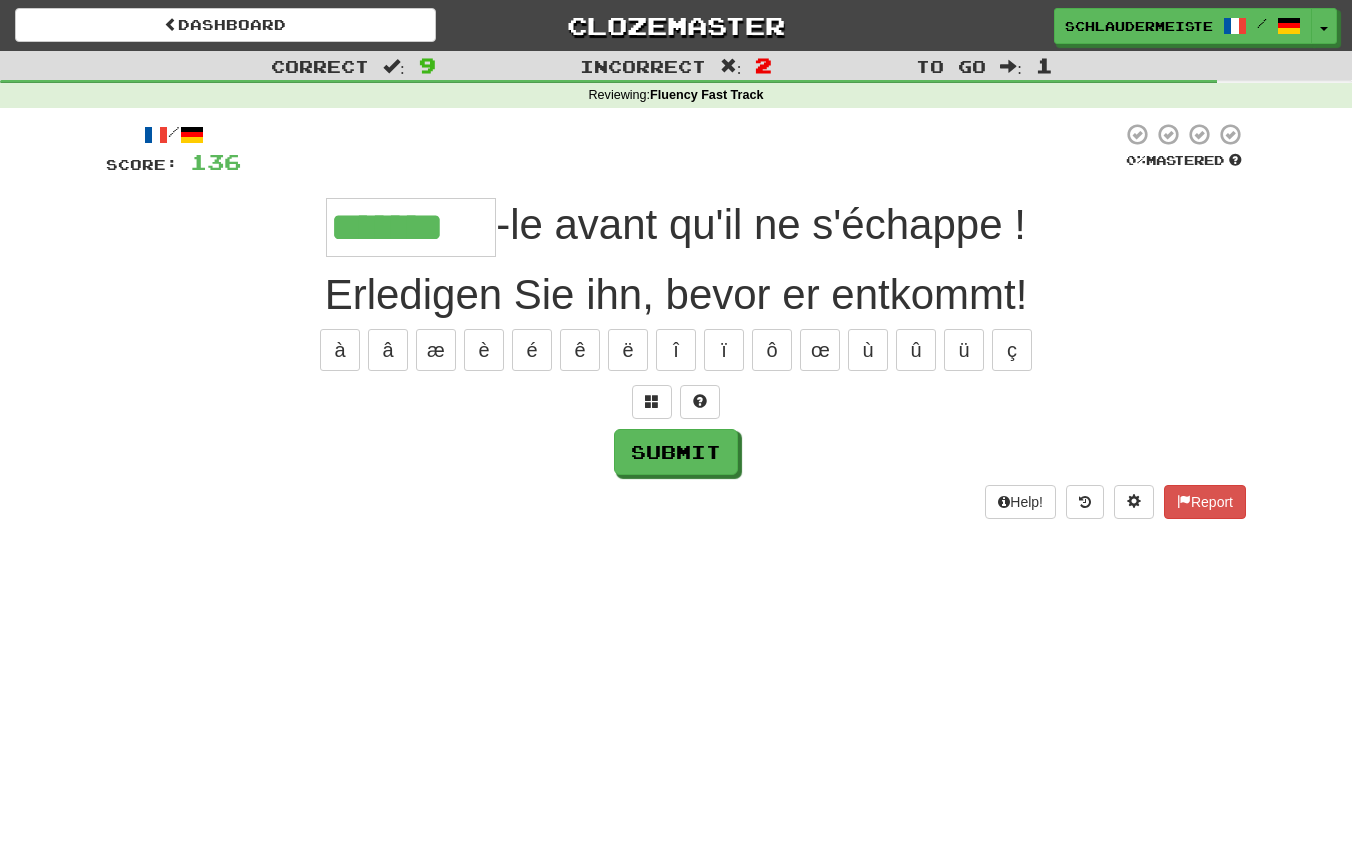 type on "*******" 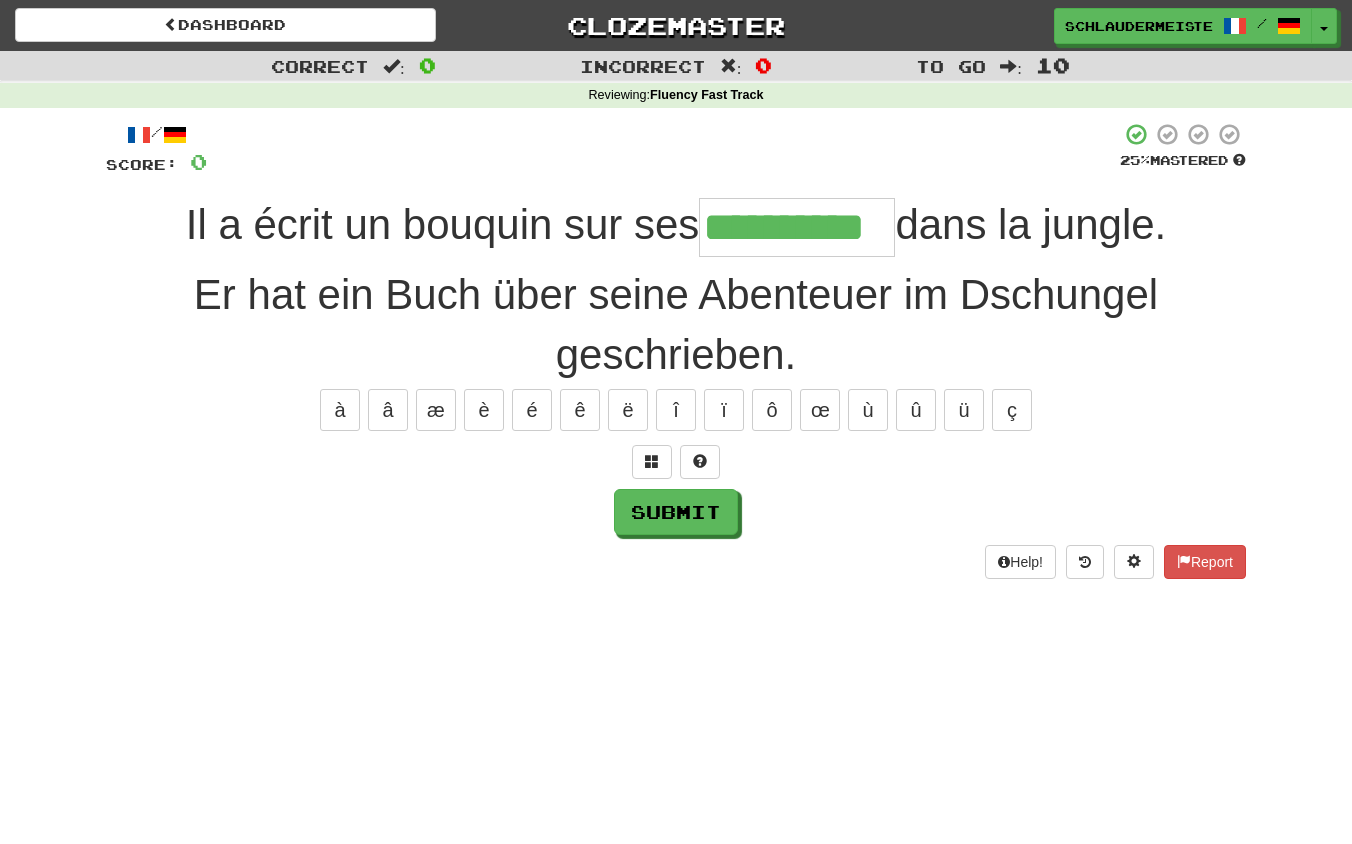 type on "**********" 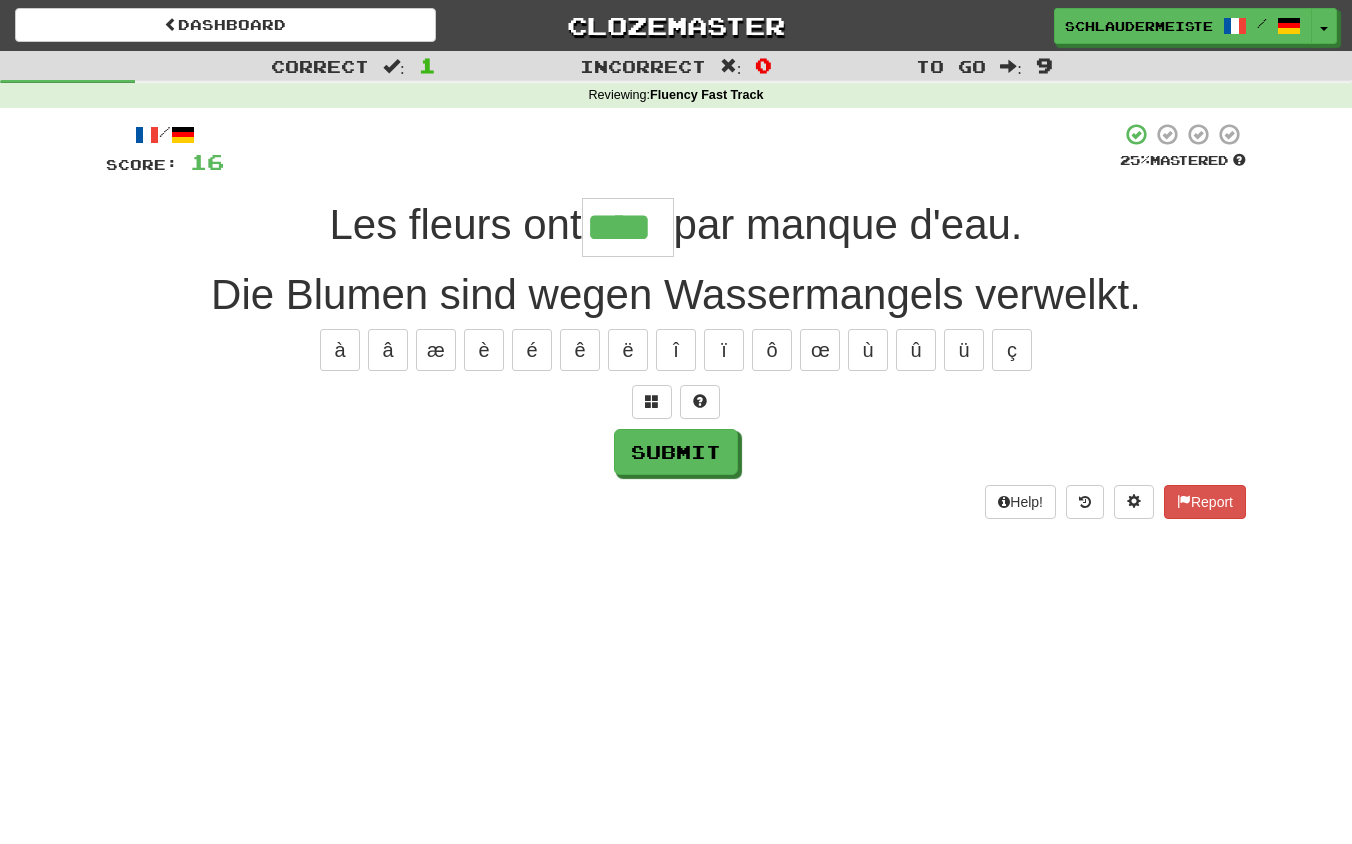 type on "****" 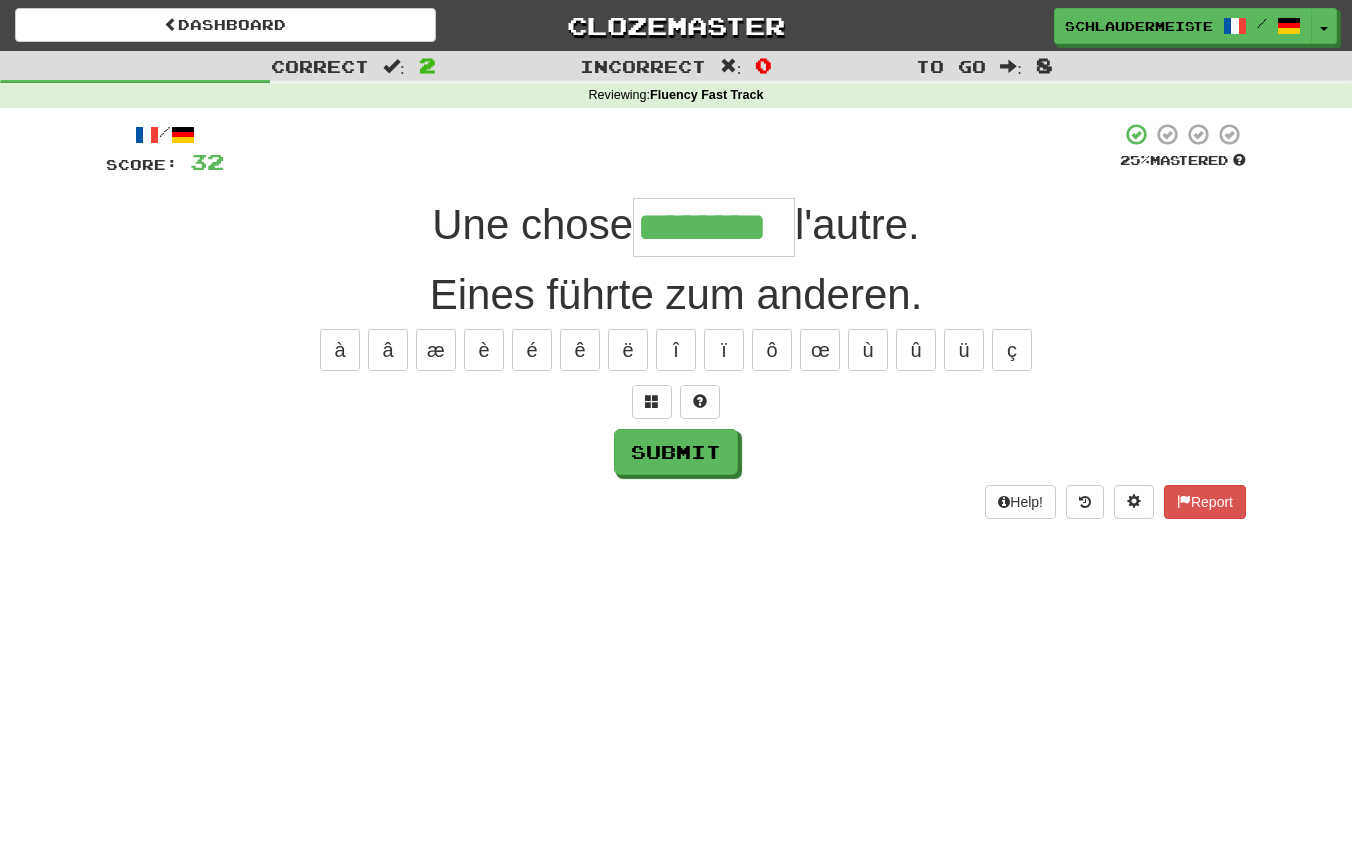 type on "********" 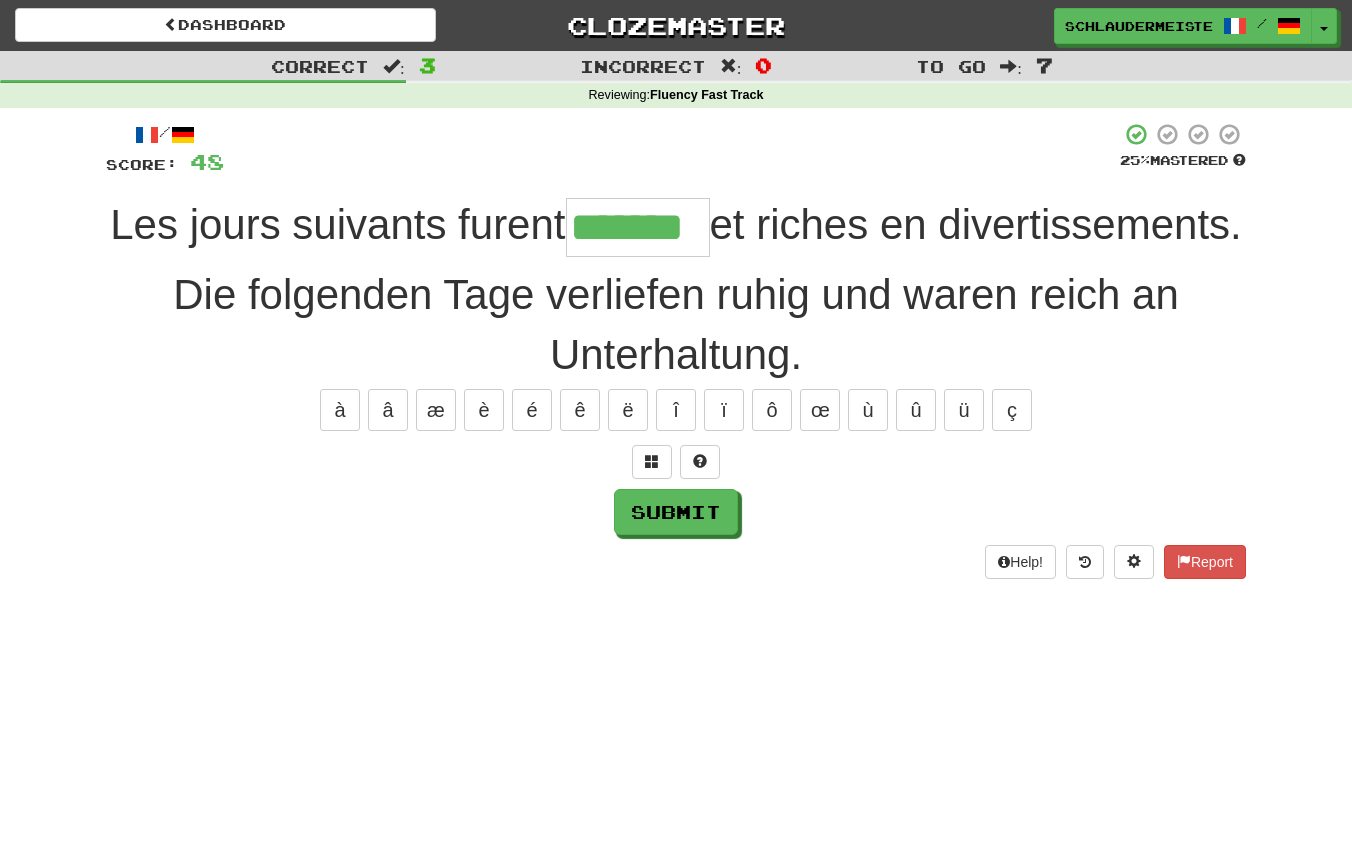 type on "*******" 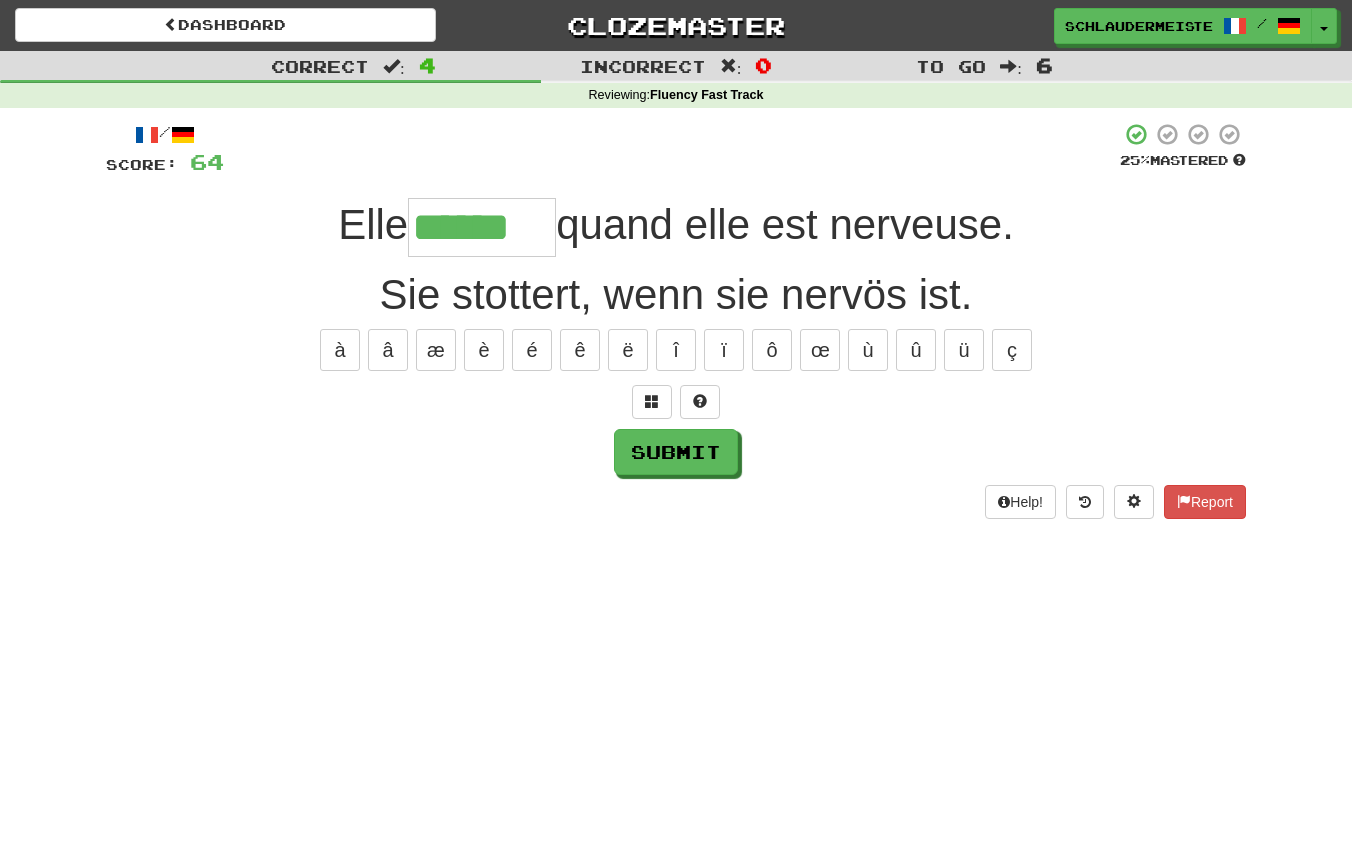 type on "******" 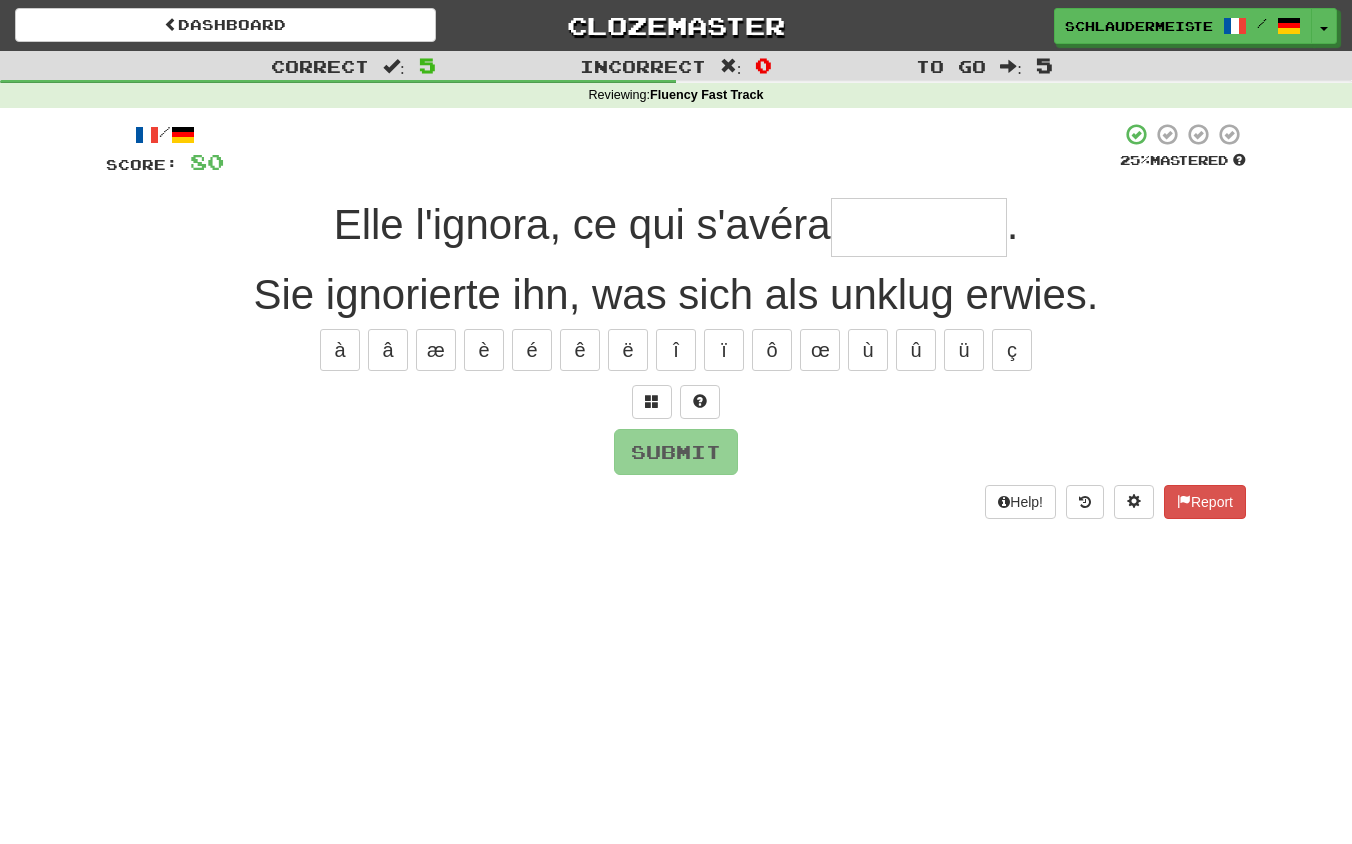 type on "*" 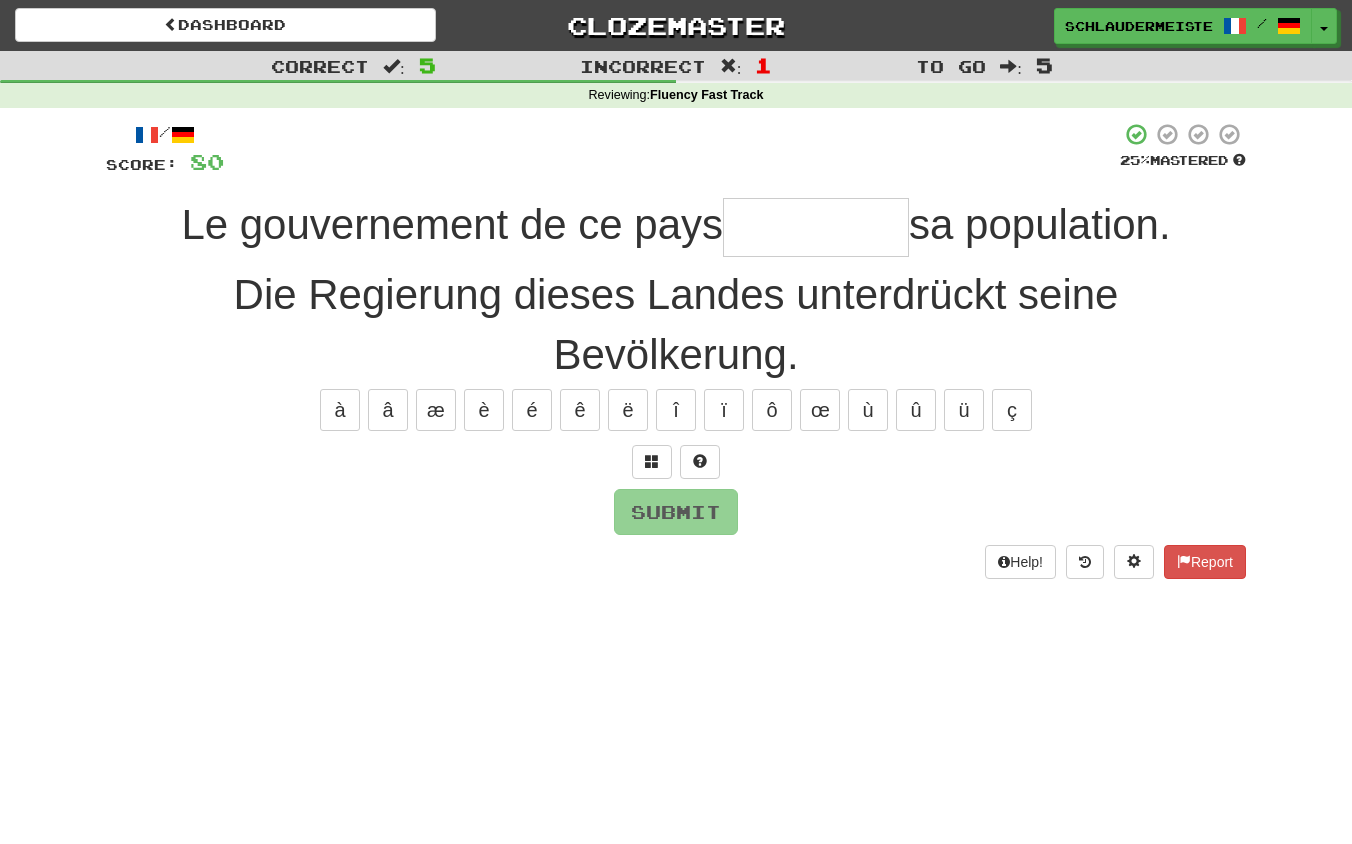 type on "*" 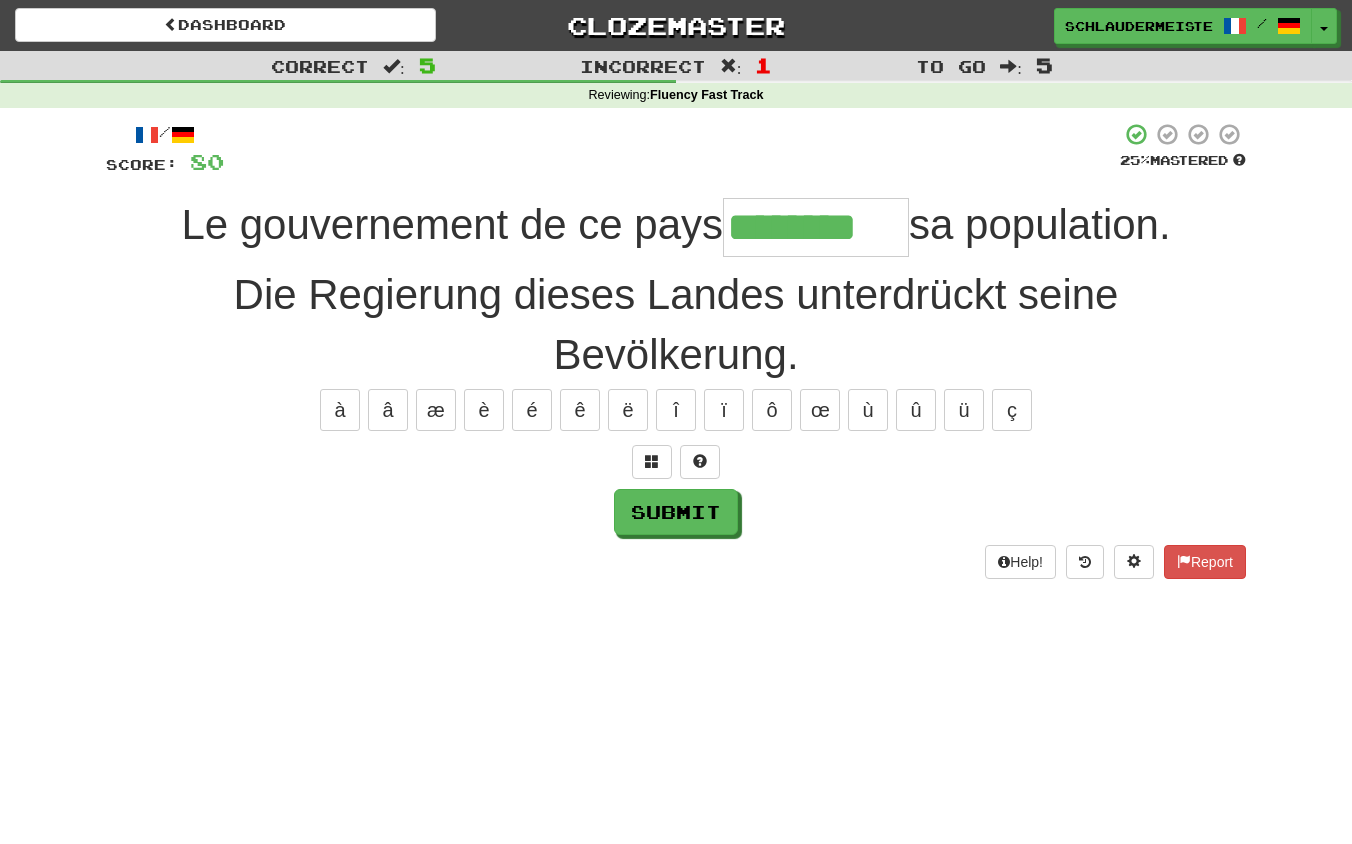 type on "********" 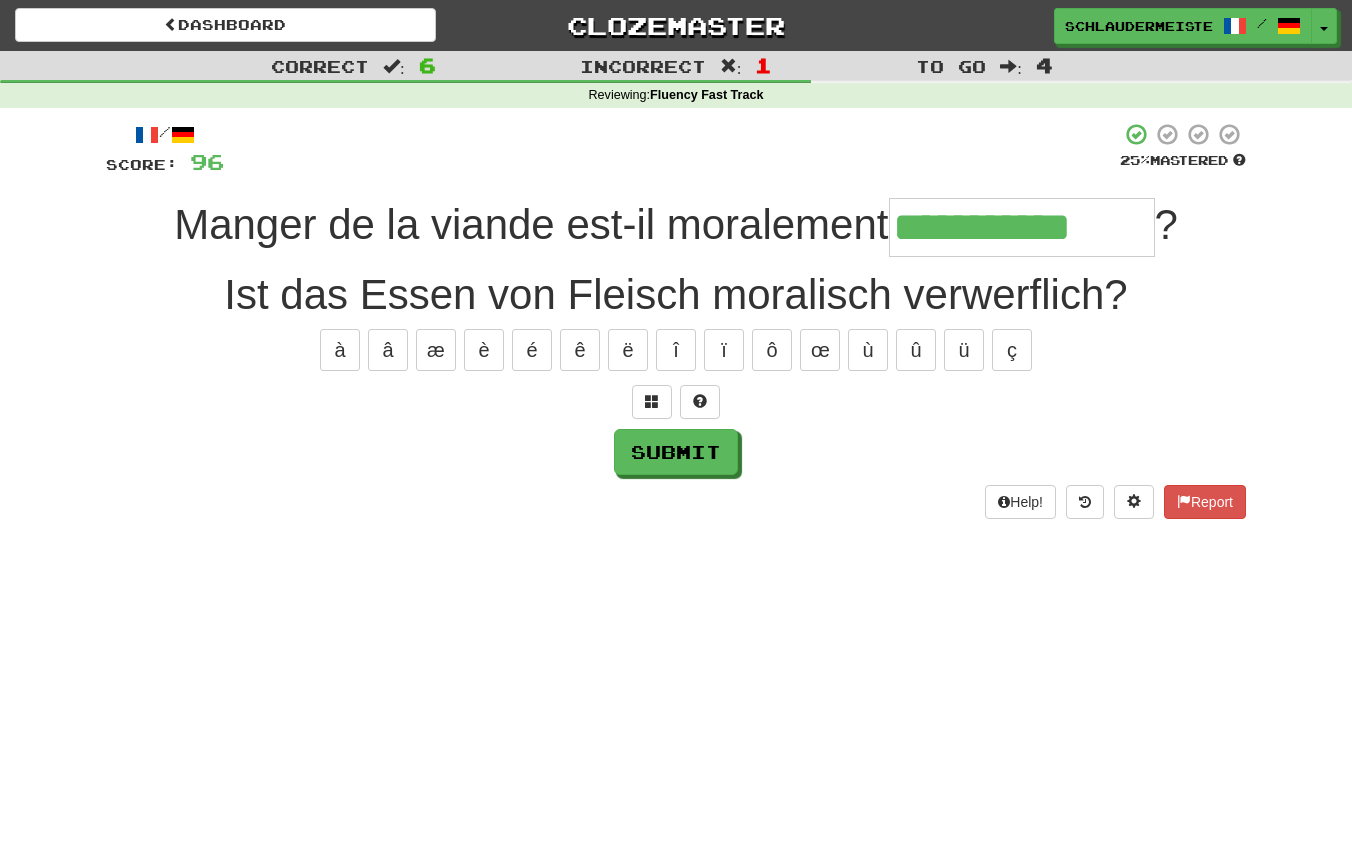 type on "**********" 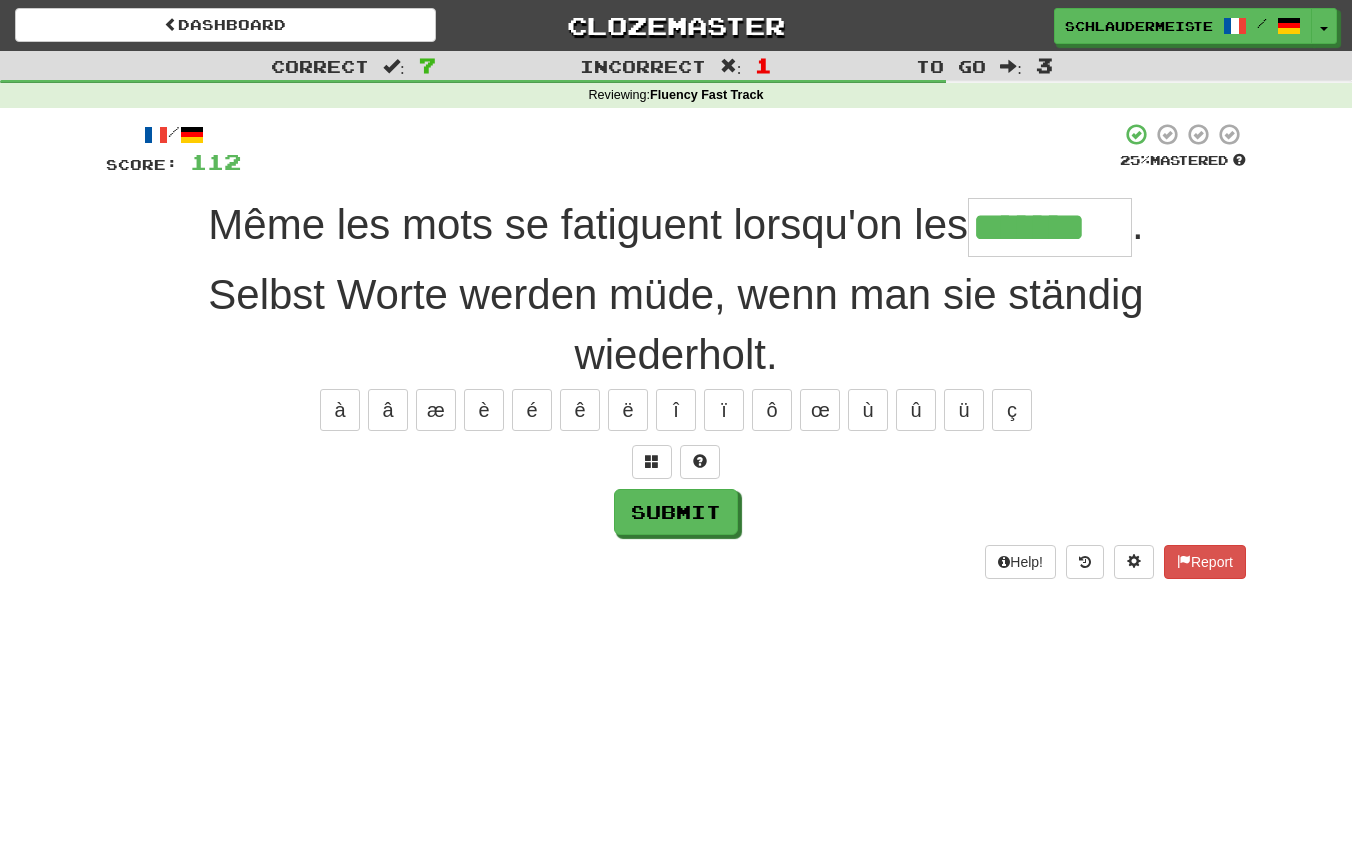 type on "*******" 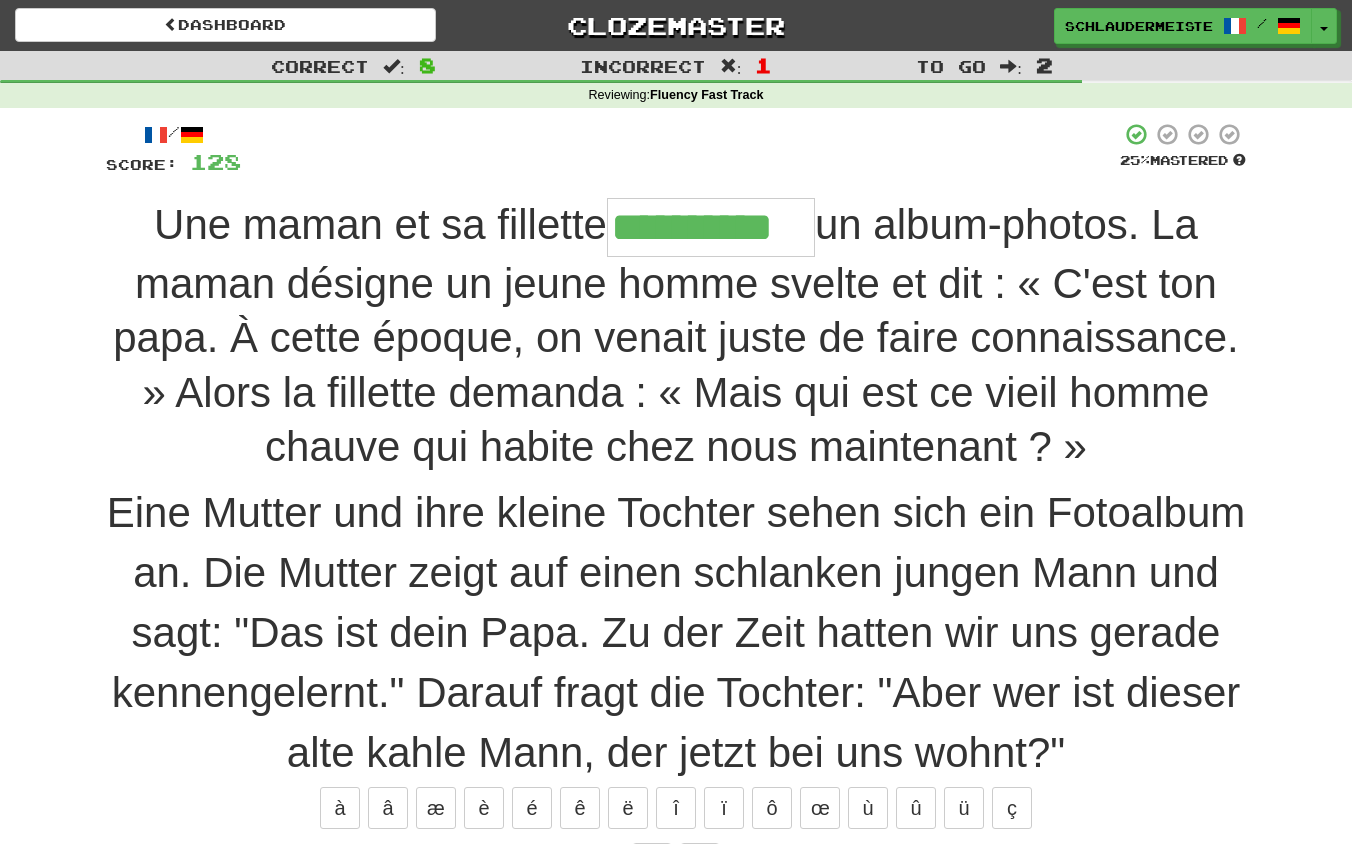 type on "**********" 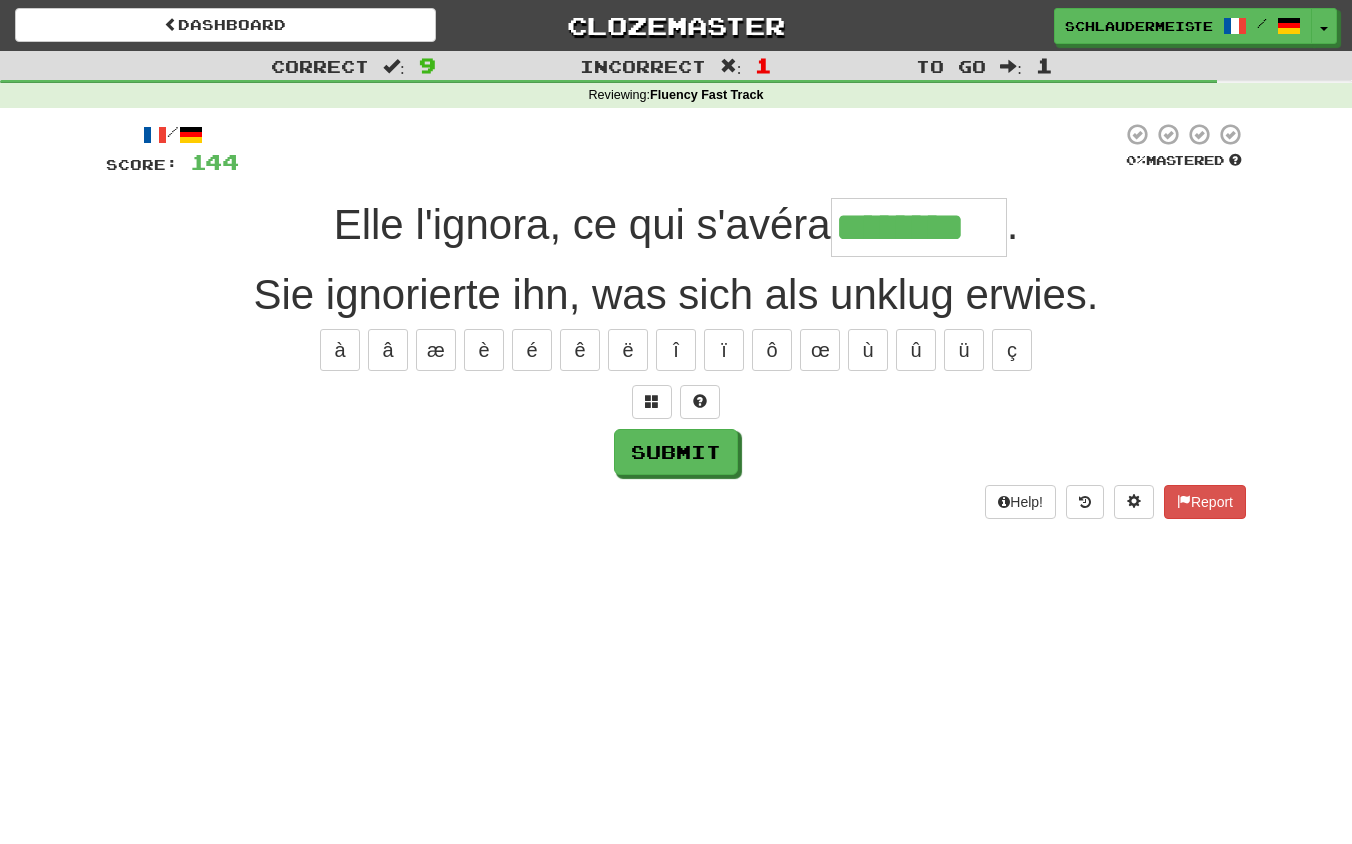 type on "********" 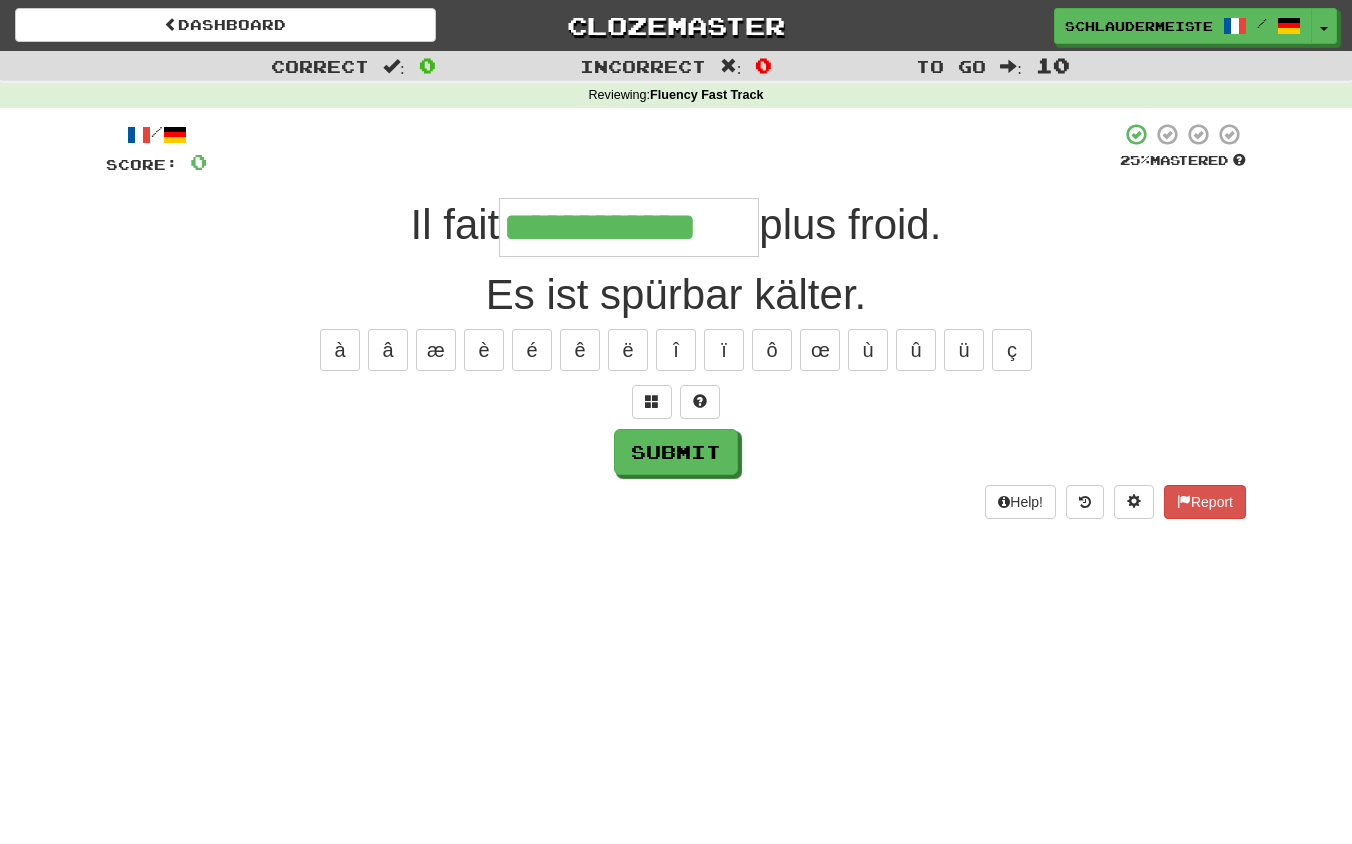 type on "**********" 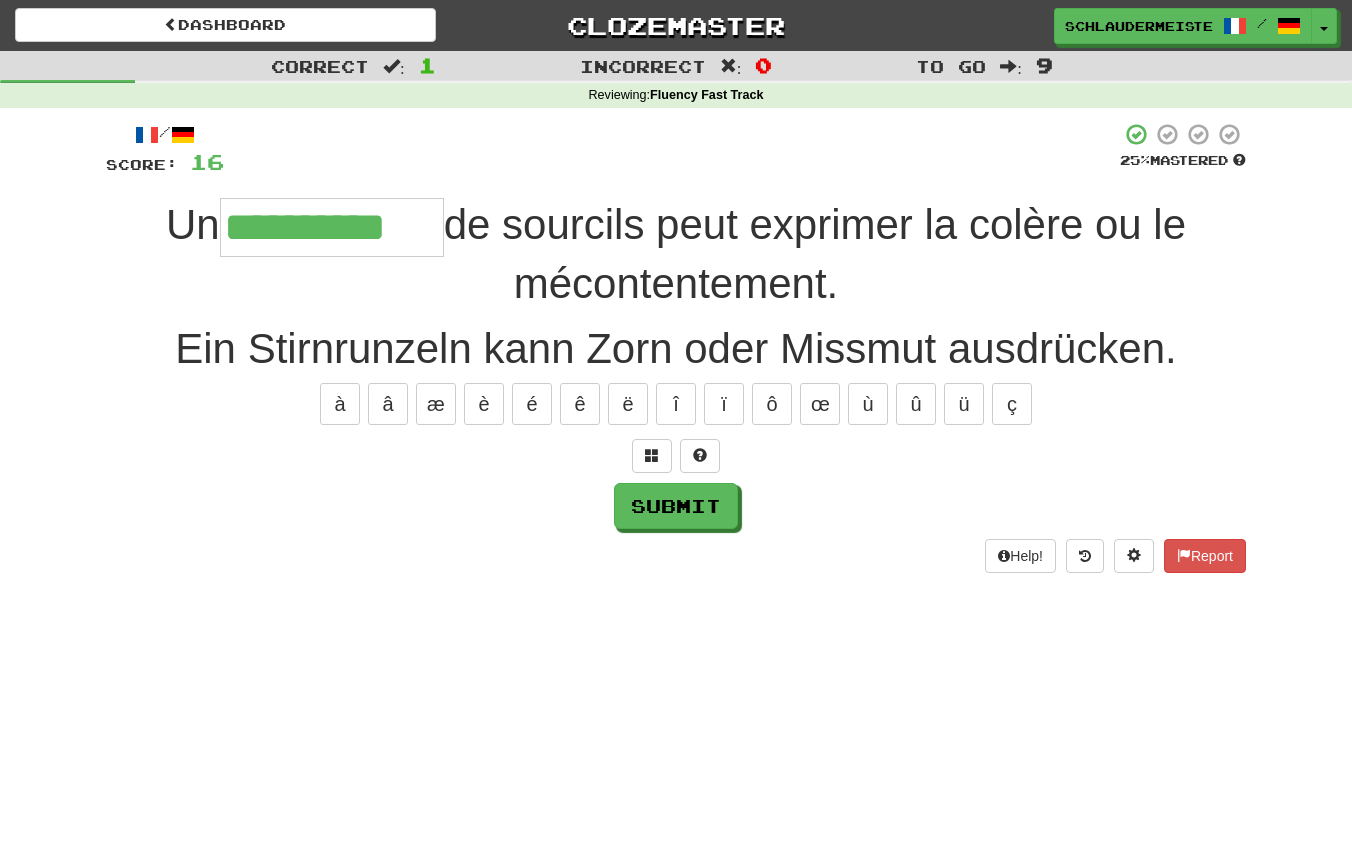 type on "**********" 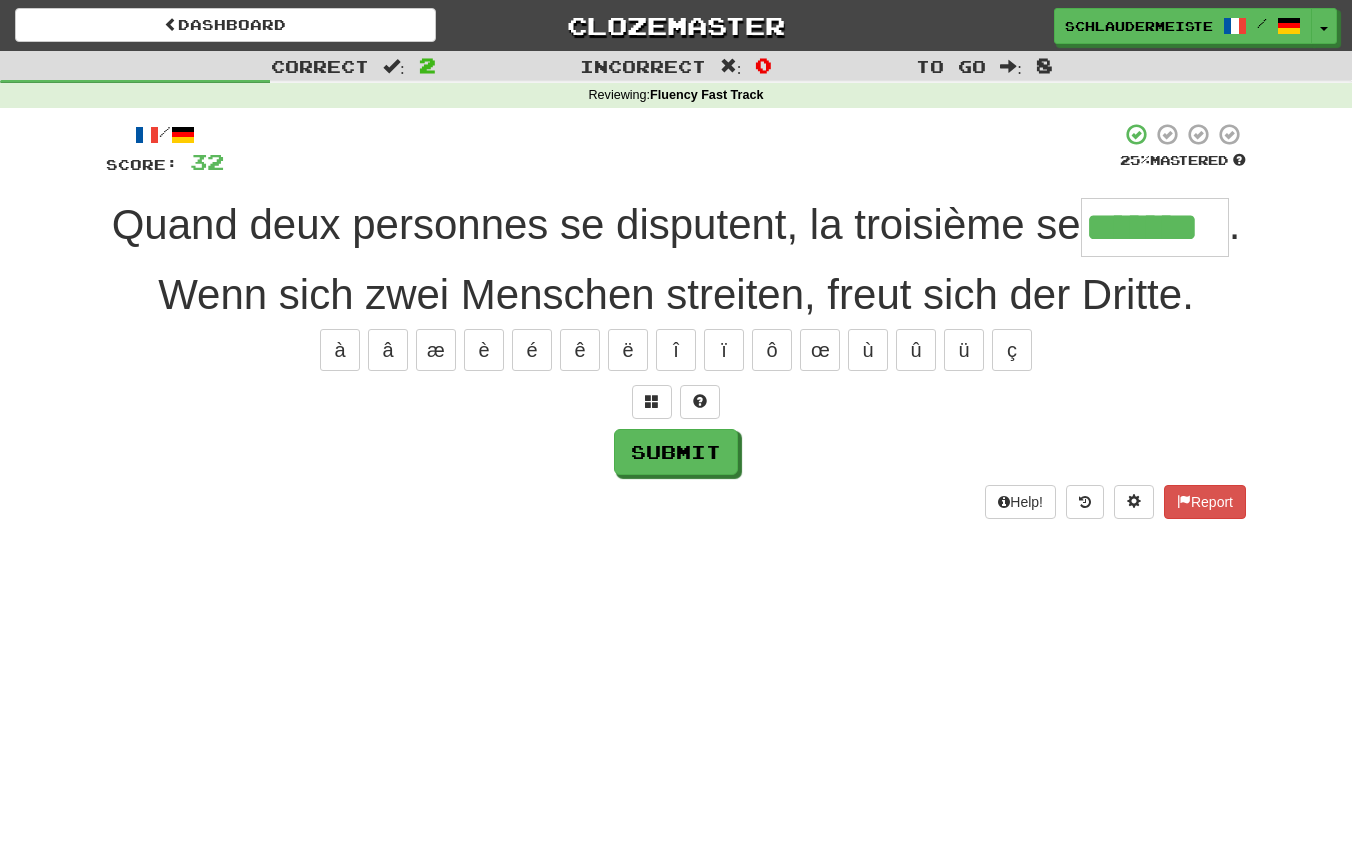 type on "*******" 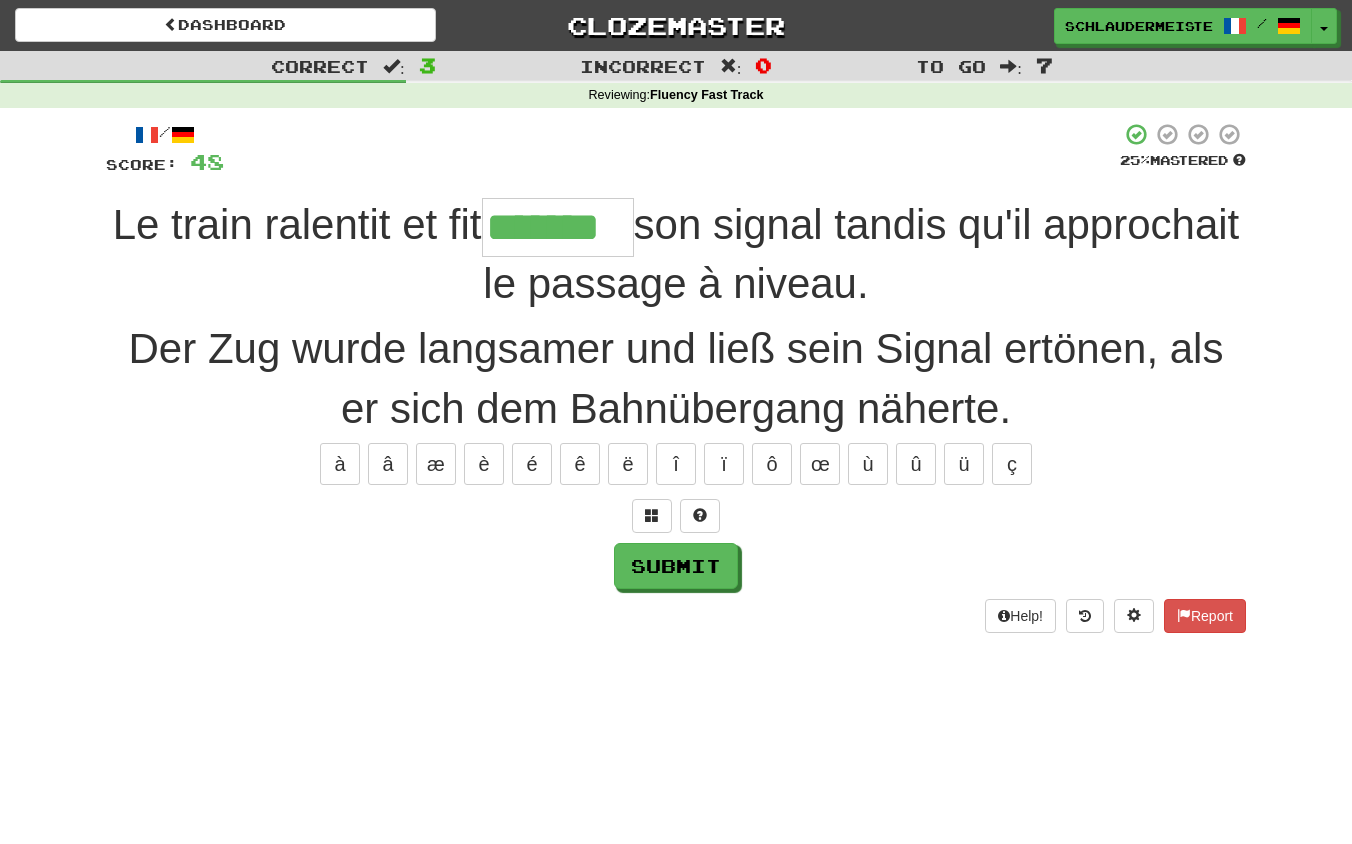 type 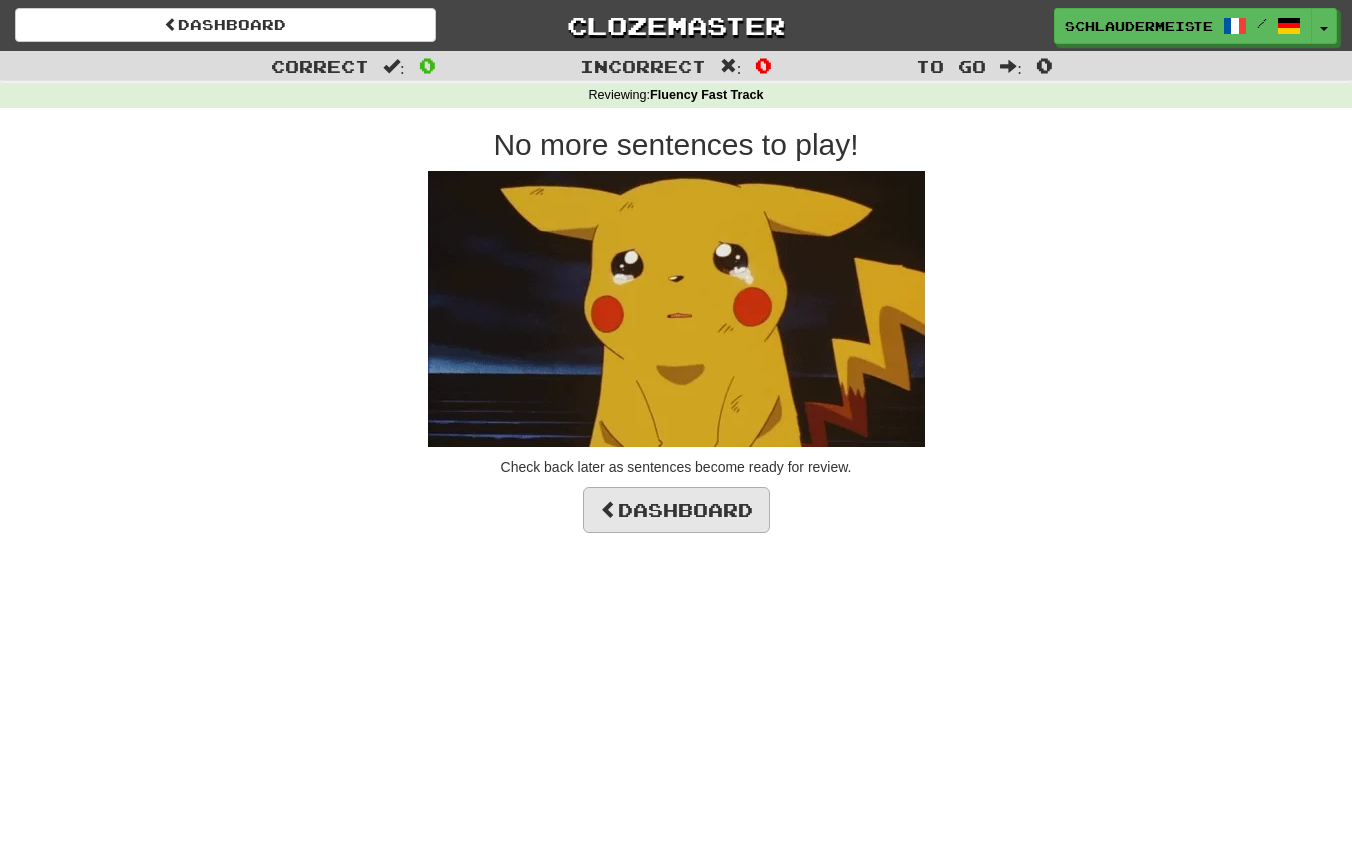 click on "Dashboard" at bounding box center [676, 510] 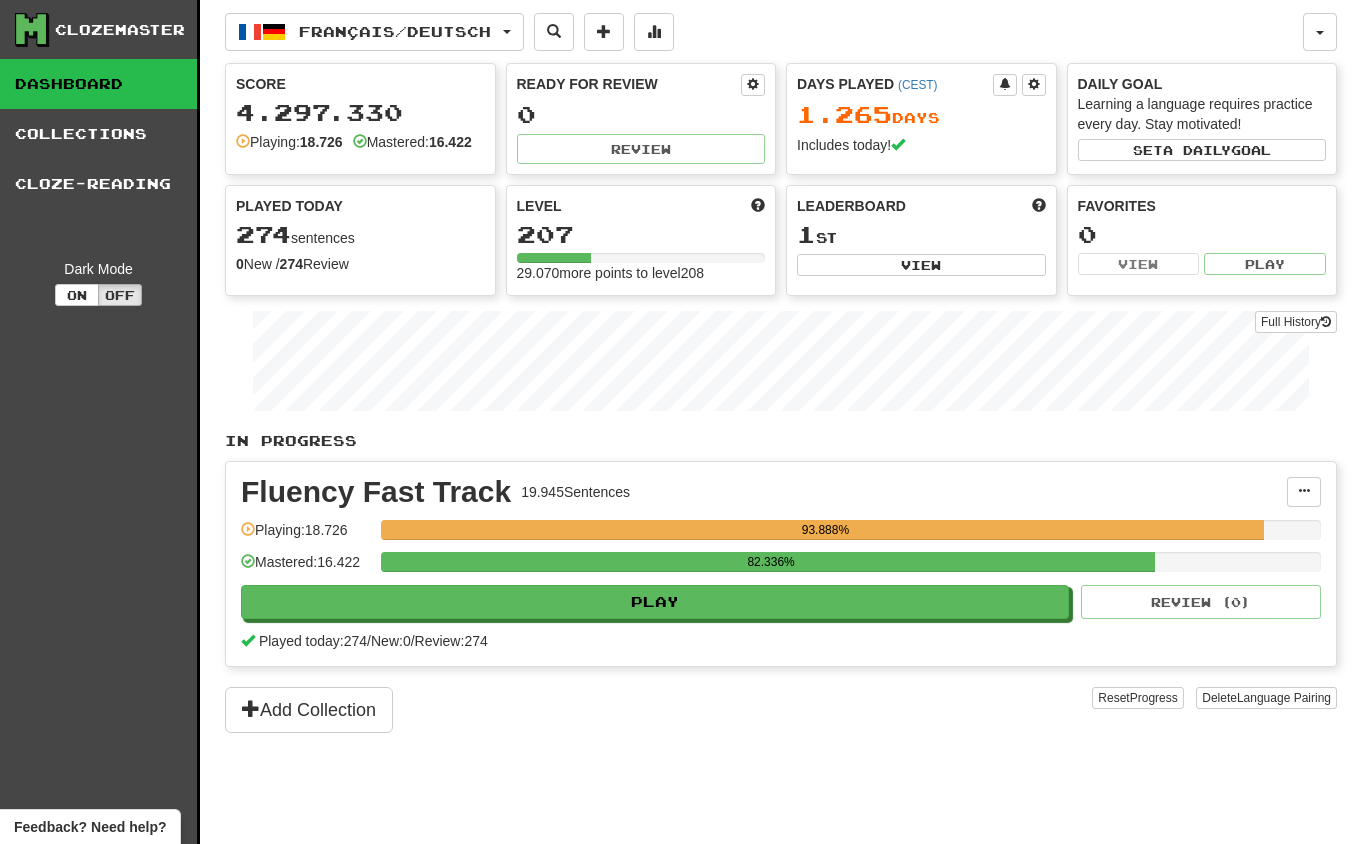 scroll, scrollTop: 0, scrollLeft: 0, axis: both 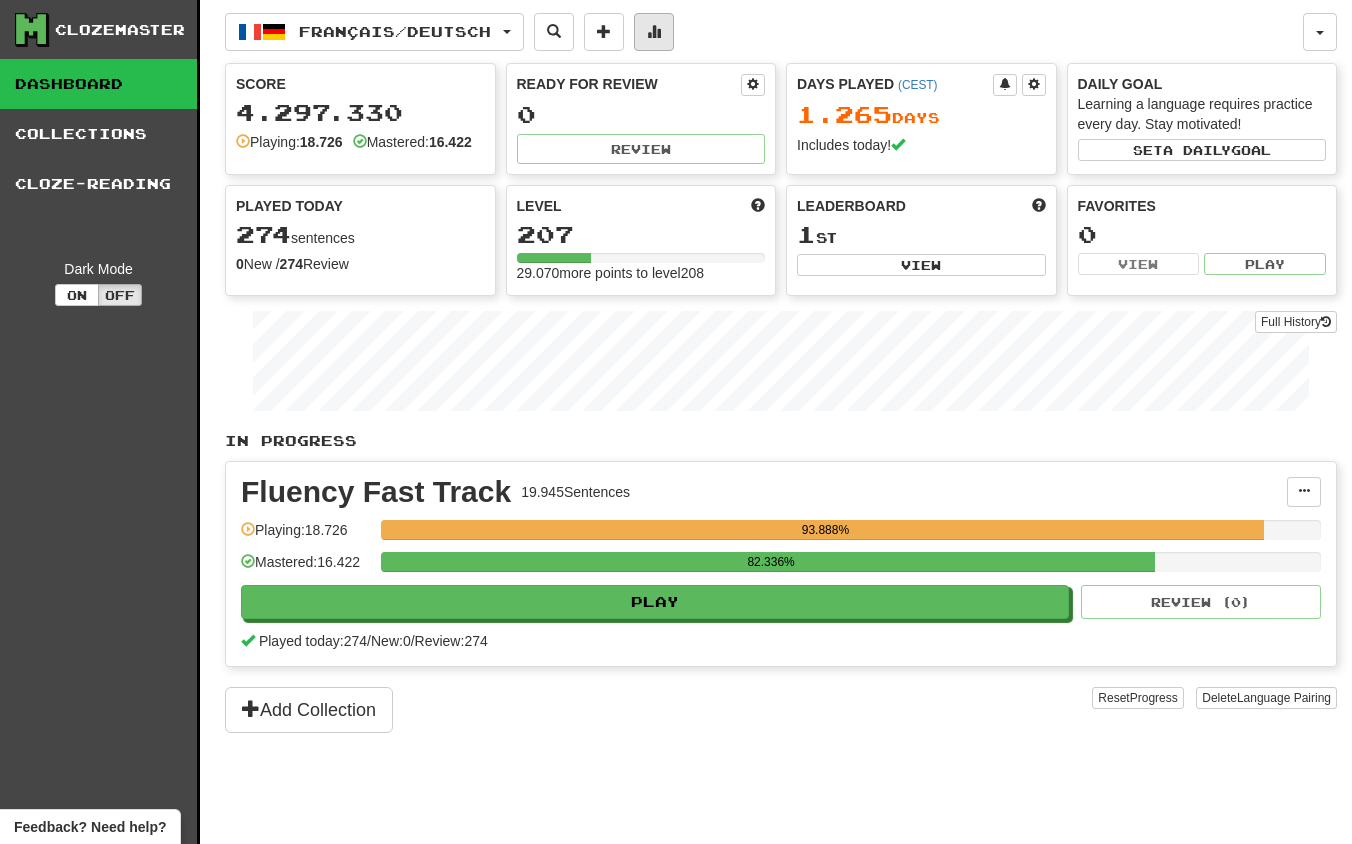 click at bounding box center (654, 31) 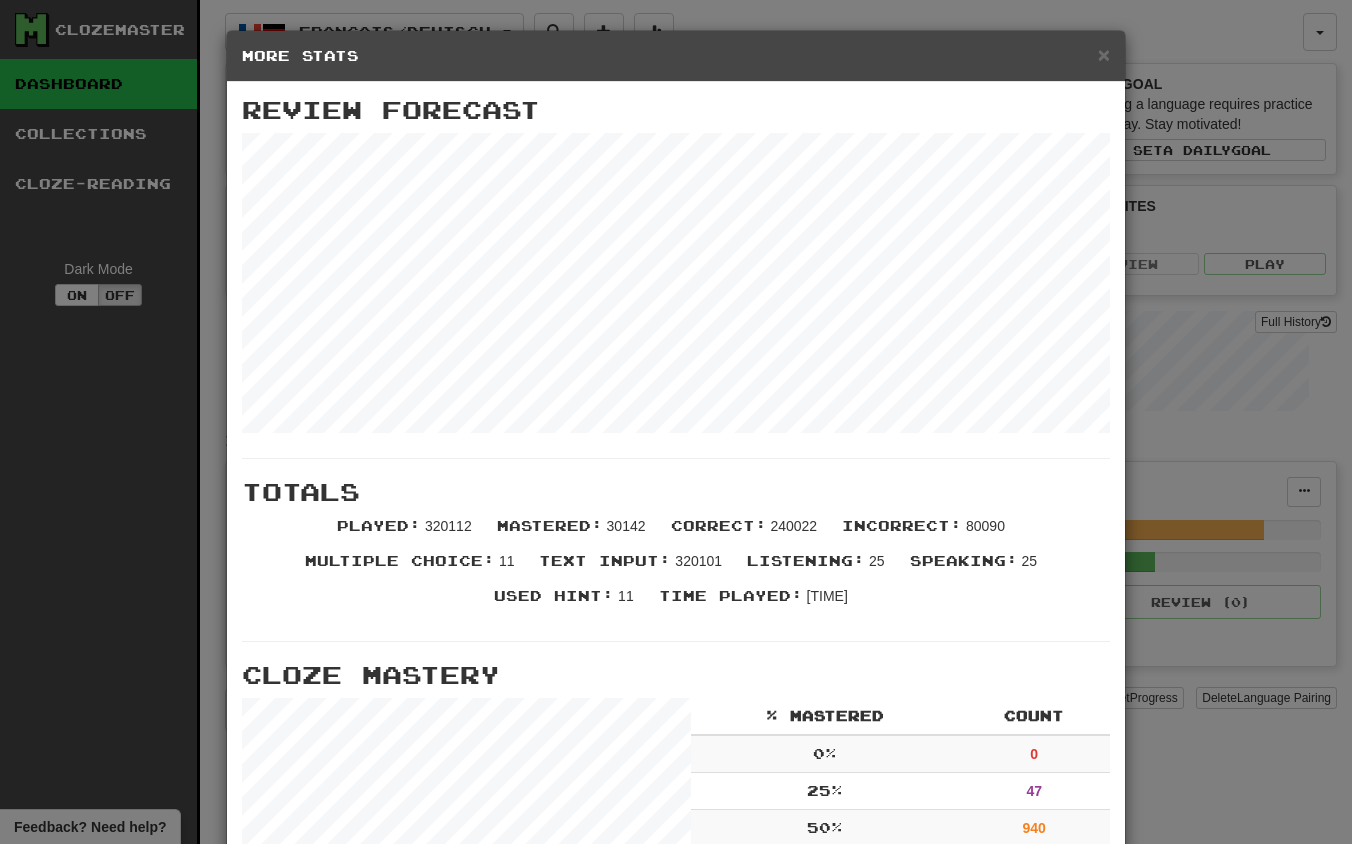 scroll, scrollTop: 0, scrollLeft: 0, axis: both 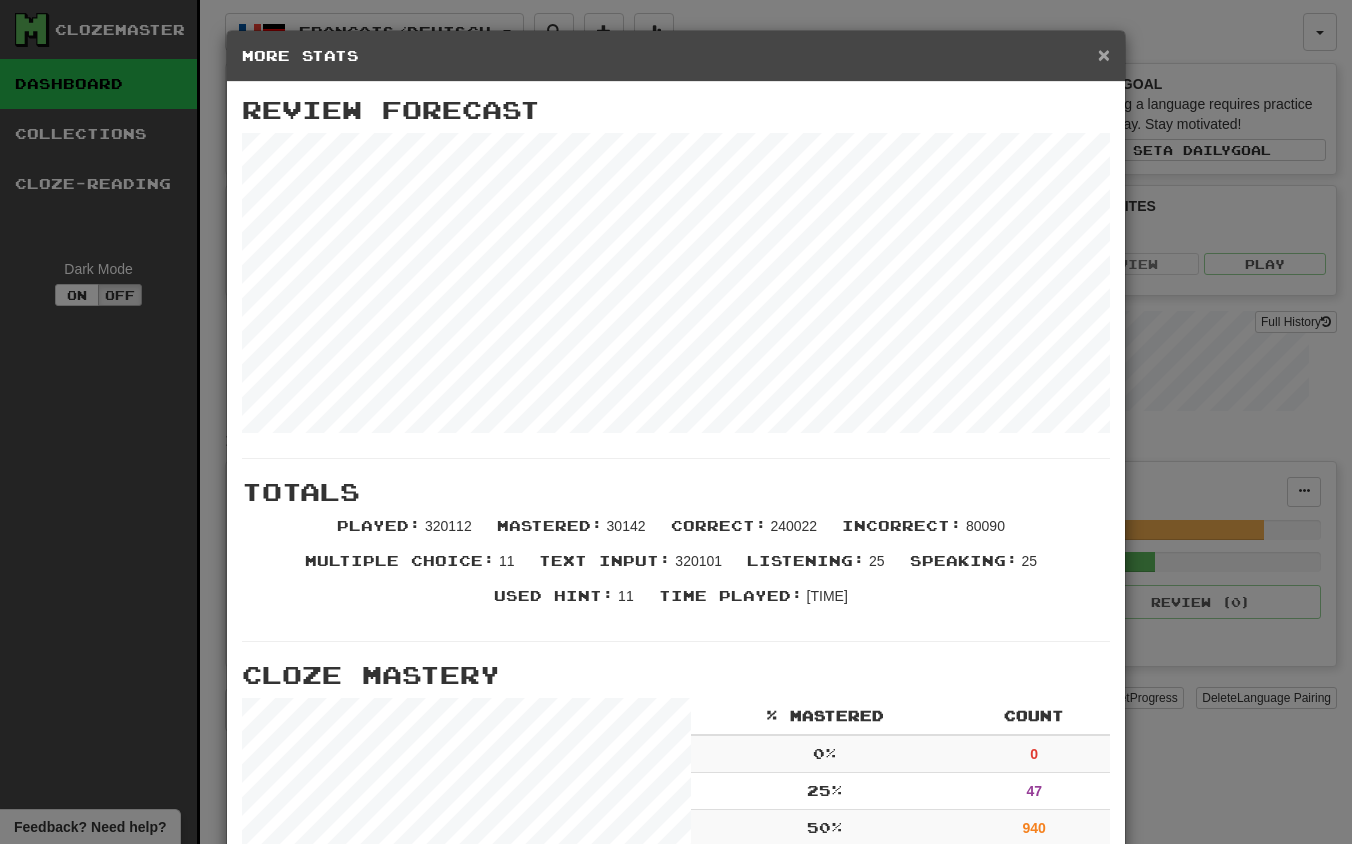 click on "×" at bounding box center [1104, 54] 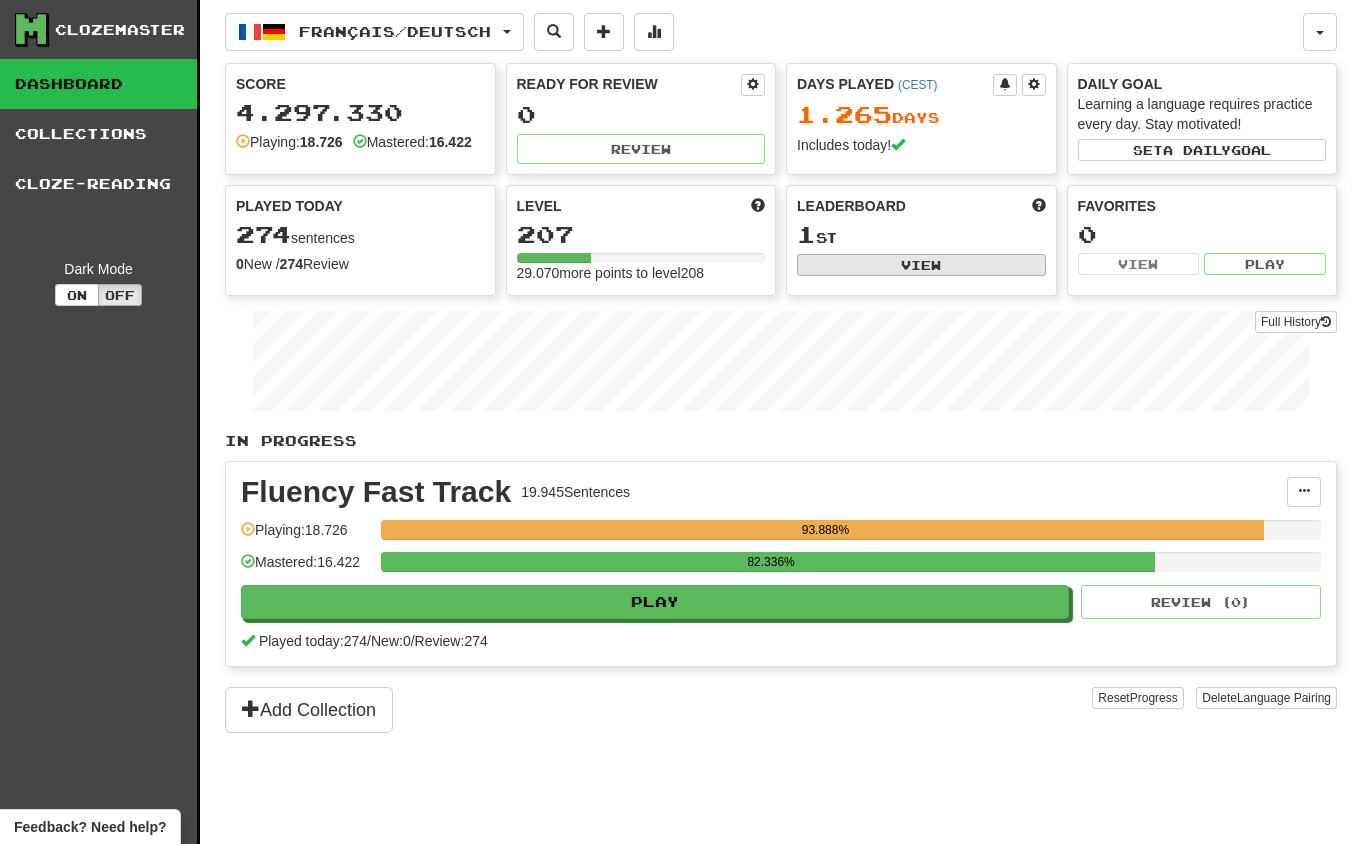click on "View" at bounding box center [921, 265] 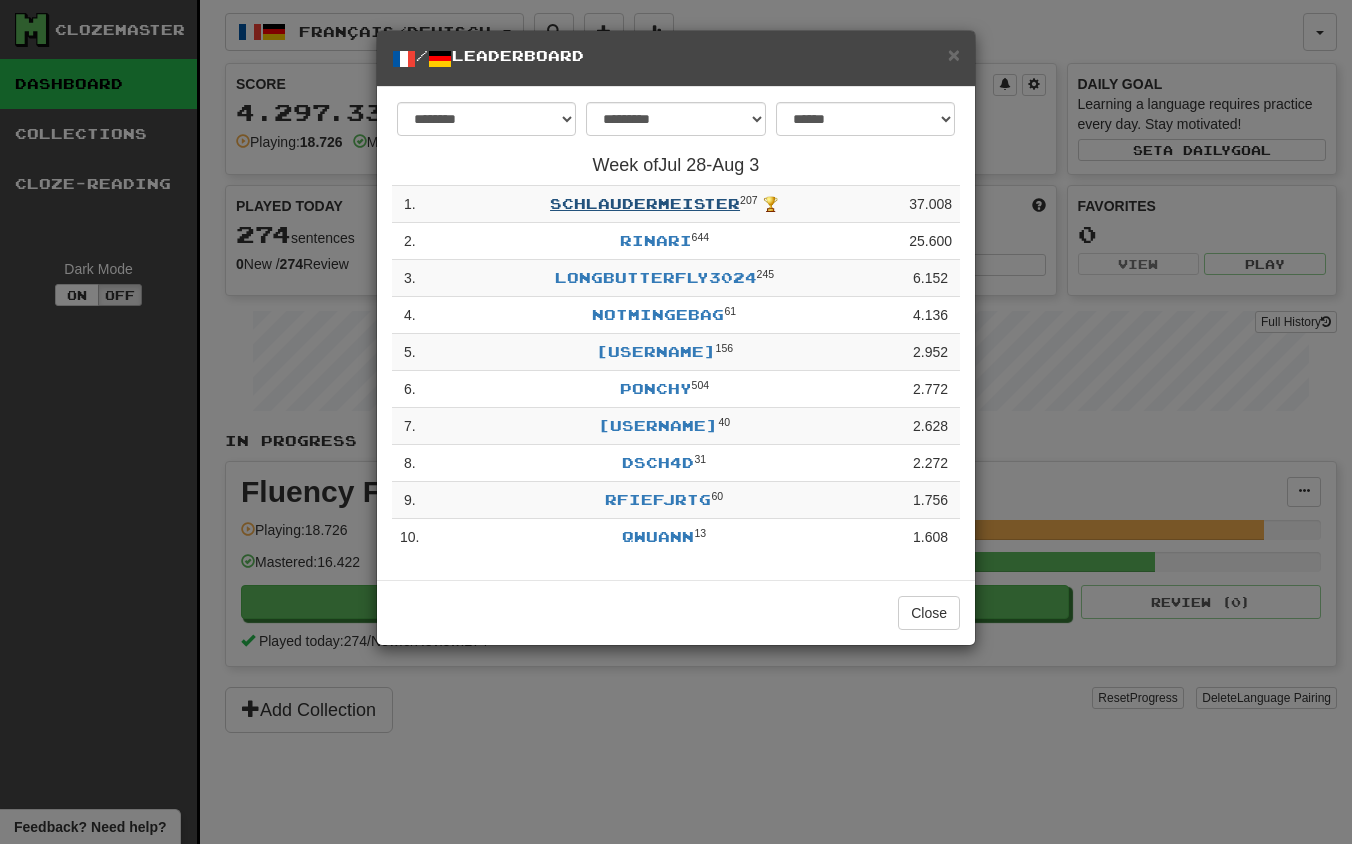 click on "schlaudermeister" at bounding box center (645, 203) 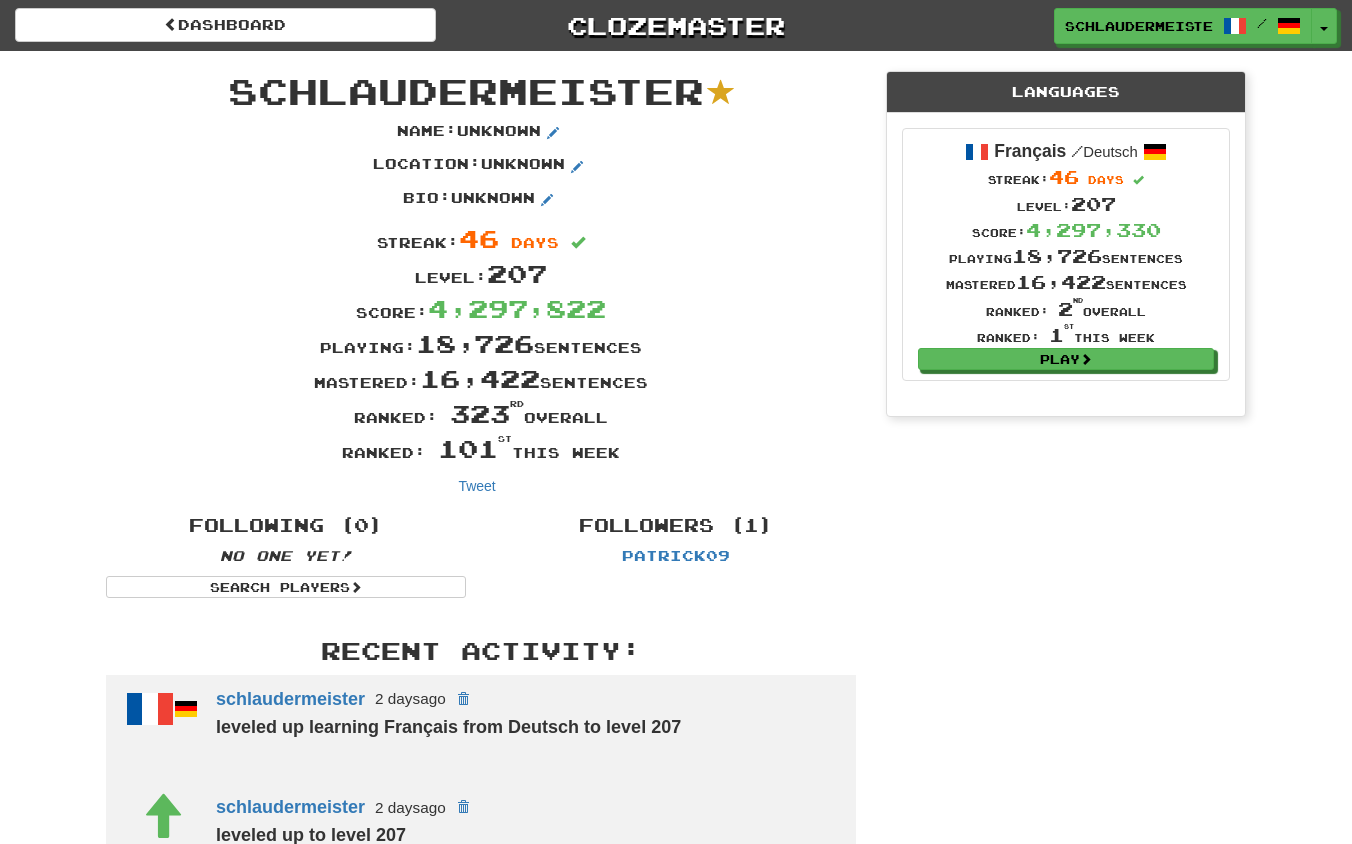 scroll, scrollTop: 0, scrollLeft: 0, axis: both 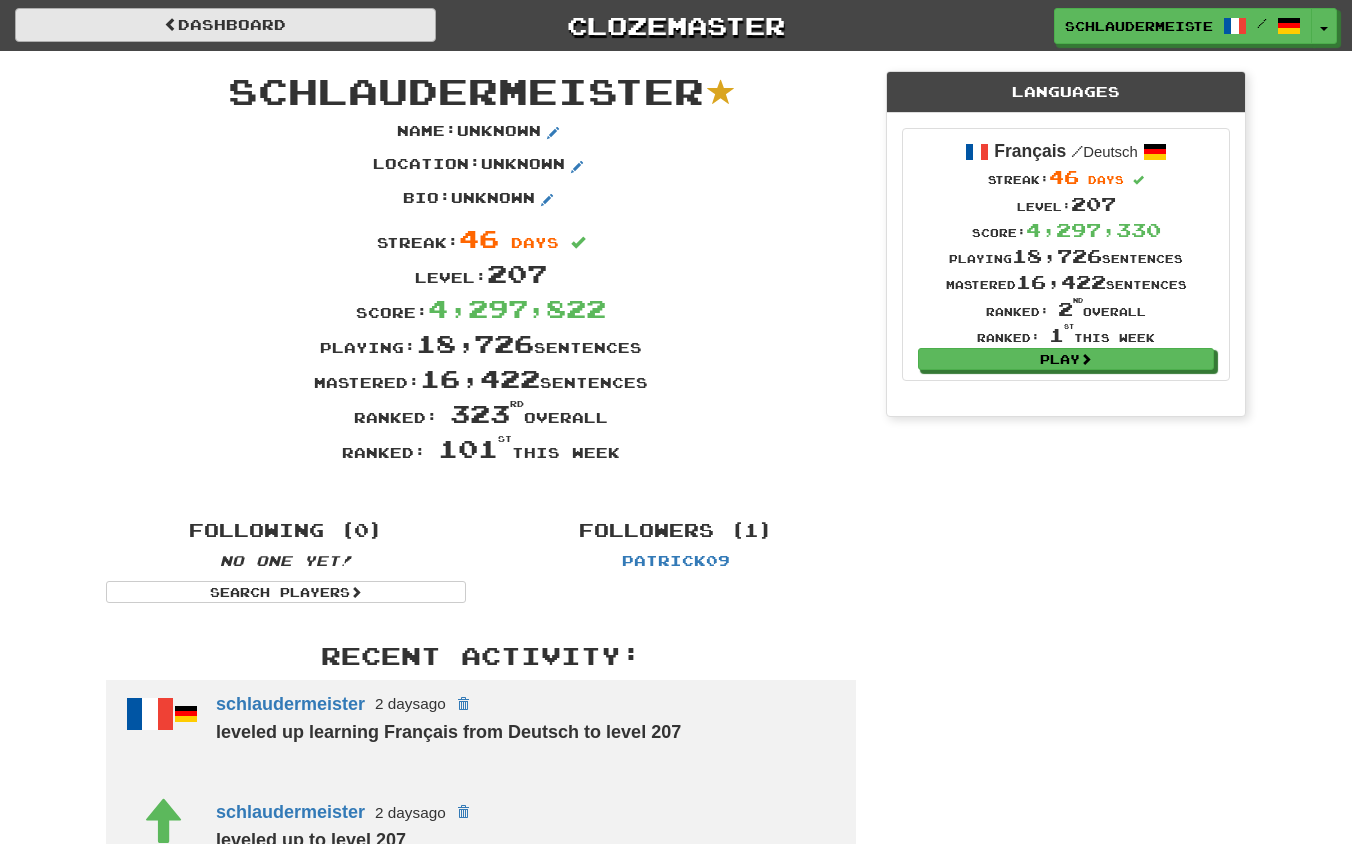 click on "Dashboard" at bounding box center [225, 25] 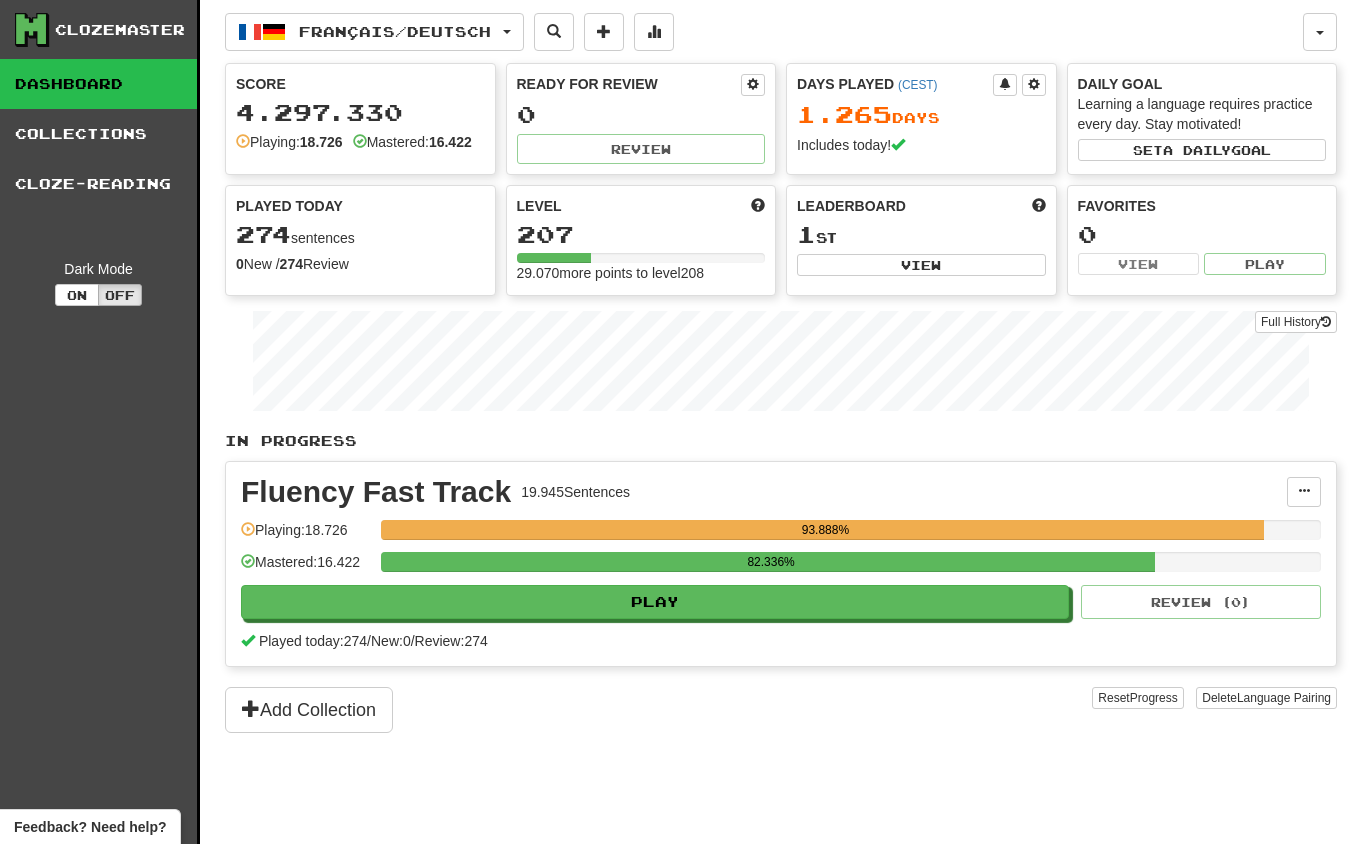 scroll, scrollTop: 0, scrollLeft: 0, axis: both 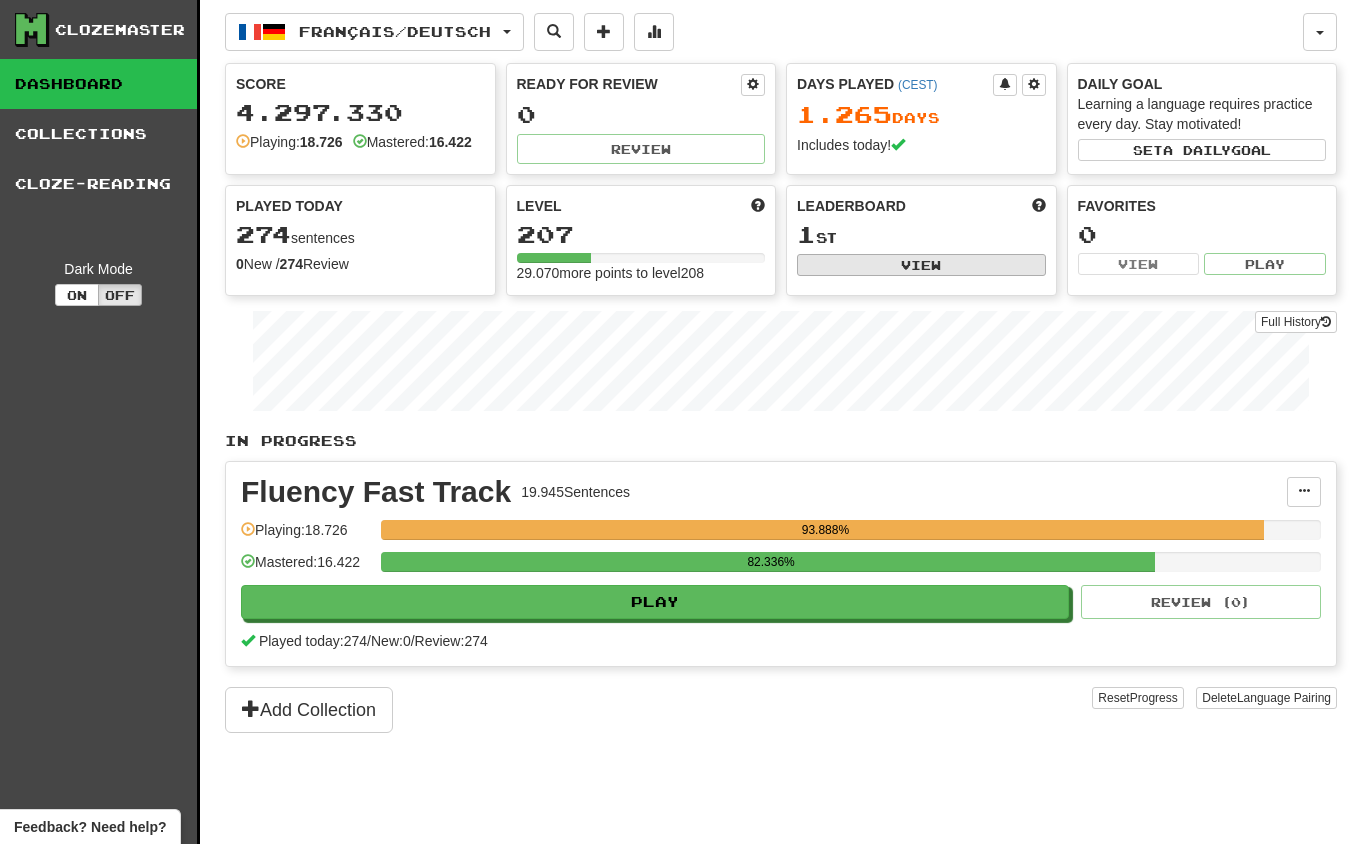 click on "View" at bounding box center [921, 265] 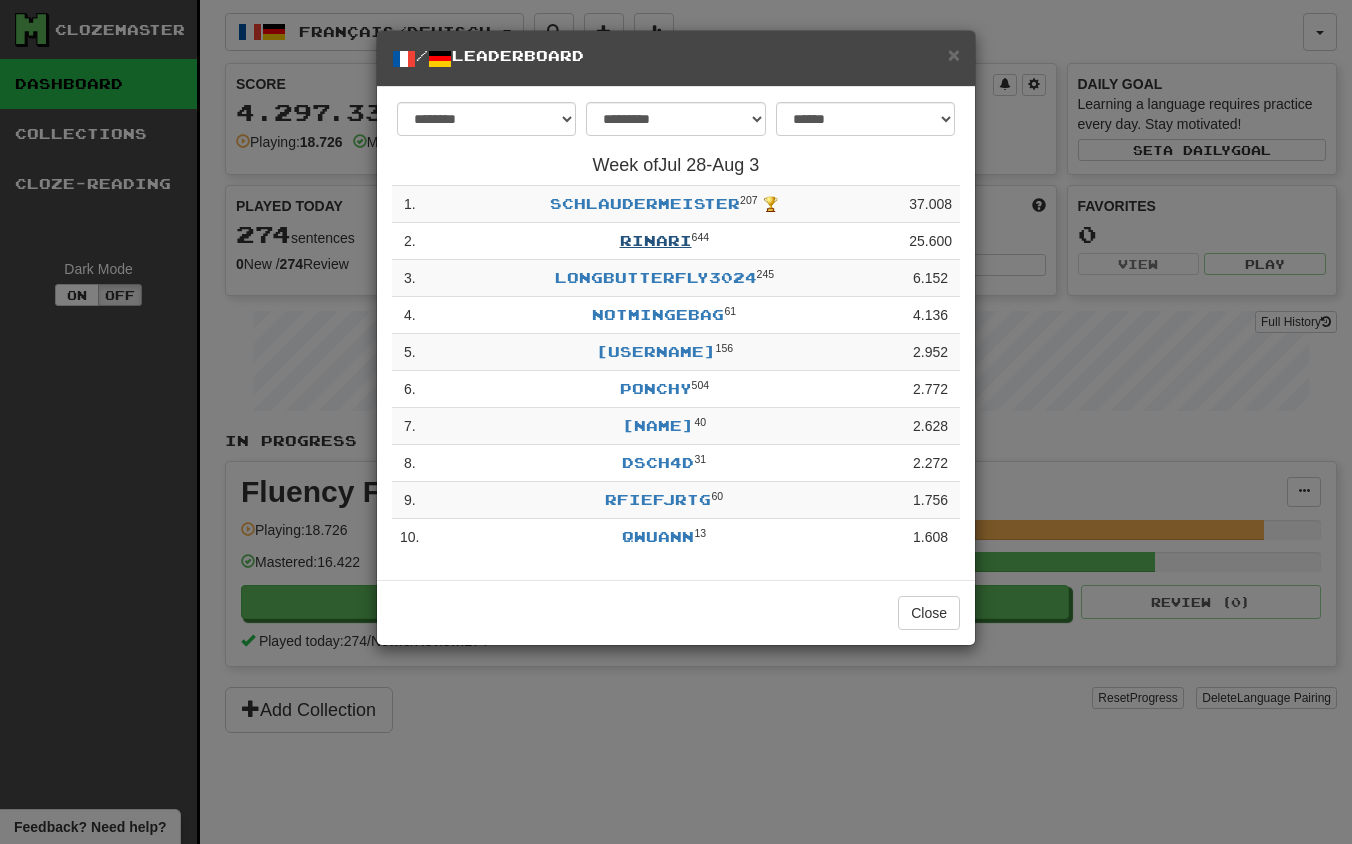 click on "Rinari" at bounding box center [656, 240] 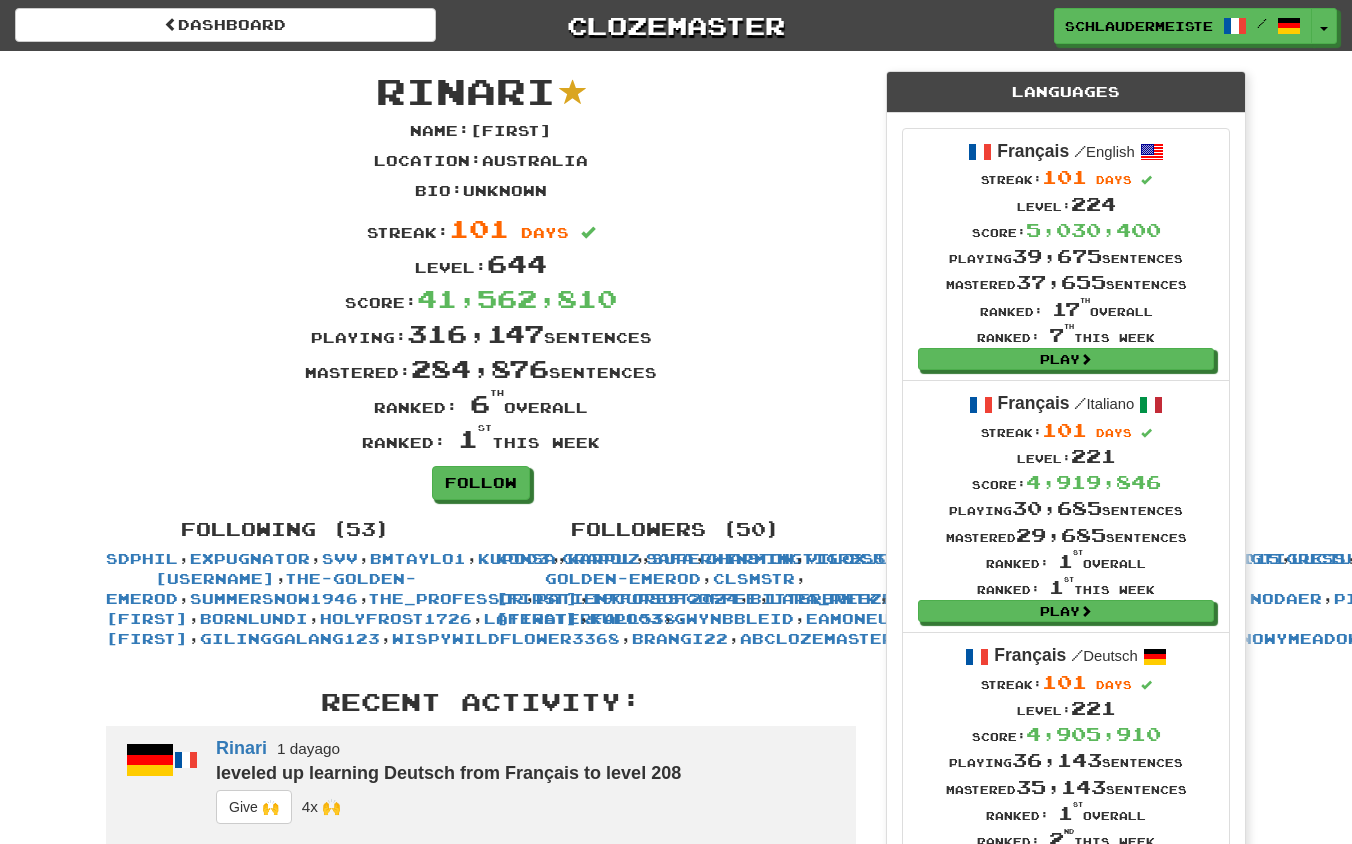 scroll, scrollTop: 0, scrollLeft: 0, axis: both 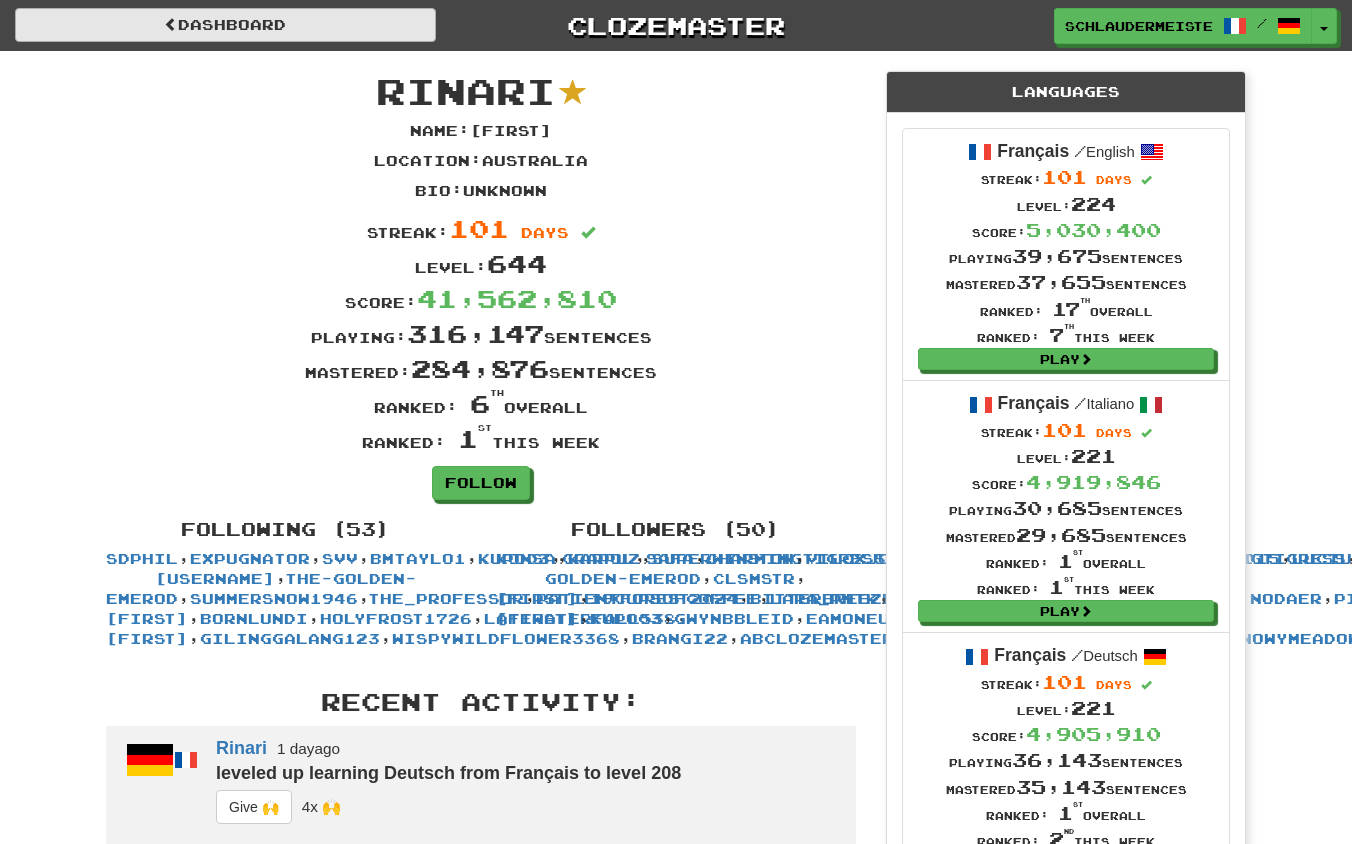 click on "Dashboard" at bounding box center [225, 25] 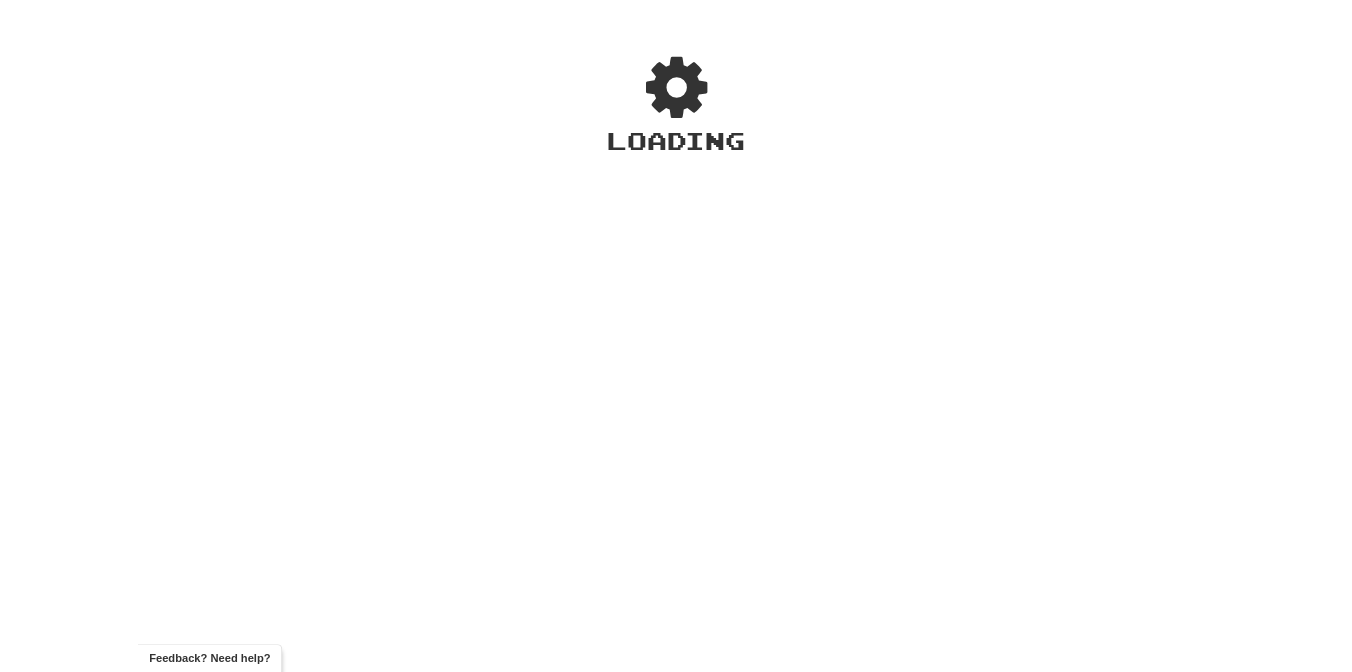 scroll, scrollTop: 0, scrollLeft: 0, axis: both 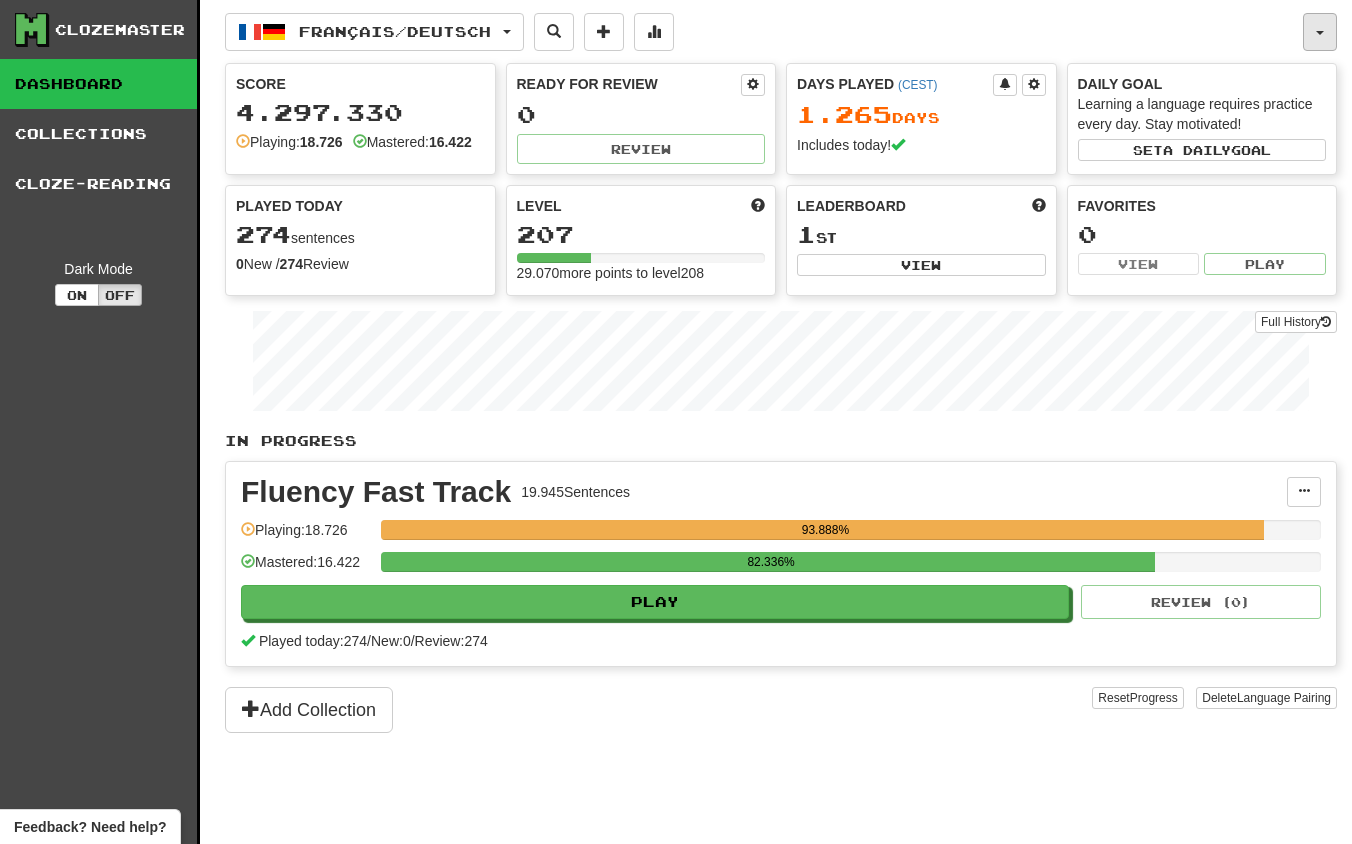 click at bounding box center [1320, 32] 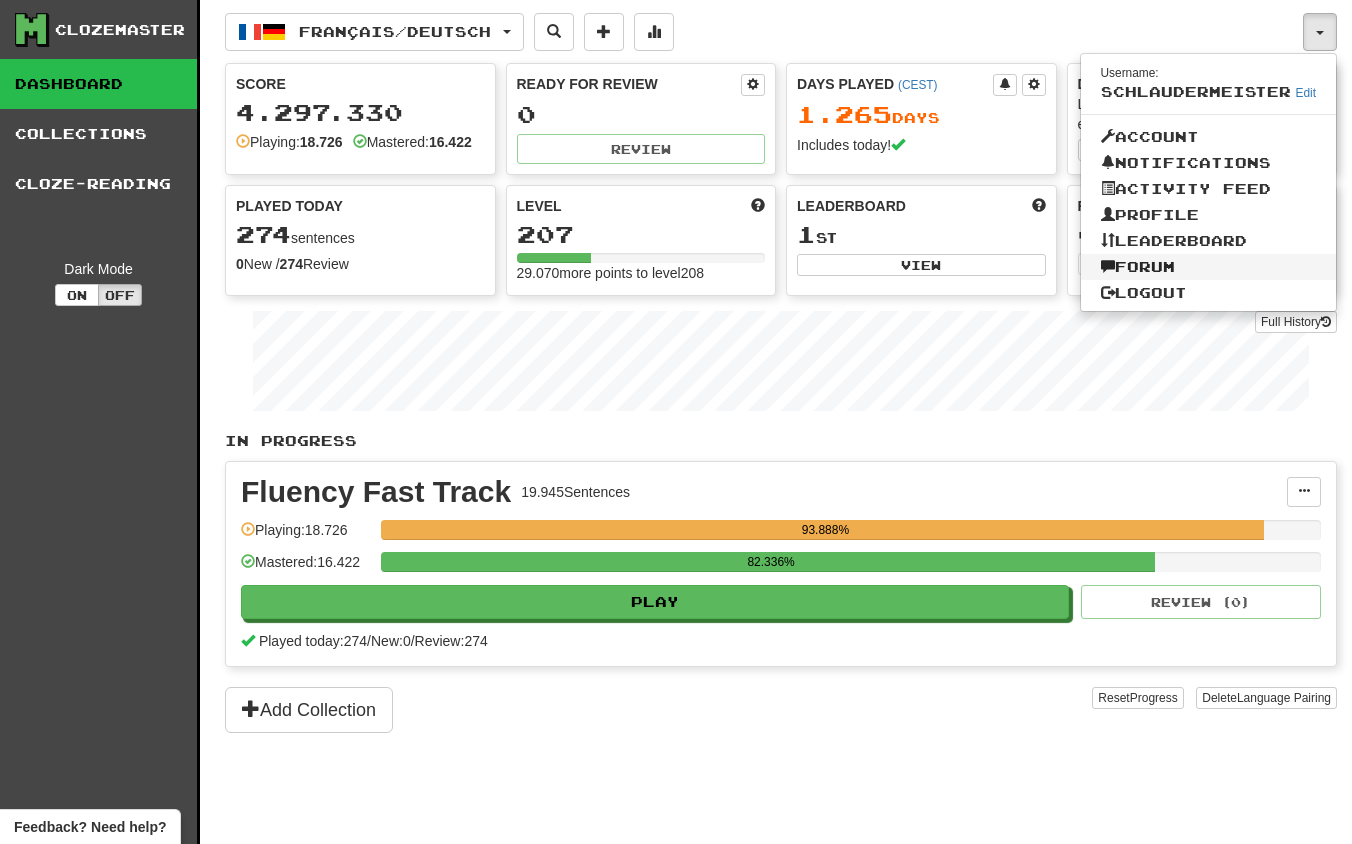 click on "Forum" at bounding box center [1209, 267] 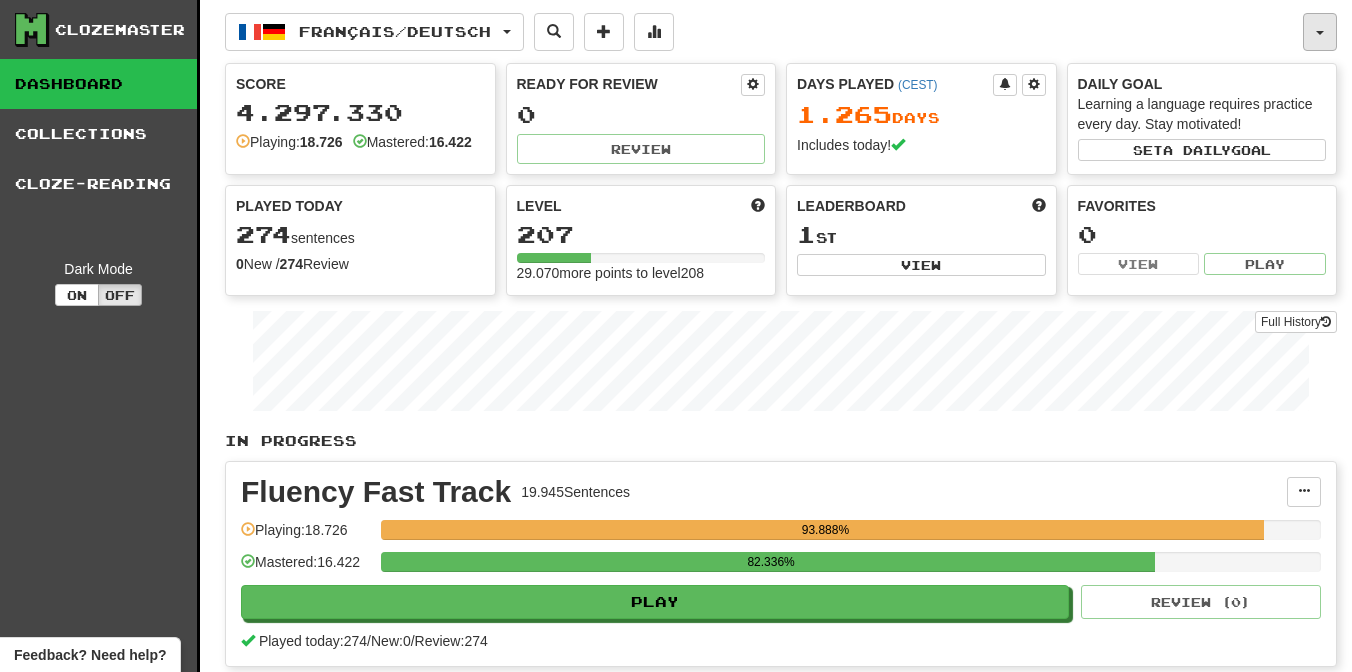 click at bounding box center [1320, 33] 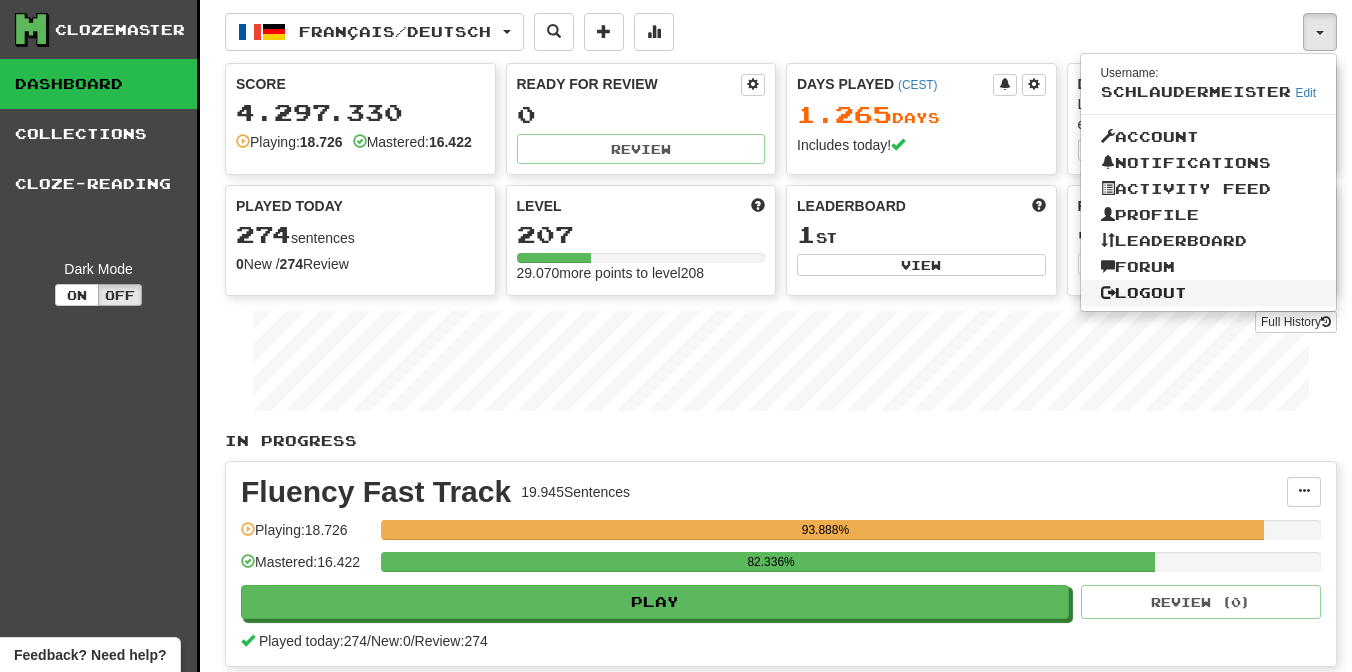 click on "Logout" at bounding box center [1209, 293] 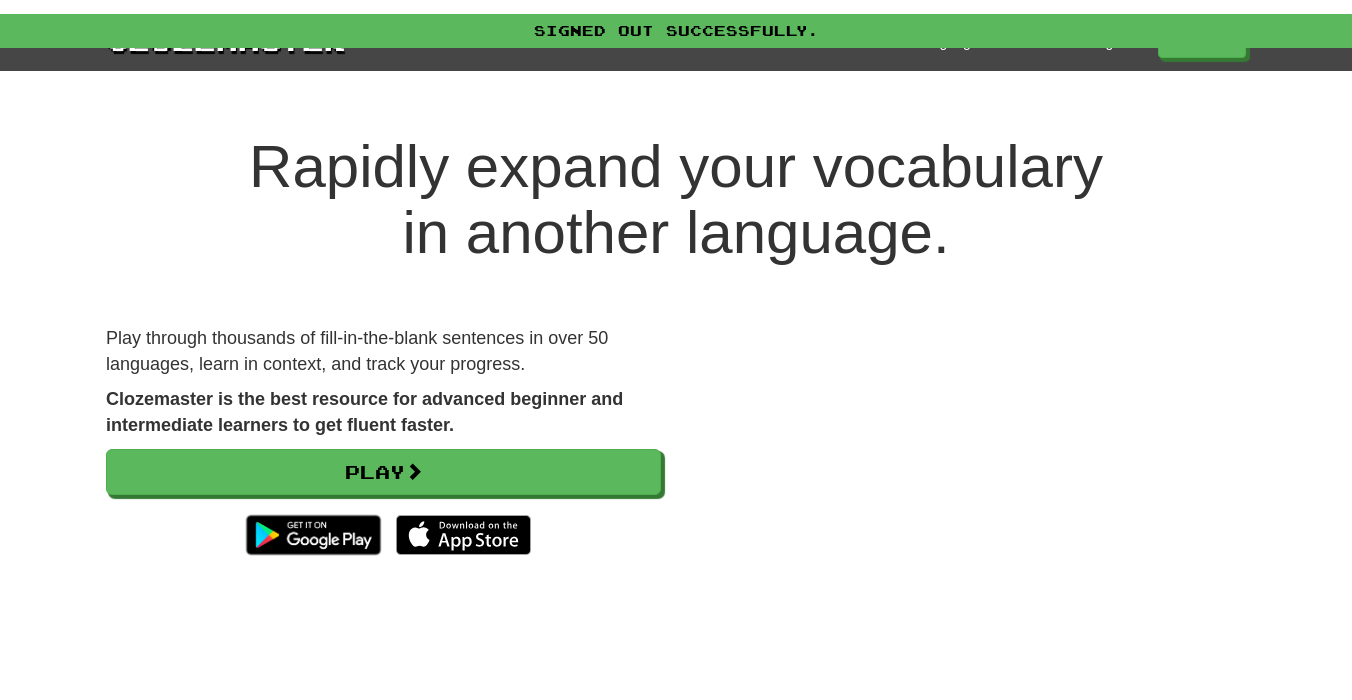 scroll, scrollTop: 0, scrollLeft: 0, axis: both 